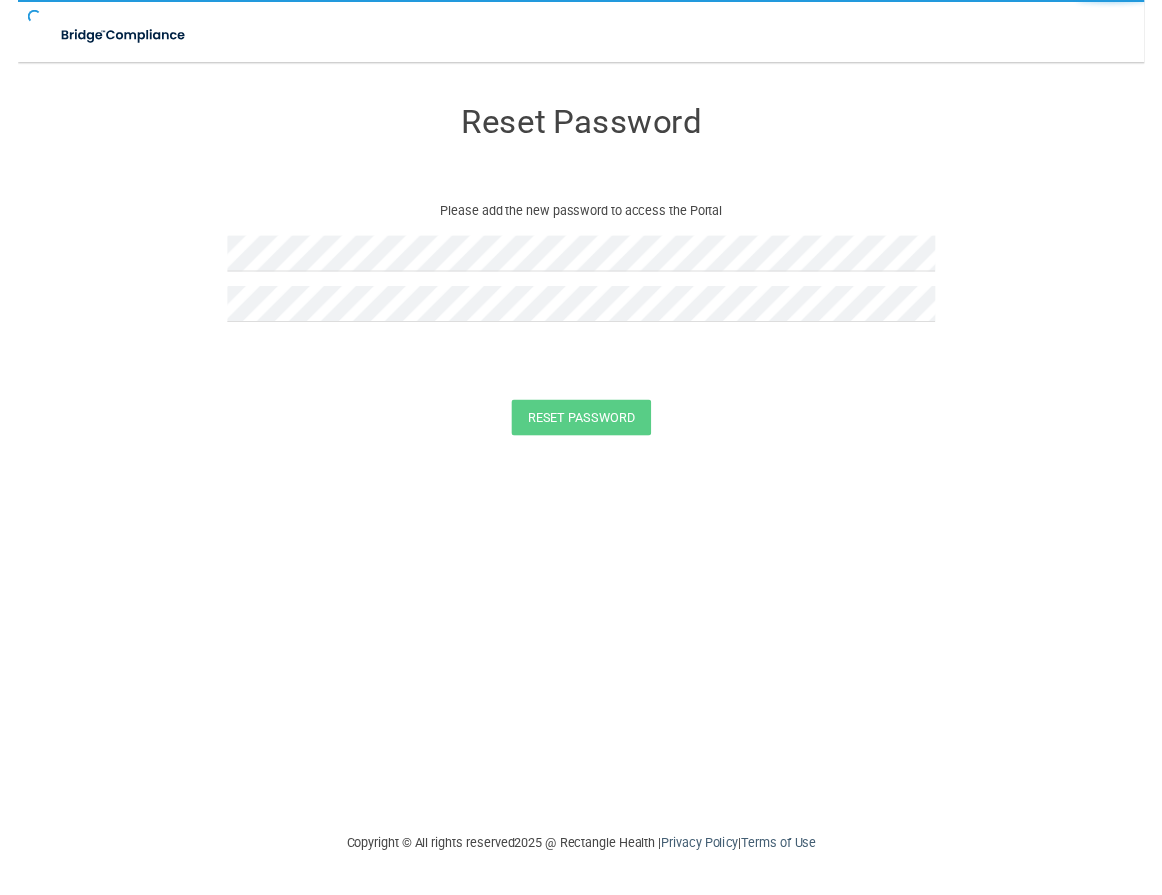 scroll, scrollTop: 0, scrollLeft: 0, axis: both 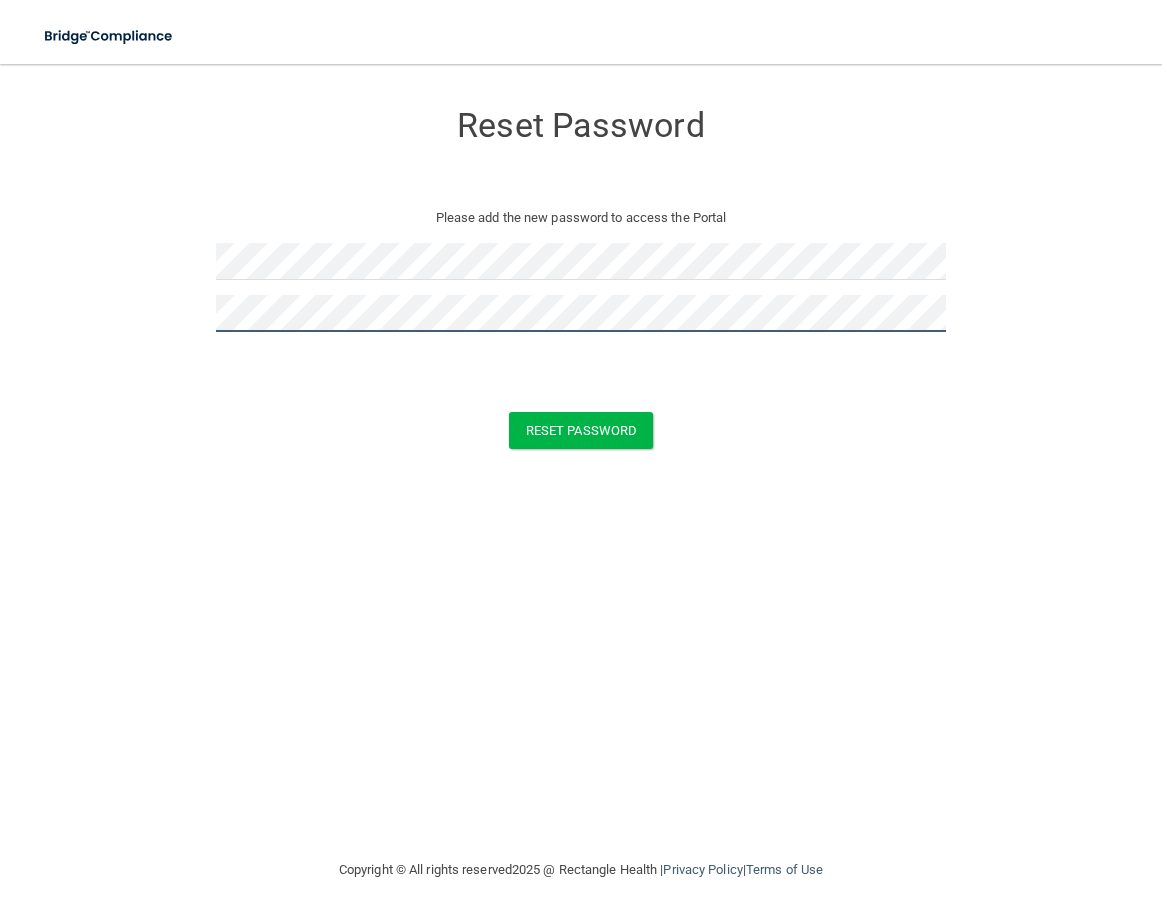 click on "Reset Password" at bounding box center [581, 430] 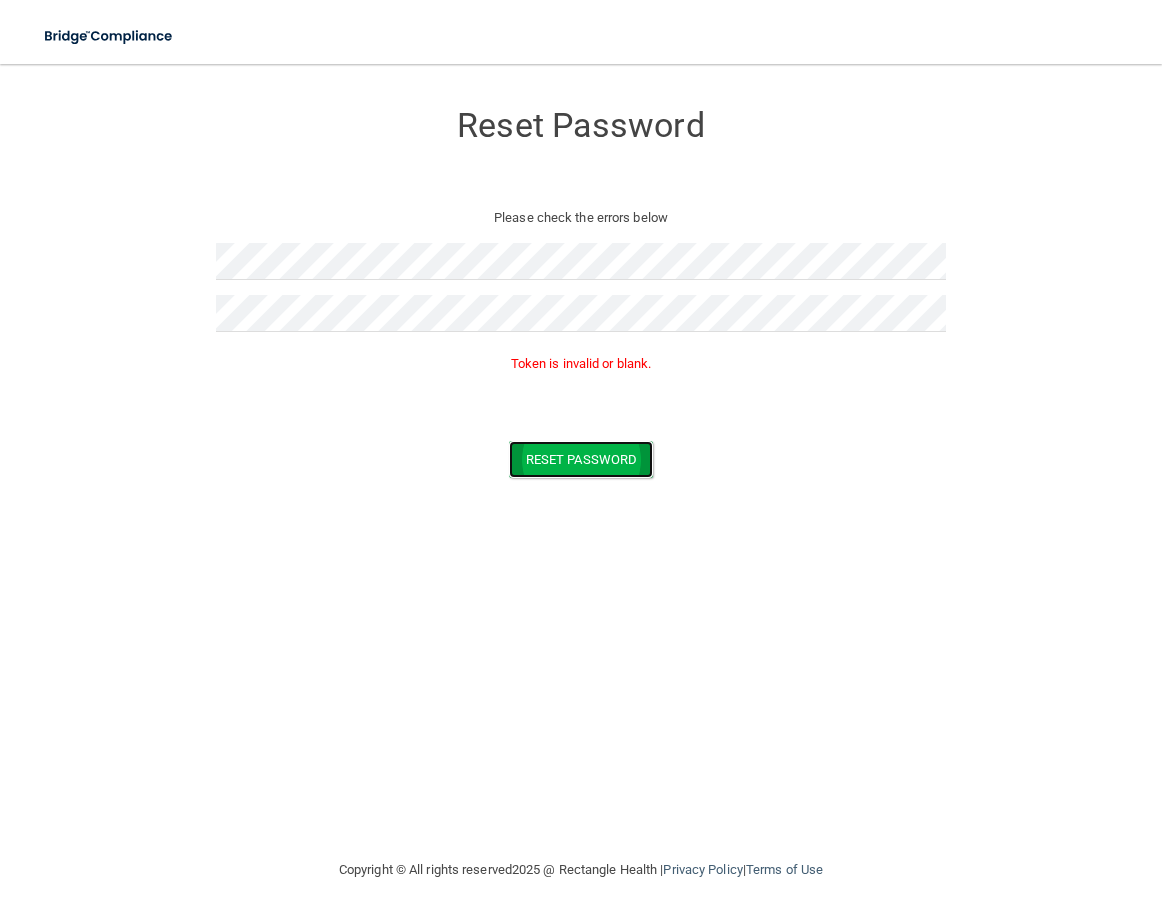 click on "Reset Password" at bounding box center [581, 459] 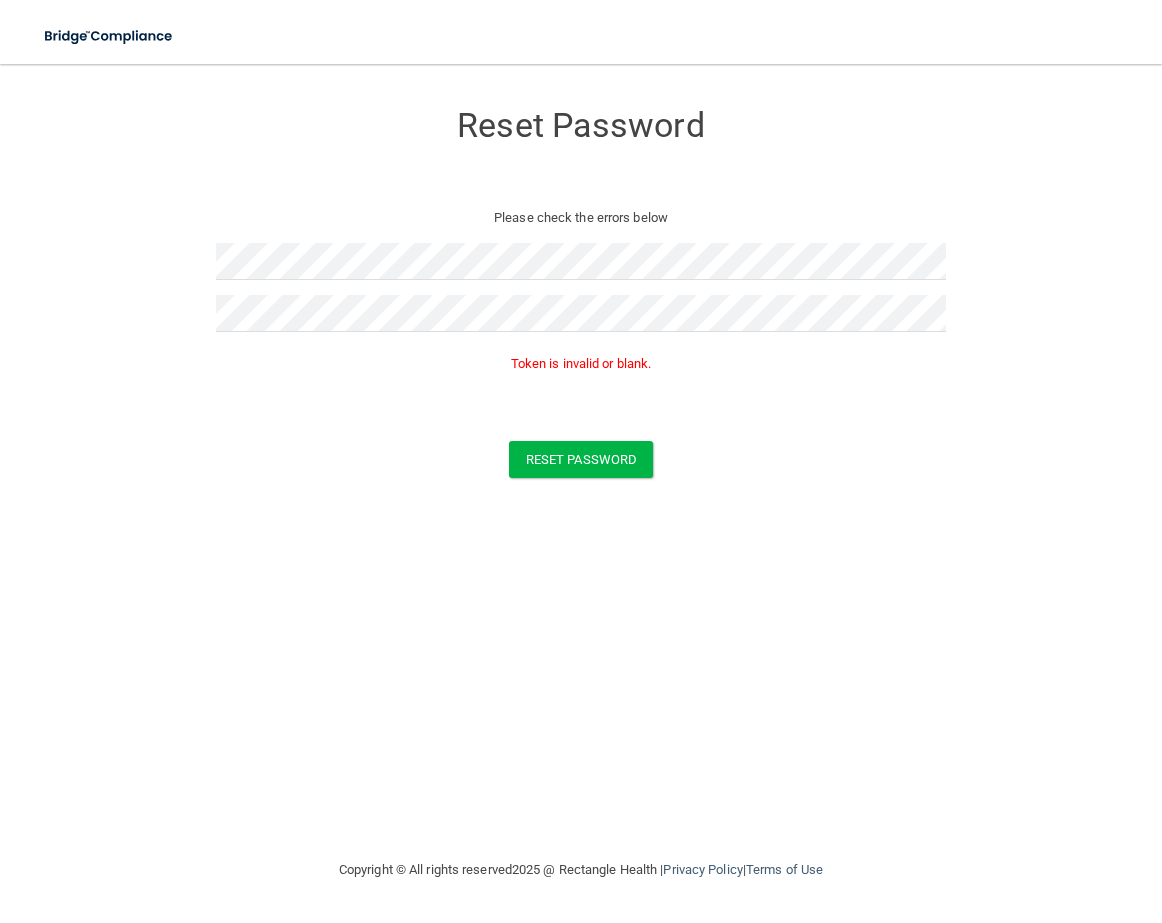 click on "Copyright © All rights reserved  2025 @ Rectangle Health |  Privacy Policy  |  Terms of Use" at bounding box center [581, 870] 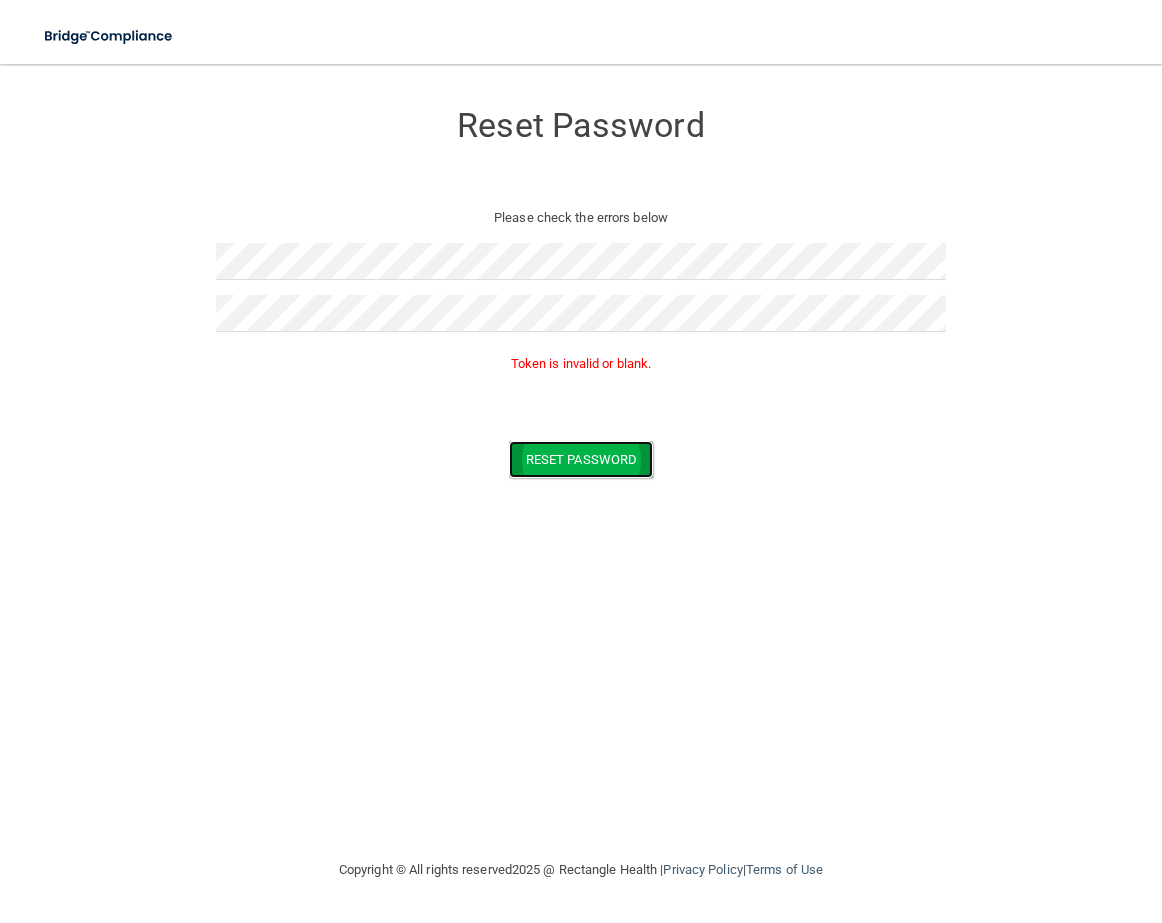 click on "Reset Password" at bounding box center [581, 459] 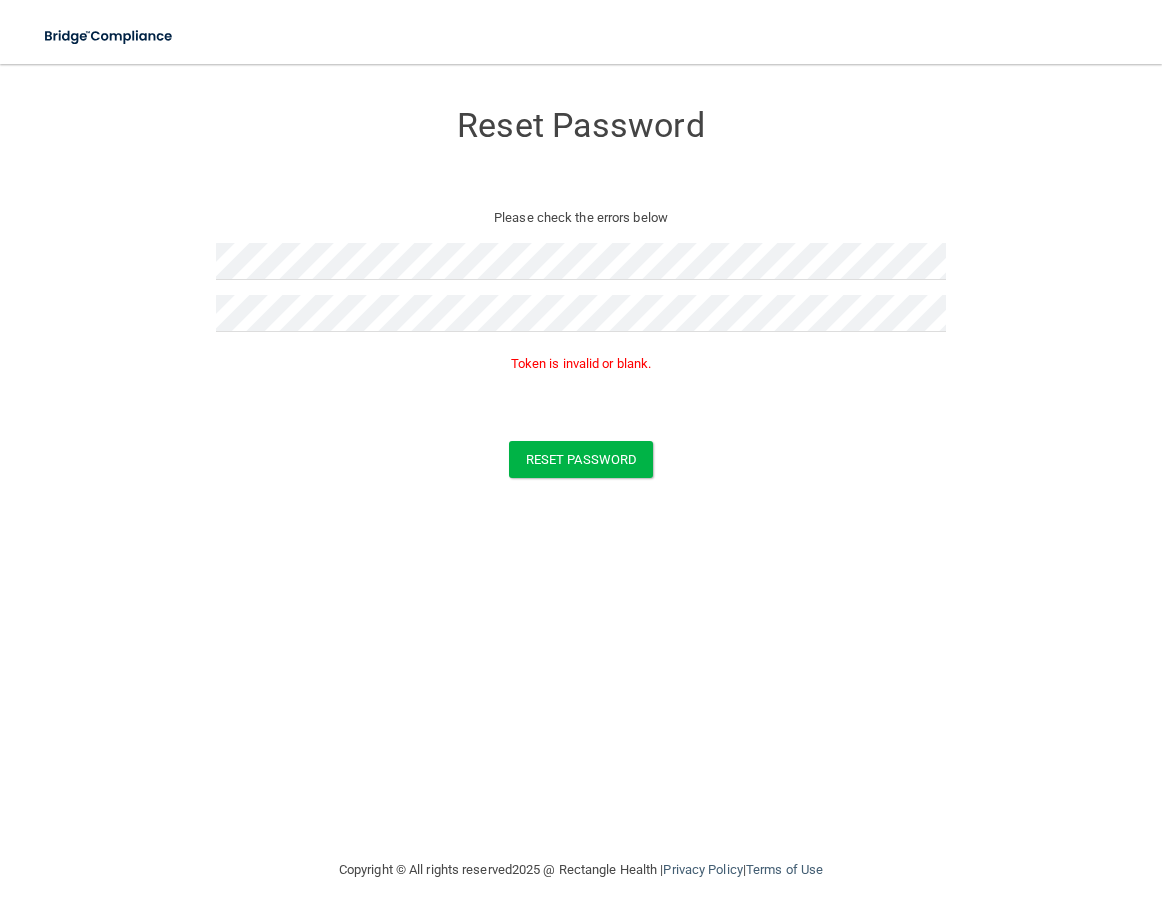 drag, startPoint x: 103, startPoint y: 430, endPoint x: 117, endPoint y: 421, distance: 16.643316 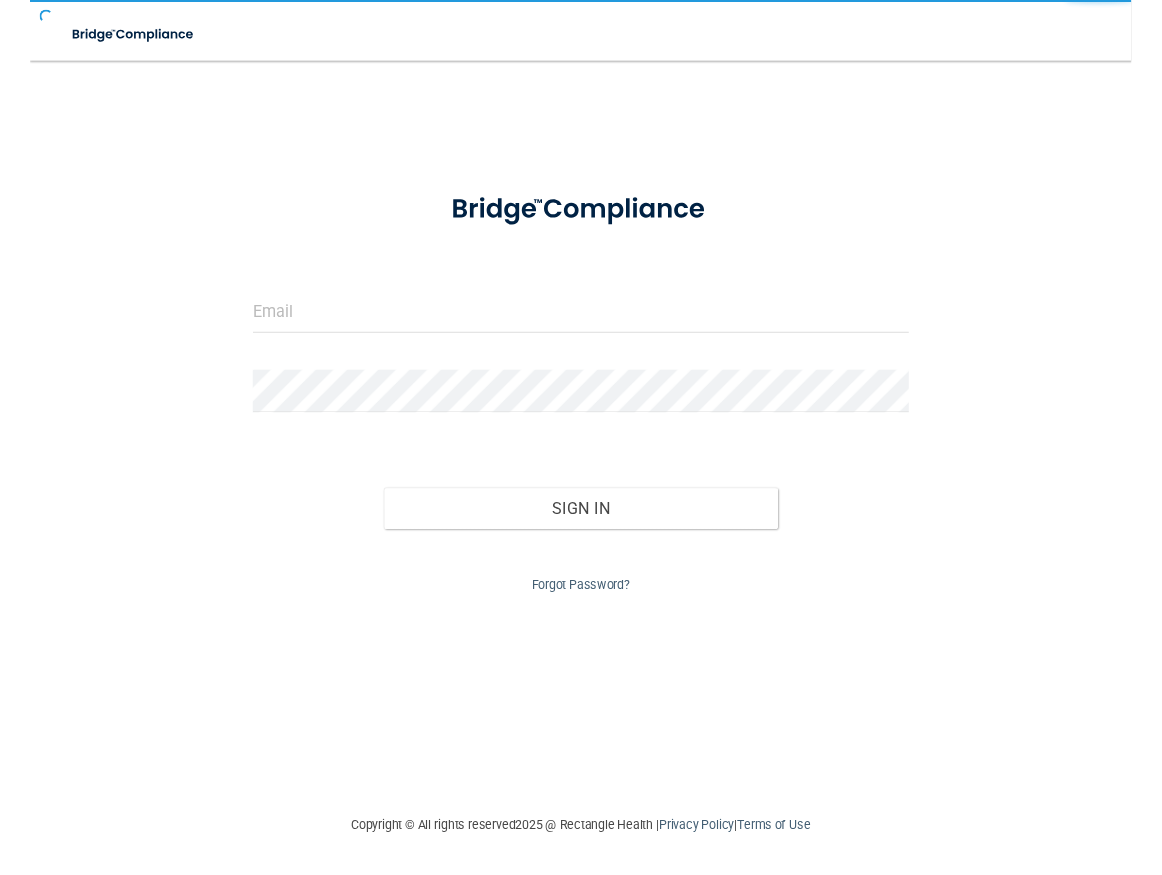 scroll, scrollTop: 0, scrollLeft: 0, axis: both 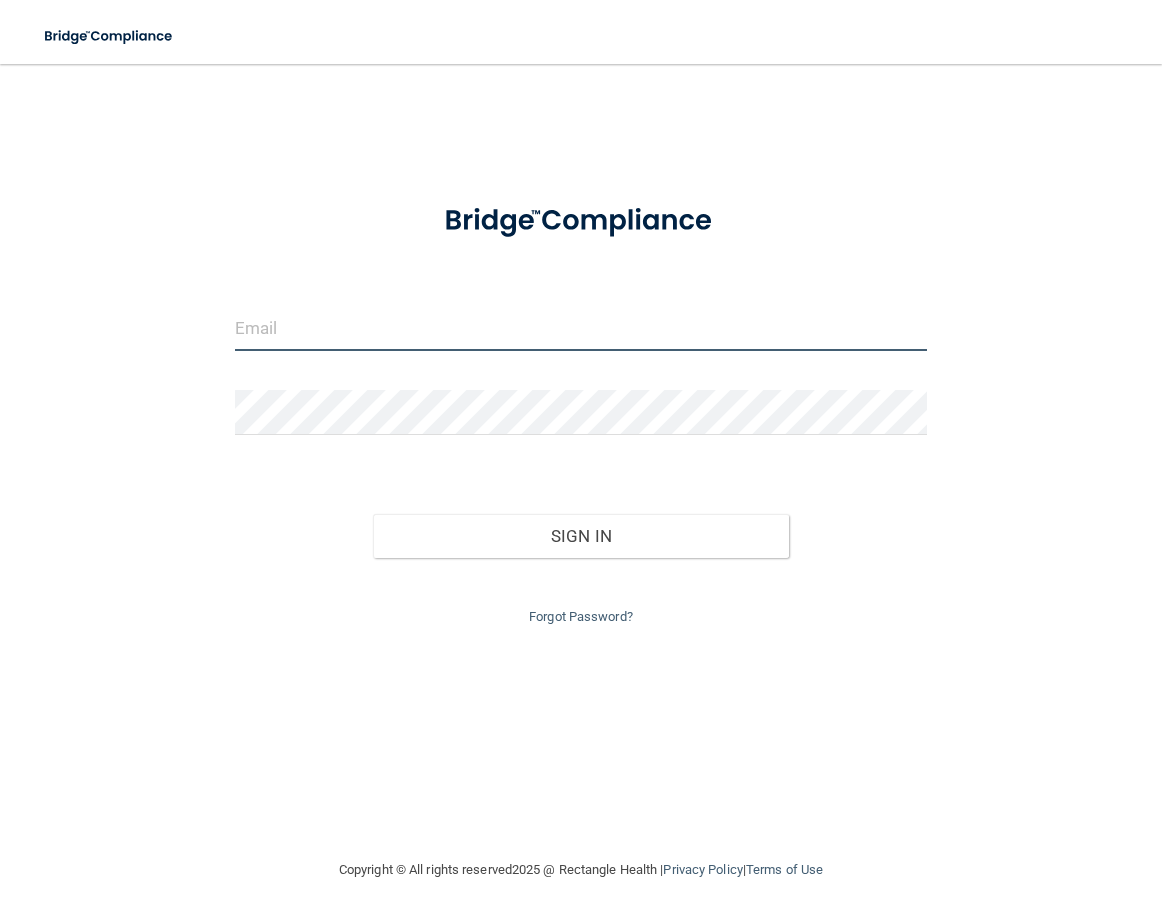 drag, startPoint x: 0, startPoint y: 0, endPoint x: 512, endPoint y: 336, distance: 612.4051 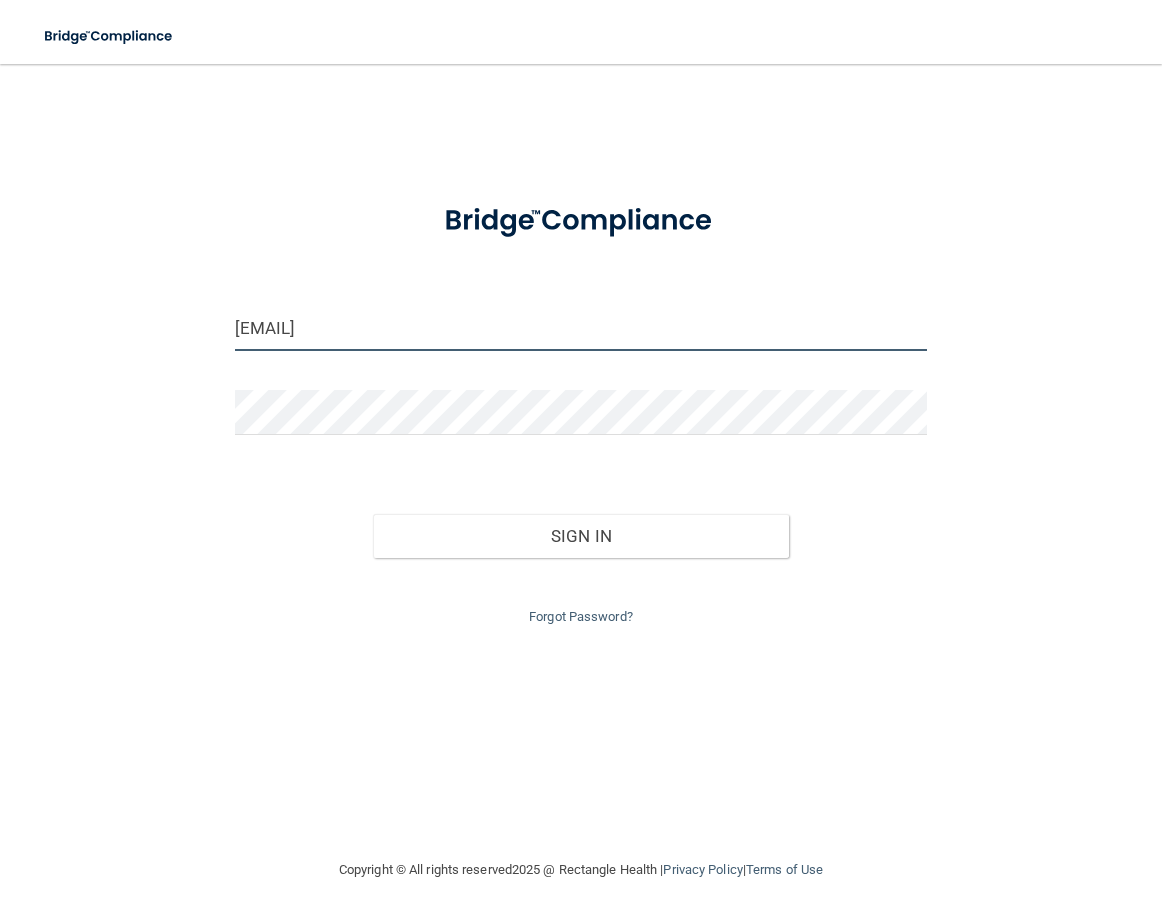 type on "[EMAIL]" 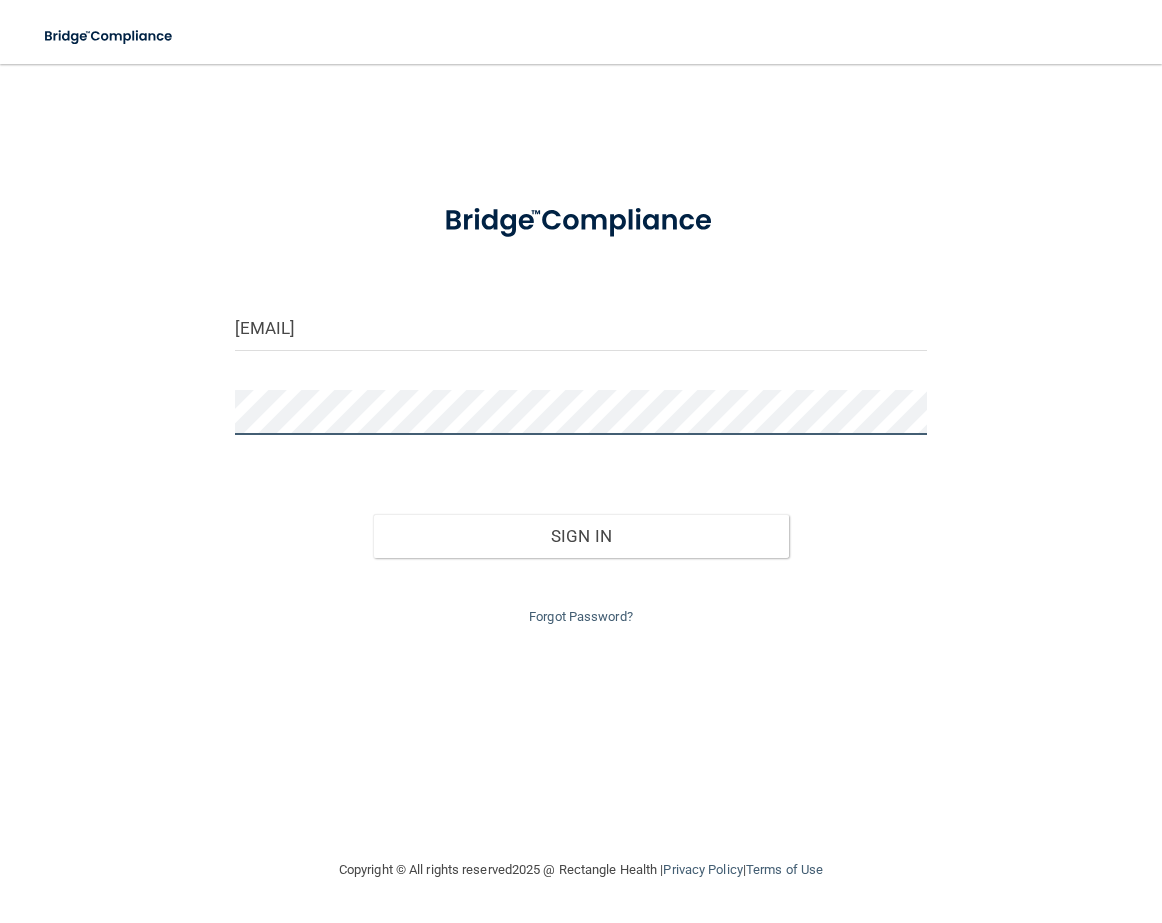 click on "Sign In" at bounding box center [581, 536] 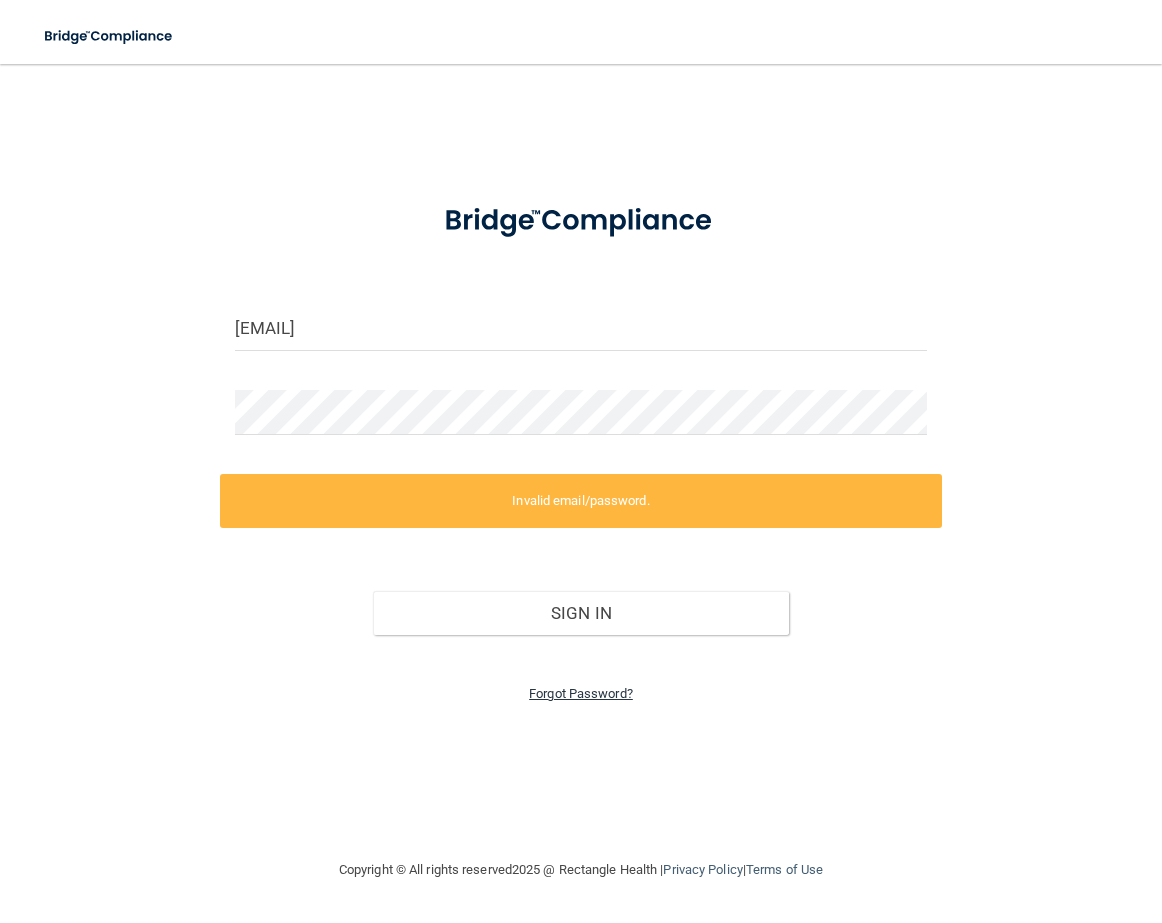 click on "Forgot Password?" at bounding box center (581, 693) 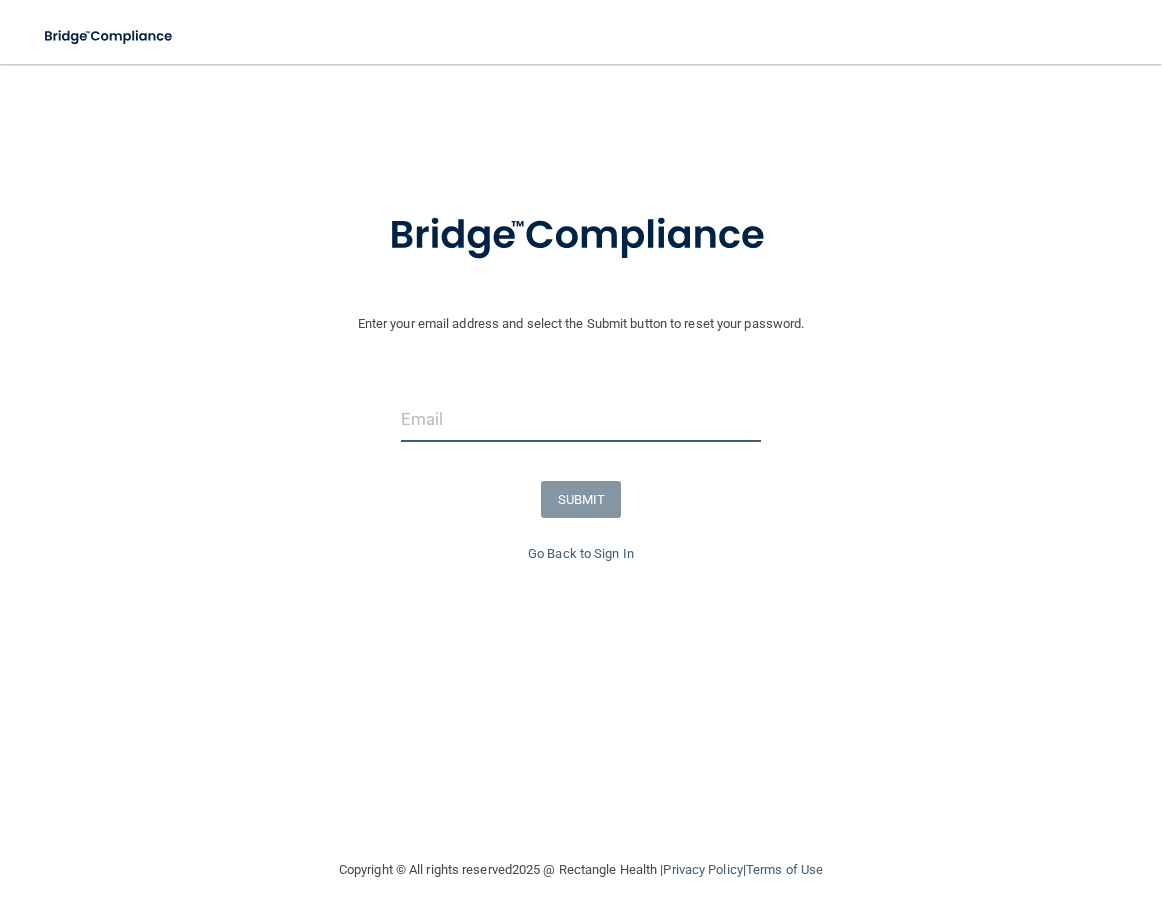 click at bounding box center (581, 419) 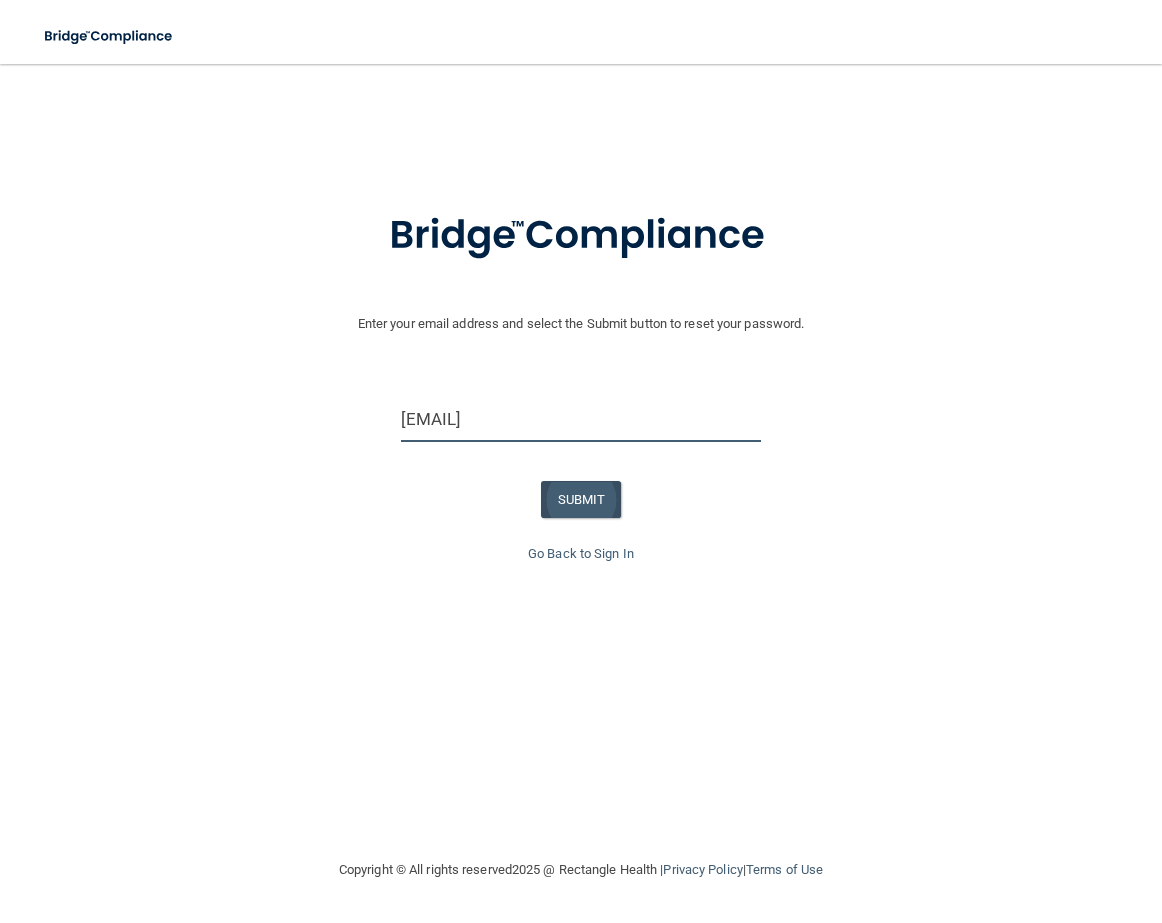 type on "renee@endoassoc.com" 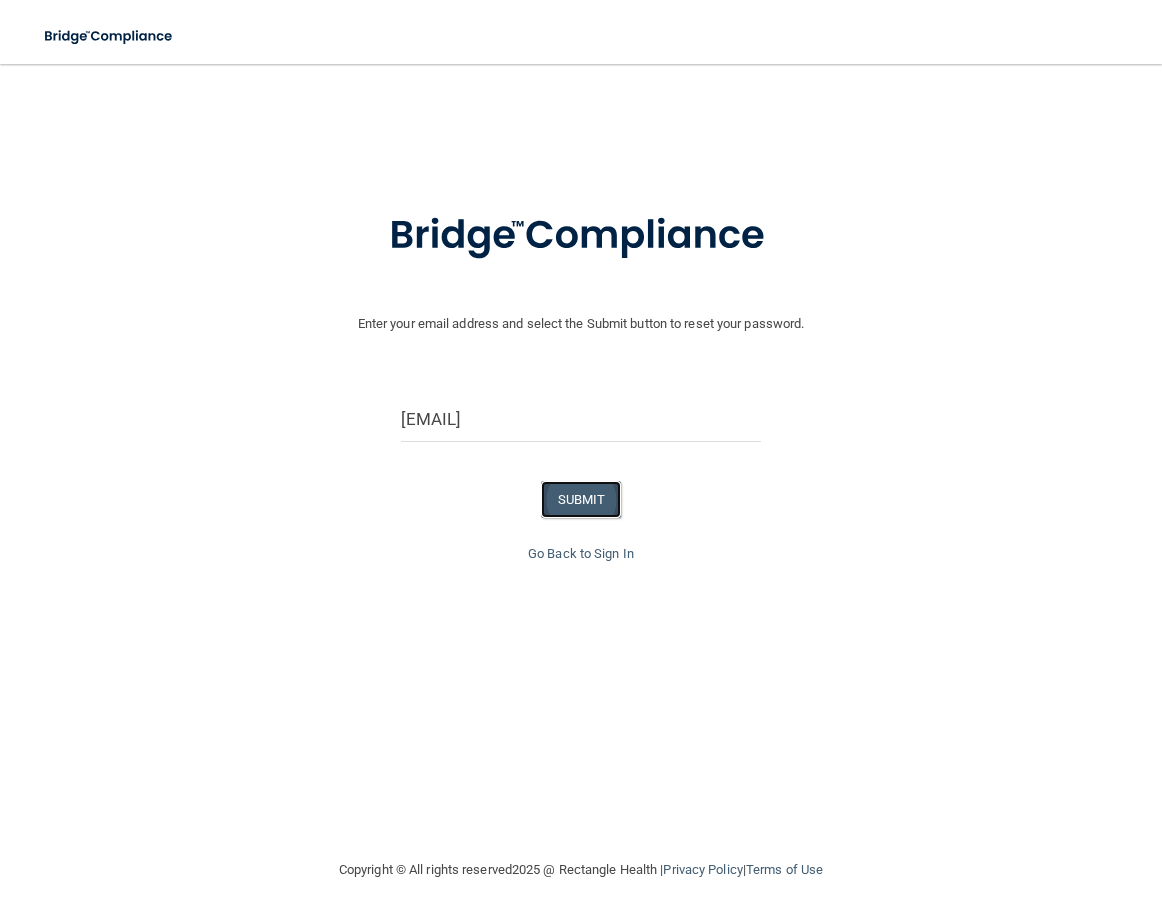 click on "SUBMIT" at bounding box center (581, 499) 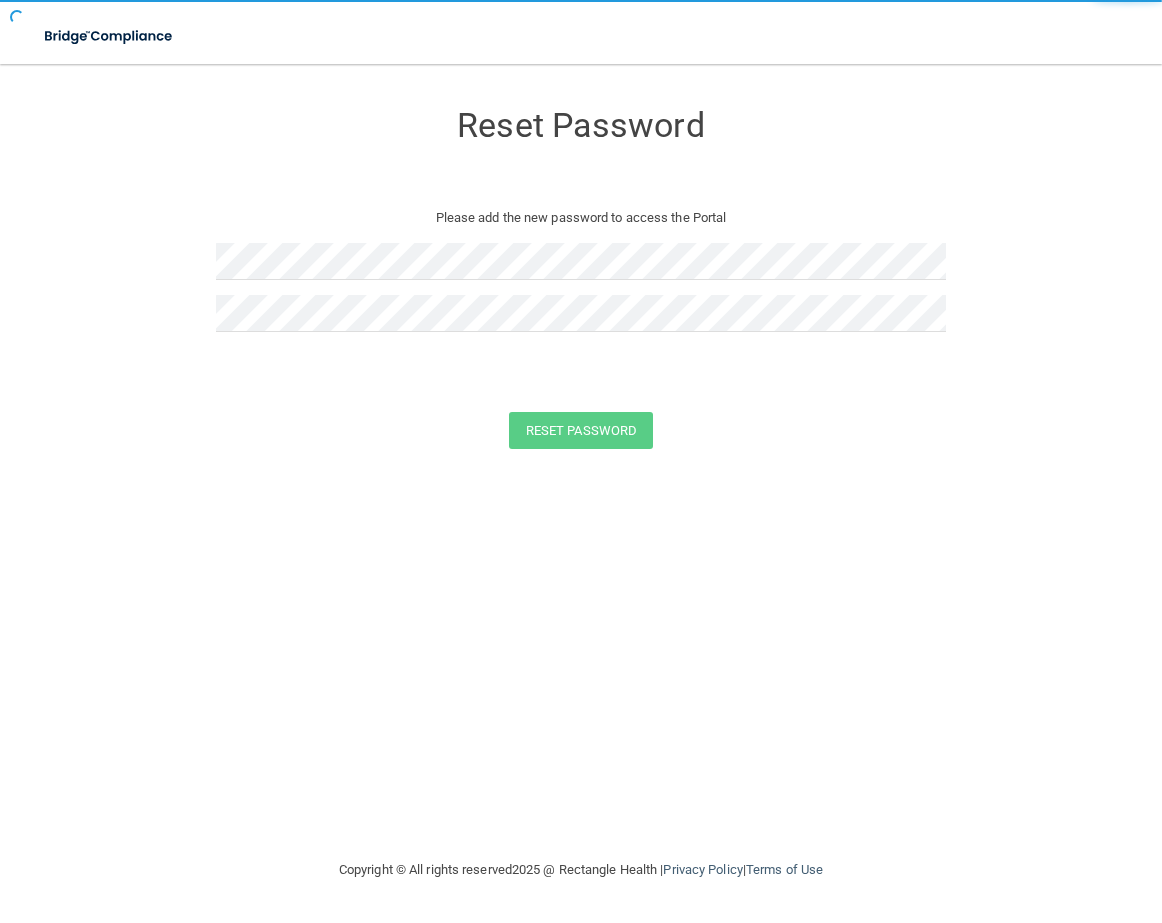scroll, scrollTop: 0, scrollLeft: 0, axis: both 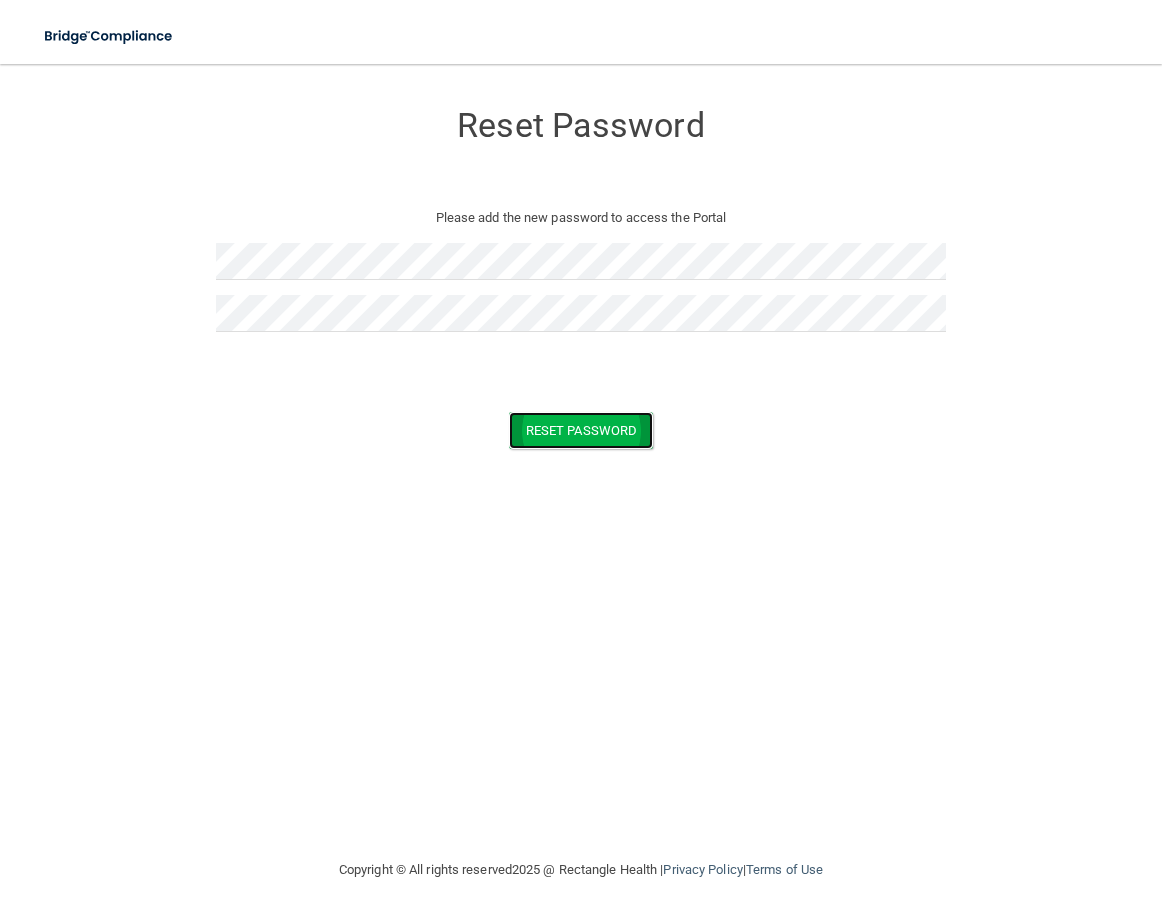 click on "Reset Password" at bounding box center [581, 430] 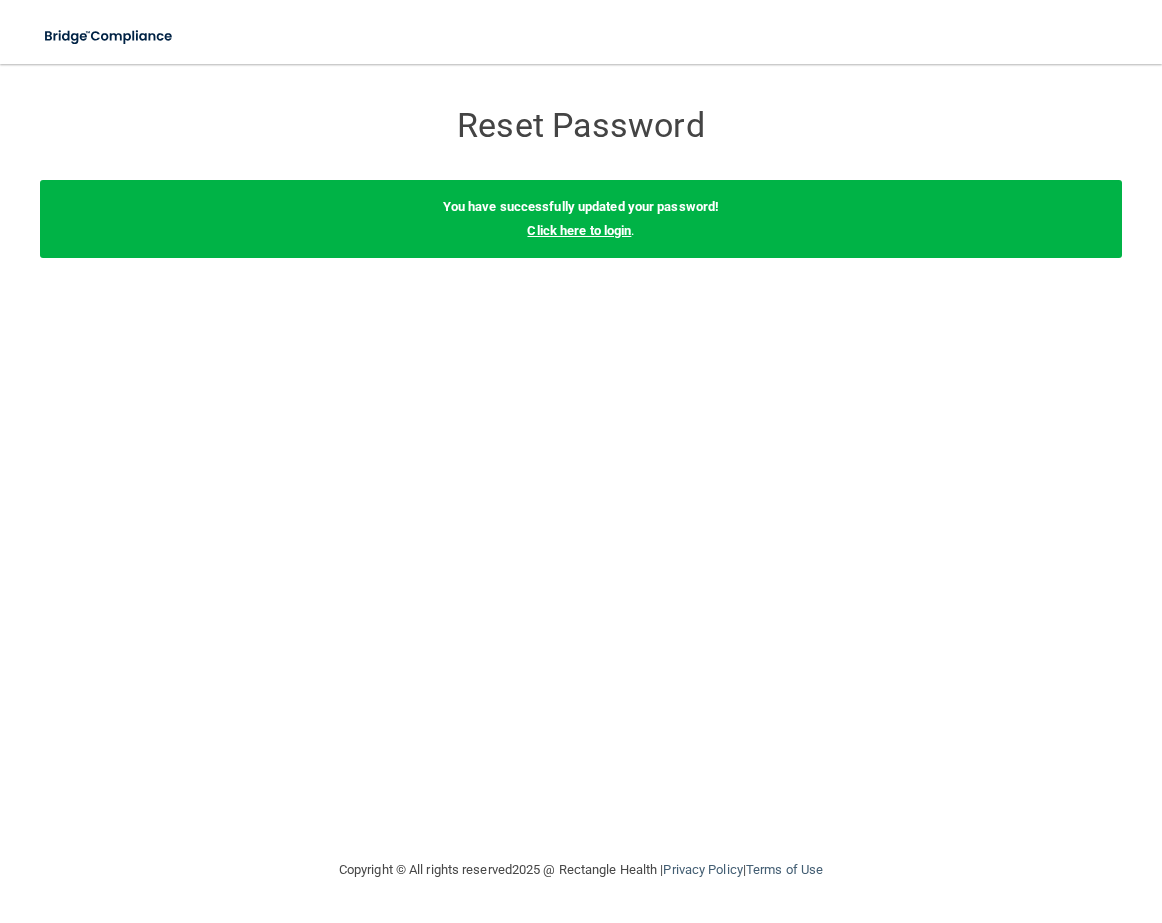 click on "Click here to login" at bounding box center (579, 230) 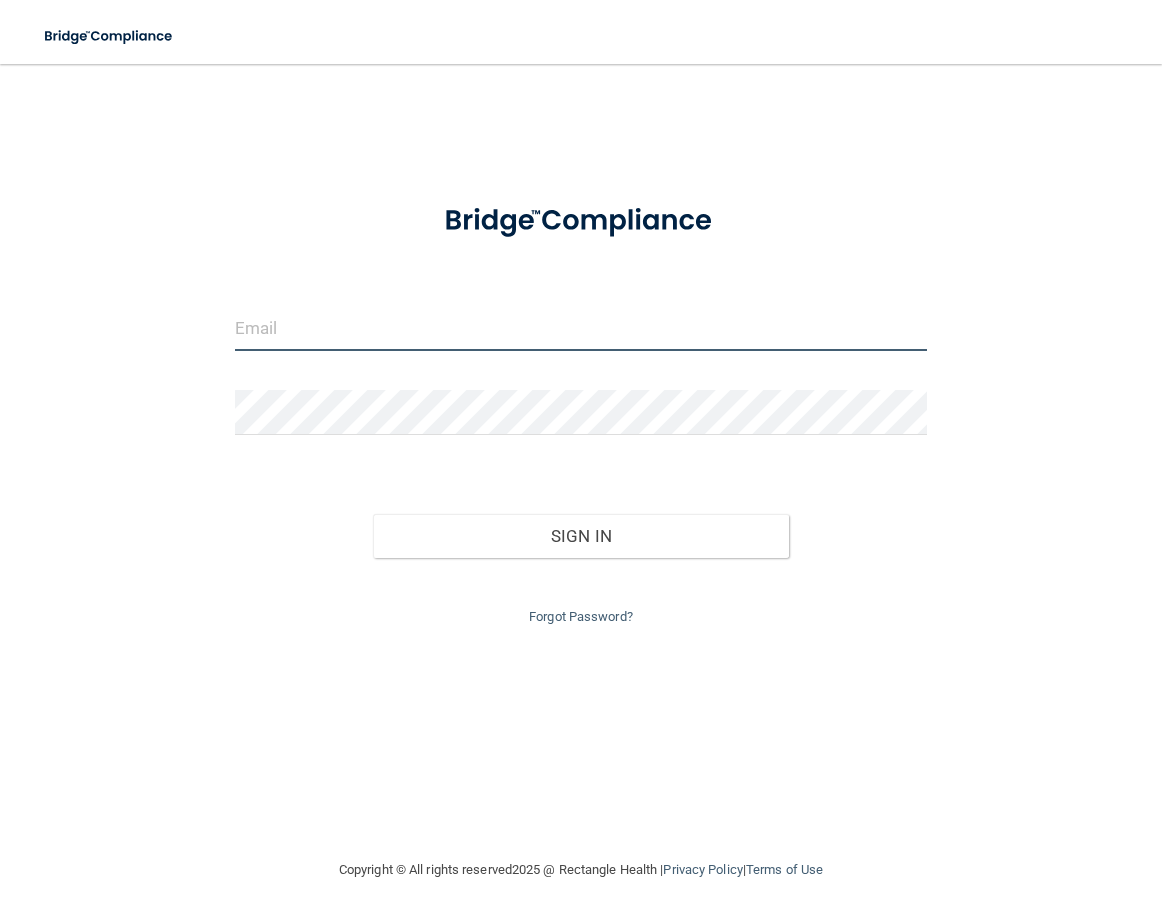 click at bounding box center (581, 328) 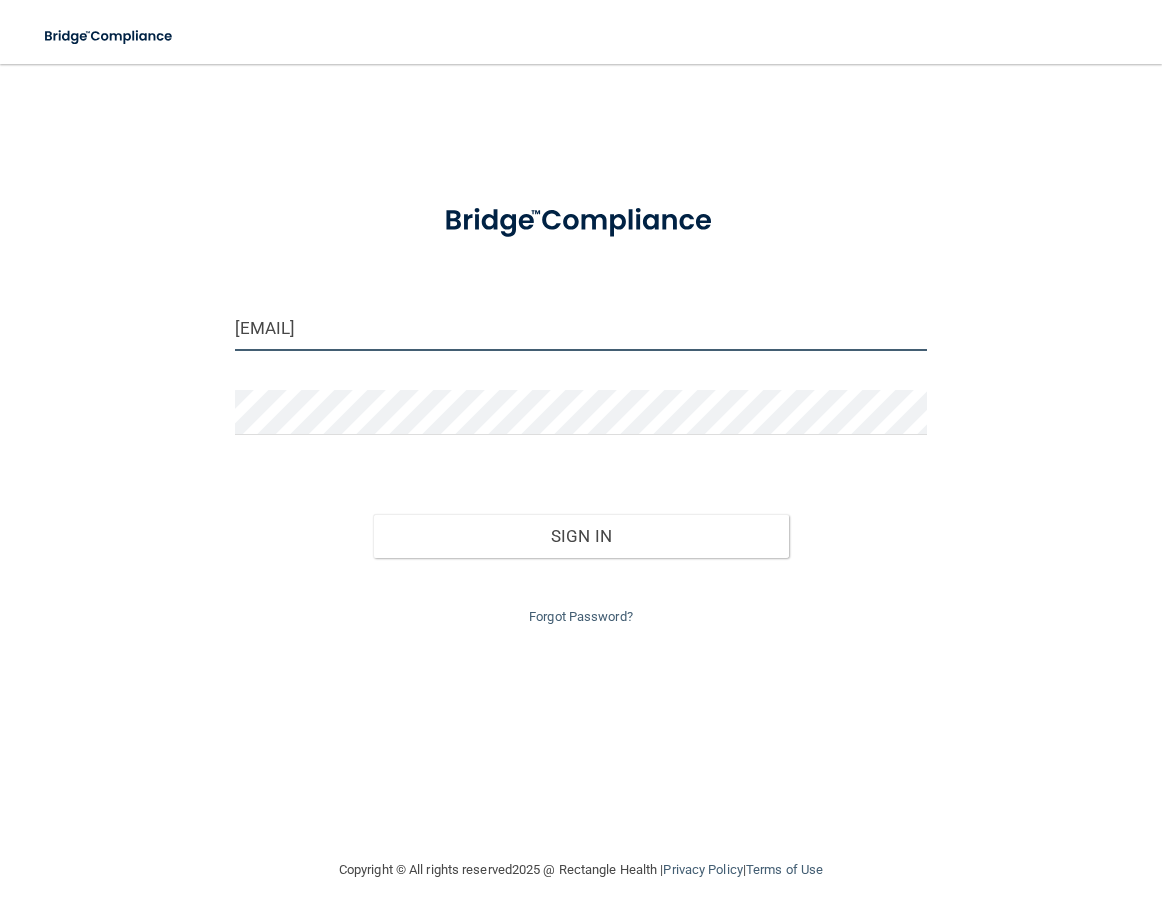 type on "renee@endoassoc.com" 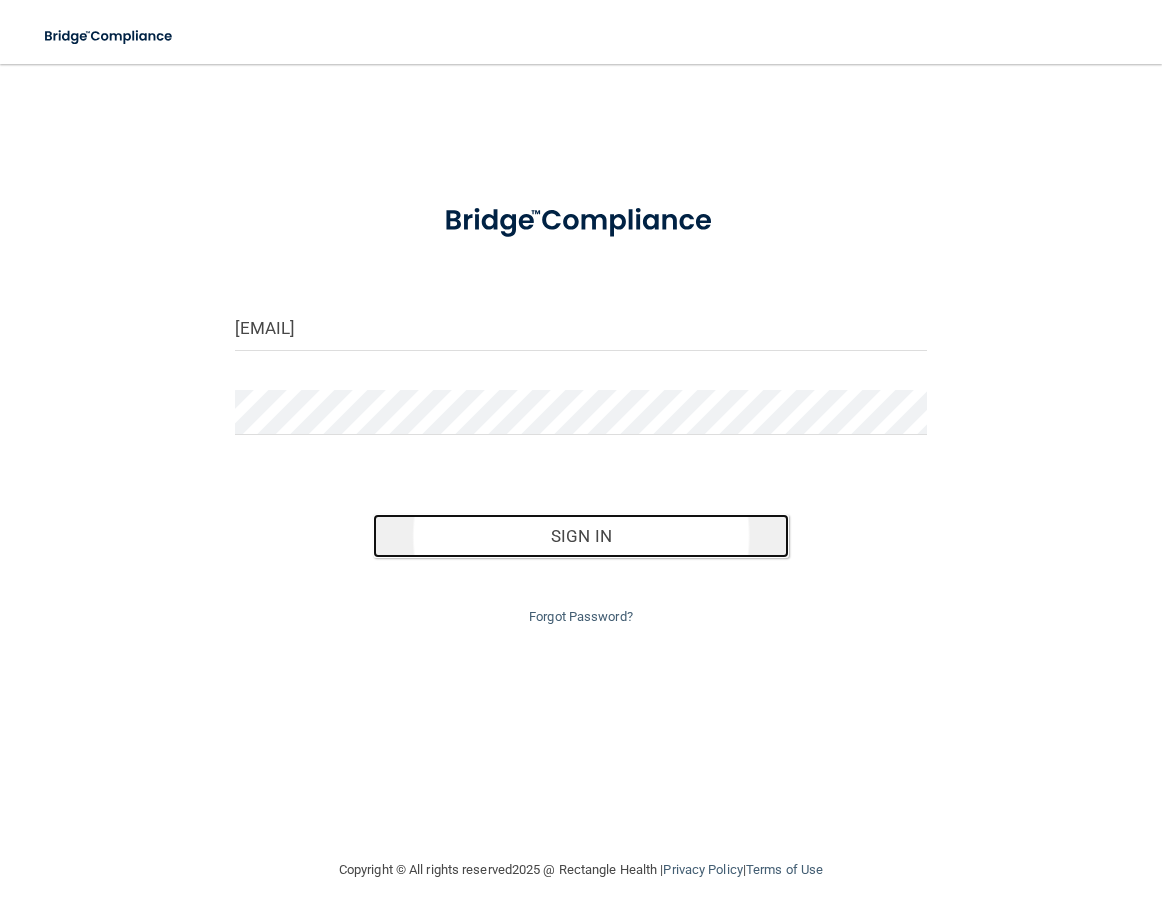 click on "Sign In" at bounding box center (581, 536) 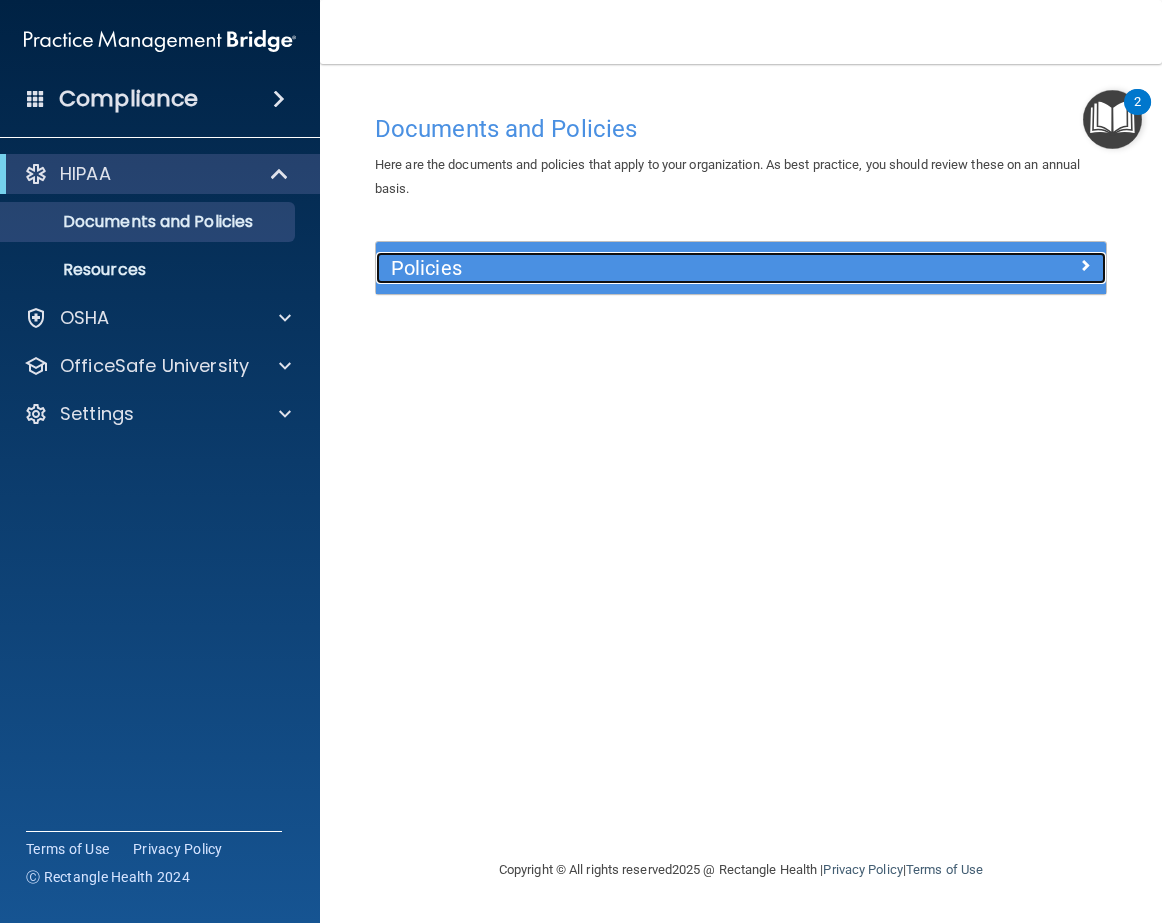 click on "Policies" at bounding box center [650, 268] 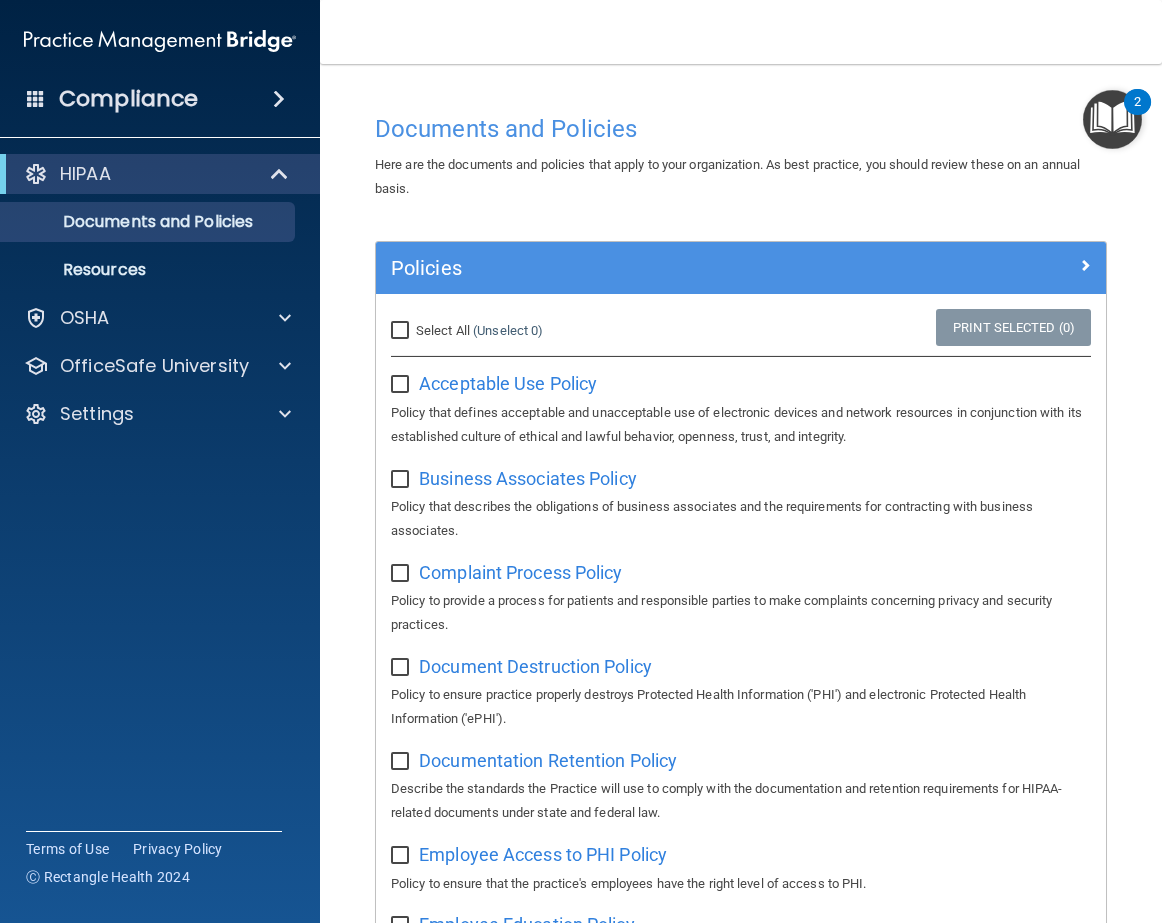 click on "Select All   (Unselect 0)    Unselect All" at bounding box center [402, 331] 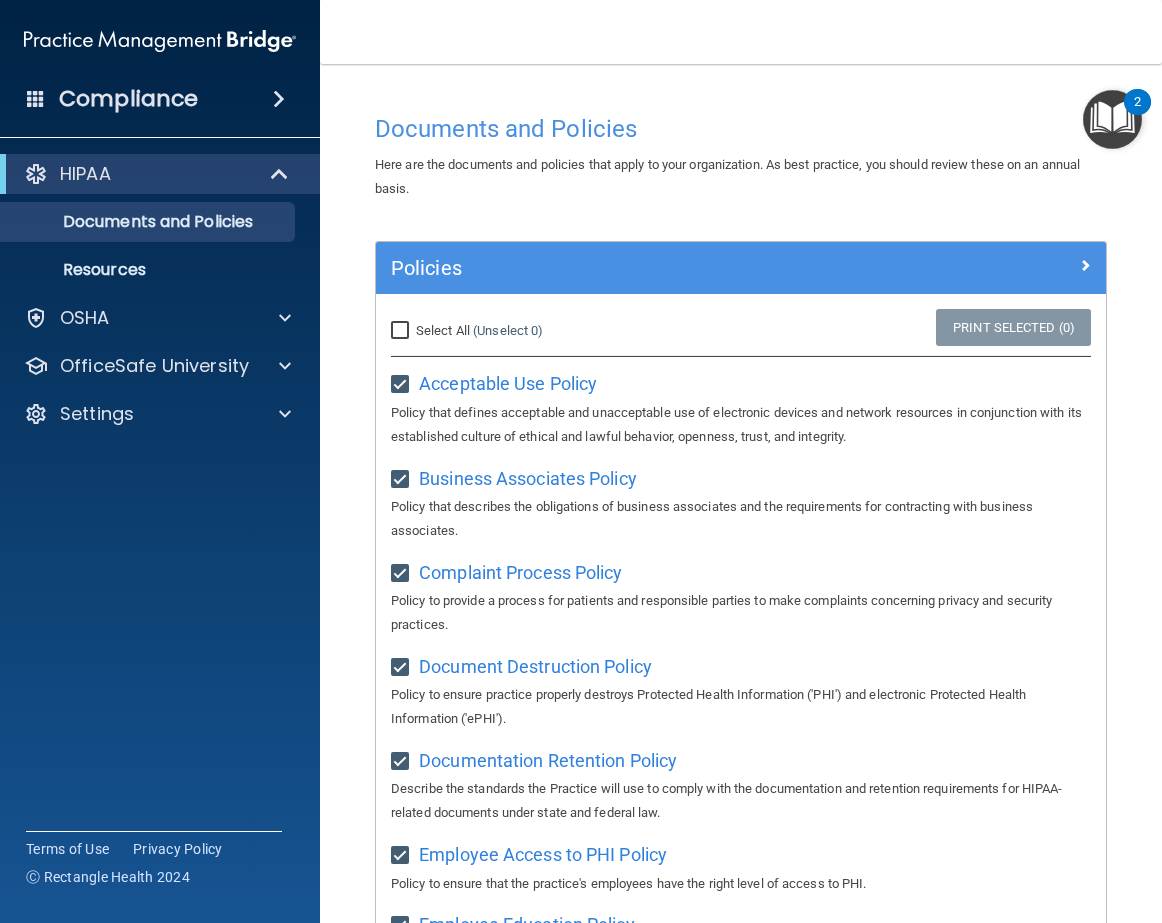 checkbox on "true" 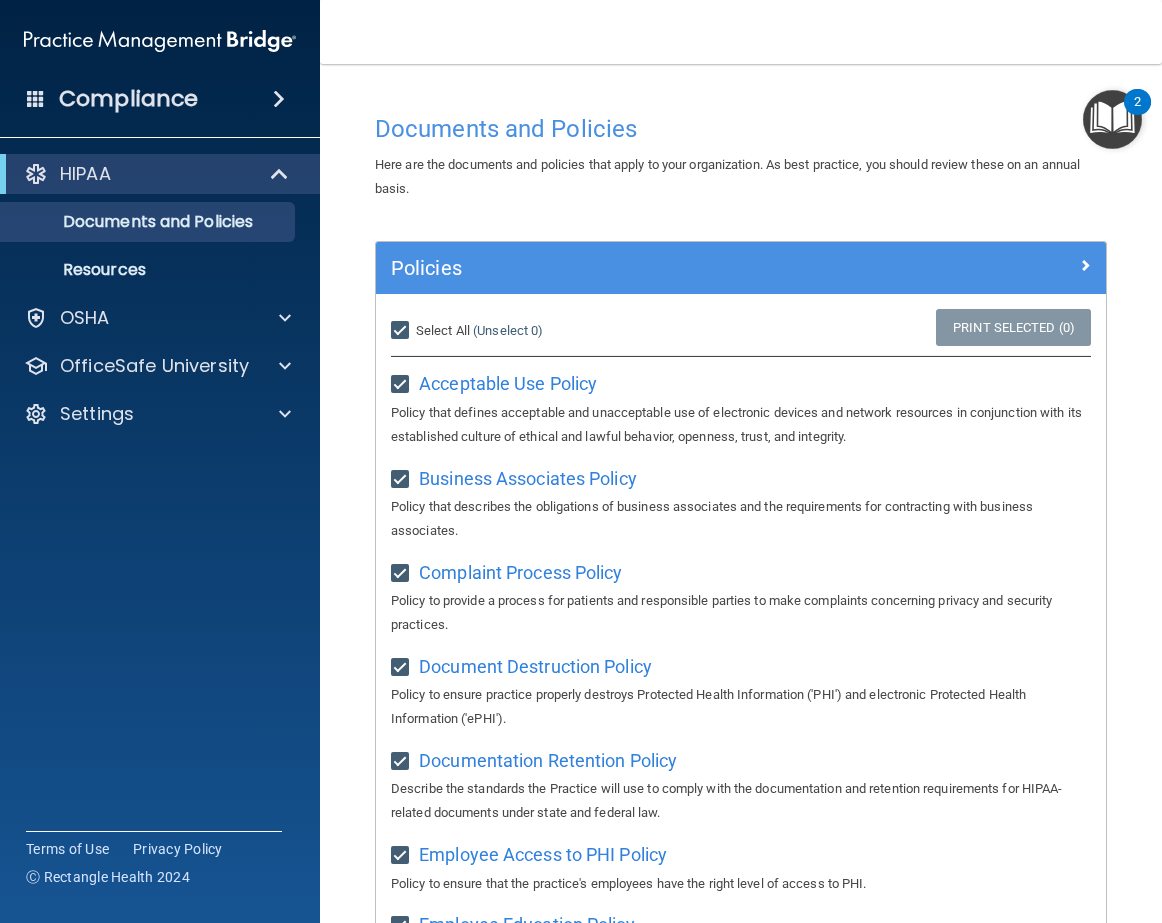 checkbox on "true" 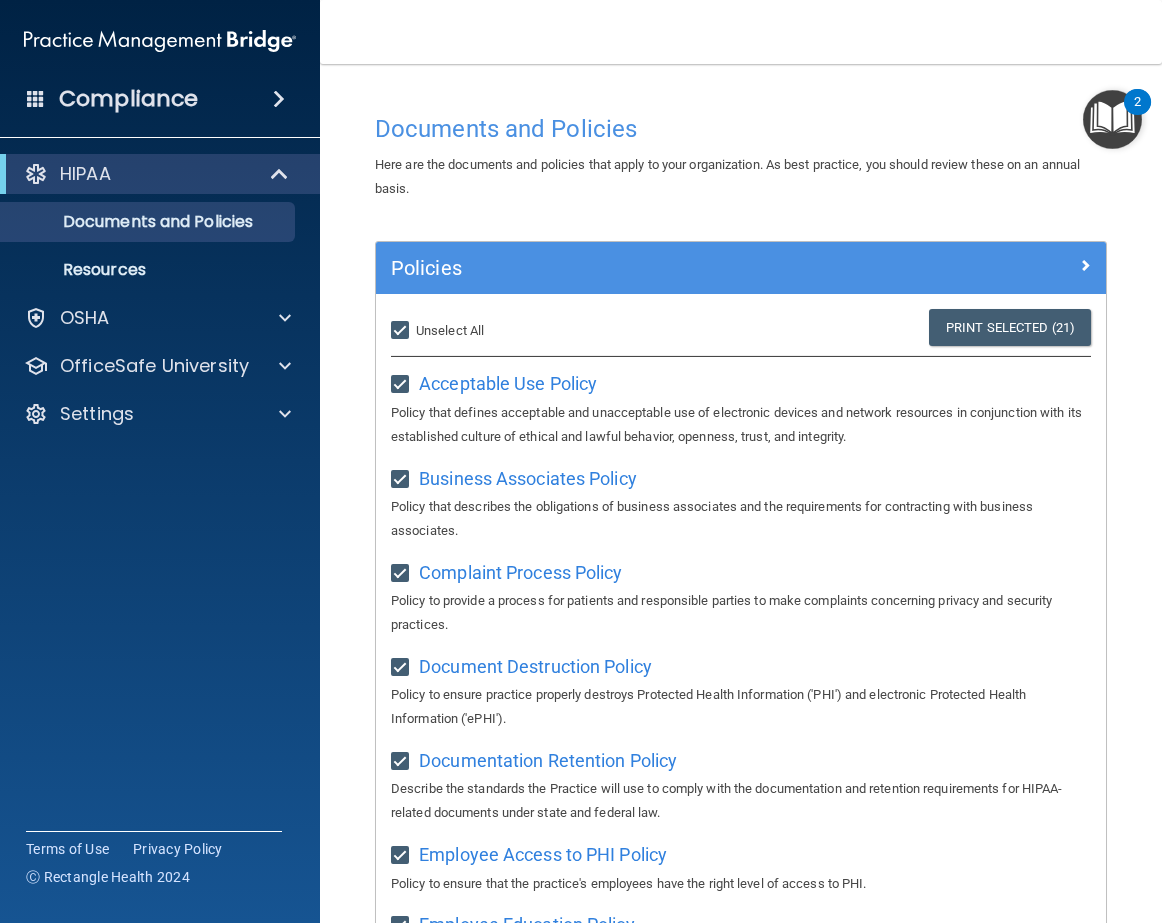 scroll, scrollTop: 1550, scrollLeft: 0, axis: vertical 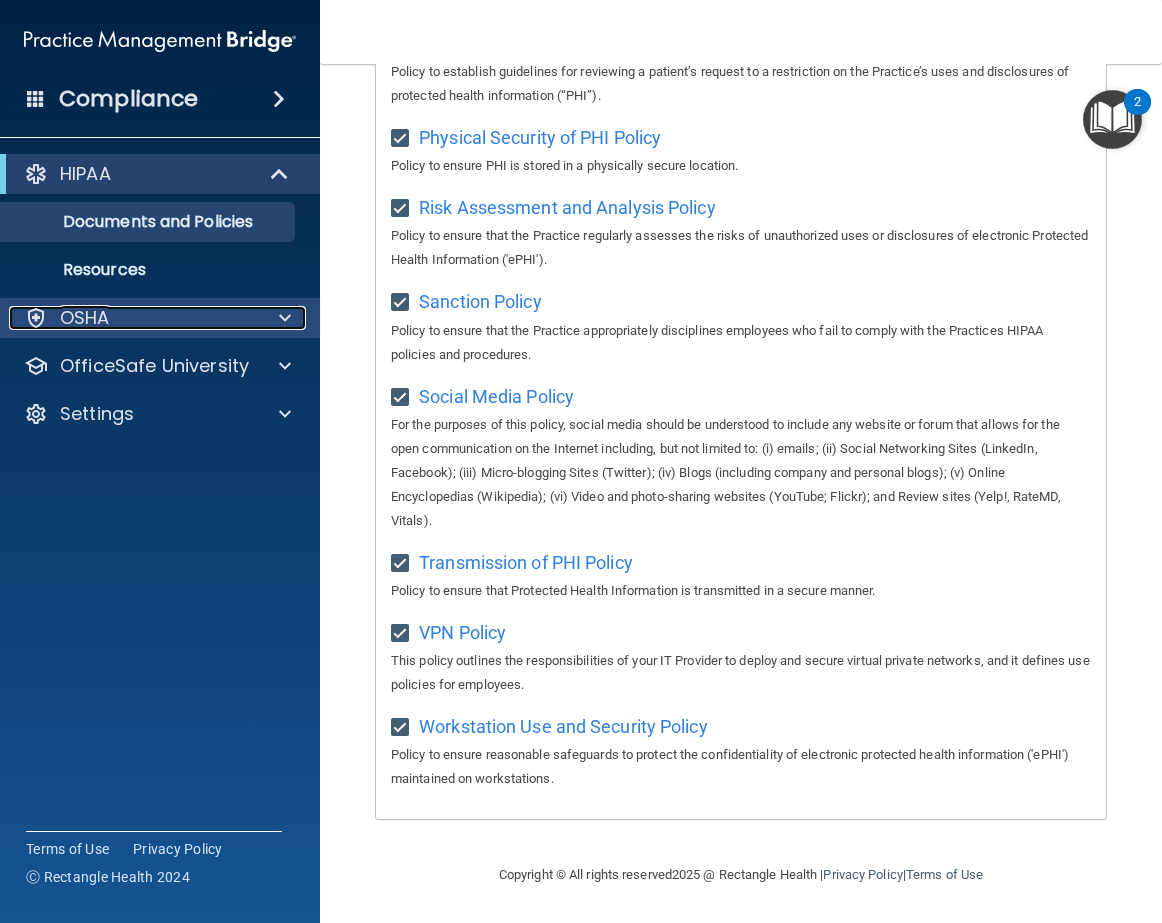 click on "OSHA" at bounding box center (85, 318) 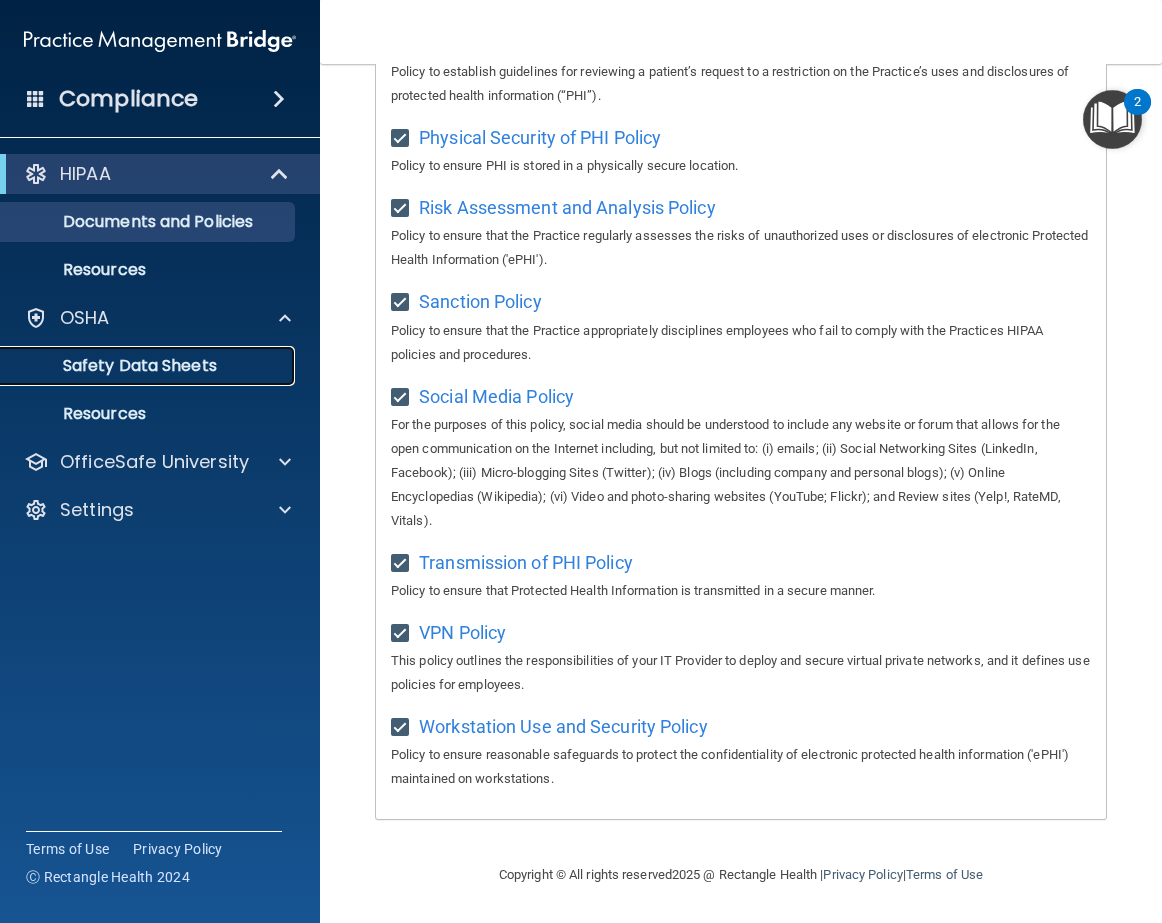click on "Safety Data Sheets" at bounding box center (149, 366) 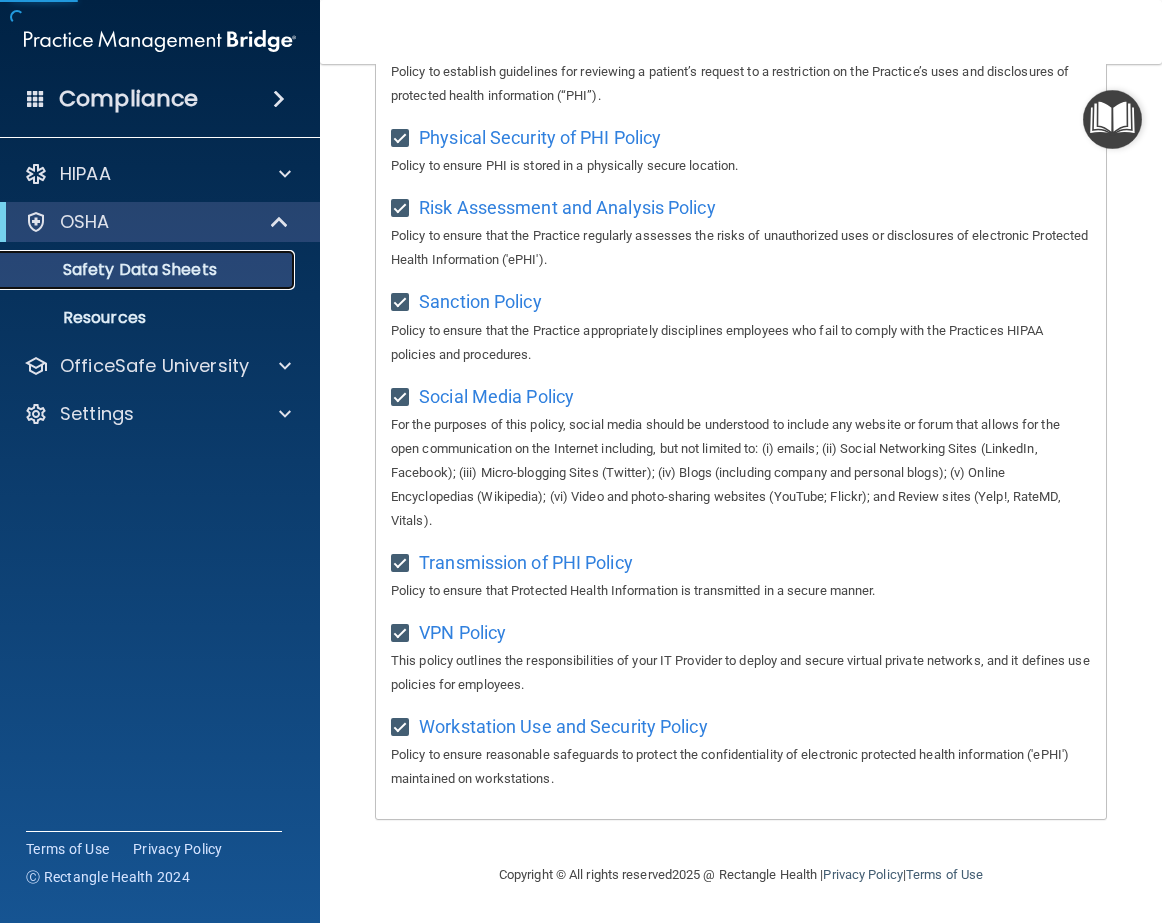 scroll, scrollTop: 0, scrollLeft: 0, axis: both 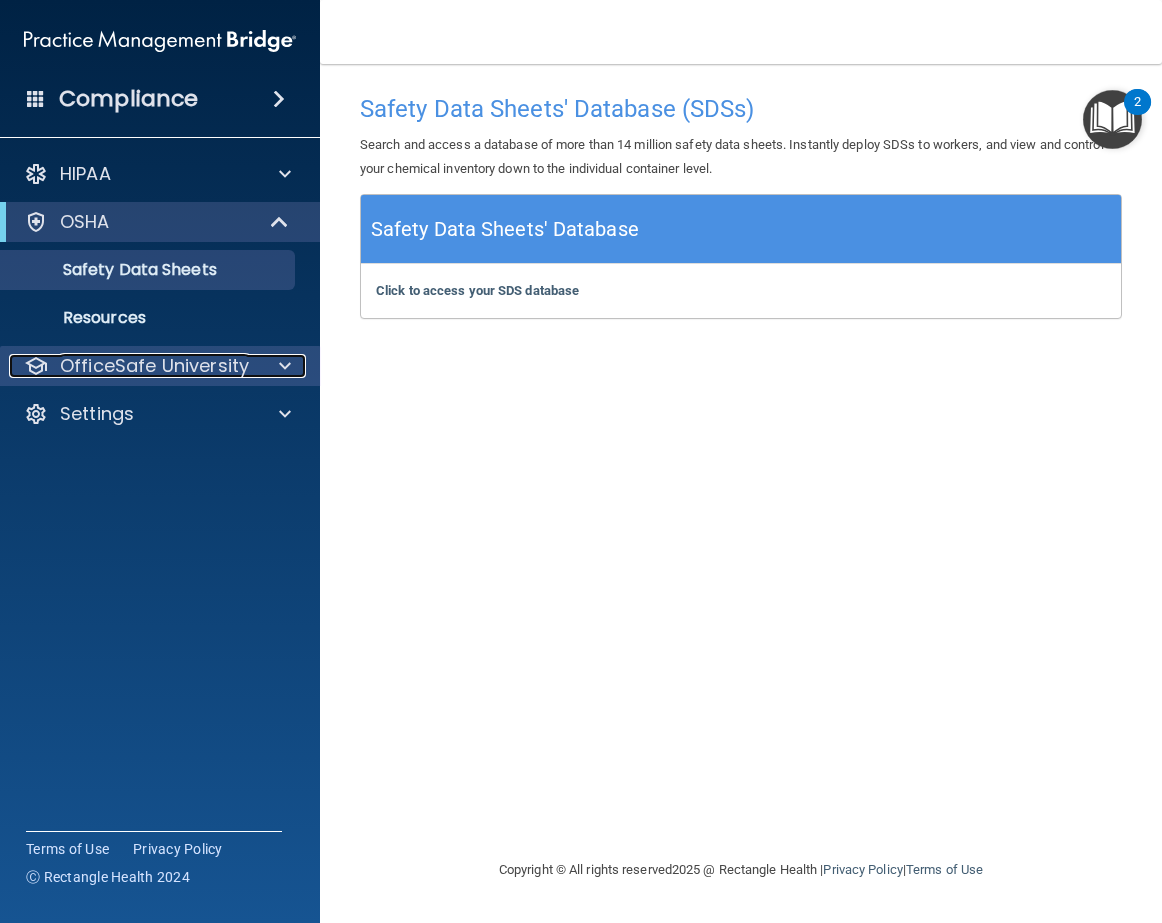 click on "OfficeSafe University" at bounding box center [154, 366] 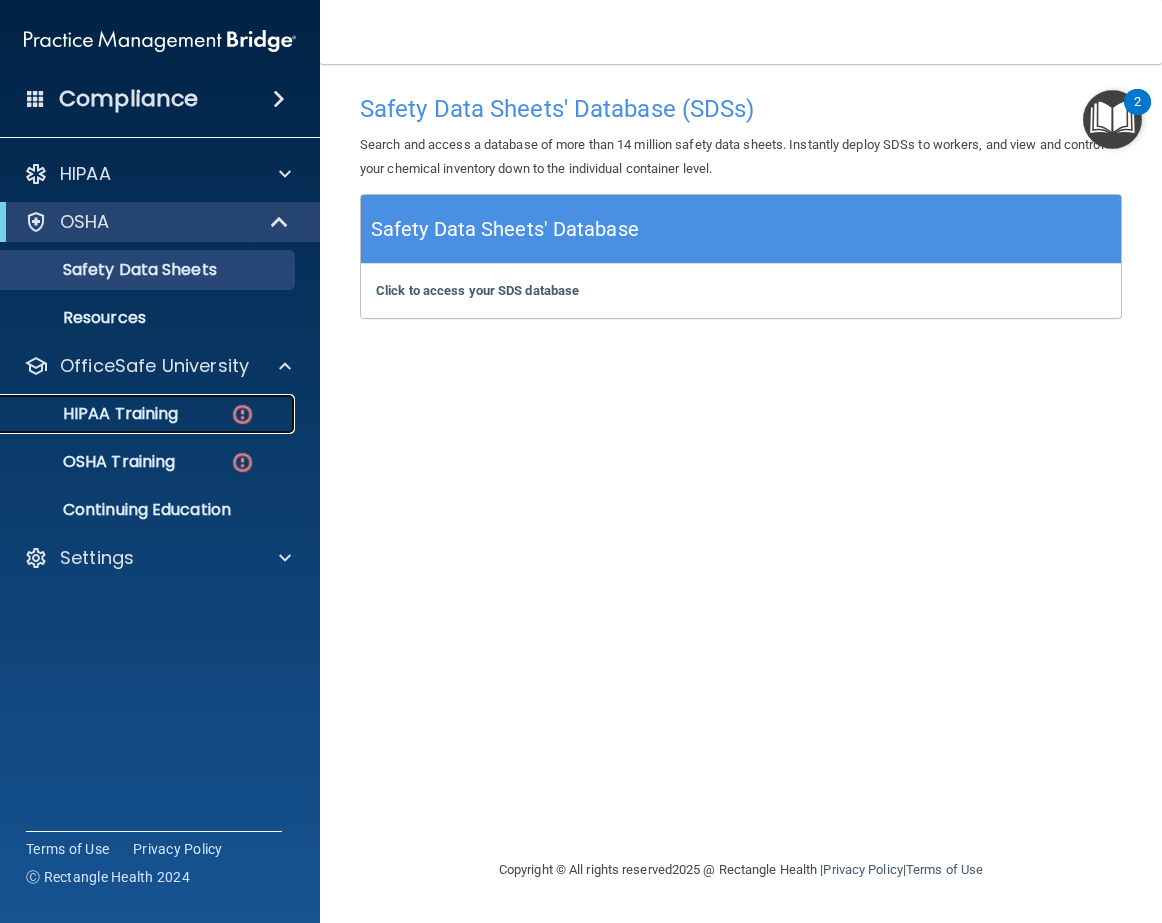 click on "HIPAA Training" at bounding box center (95, 414) 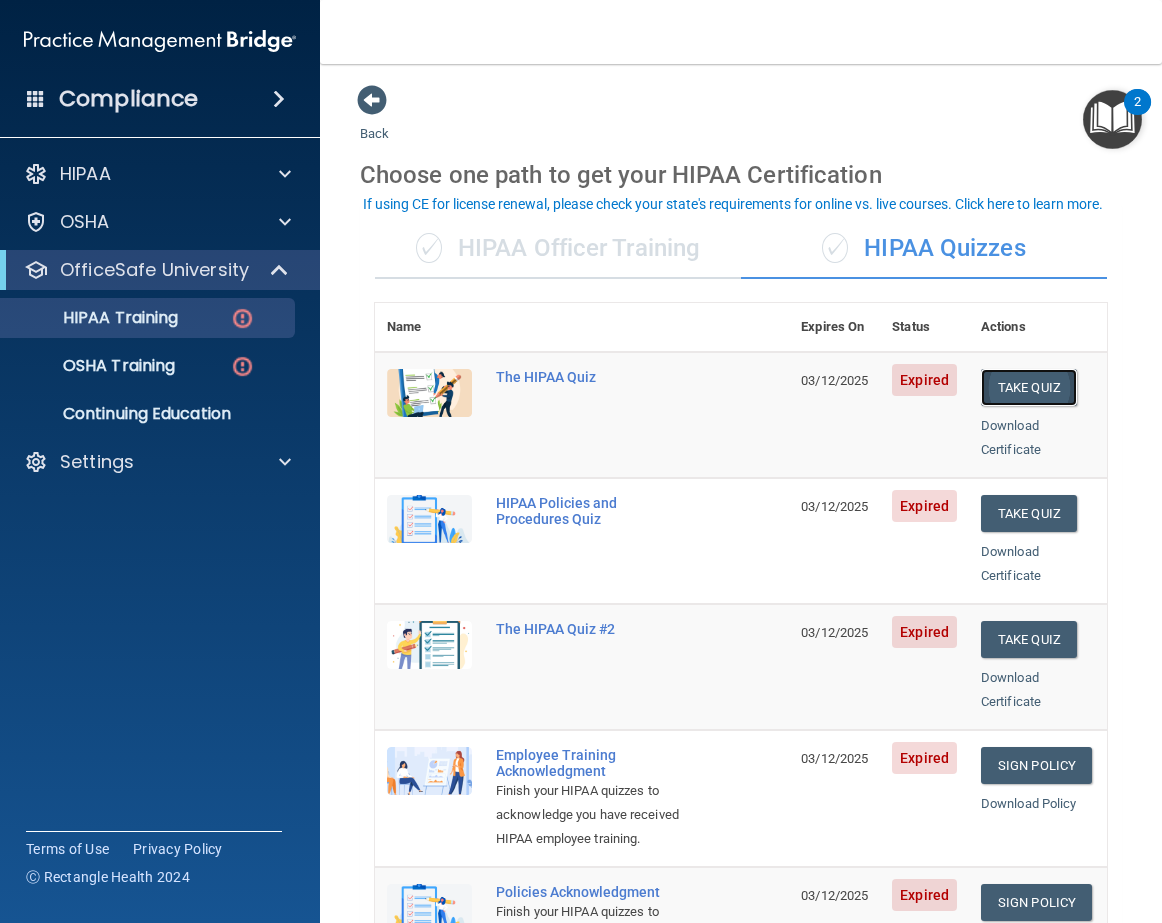 click on "Take Quiz" at bounding box center [1029, 387] 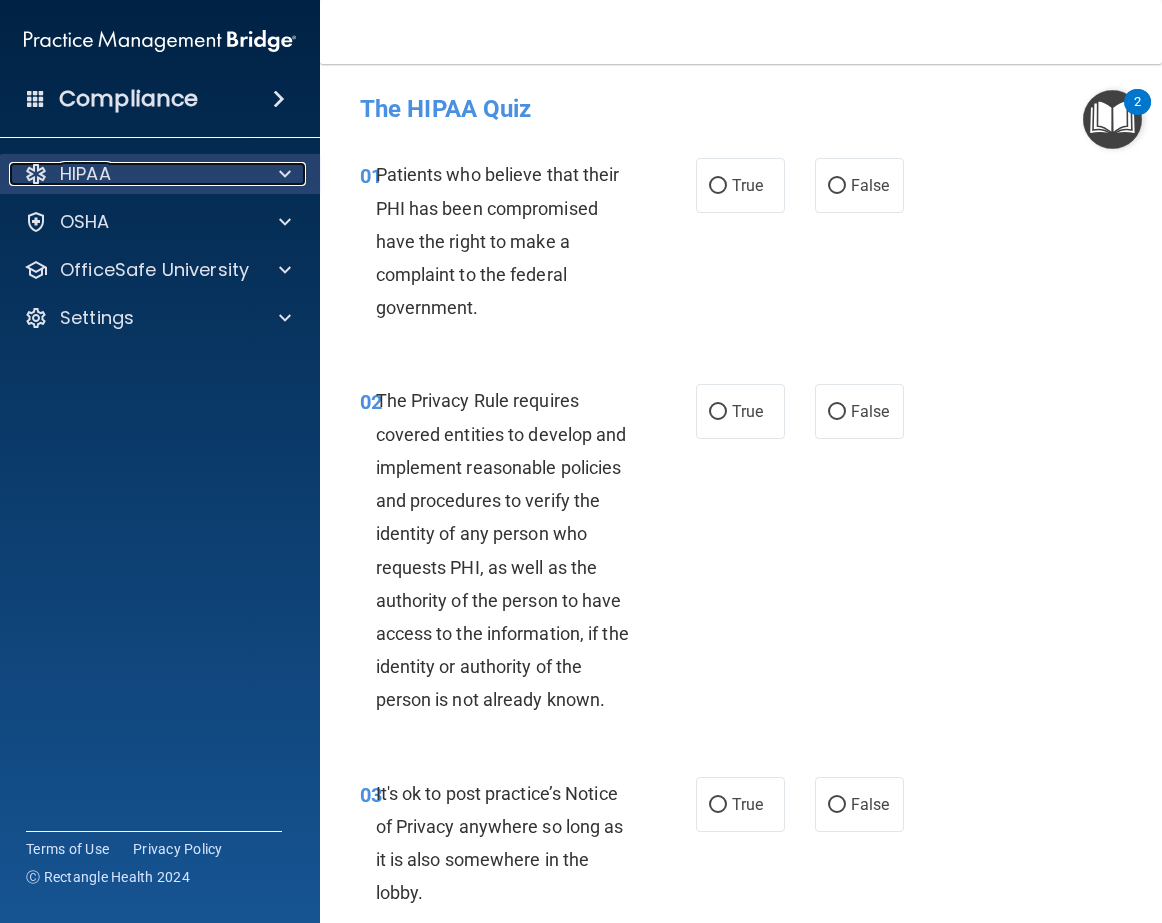 click on "HIPAA" at bounding box center (85, 174) 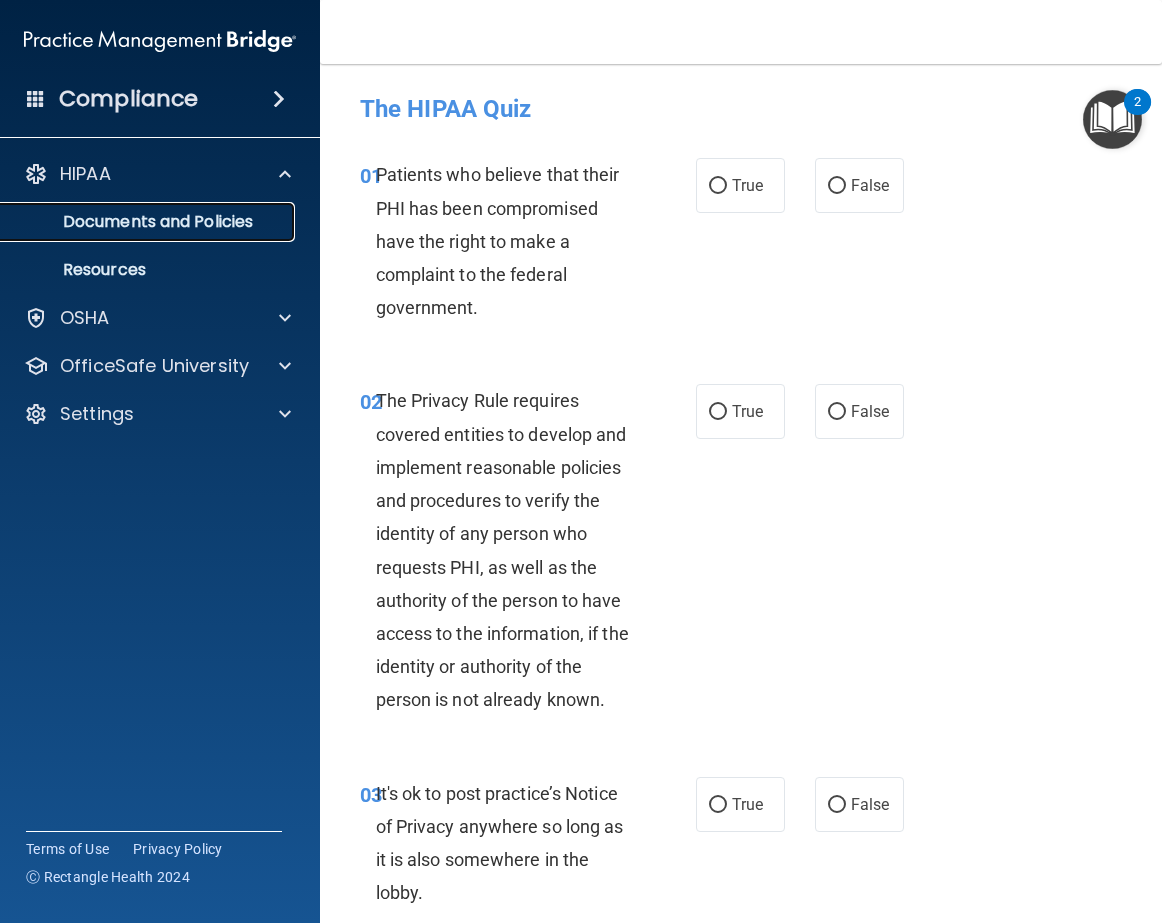 click on "Documents and Policies" at bounding box center [149, 222] 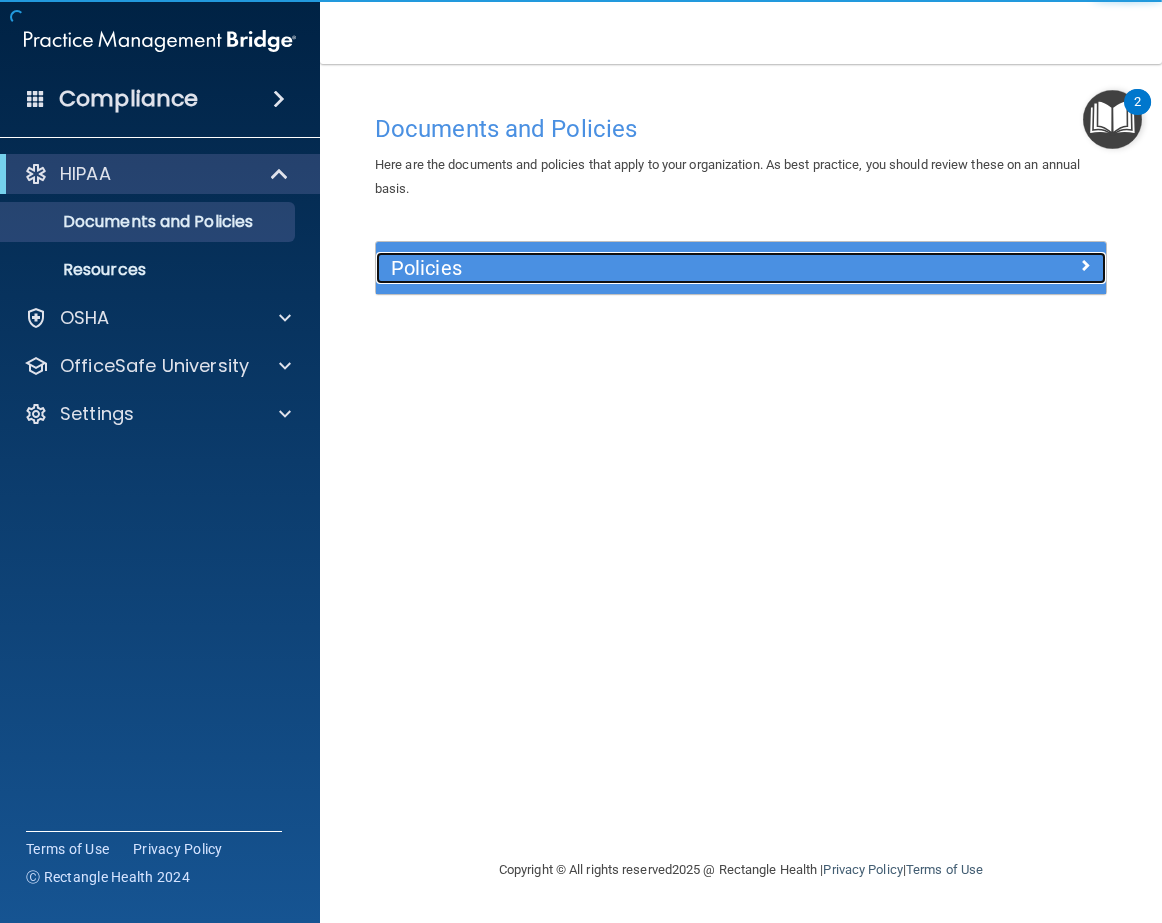 click on "Policies" at bounding box center (650, 268) 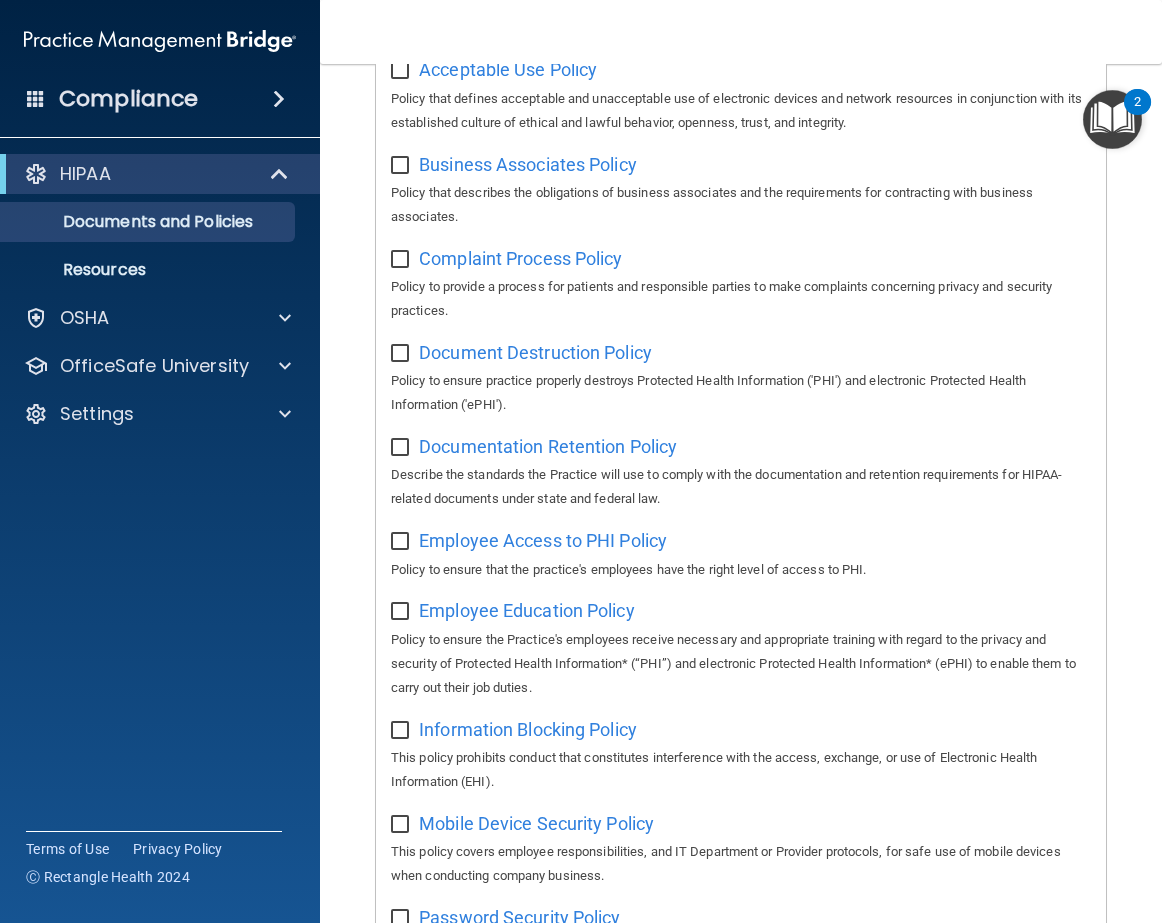 scroll, scrollTop: 0, scrollLeft: 0, axis: both 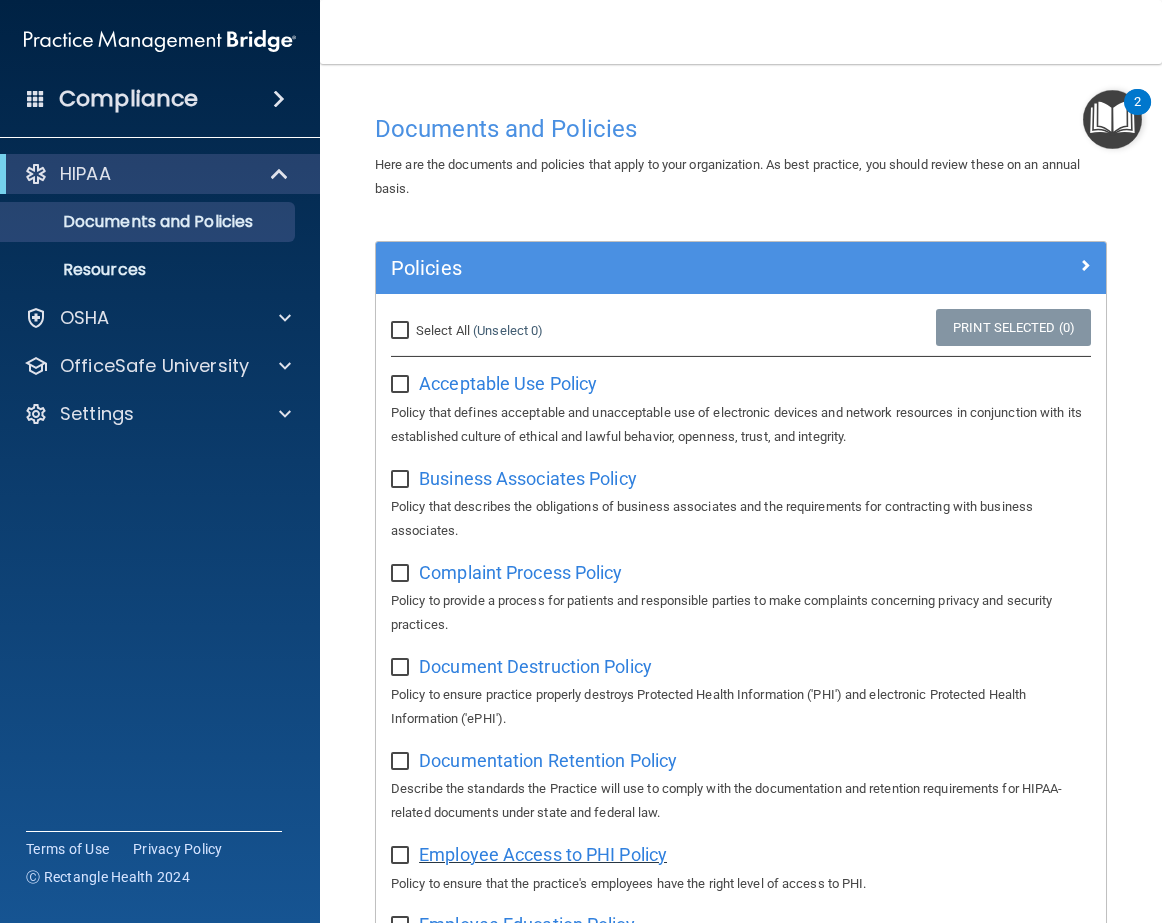 click on "Employee Access to PHI Policy" at bounding box center (543, 854) 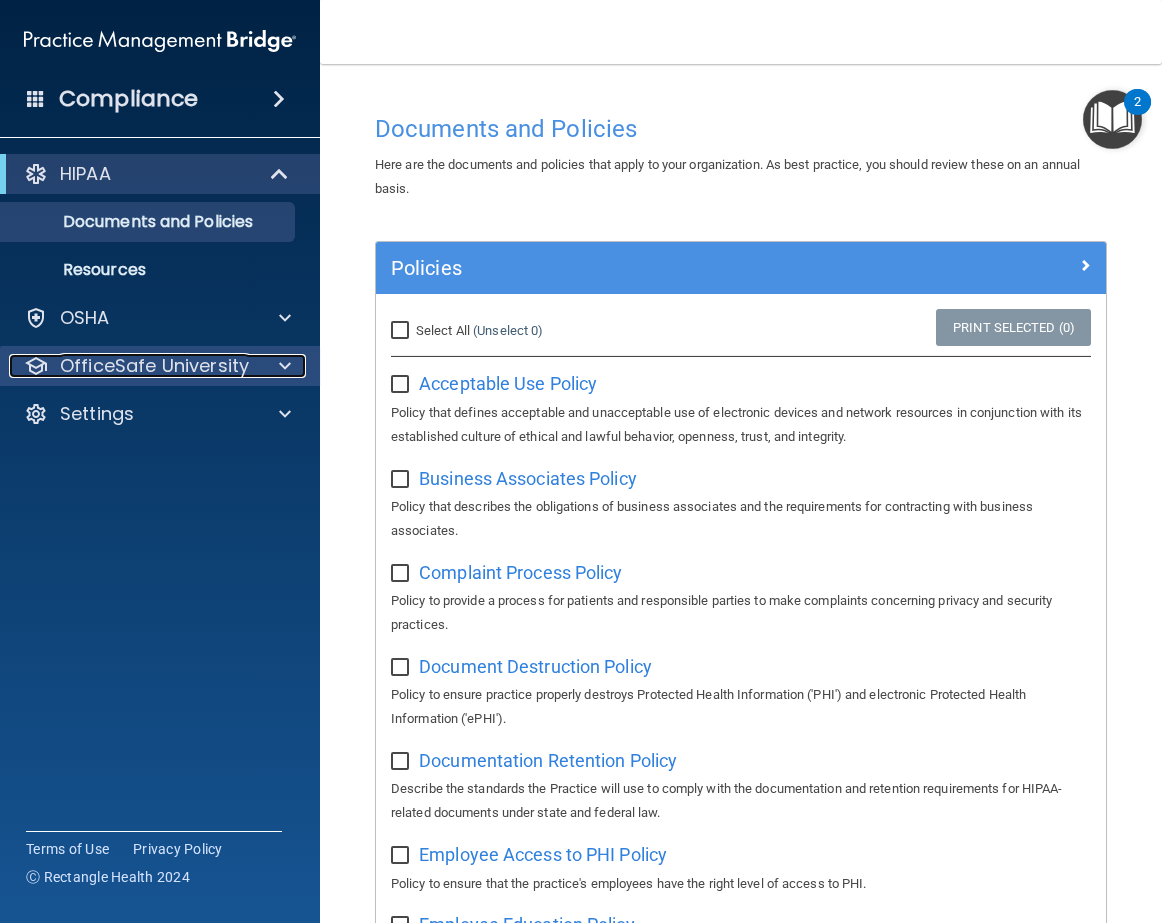 click on "OfficeSafe University" at bounding box center [154, 366] 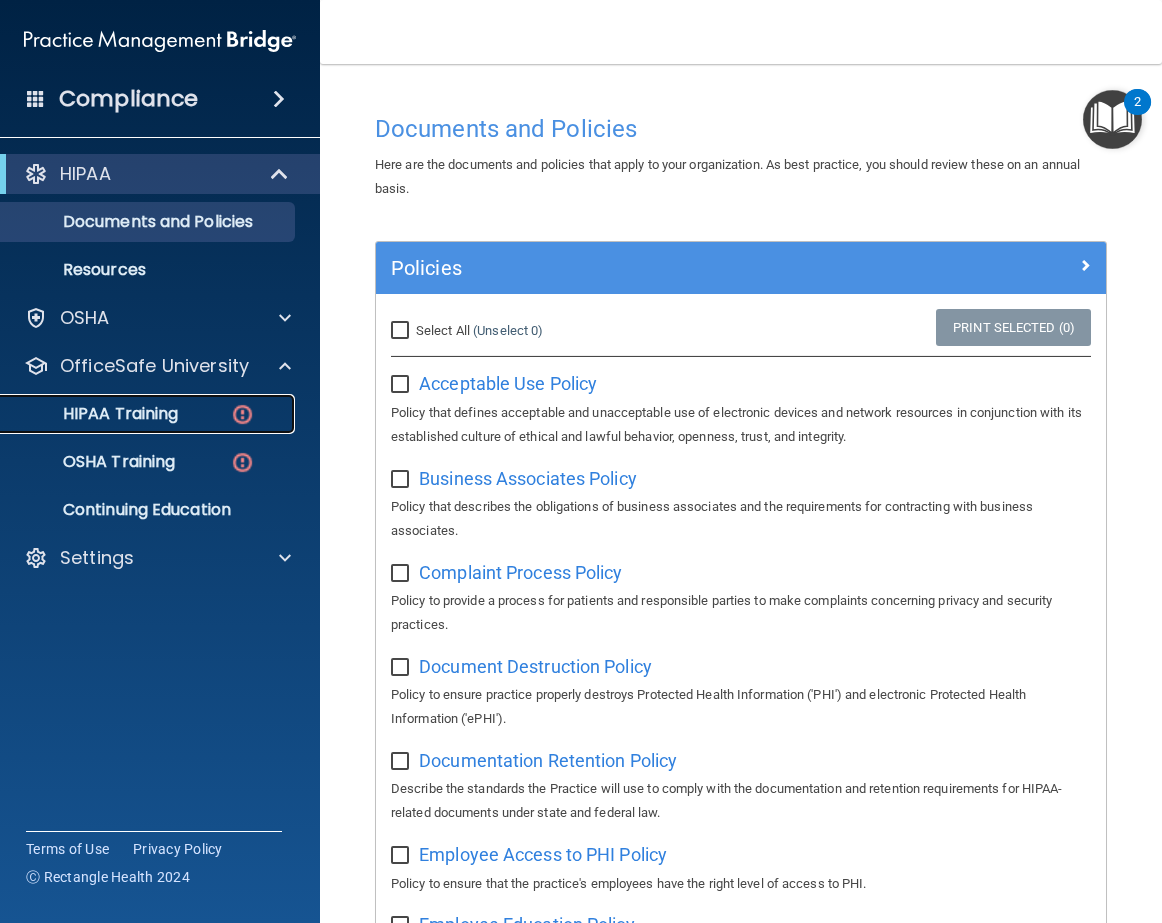 click on "HIPAA Training" at bounding box center (95, 414) 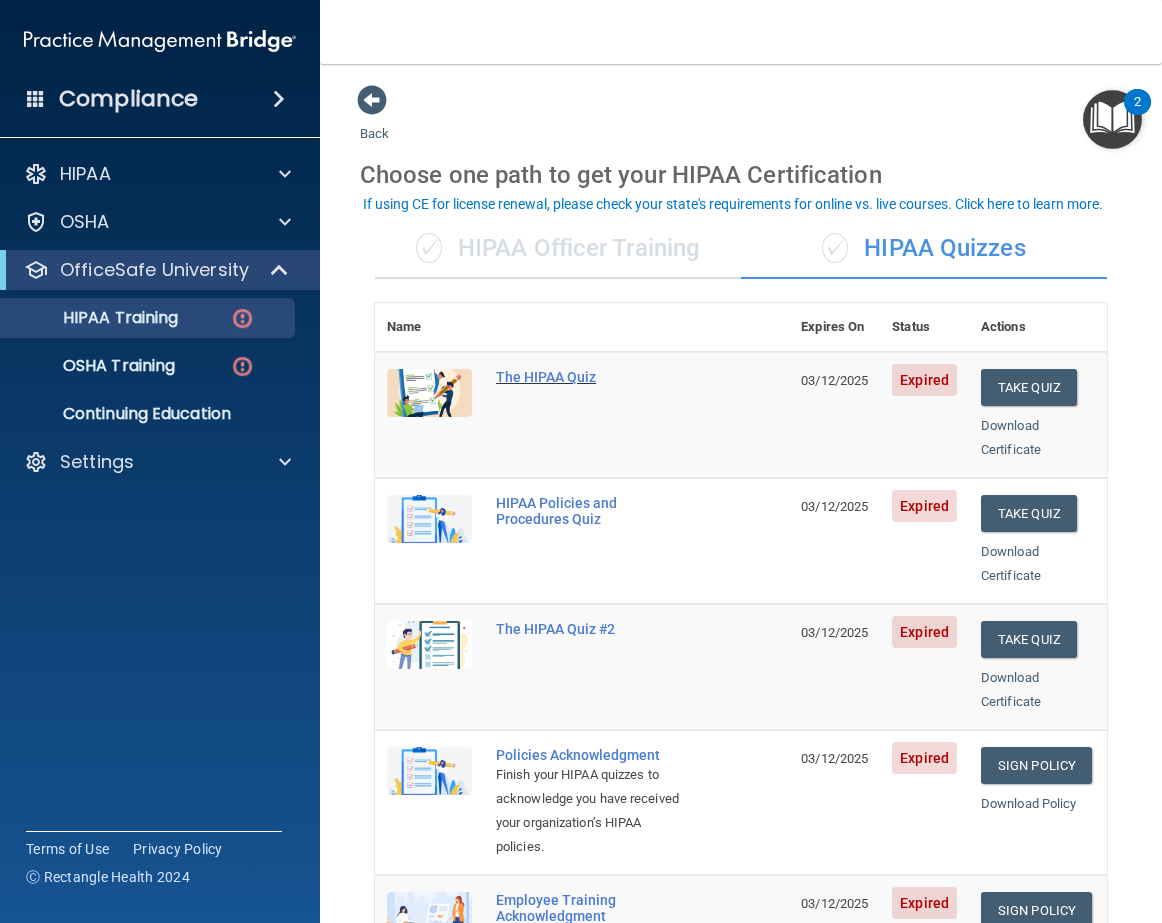 click on "The HIPAA Quiz" at bounding box center [592, 377] 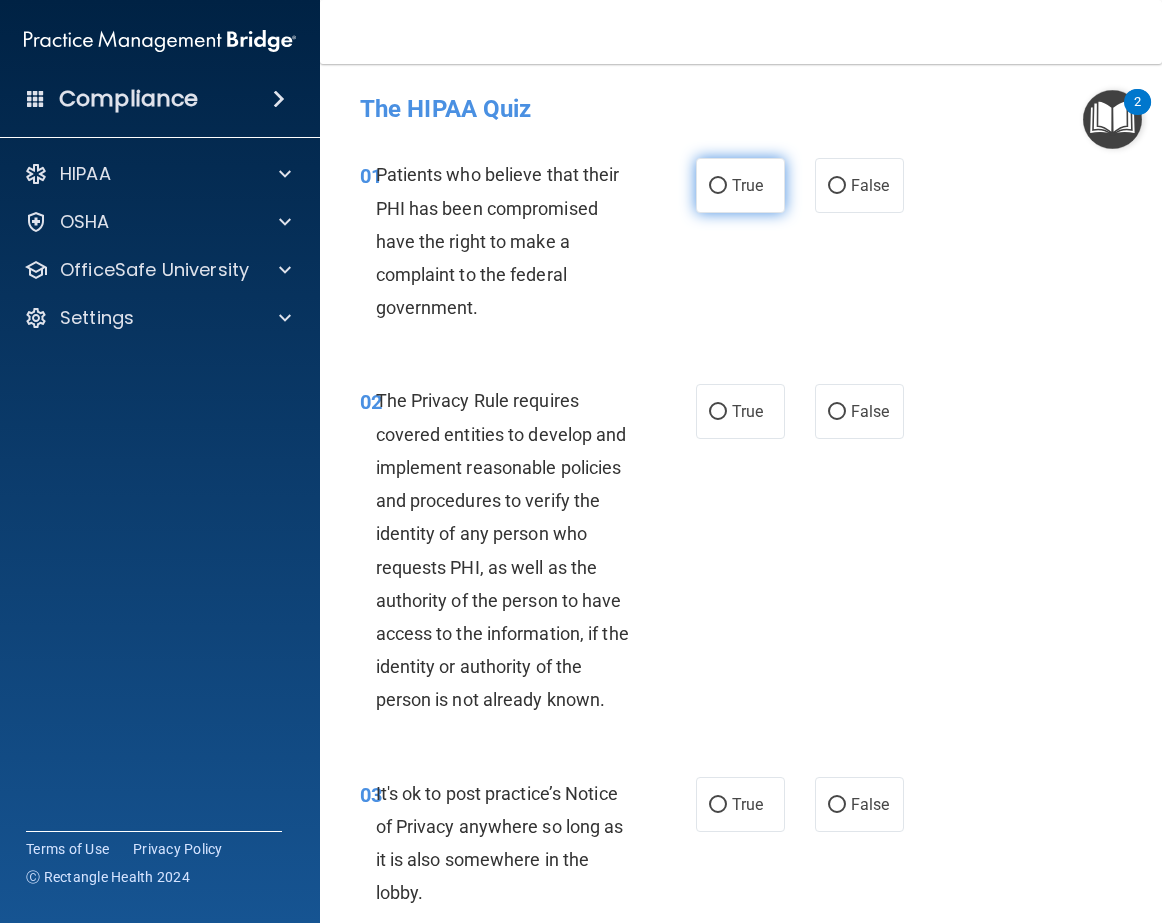 click on "True" at bounding box center (718, 186) 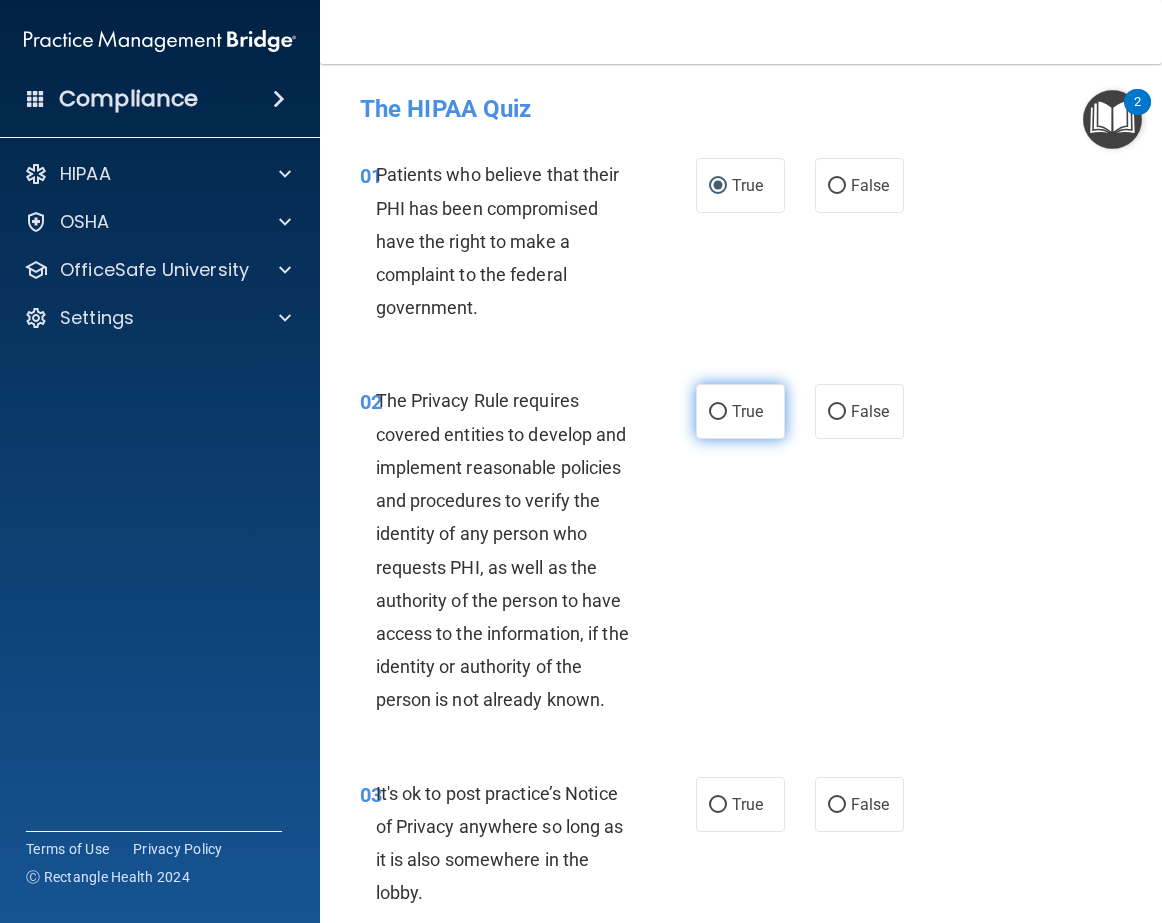 click on "True" at bounding box center (740, 411) 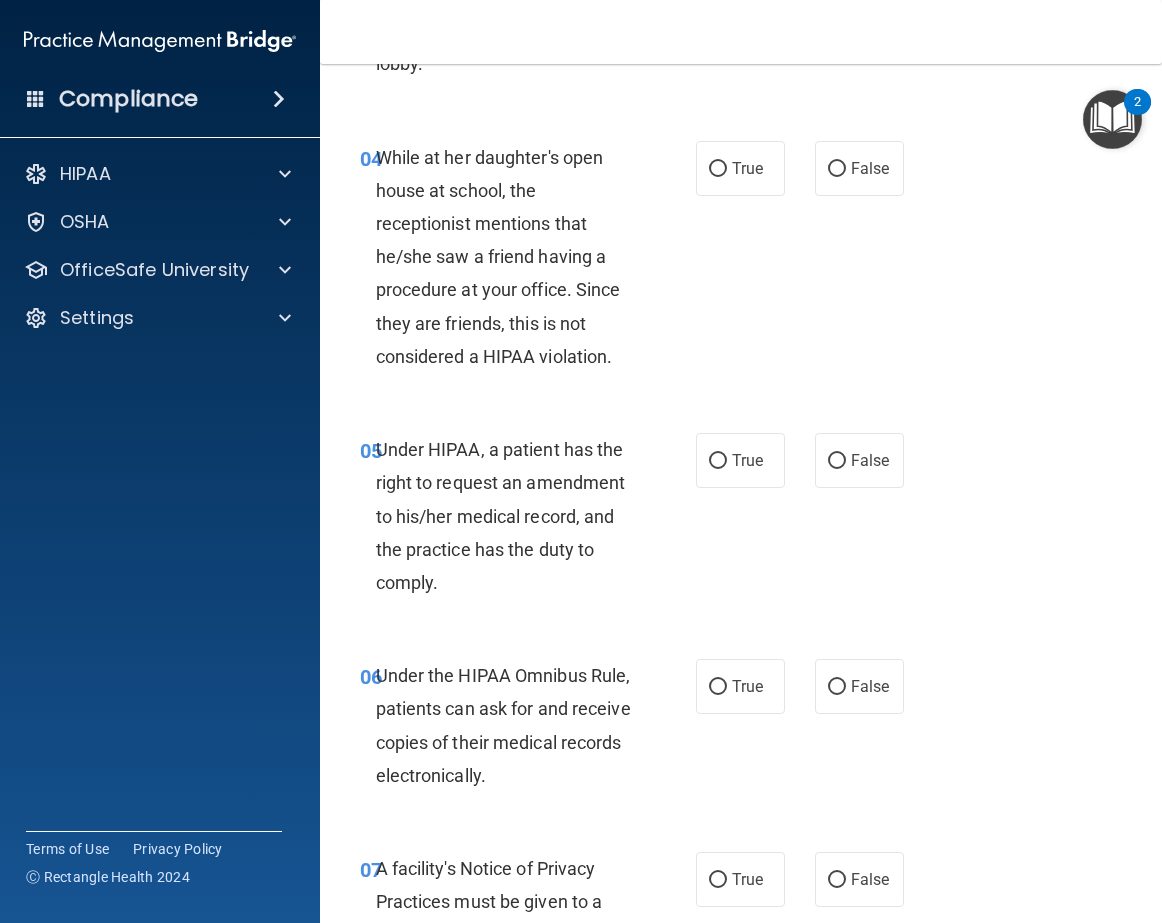 scroll, scrollTop: 0, scrollLeft: 0, axis: both 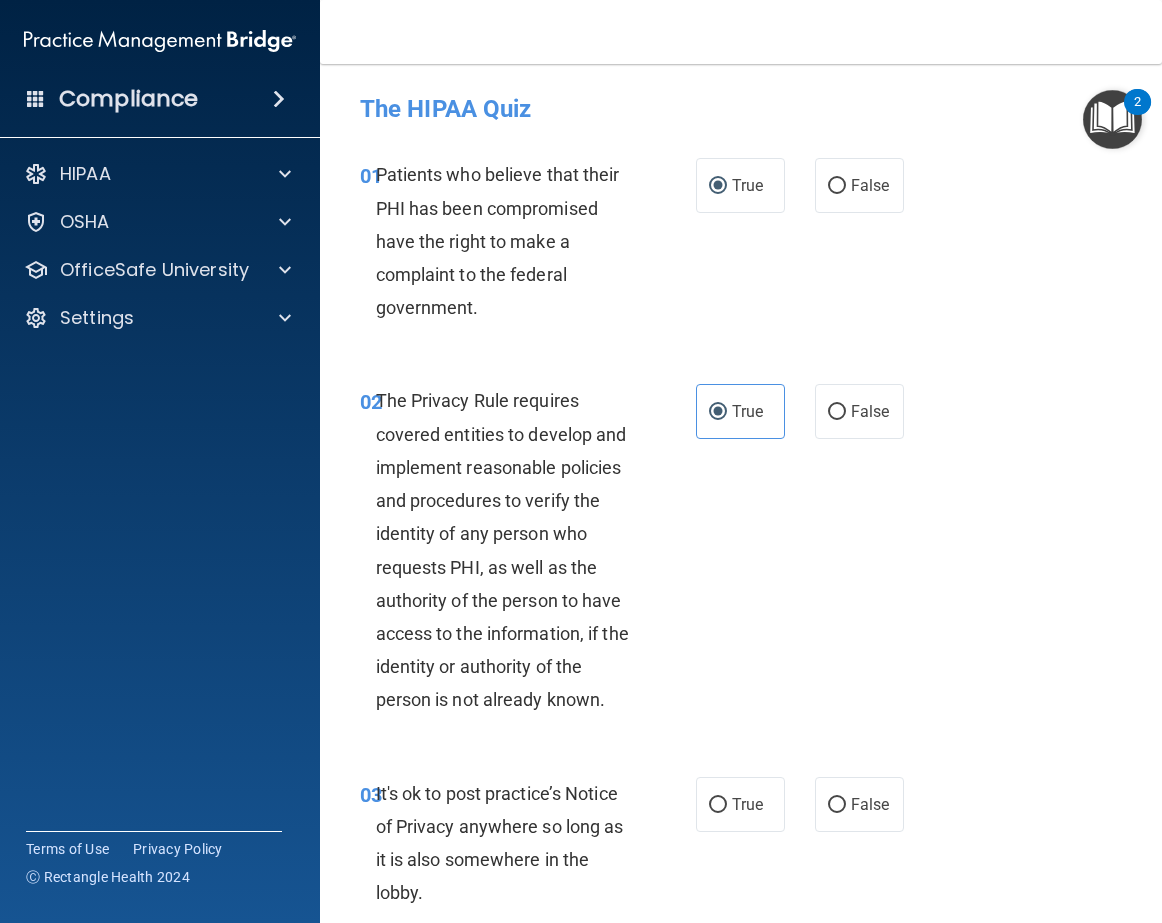 click at bounding box center (1112, 119) 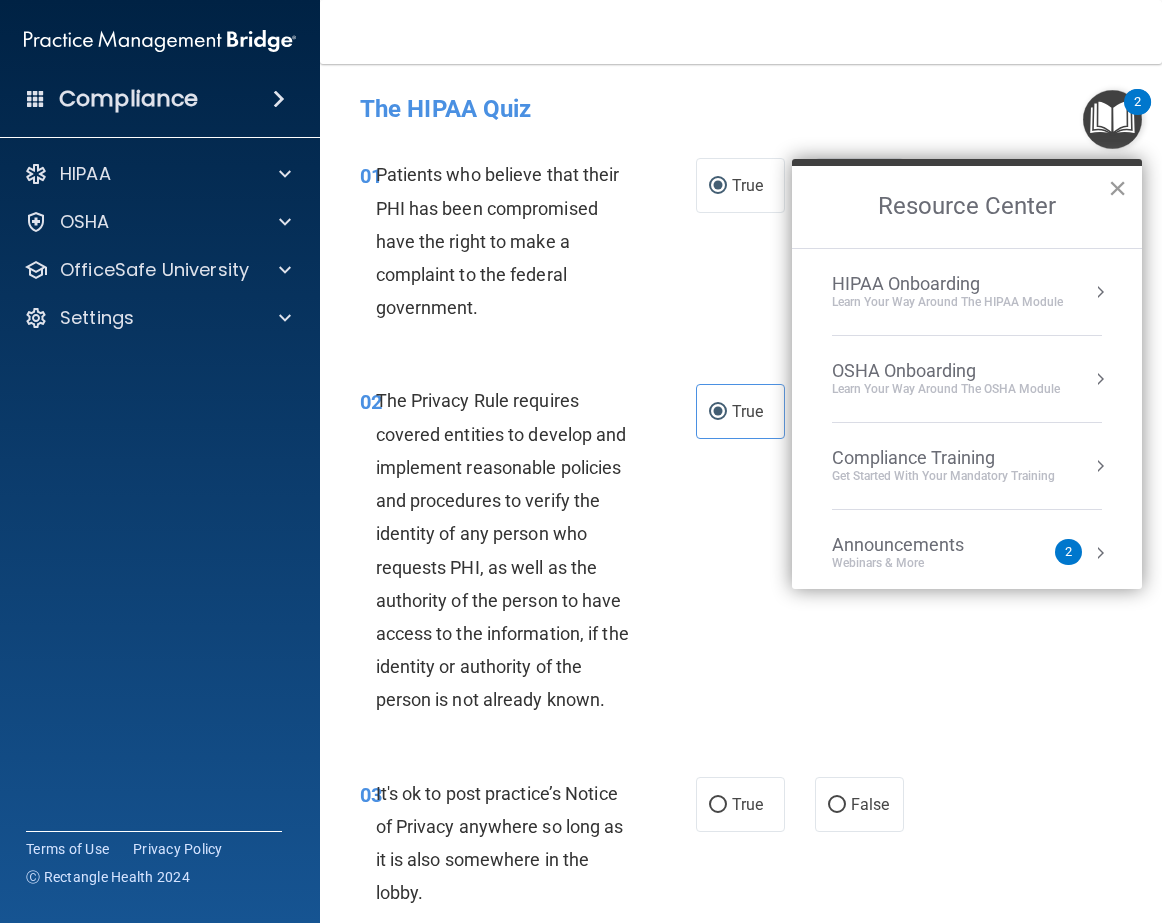 drag, startPoint x: 1116, startPoint y: 184, endPoint x: 1099, endPoint y: 179, distance: 17.720045 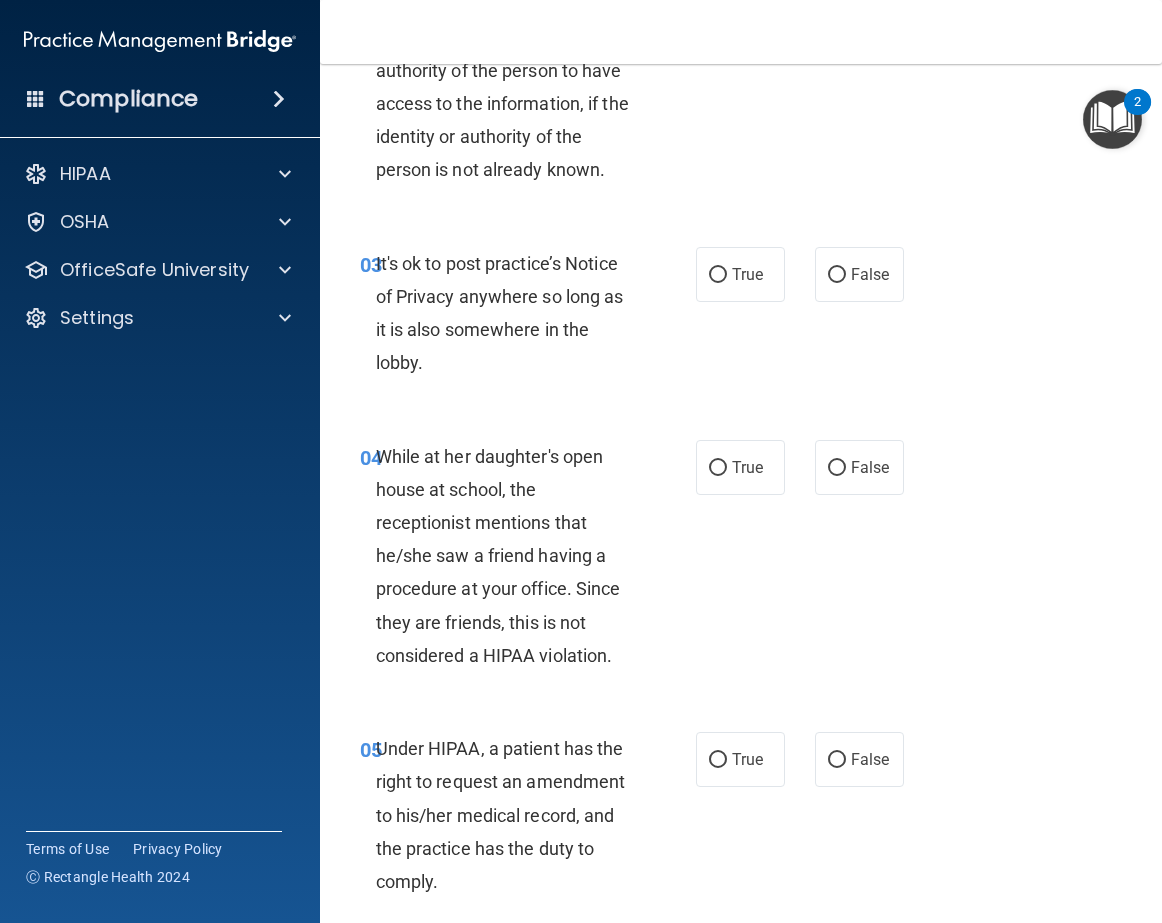 scroll, scrollTop: 540, scrollLeft: 0, axis: vertical 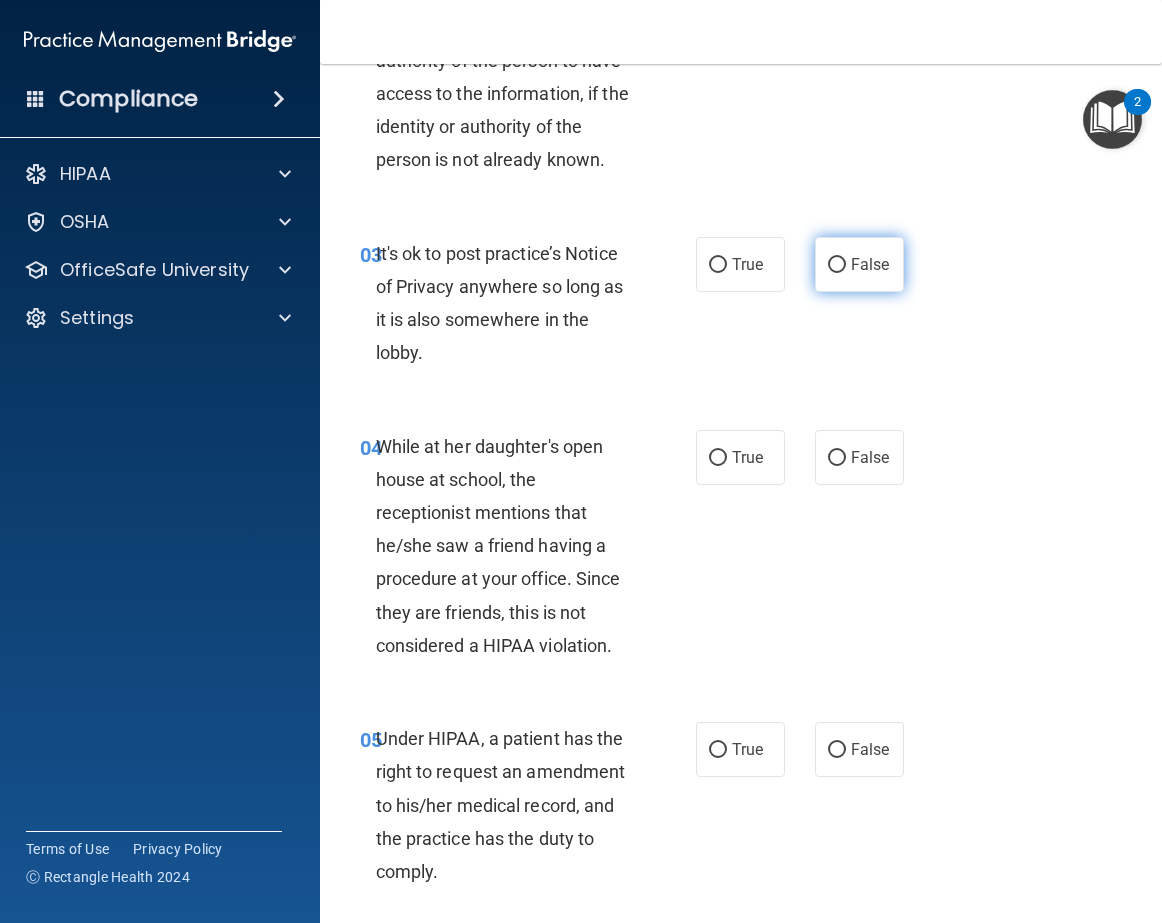 click on "False" at bounding box center (837, 265) 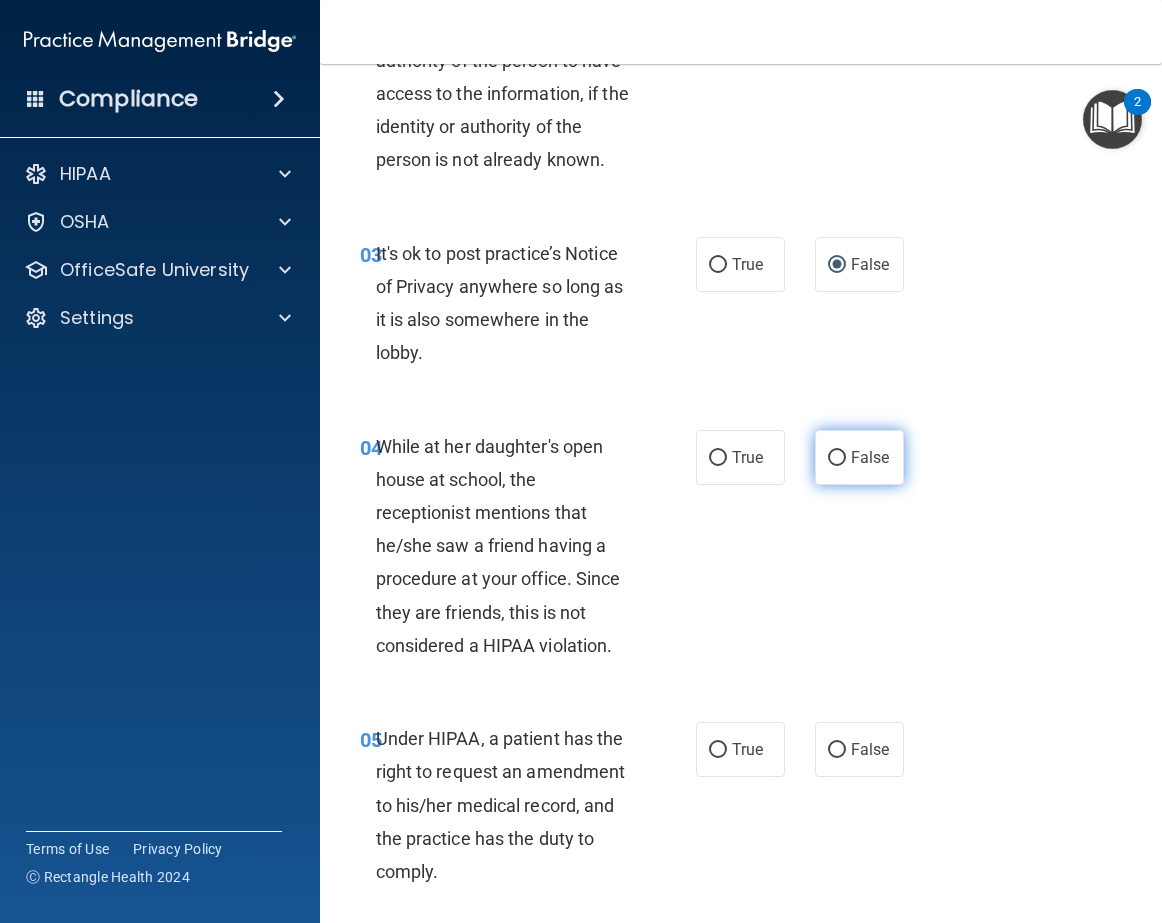 click on "False" at bounding box center [837, 458] 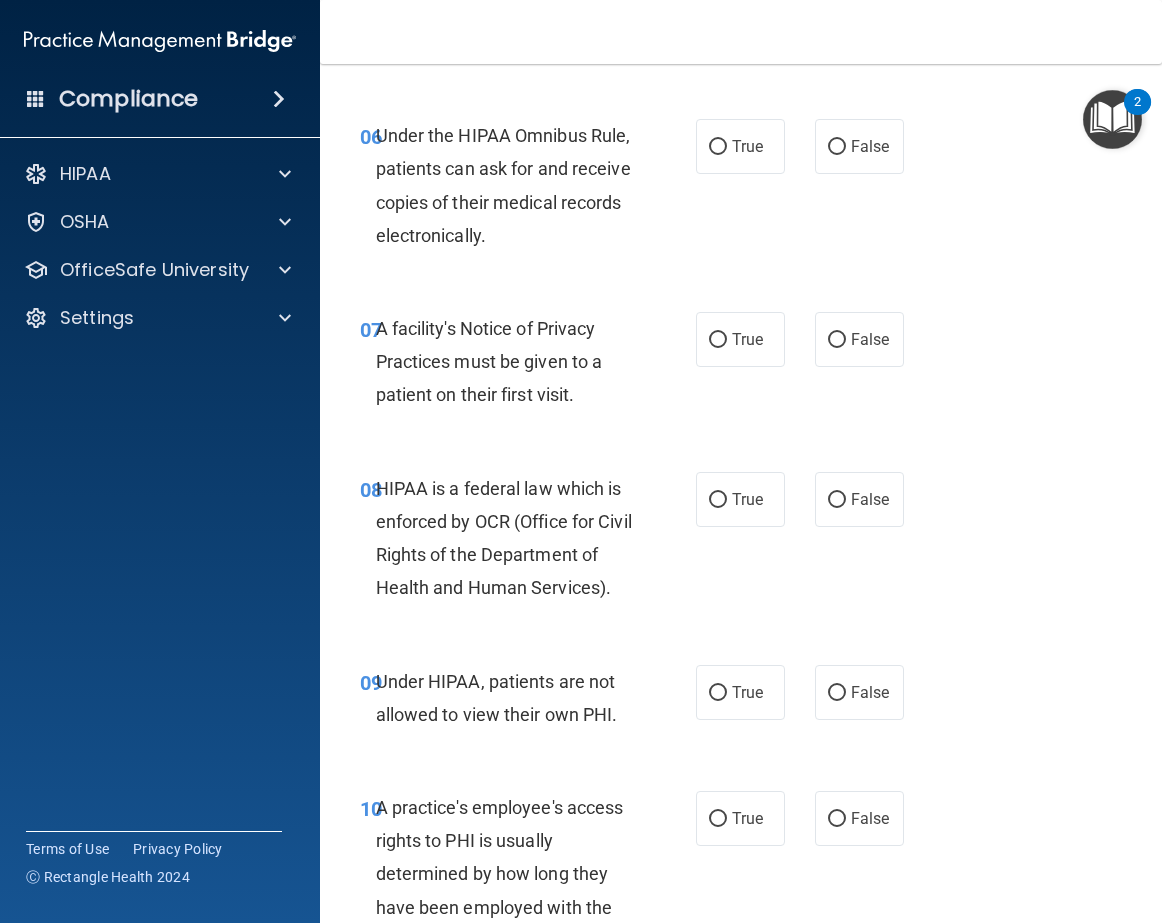 scroll, scrollTop: 540, scrollLeft: 0, axis: vertical 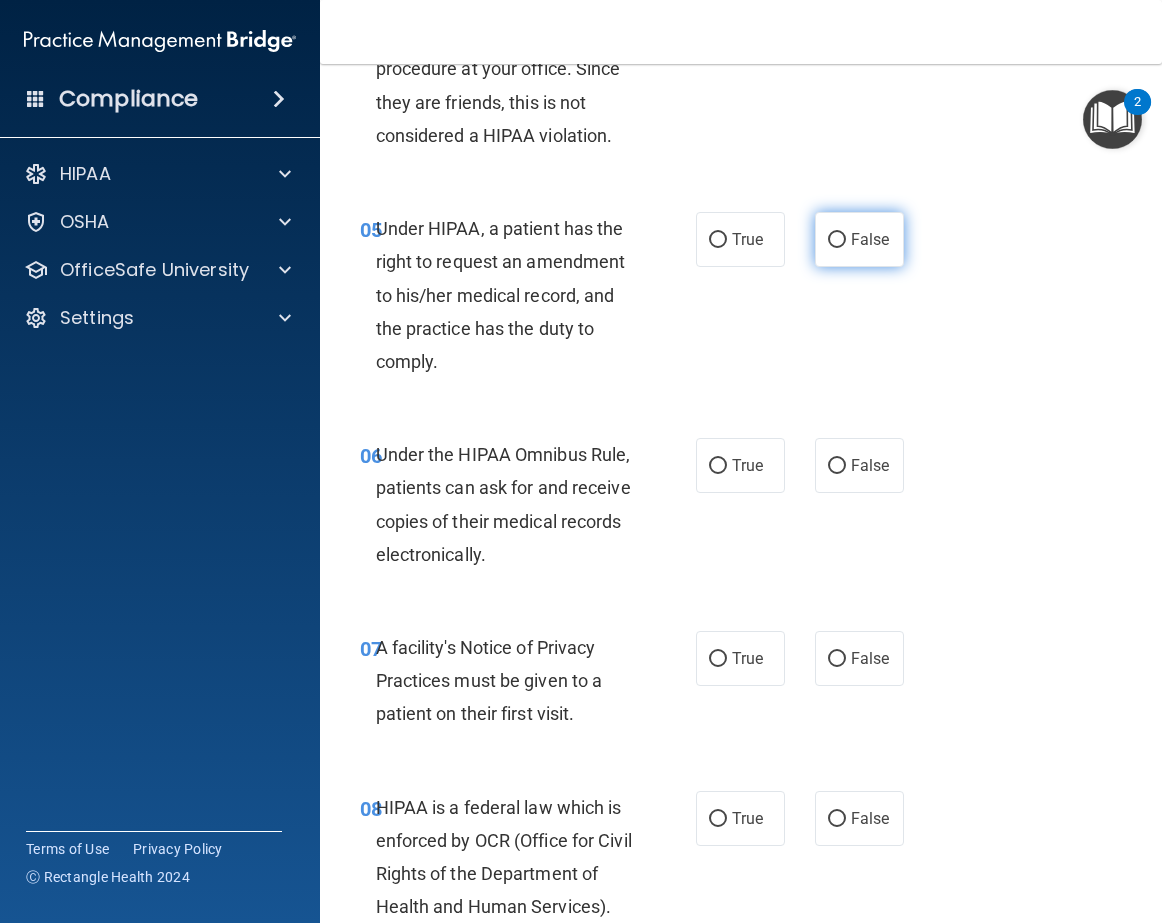 click on "False" at bounding box center [837, 240] 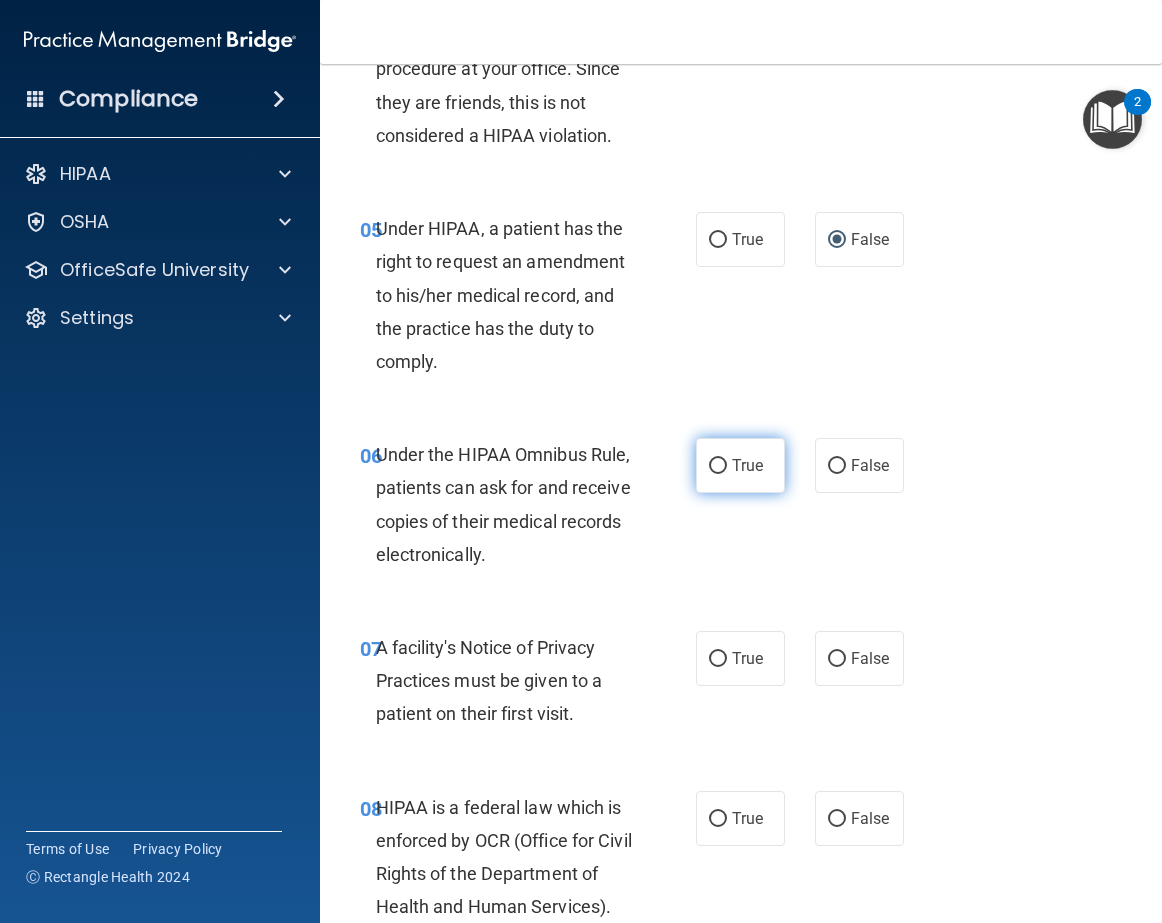 click on "True" at bounding box center [718, 466] 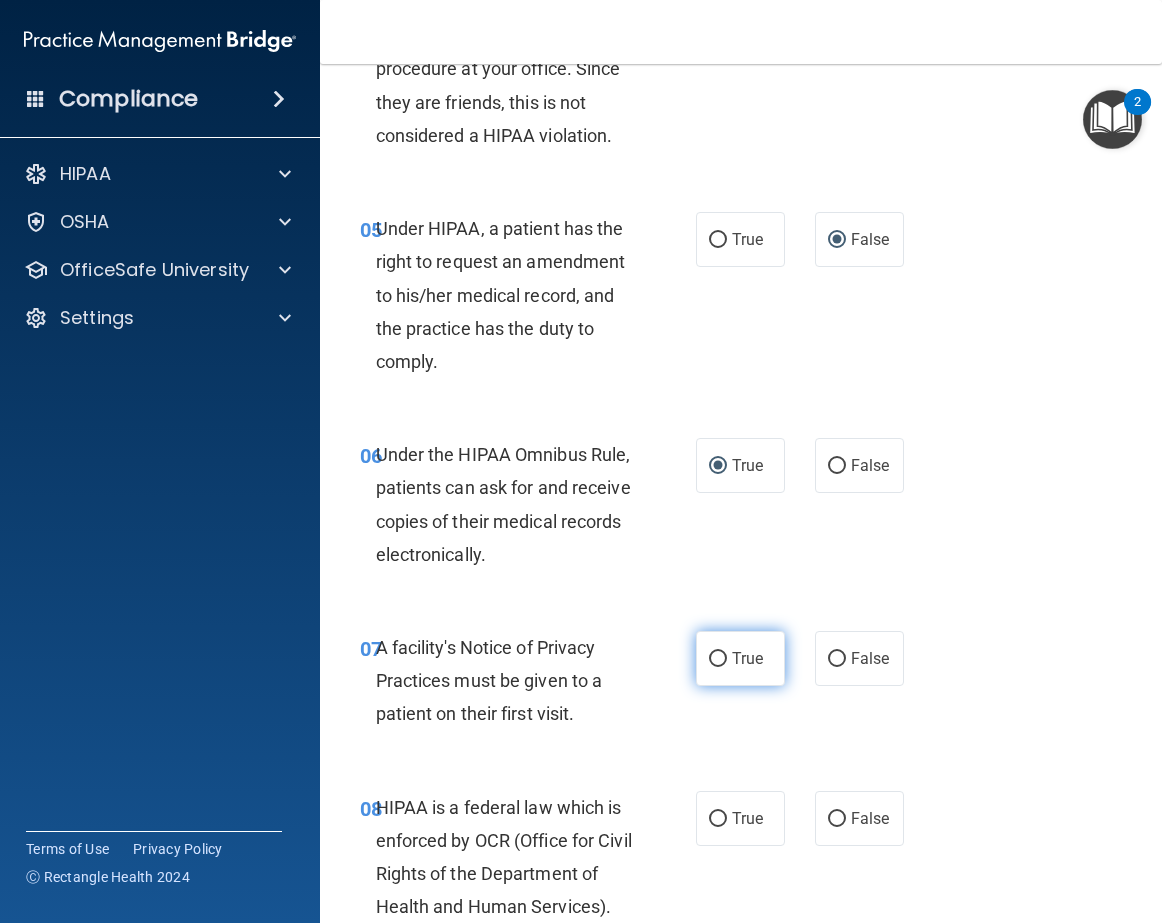 click on "True" at bounding box center [718, 659] 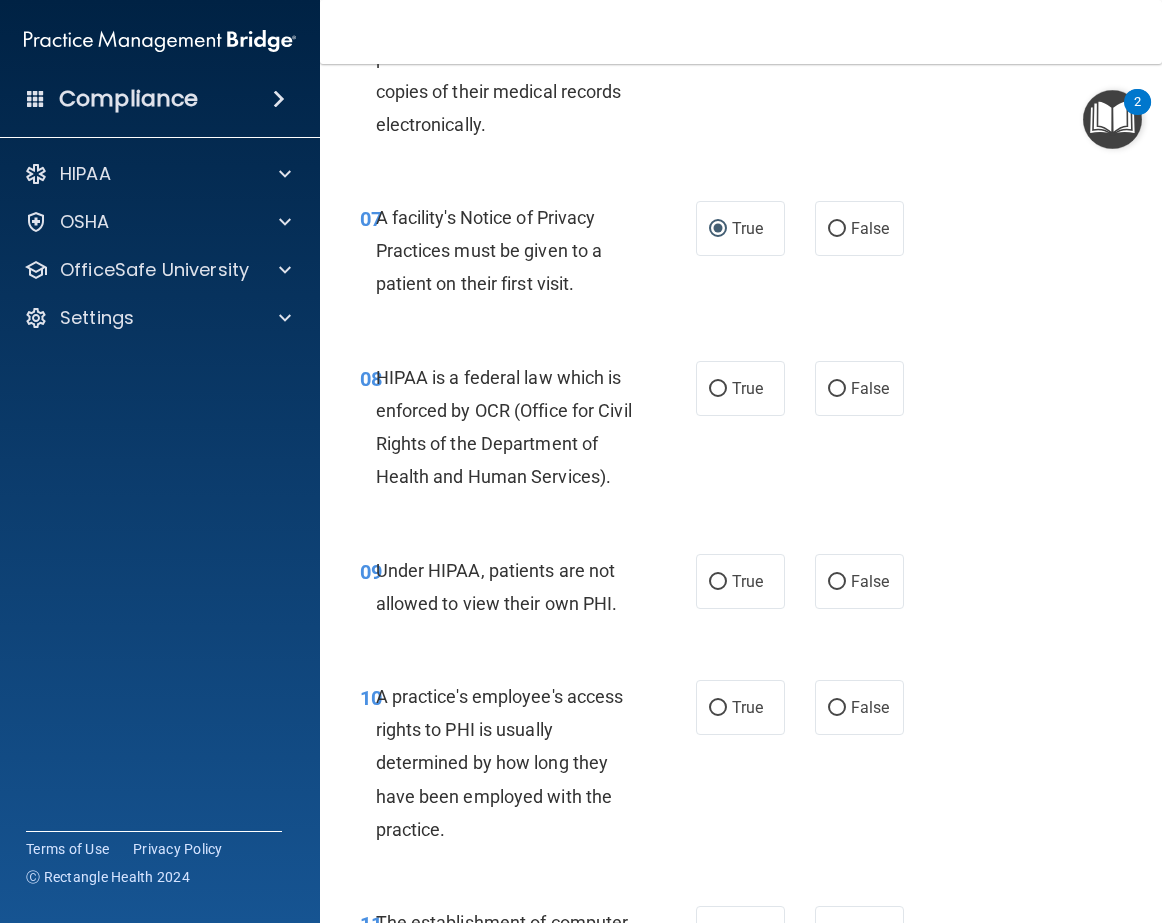 scroll, scrollTop: 1530, scrollLeft: 0, axis: vertical 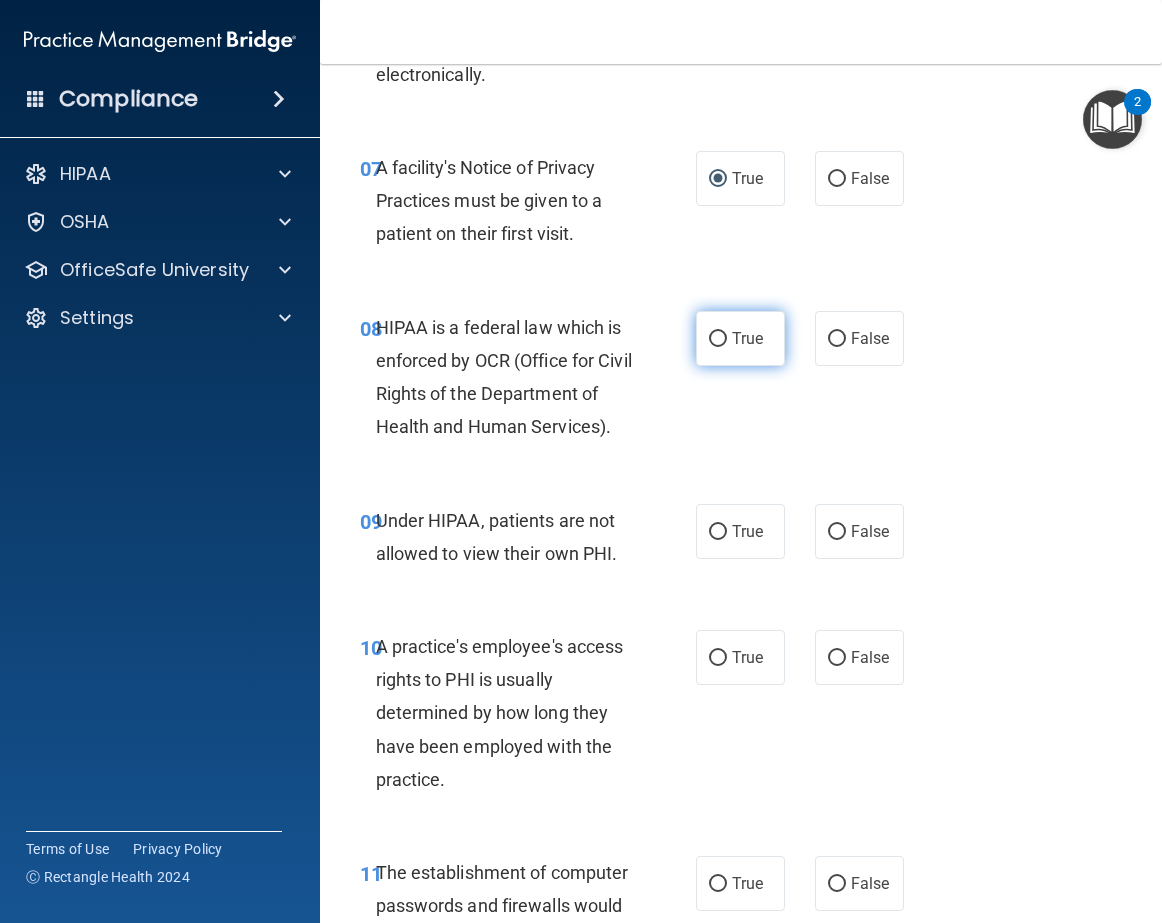 click on "True" at bounding box center (740, 338) 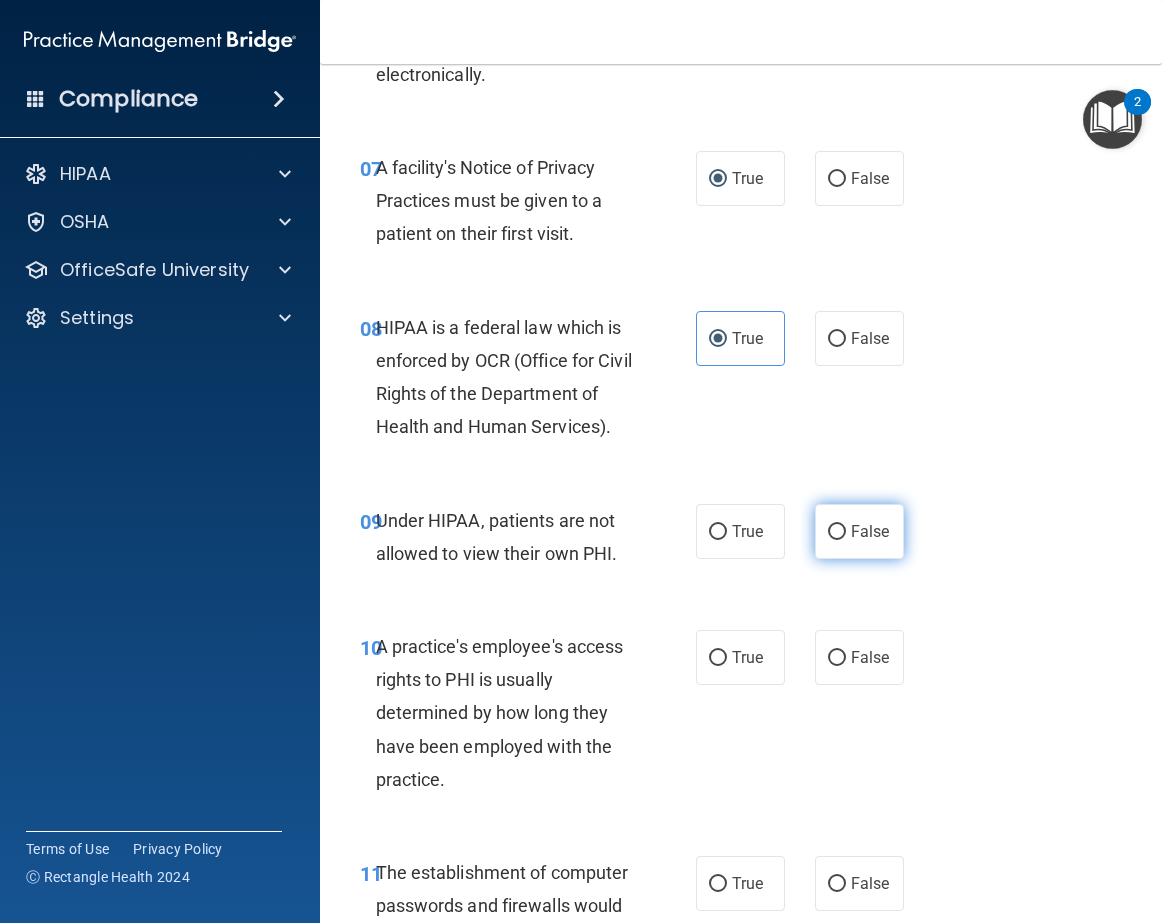 click on "False" at bounding box center [837, 532] 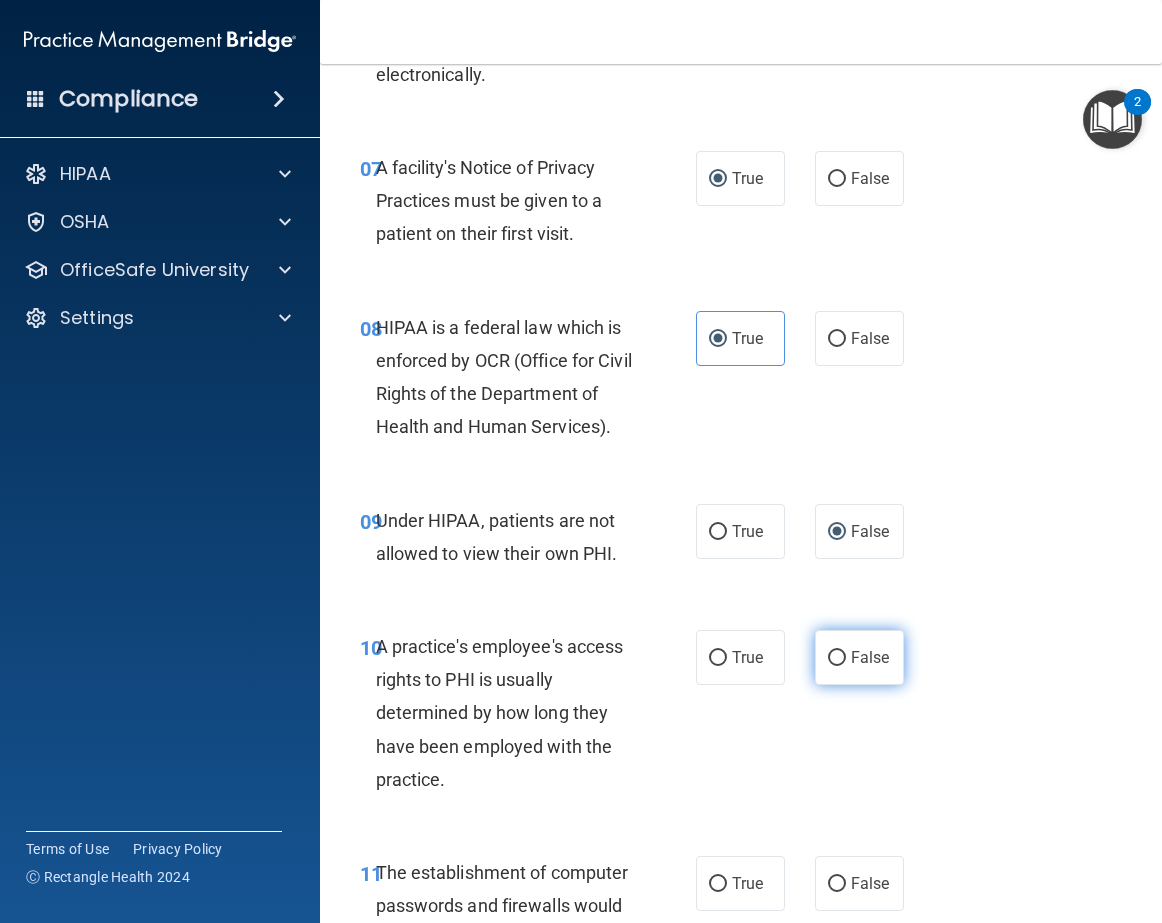 click on "False" at bounding box center [837, 658] 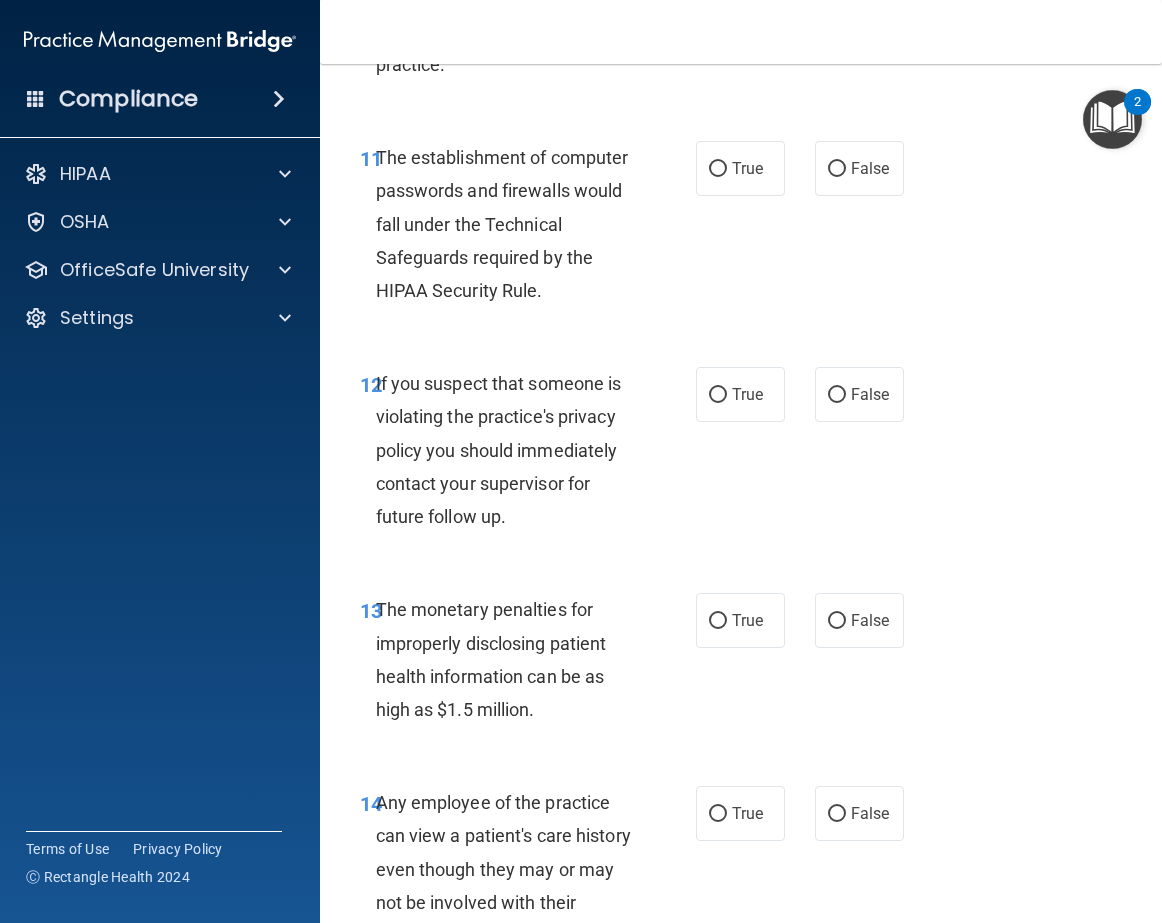 scroll, scrollTop: 2265, scrollLeft: 0, axis: vertical 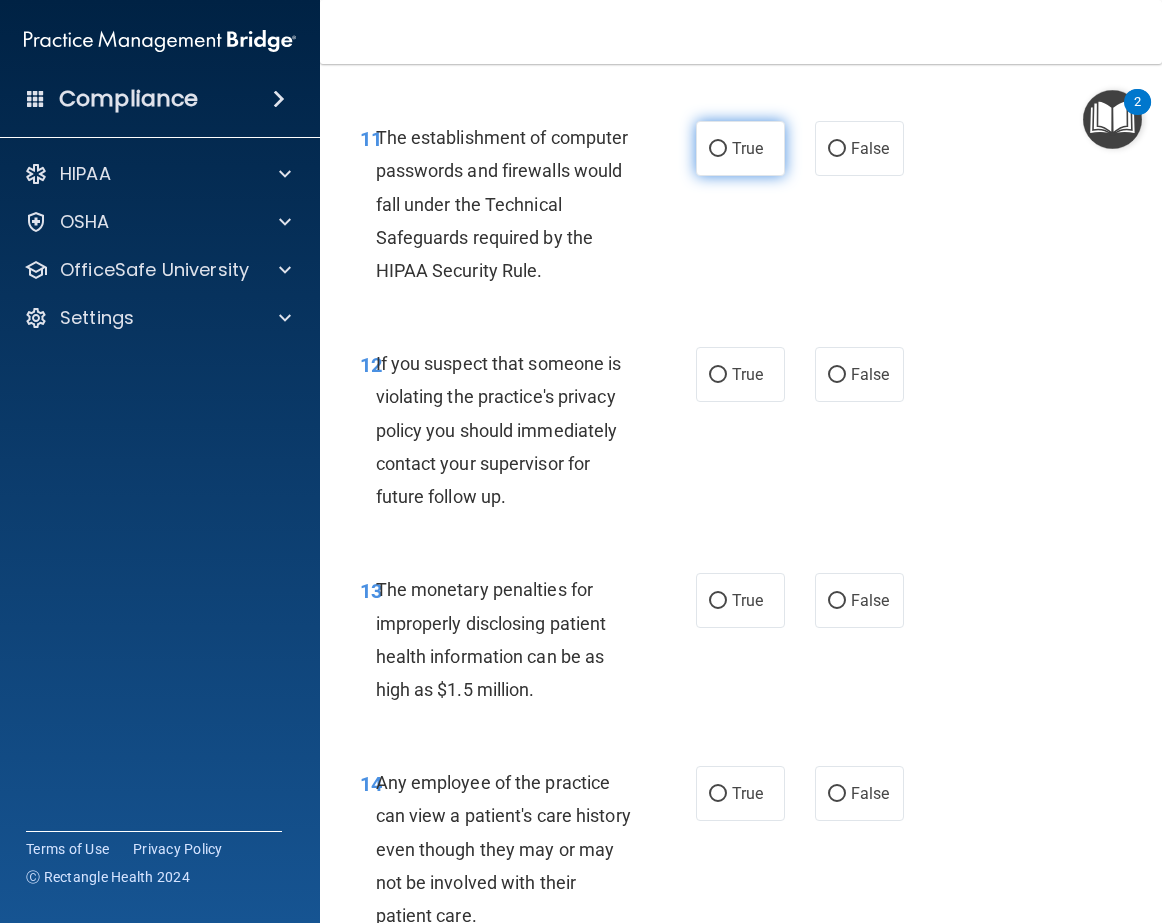 click on "True" at bounding box center (718, 149) 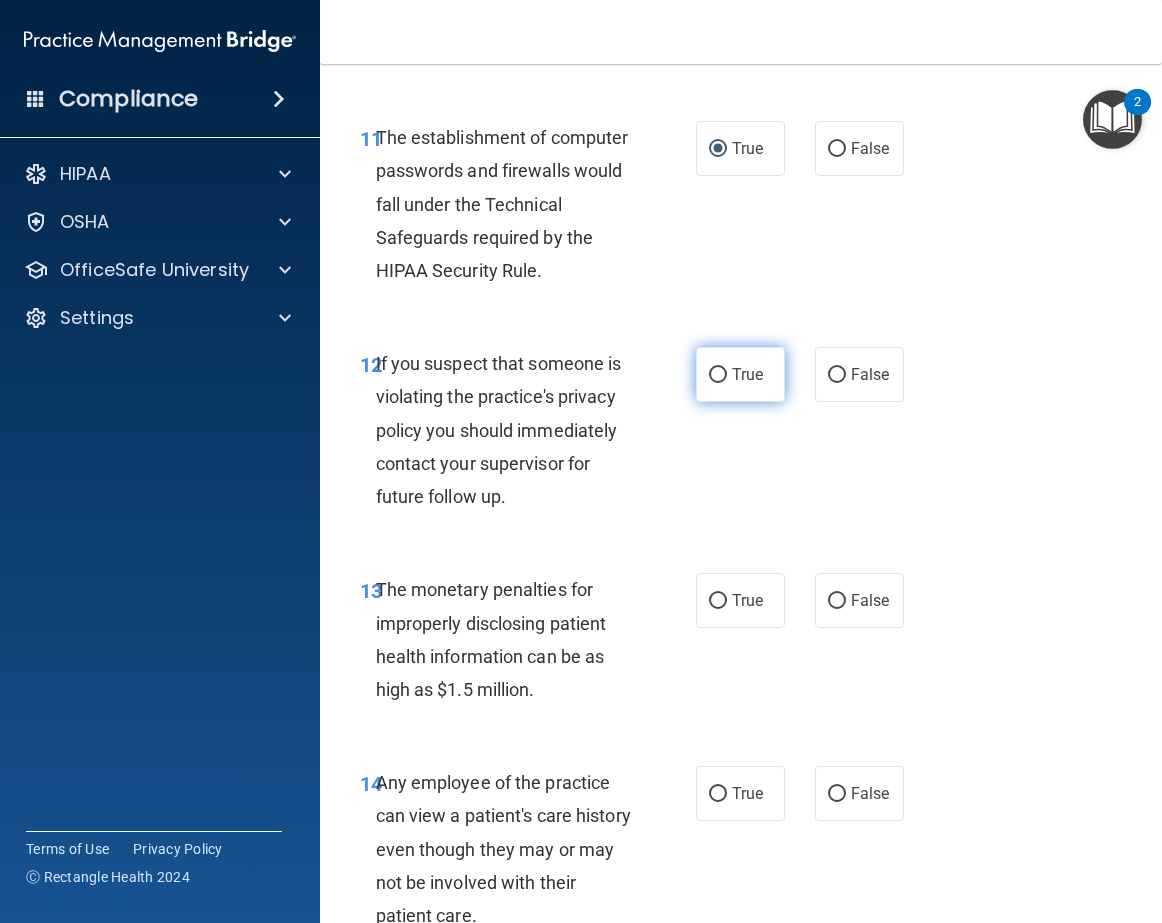 click on "True" at bounding box center [718, 375] 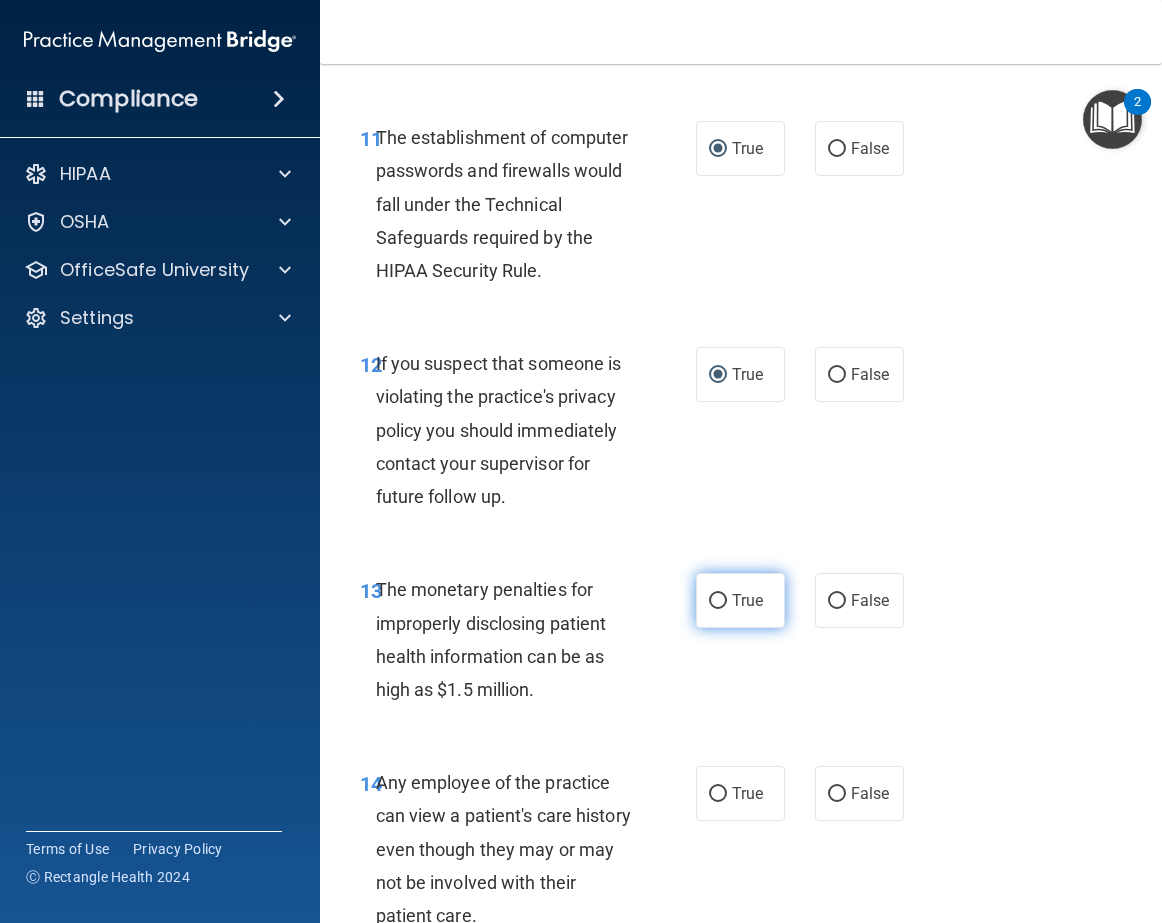 click on "True" at bounding box center [718, 601] 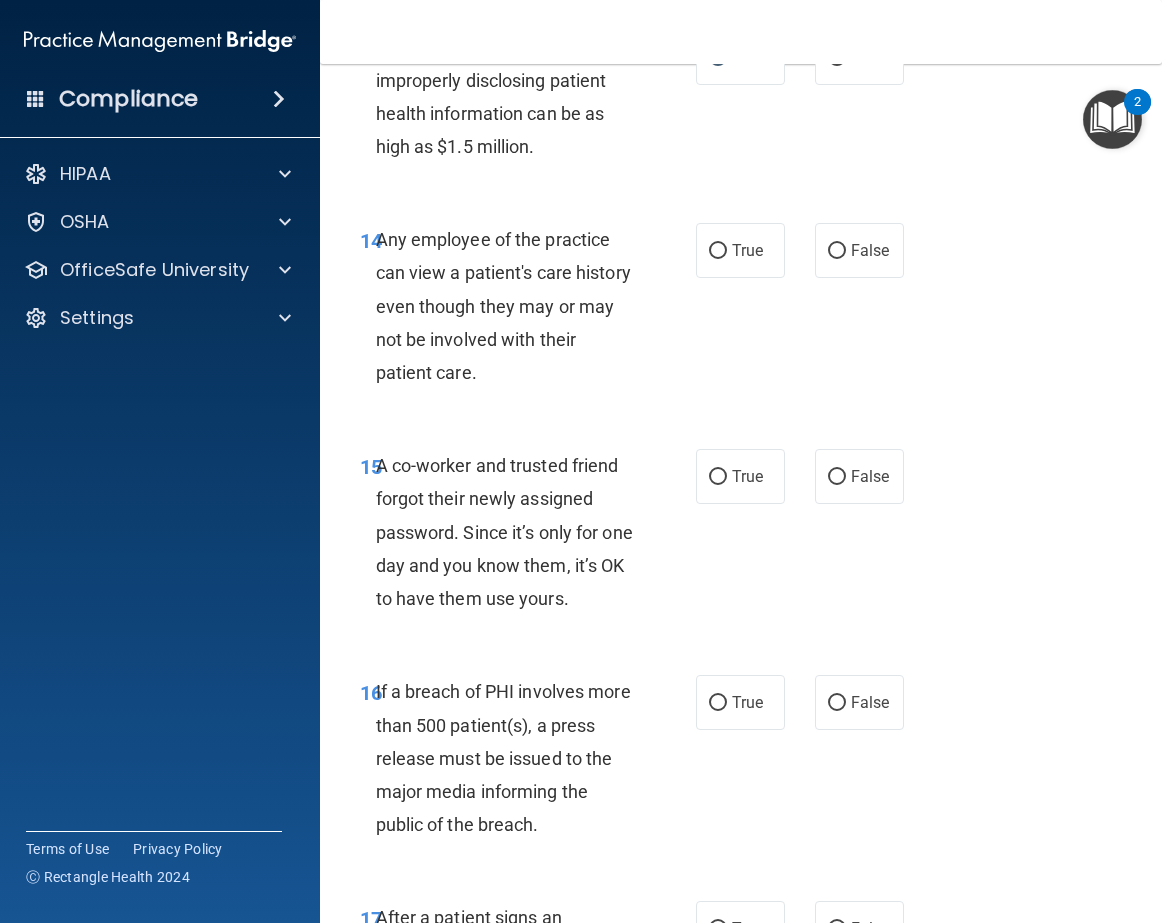 scroll, scrollTop: 2820, scrollLeft: 0, axis: vertical 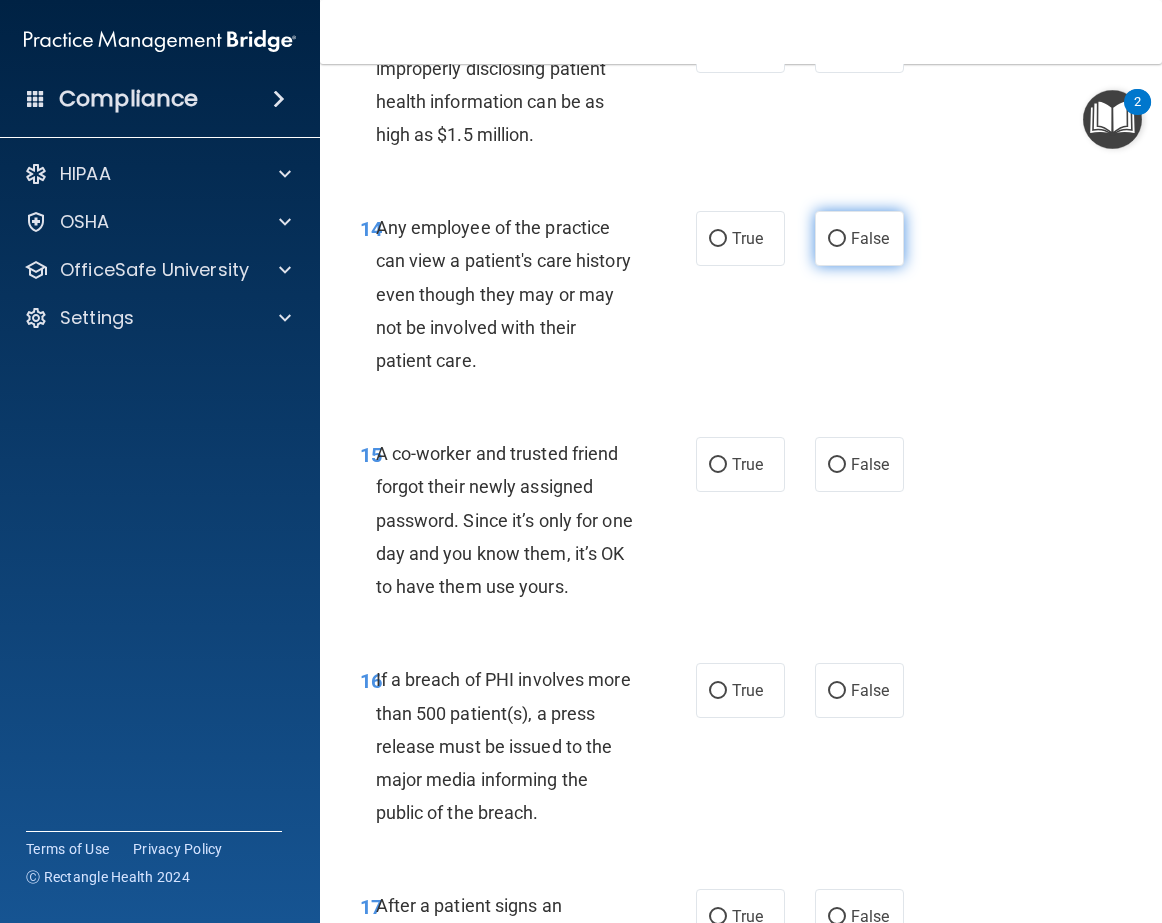 click on "False" at bounding box center (837, 239) 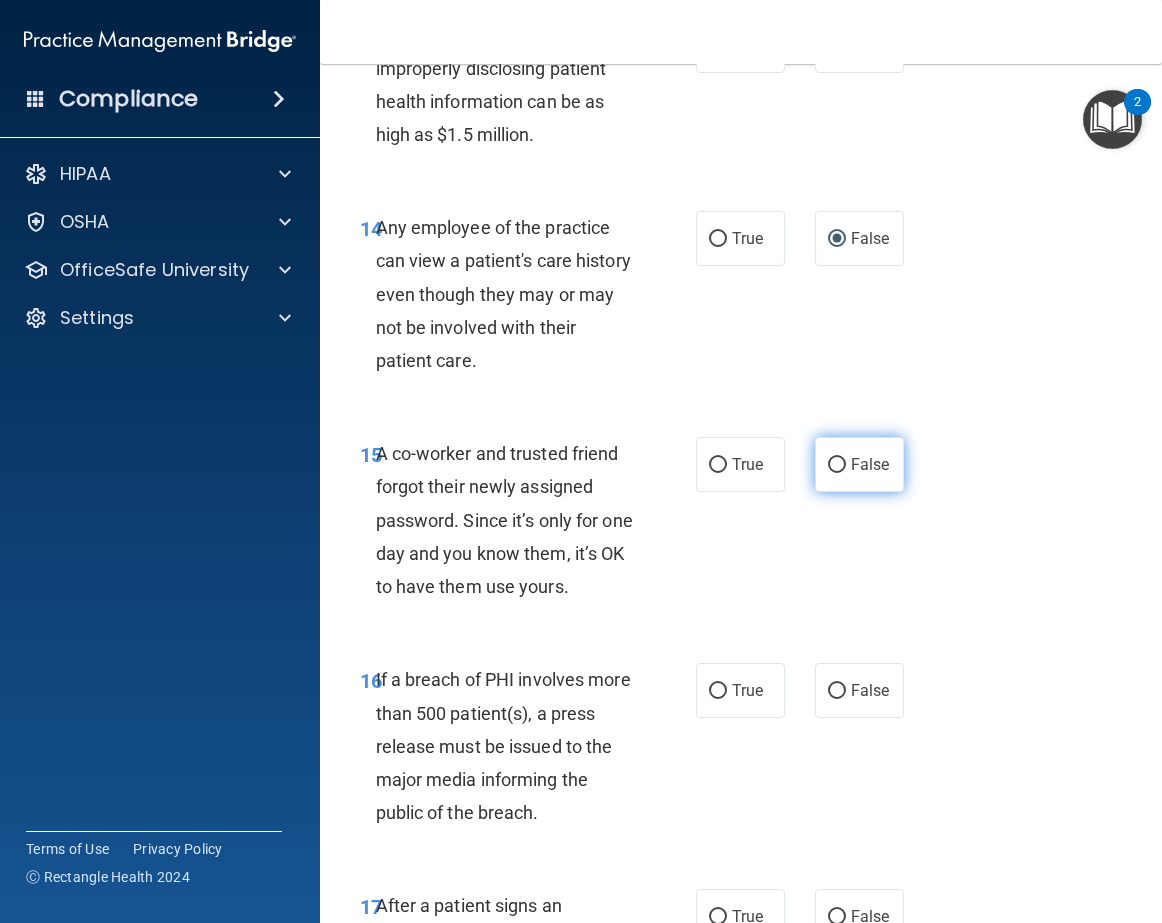 click on "False" at bounding box center (837, 465) 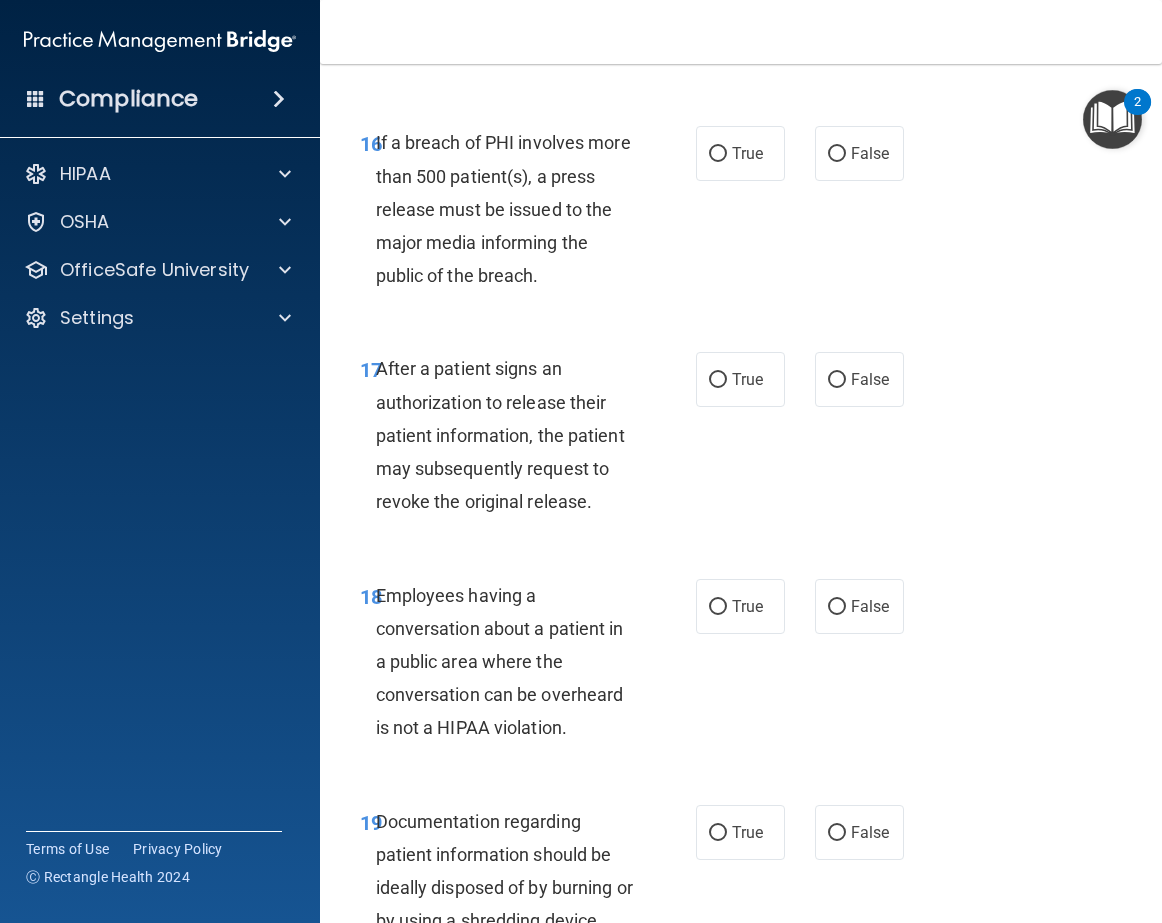 scroll, scrollTop: 3405, scrollLeft: 0, axis: vertical 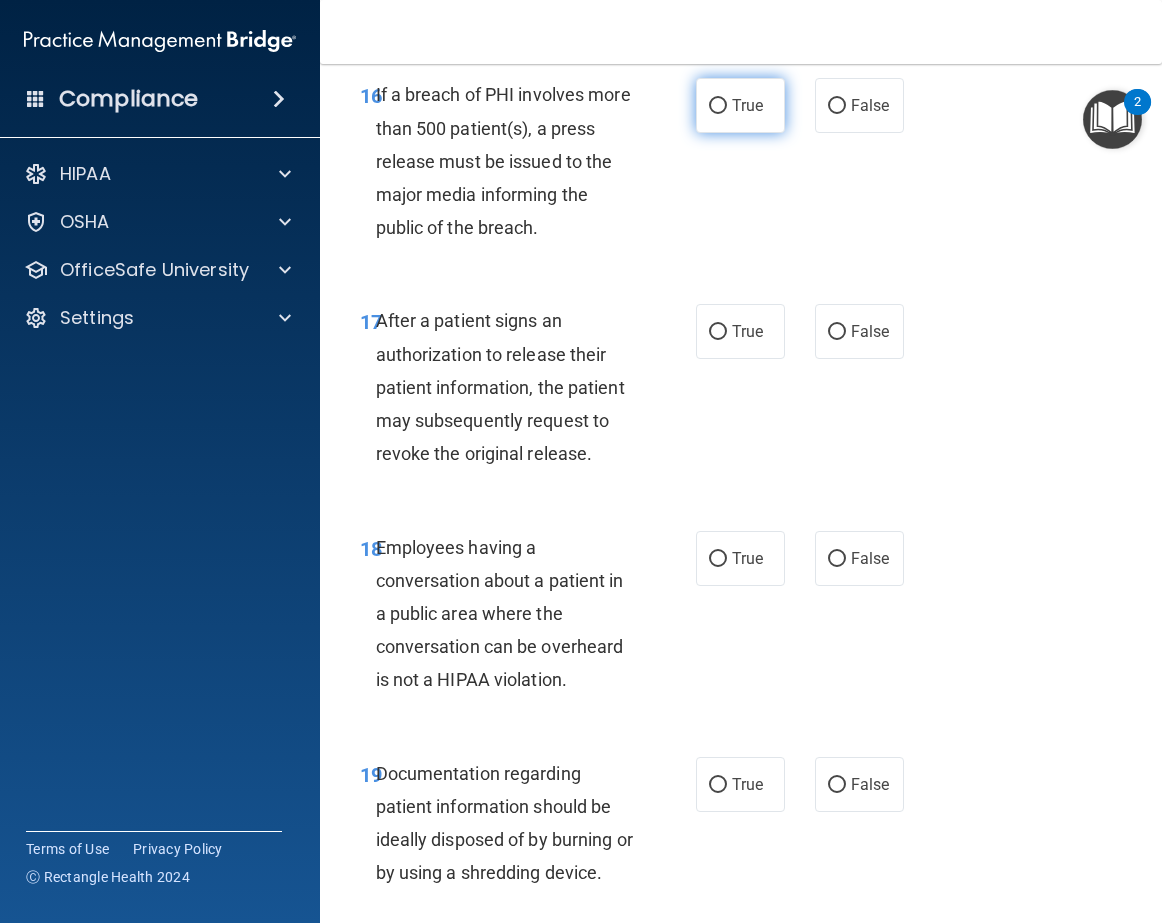 click on "True" at bounding box center [718, 106] 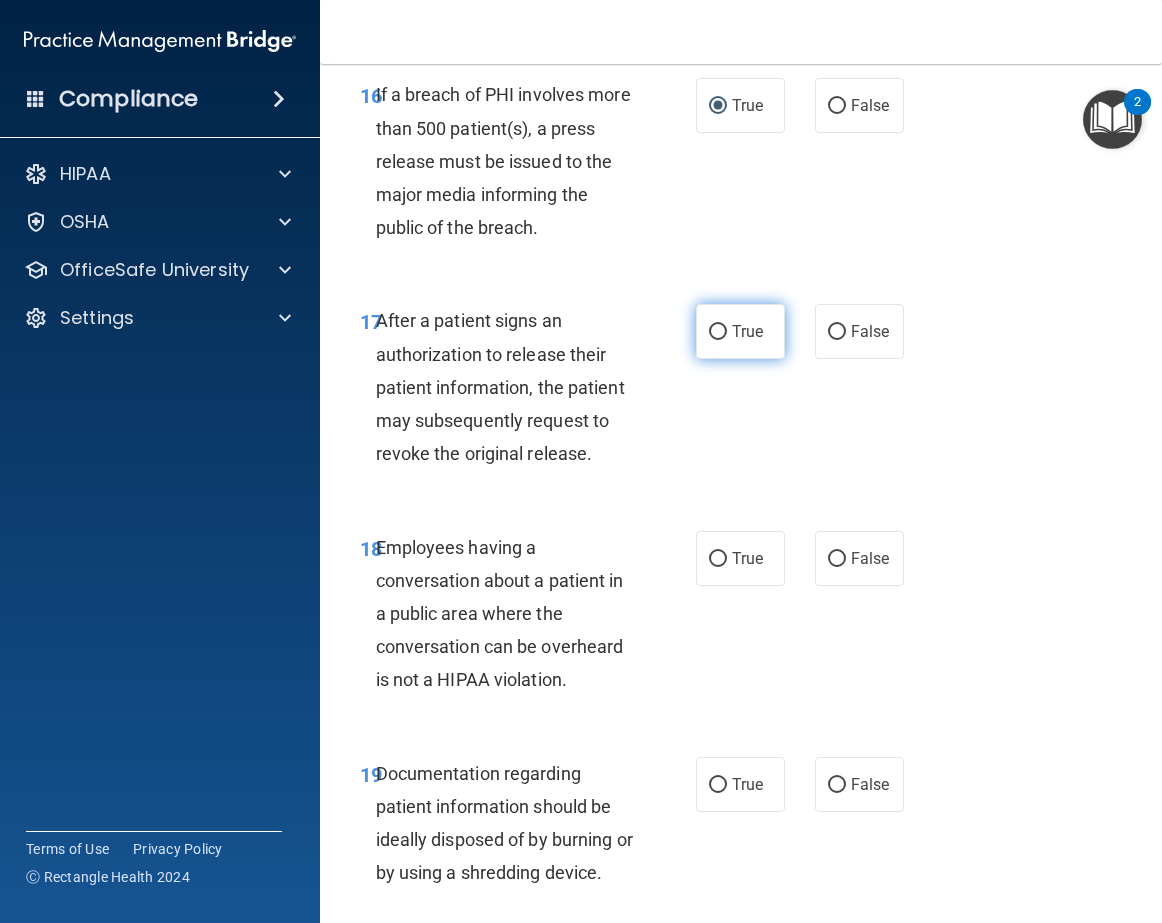 click on "True" at bounding box center [718, 332] 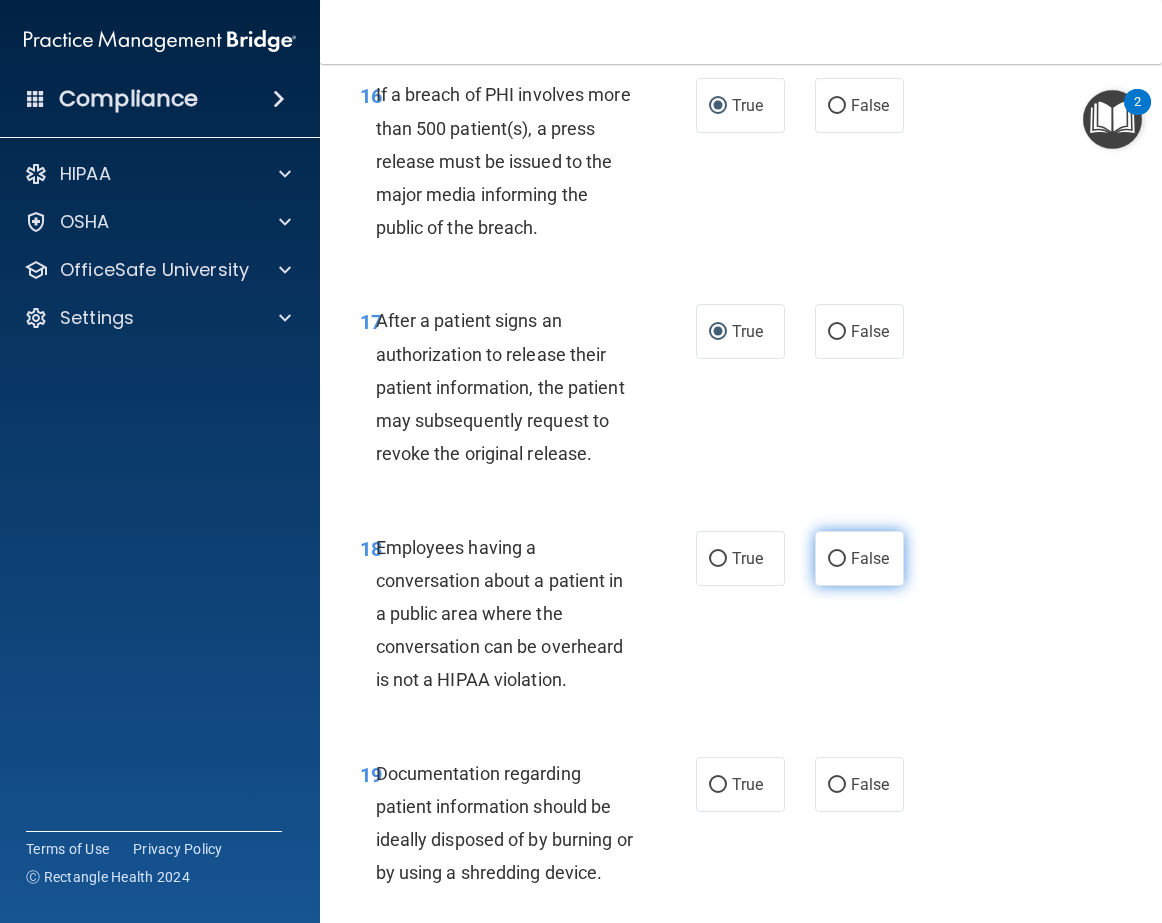 click on "False" at bounding box center [837, 559] 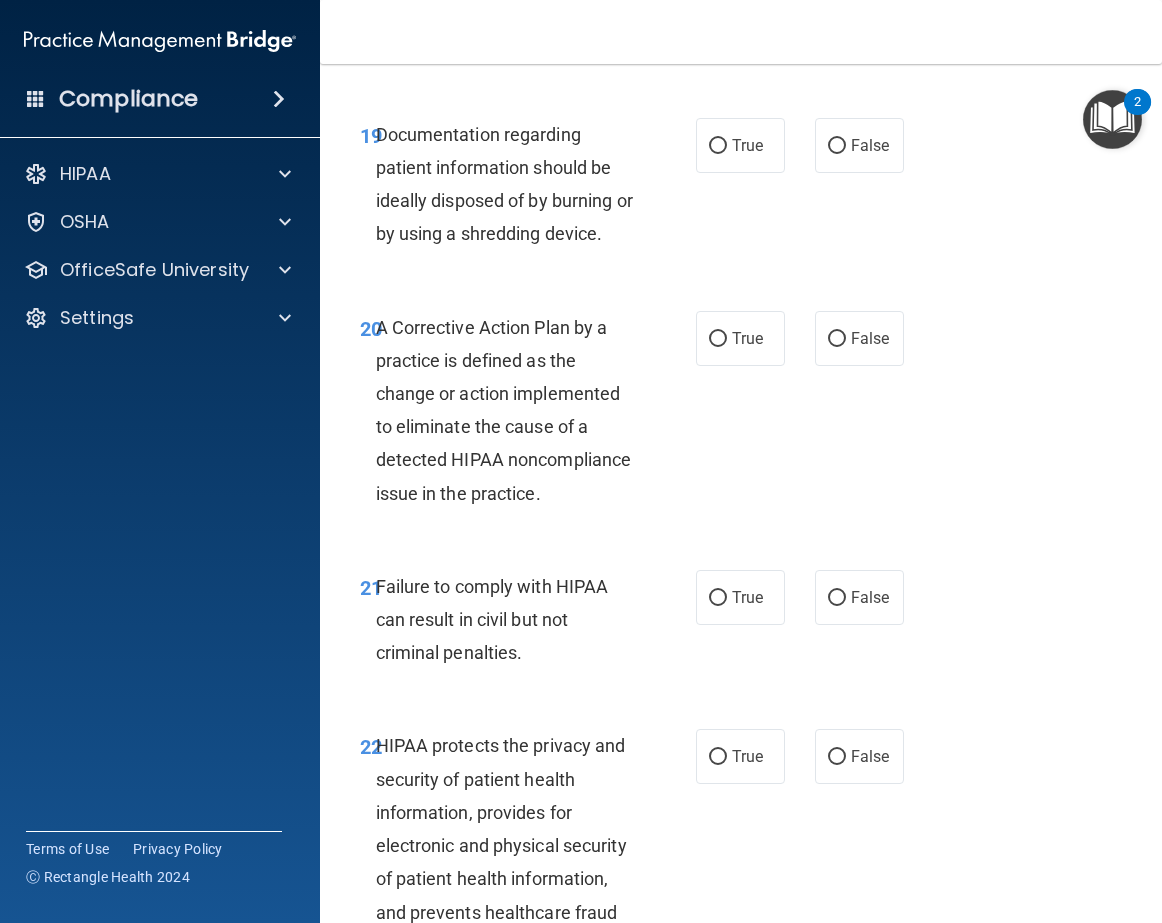 scroll, scrollTop: 4065, scrollLeft: 0, axis: vertical 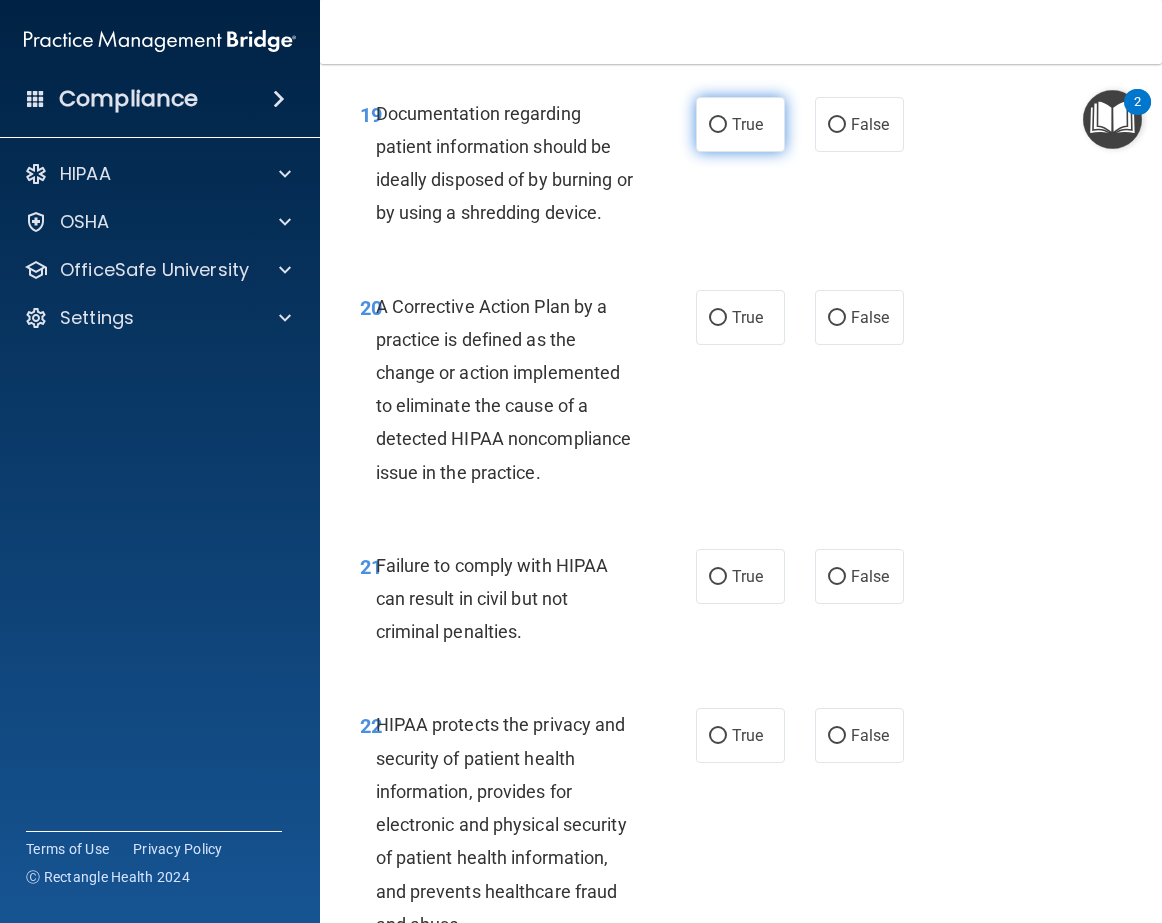 click on "True" at bounding box center [740, 124] 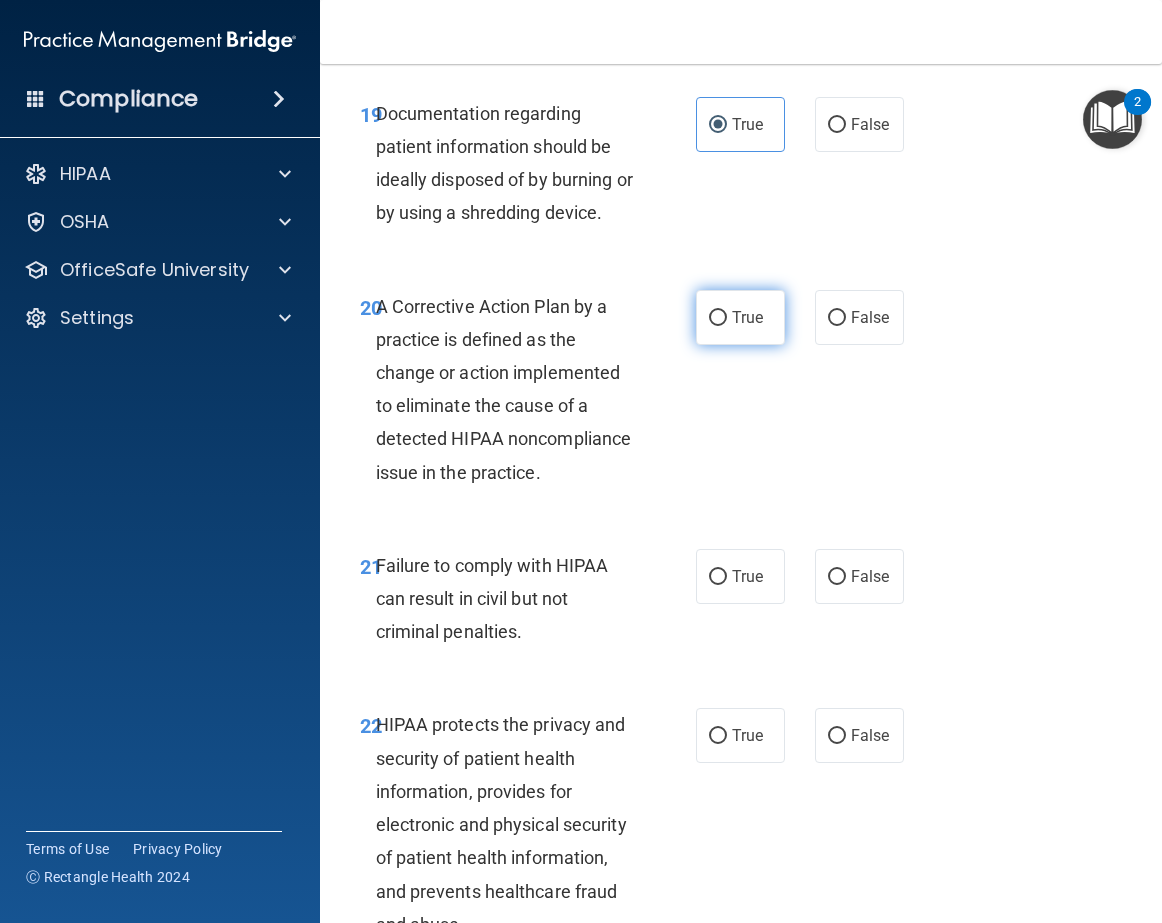 click on "True" at bounding box center (718, 318) 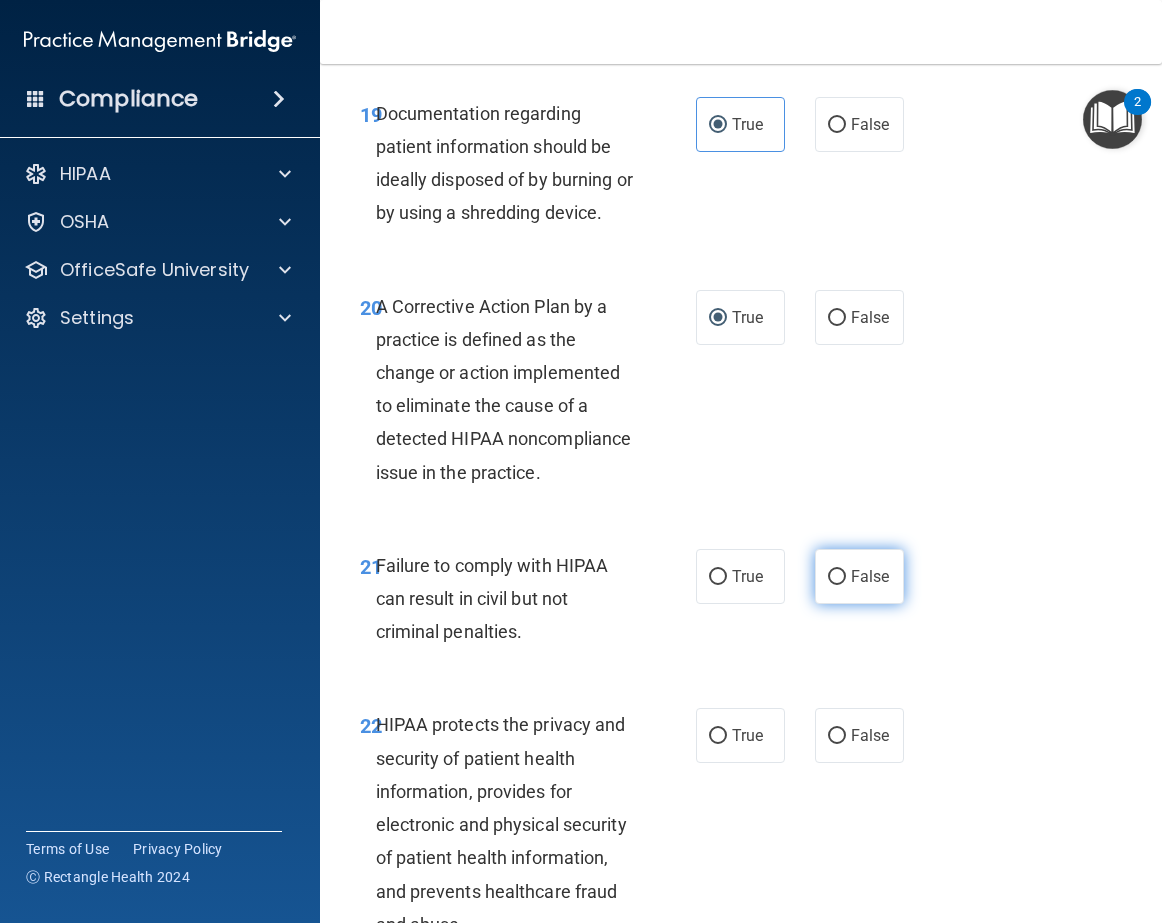 click on "False" at bounding box center [837, 577] 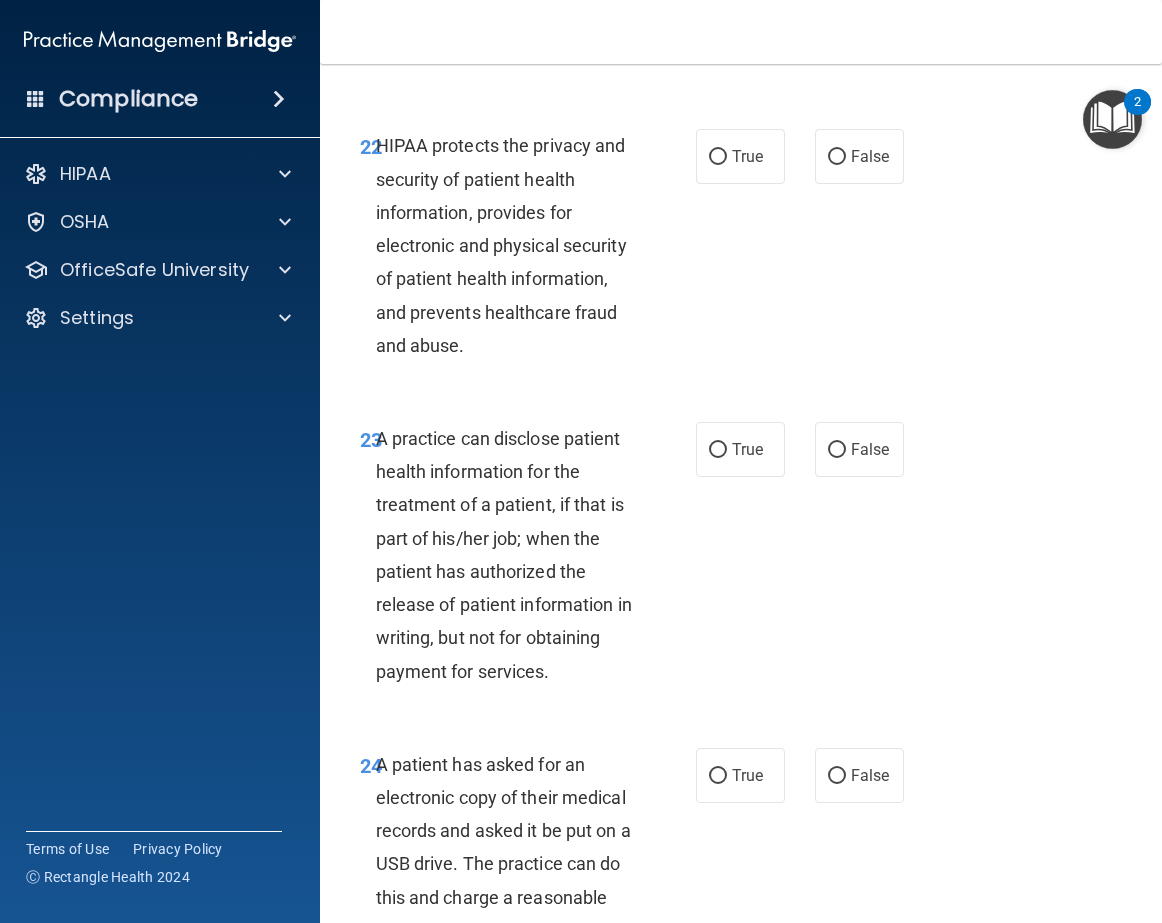 scroll, scrollTop: 4665, scrollLeft: 0, axis: vertical 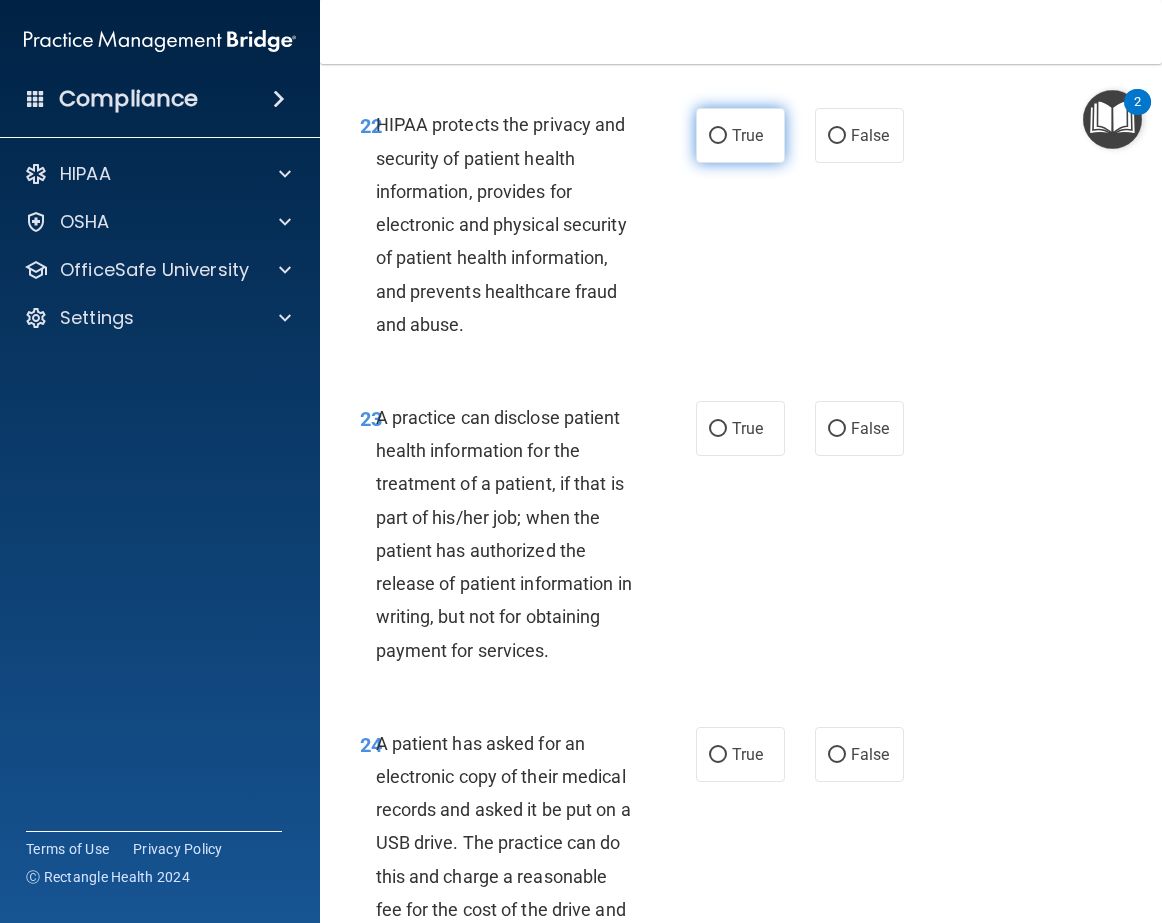 click on "True" at bounding box center (718, 136) 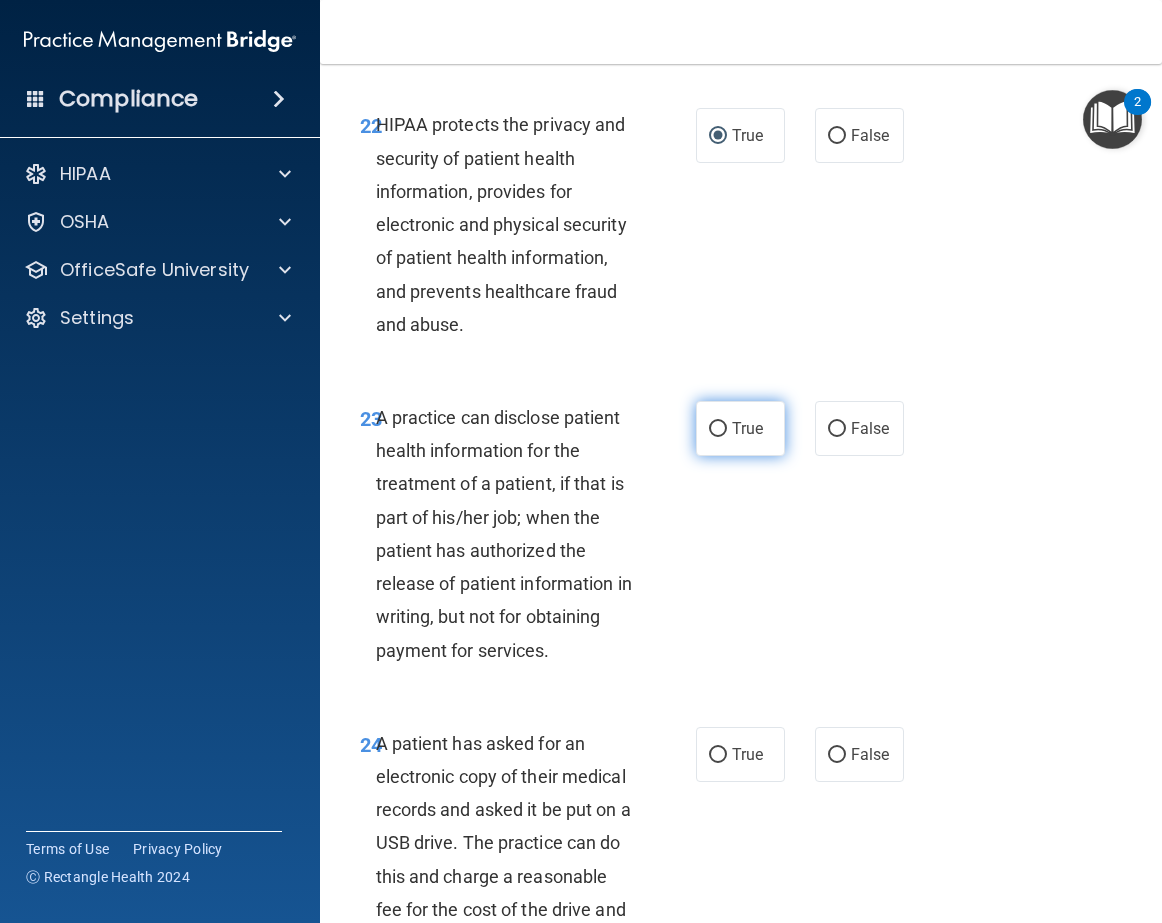 click on "True" at bounding box center (718, 429) 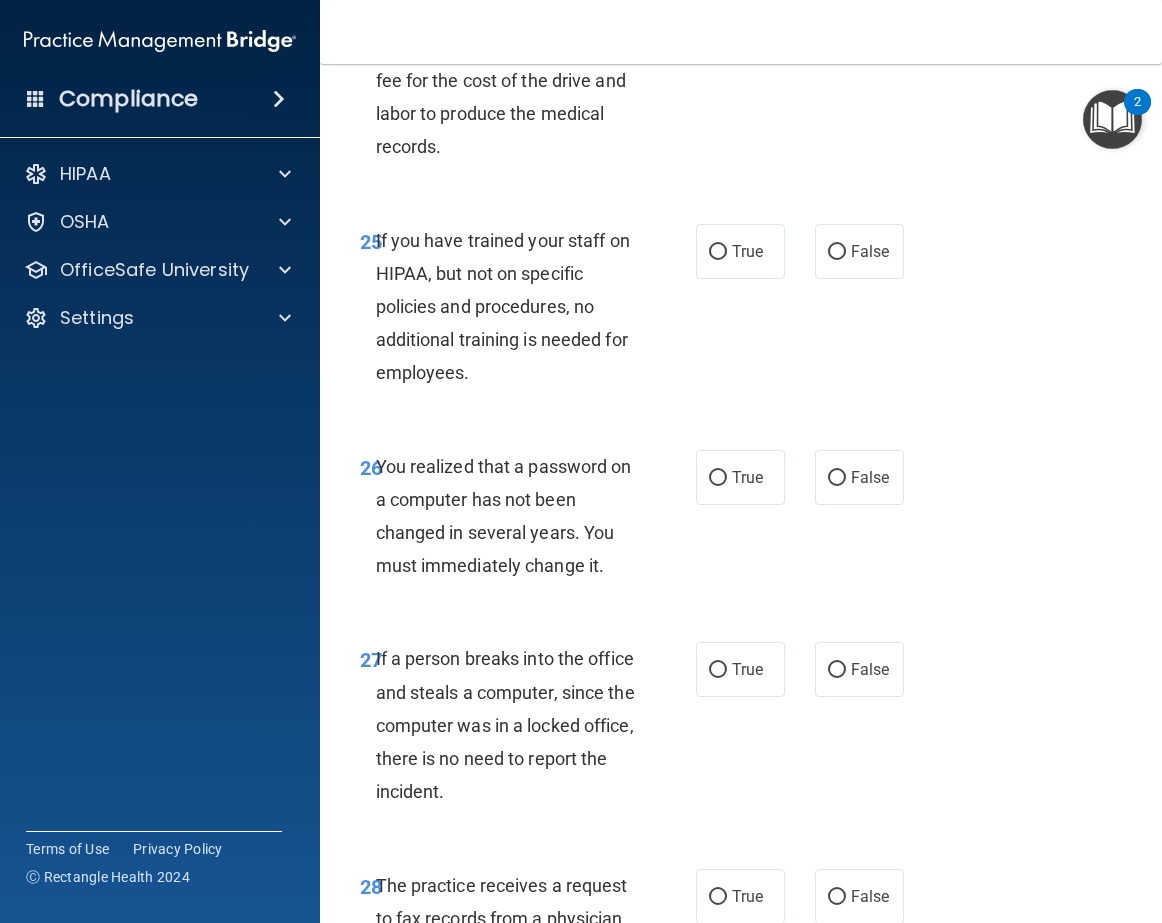 scroll, scrollTop: 4665, scrollLeft: 0, axis: vertical 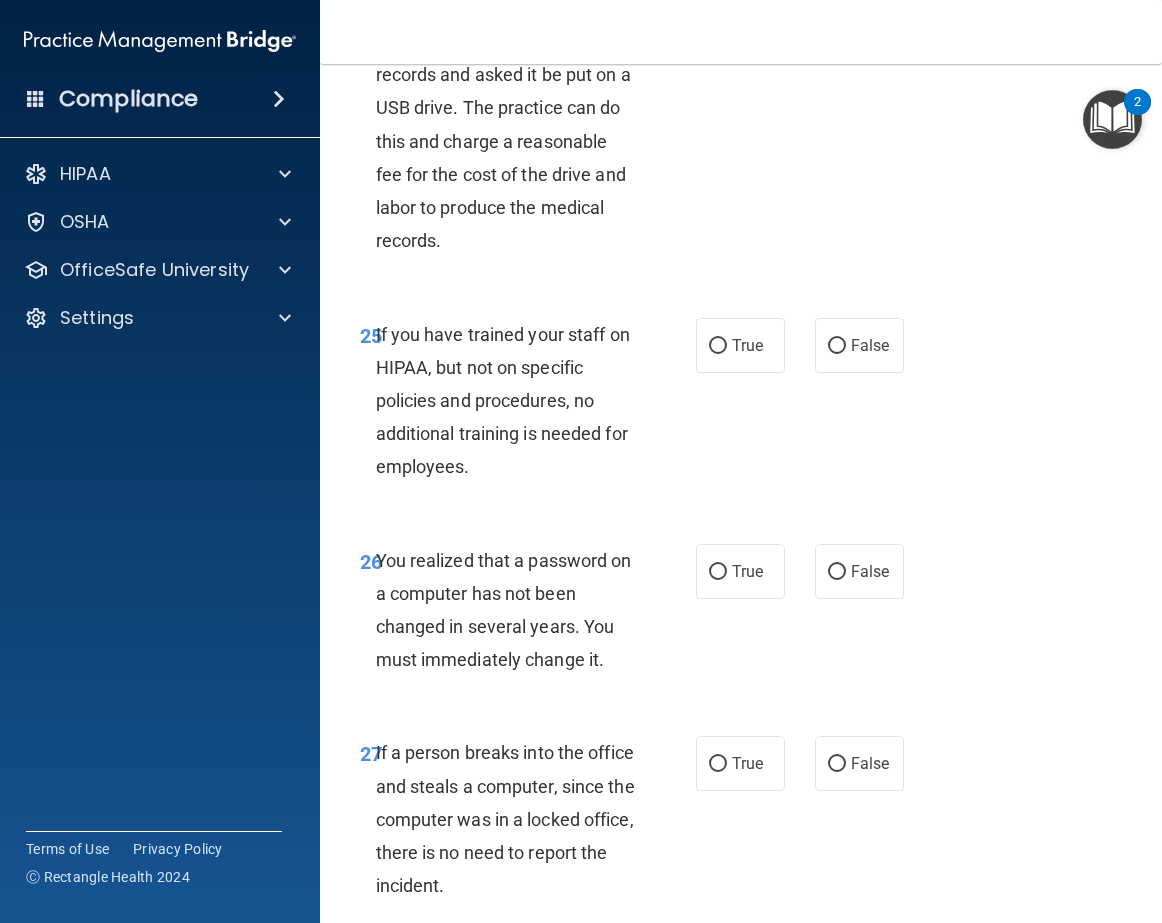 click on "True" at bounding box center (718, 20) 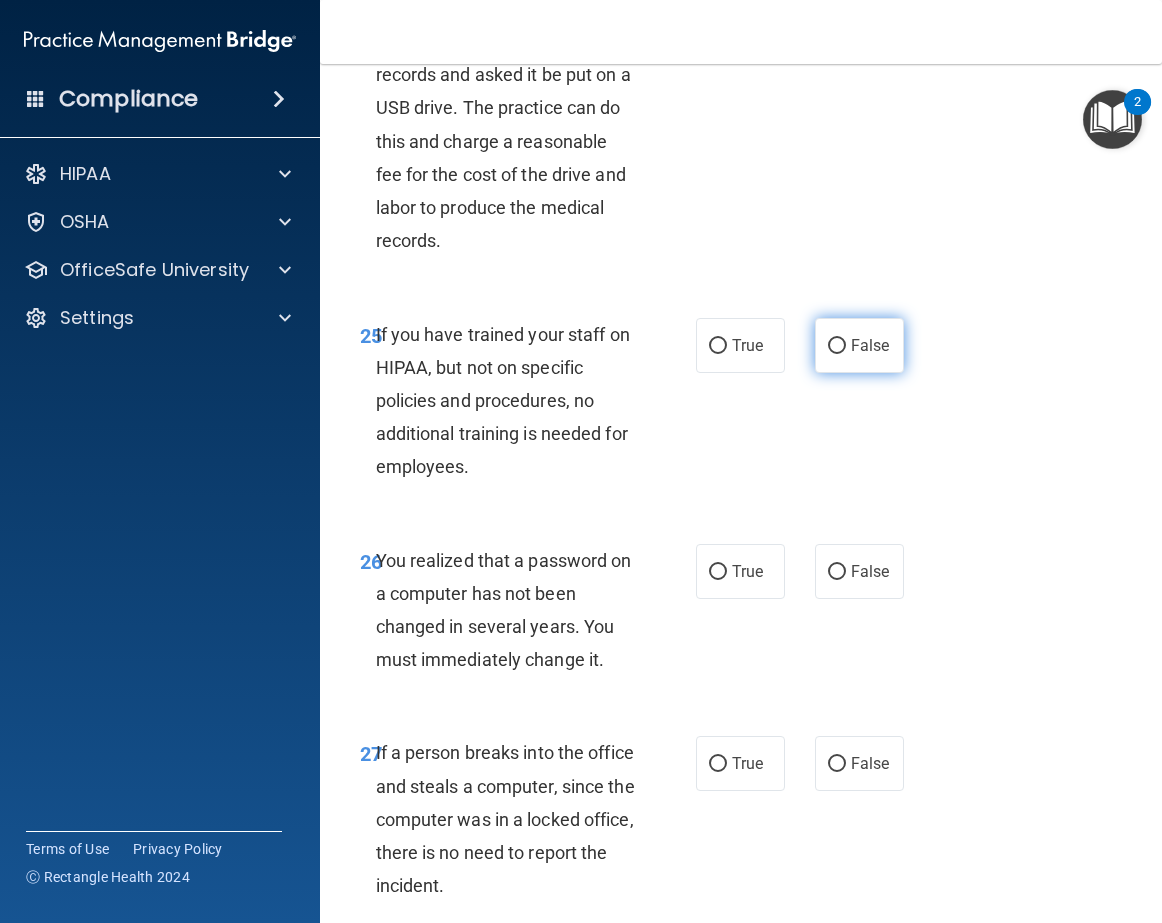 click on "False" at bounding box center (837, 346) 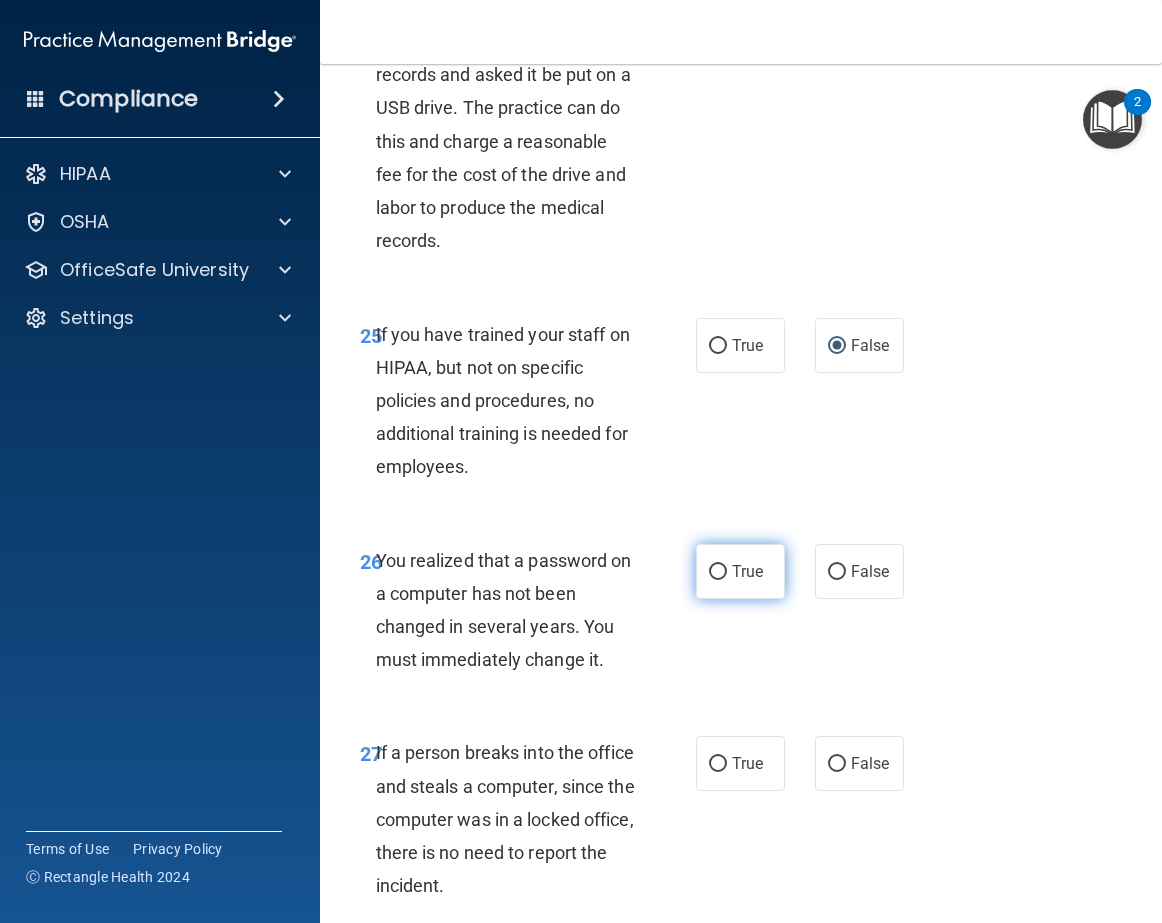 click on "True" at bounding box center [718, 572] 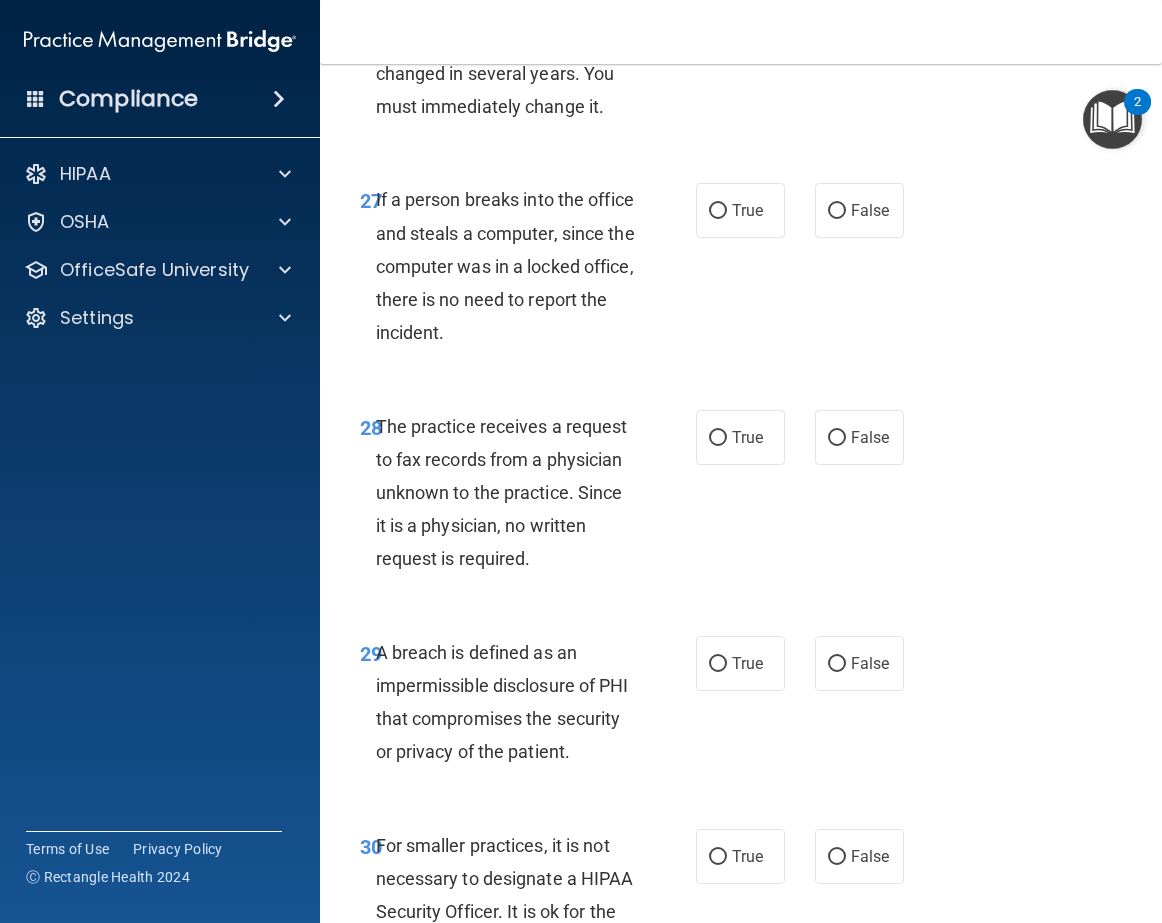 scroll, scrollTop: 5985, scrollLeft: 0, axis: vertical 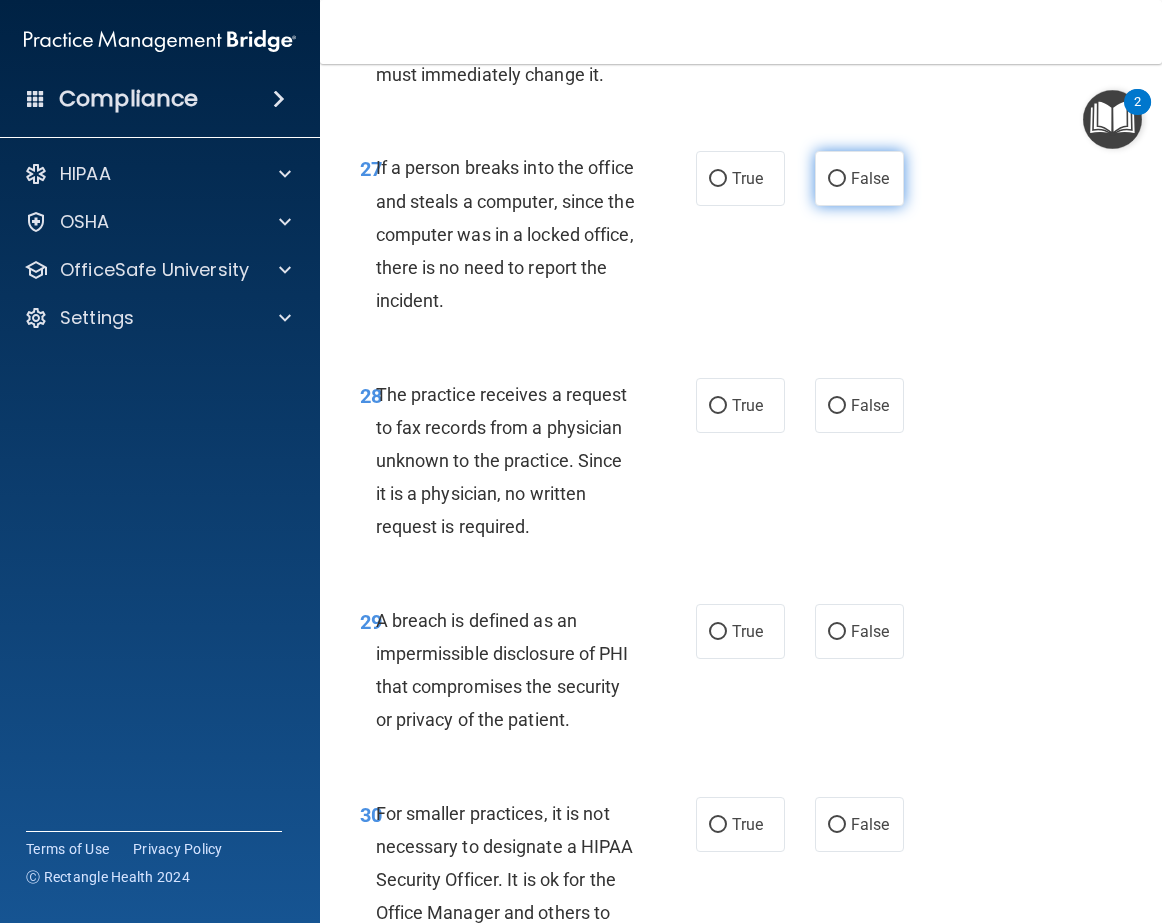click on "False" at bounding box center [837, 179] 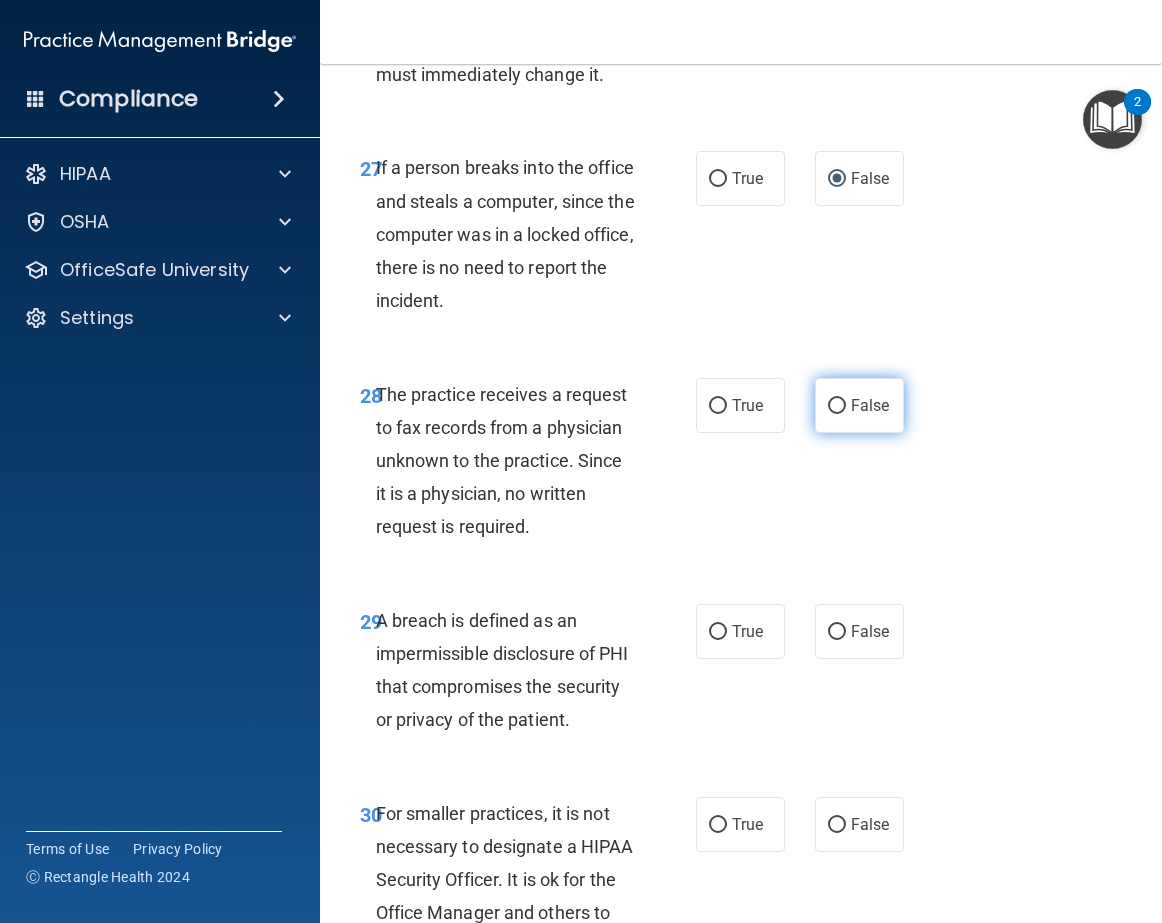 click on "False" at bounding box center (837, 406) 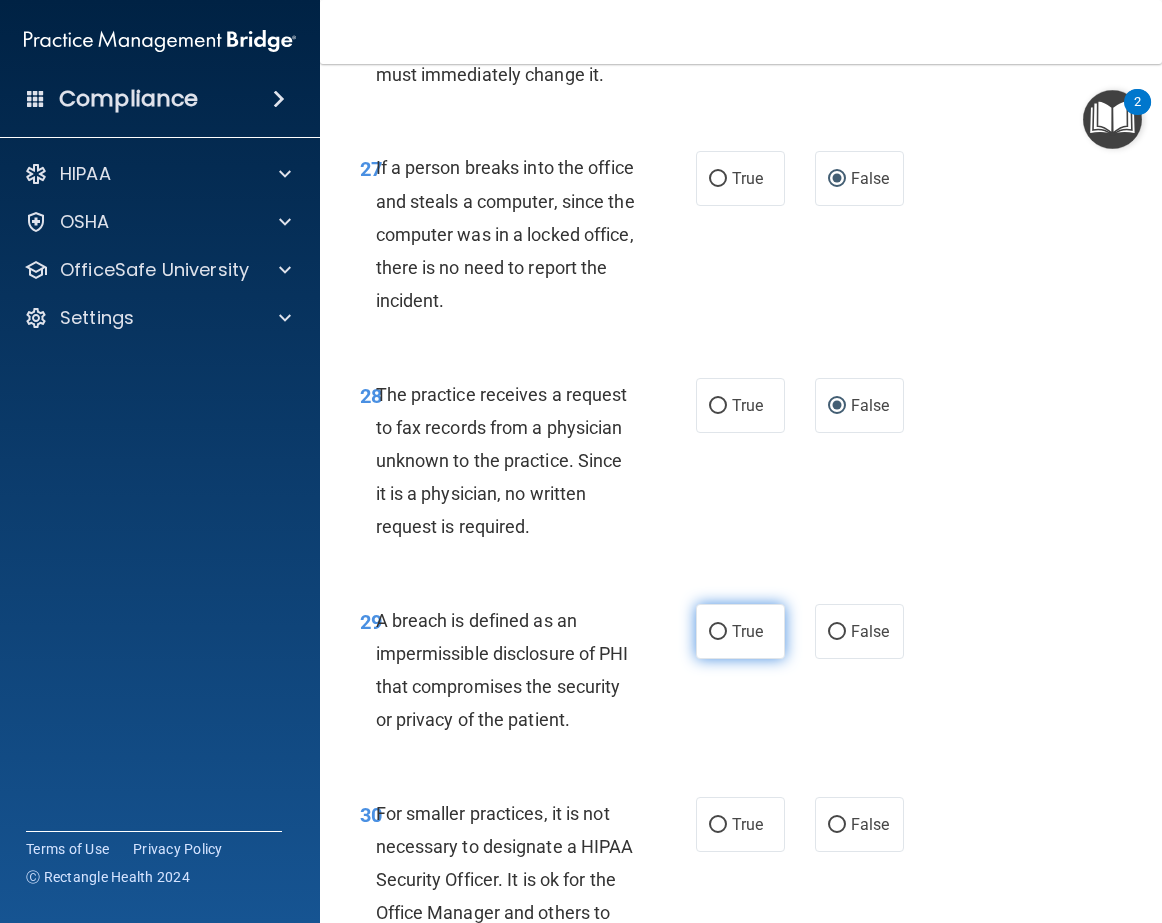 click on "True" at bounding box center [718, 632] 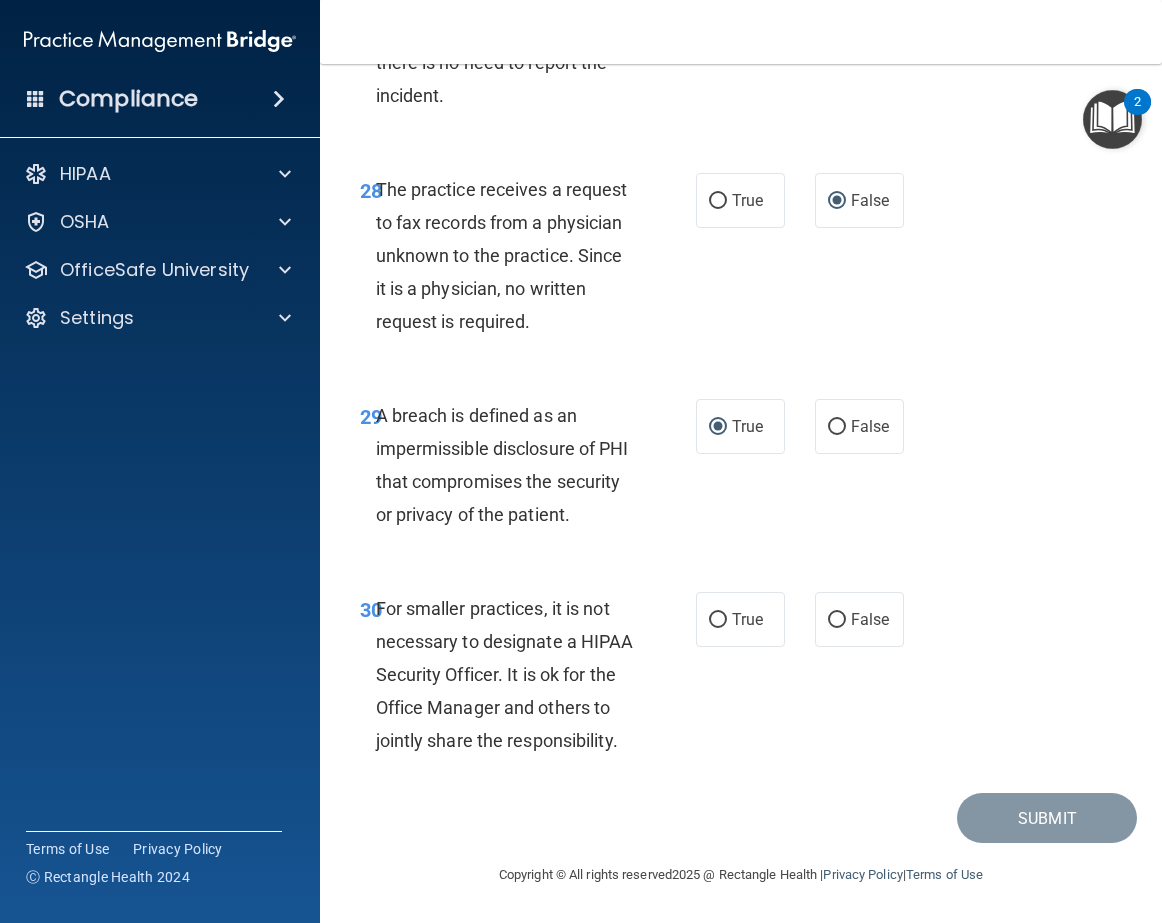 scroll, scrollTop: 6325, scrollLeft: 0, axis: vertical 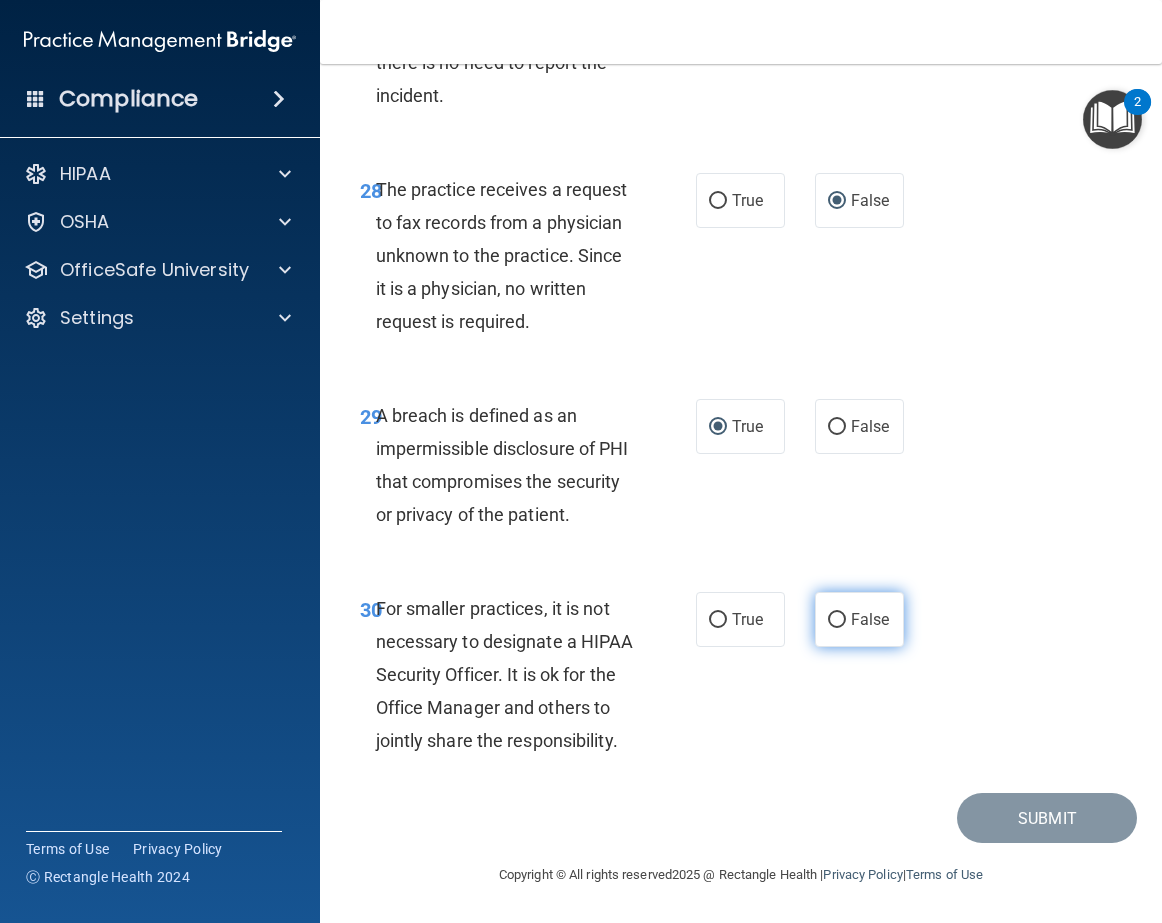 click on "False" at bounding box center (837, 620) 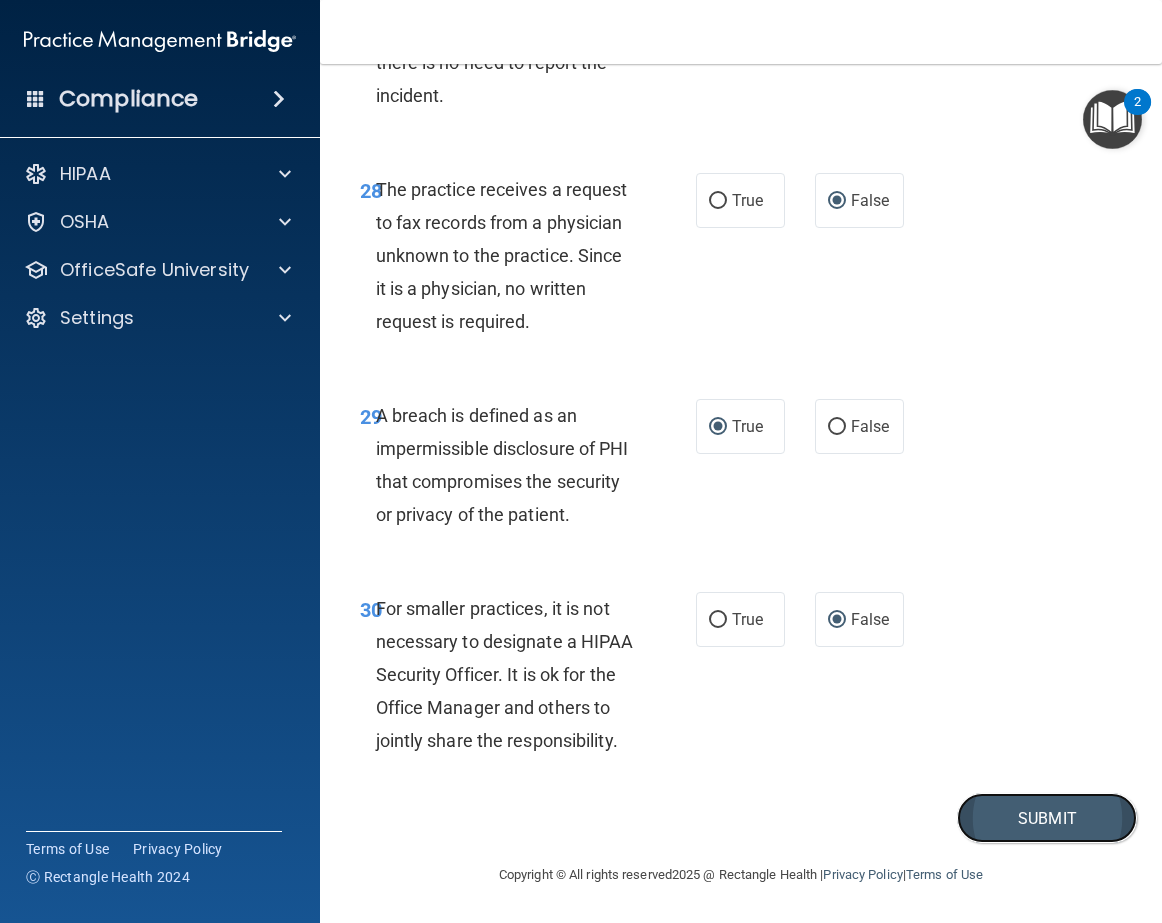 click on "Submit" at bounding box center [1047, 818] 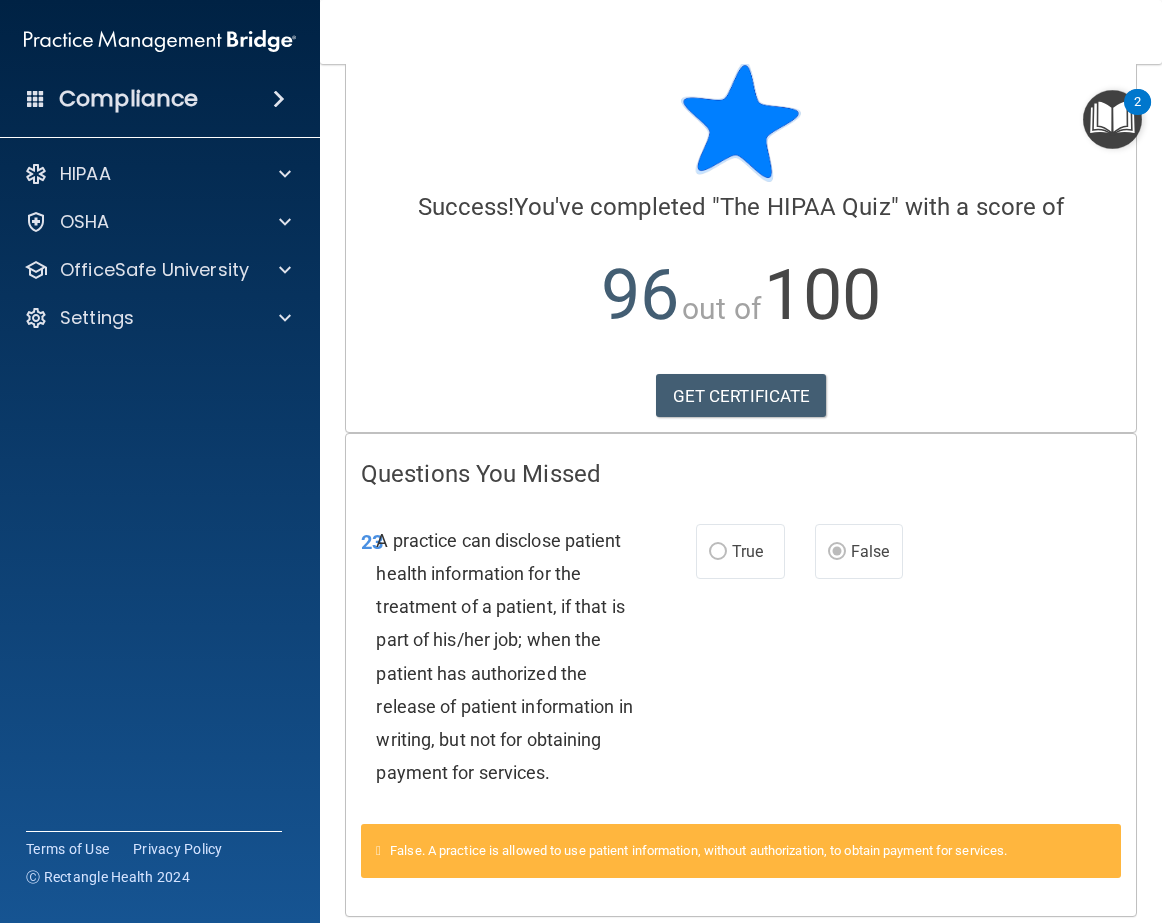 scroll, scrollTop: 0, scrollLeft: 0, axis: both 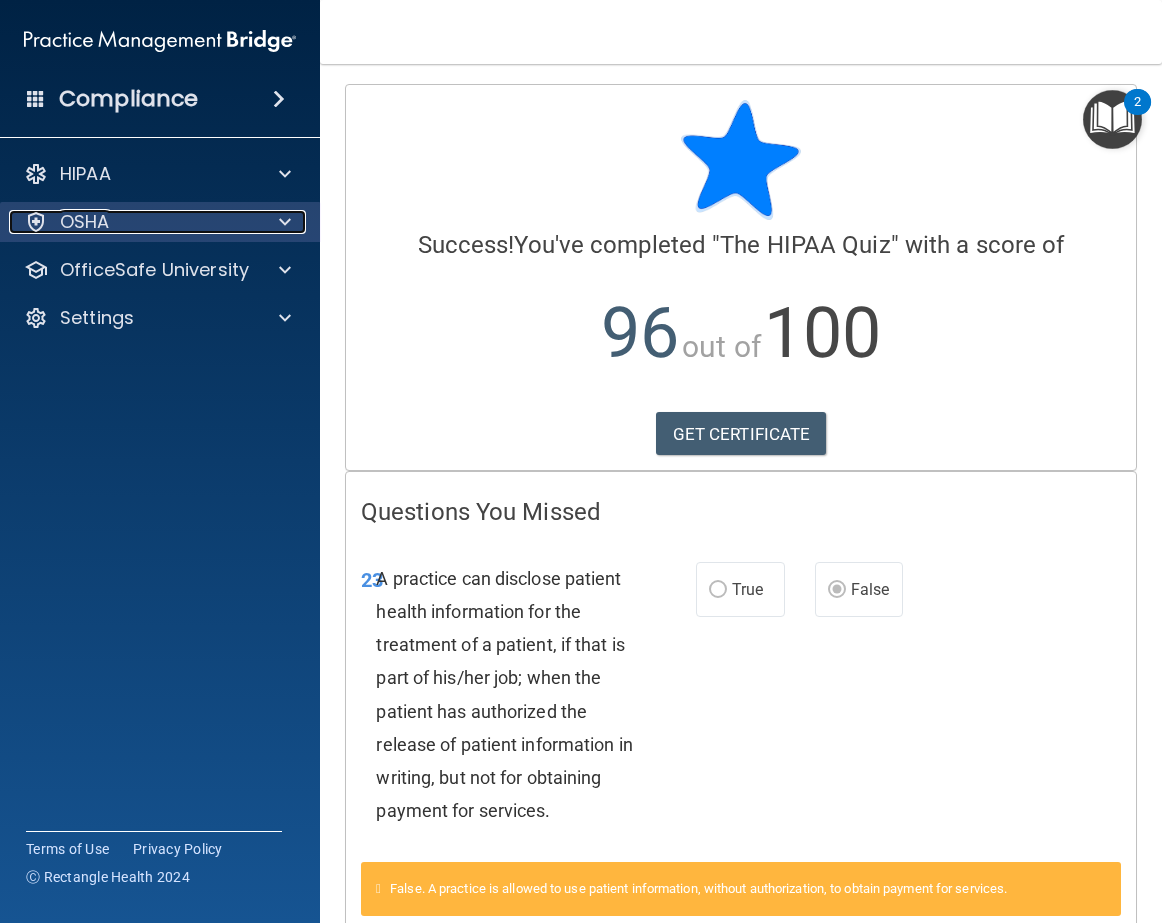 click on "OSHA" at bounding box center (85, 222) 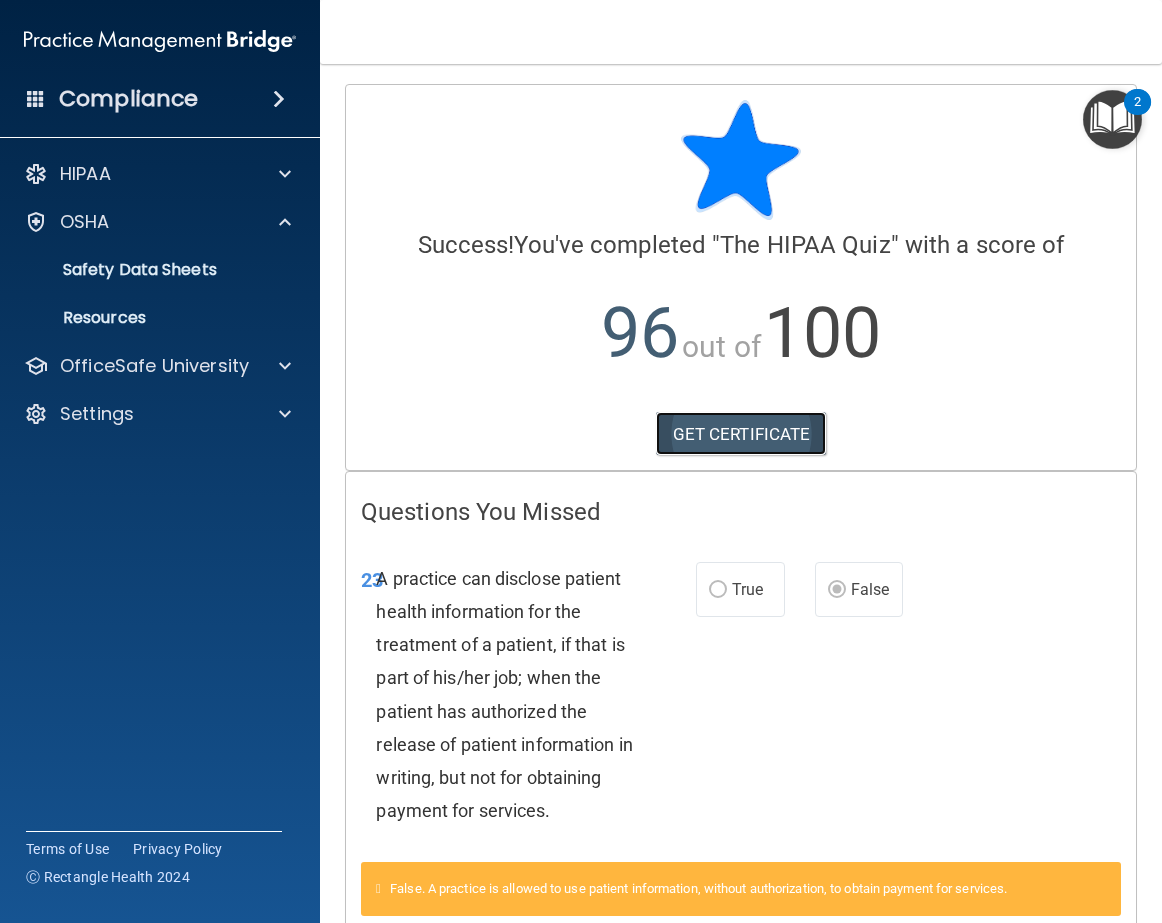 click on "GET CERTIFICATE" at bounding box center [741, 434] 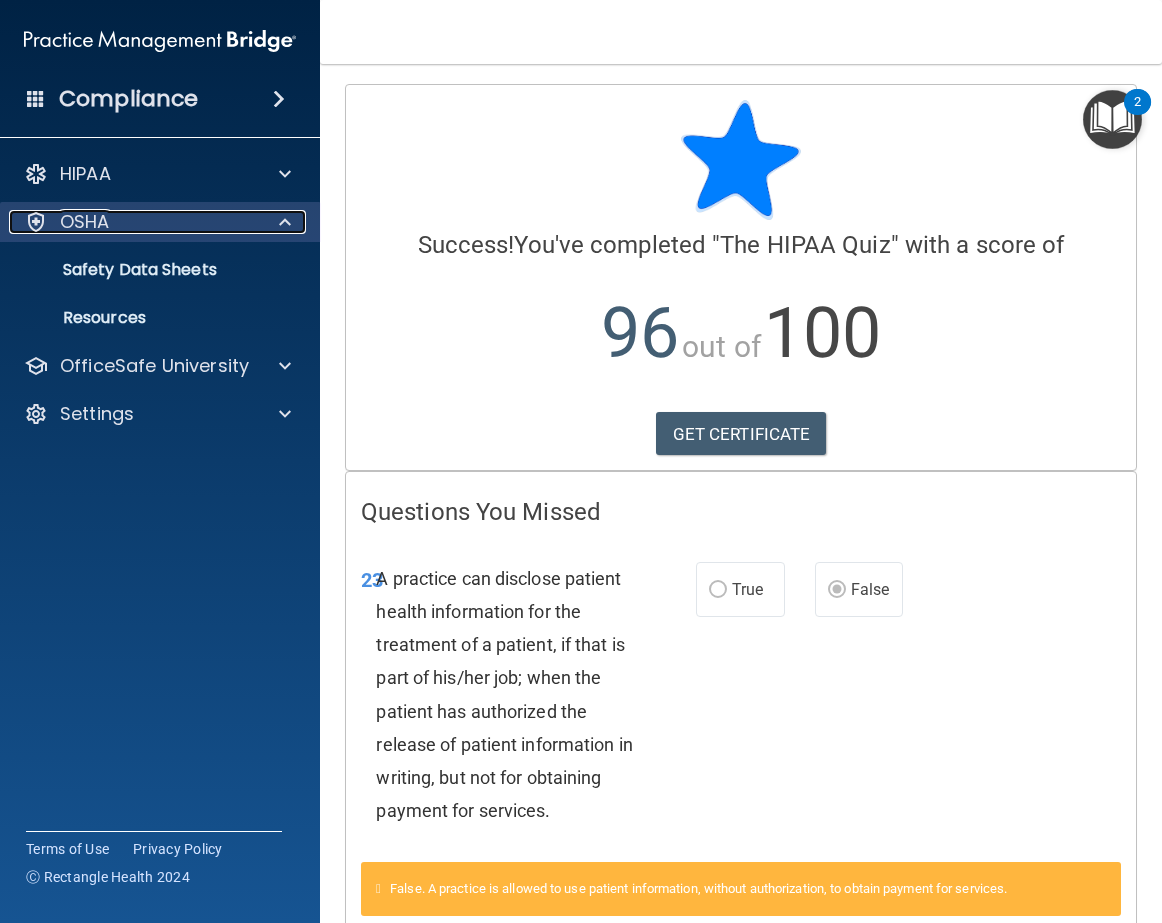 click on "OSHA" at bounding box center [85, 222] 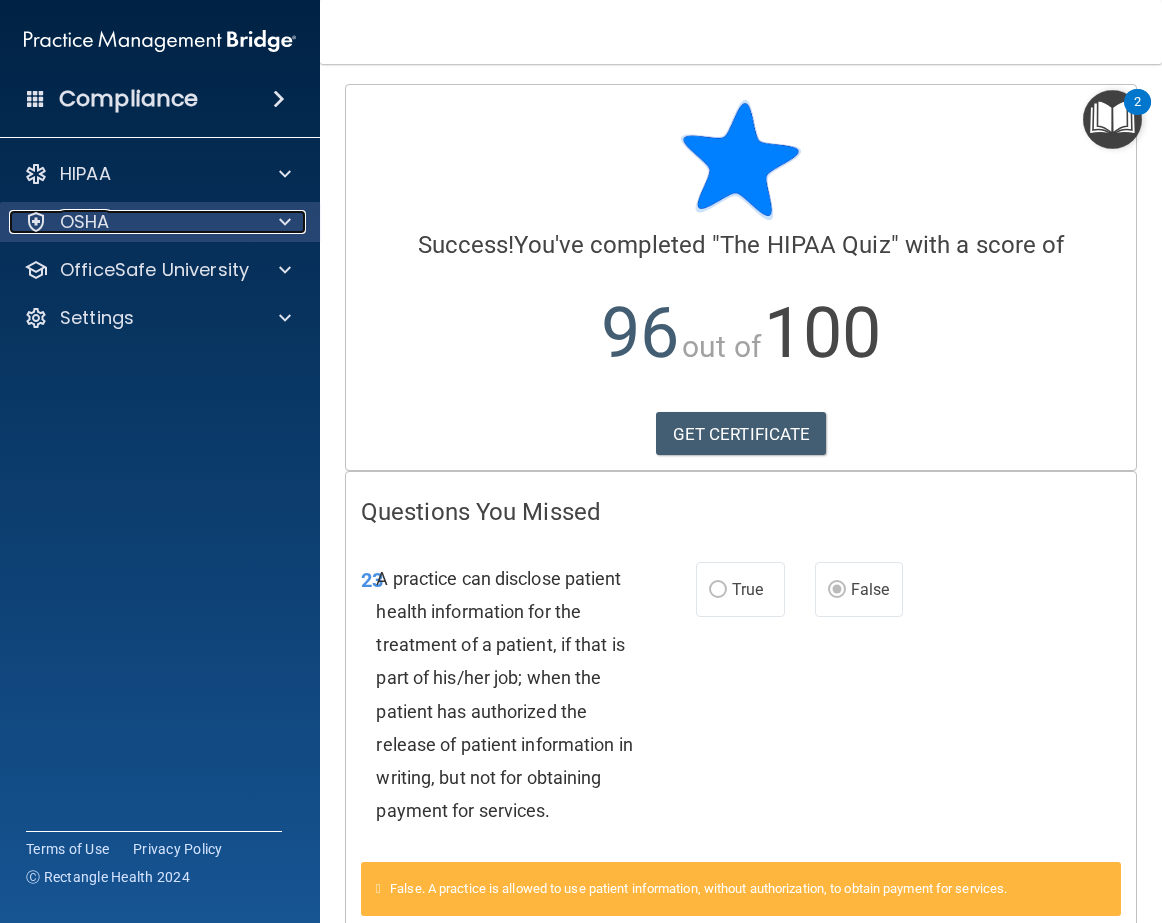 click on "OSHA" at bounding box center [85, 222] 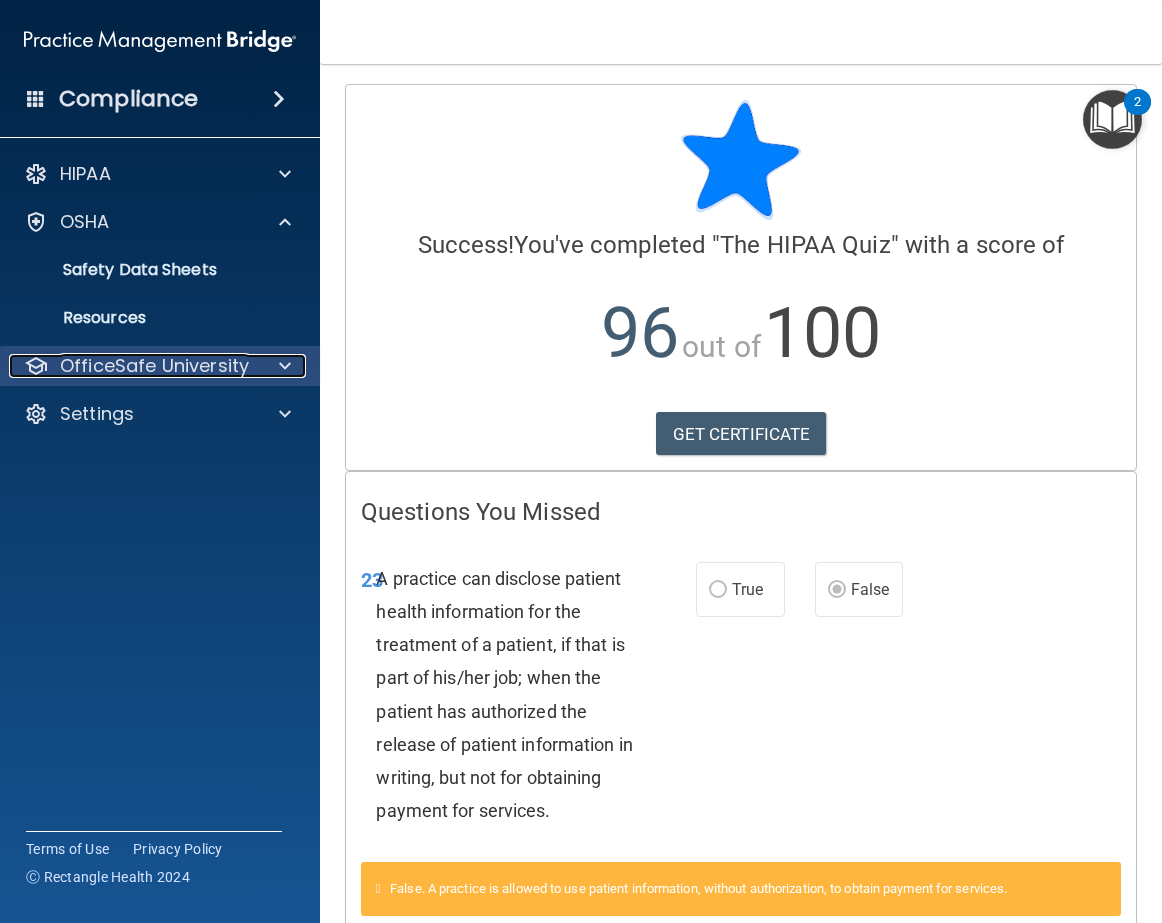 click on "OfficeSafe University" at bounding box center (154, 366) 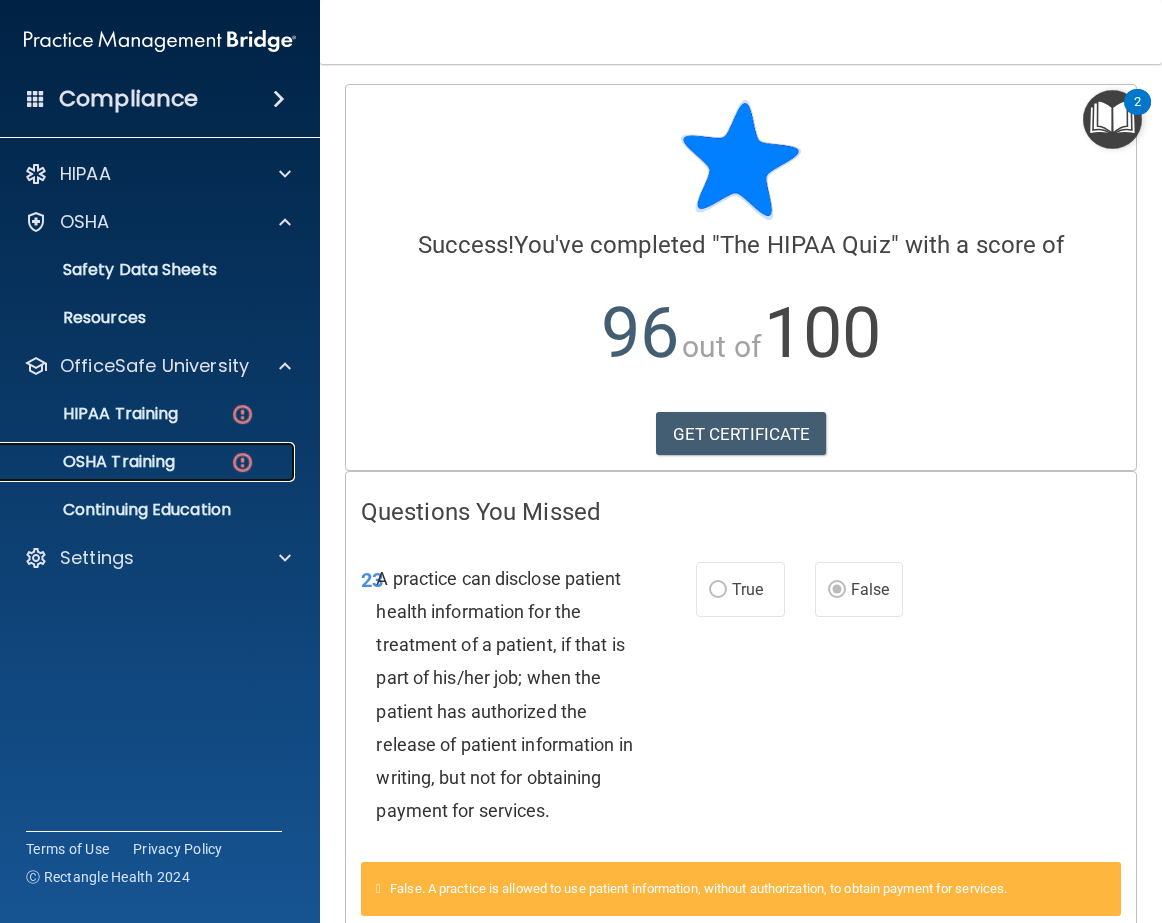 click on "OSHA Training" at bounding box center [94, 462] 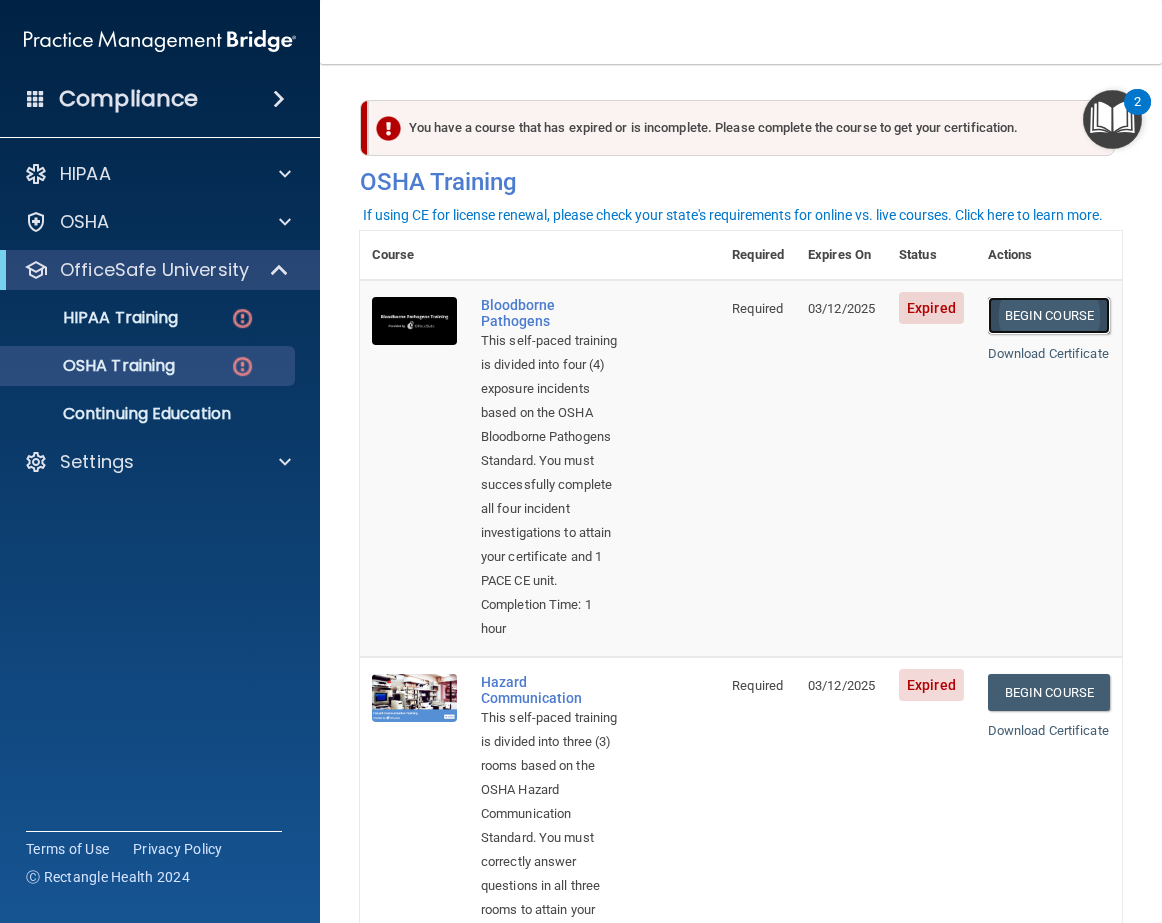 click on "Begin Course" at bounding box center [1049, 315] 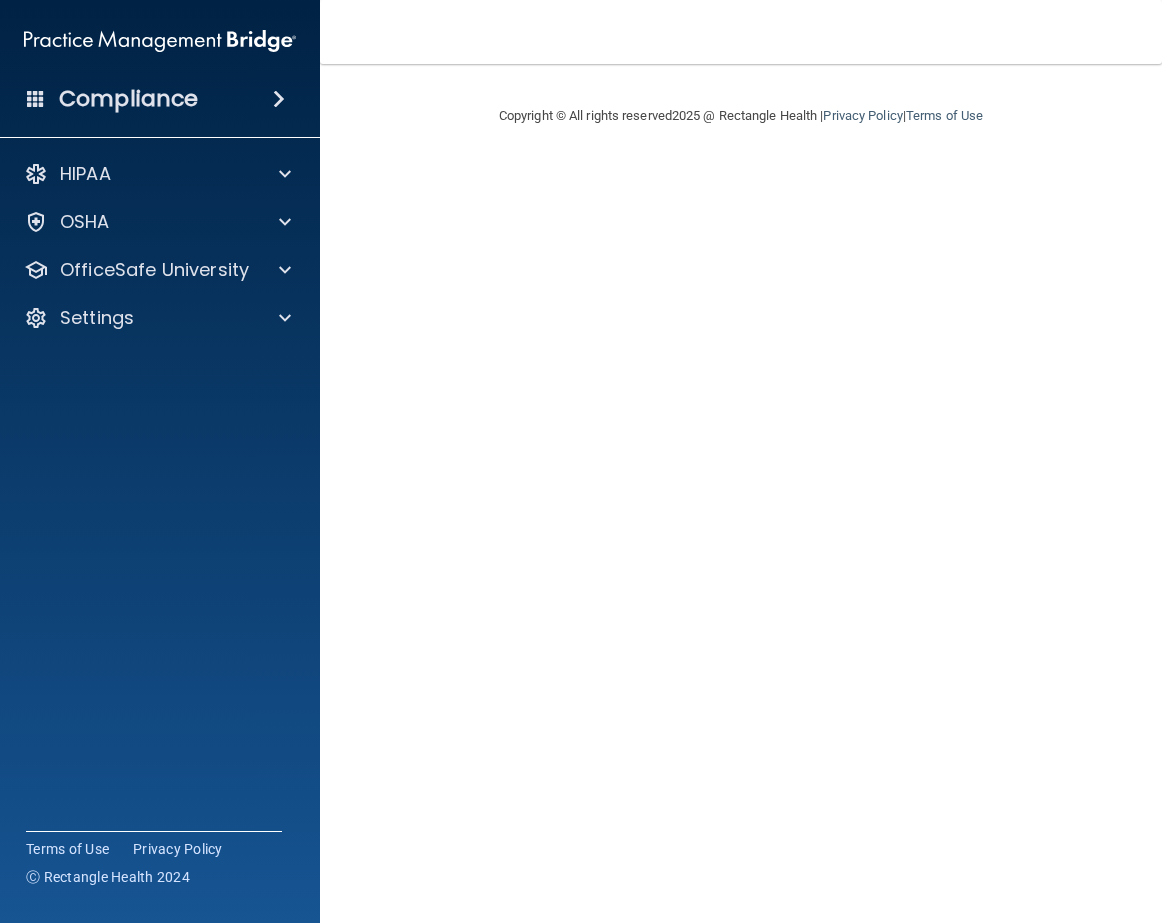 scroll, scrollTop: 0, scrollLeft: 0, axis: both 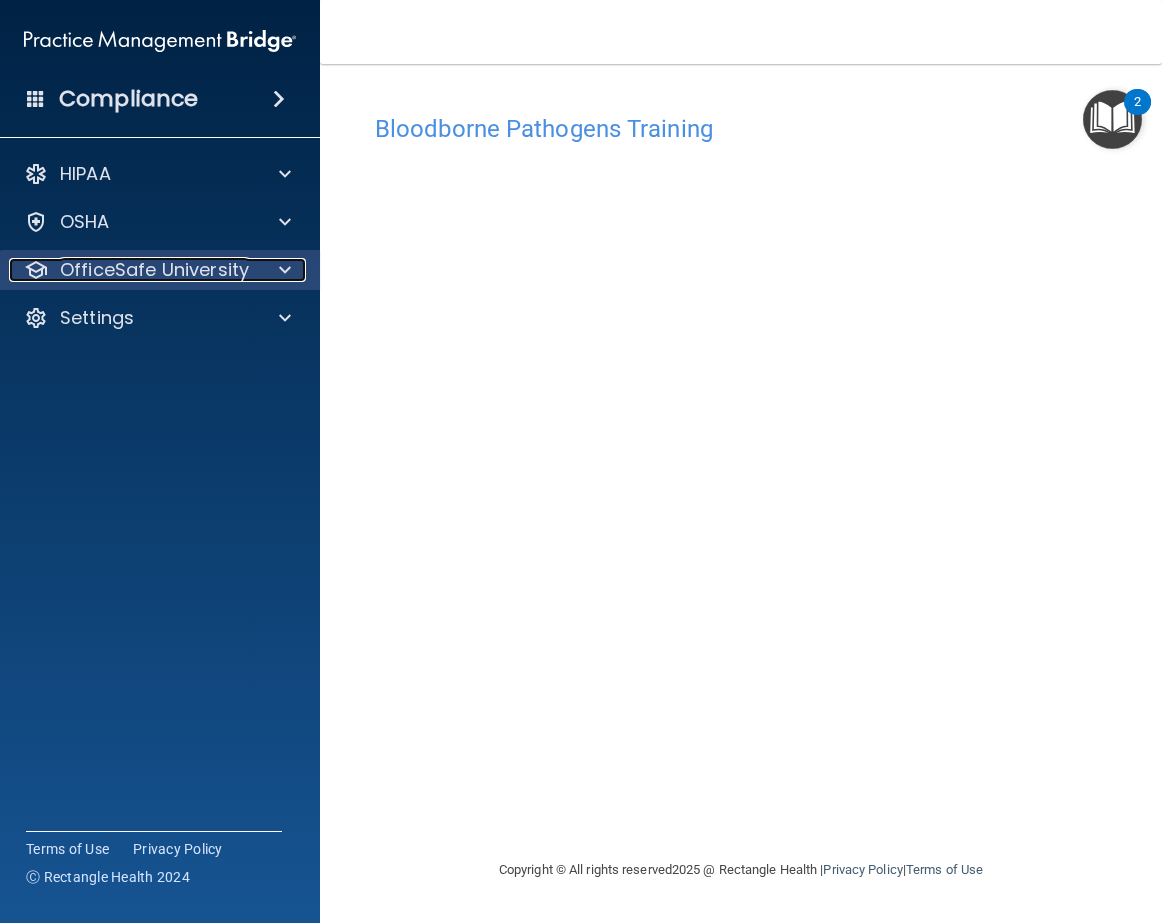 click on "OfficeSafe University" at bounding box center (154, 270) 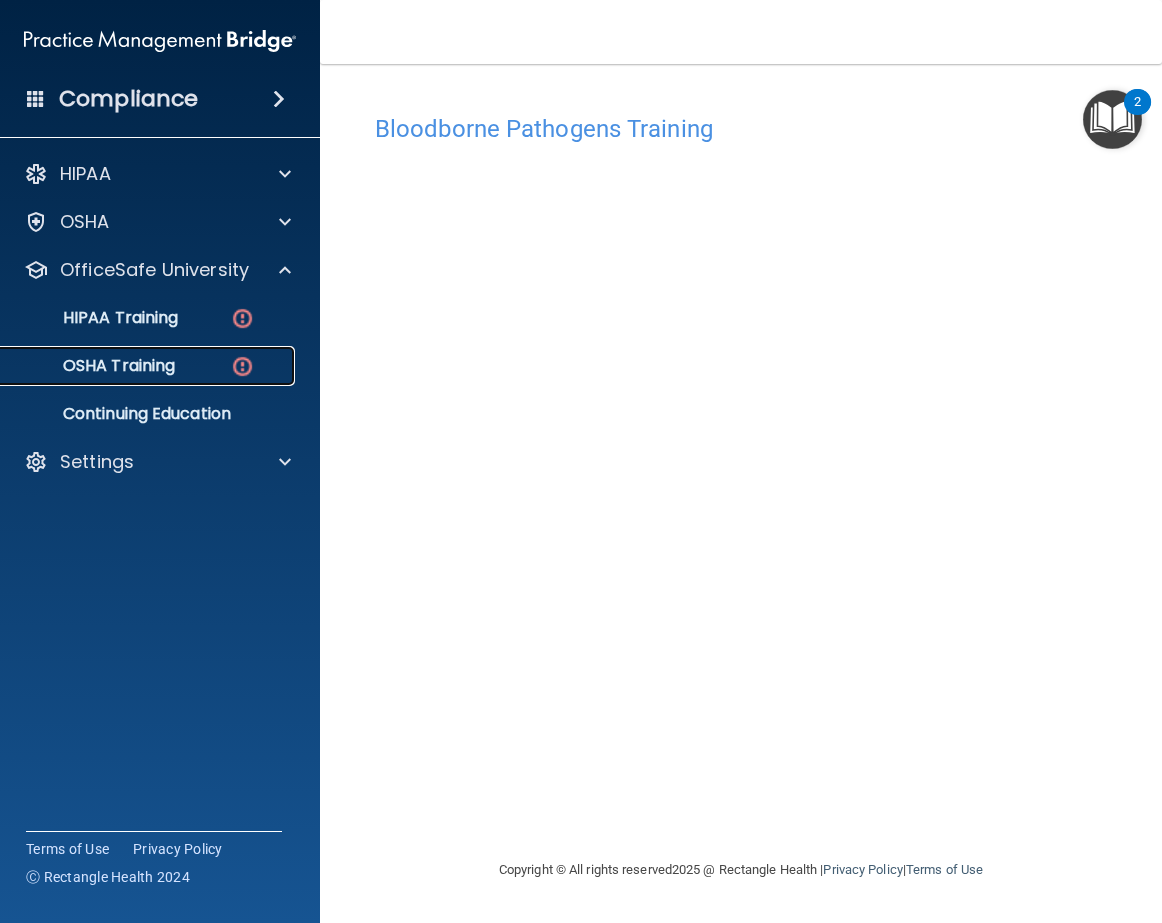 click on "OSHA Training" at bounding box center (94, 366) 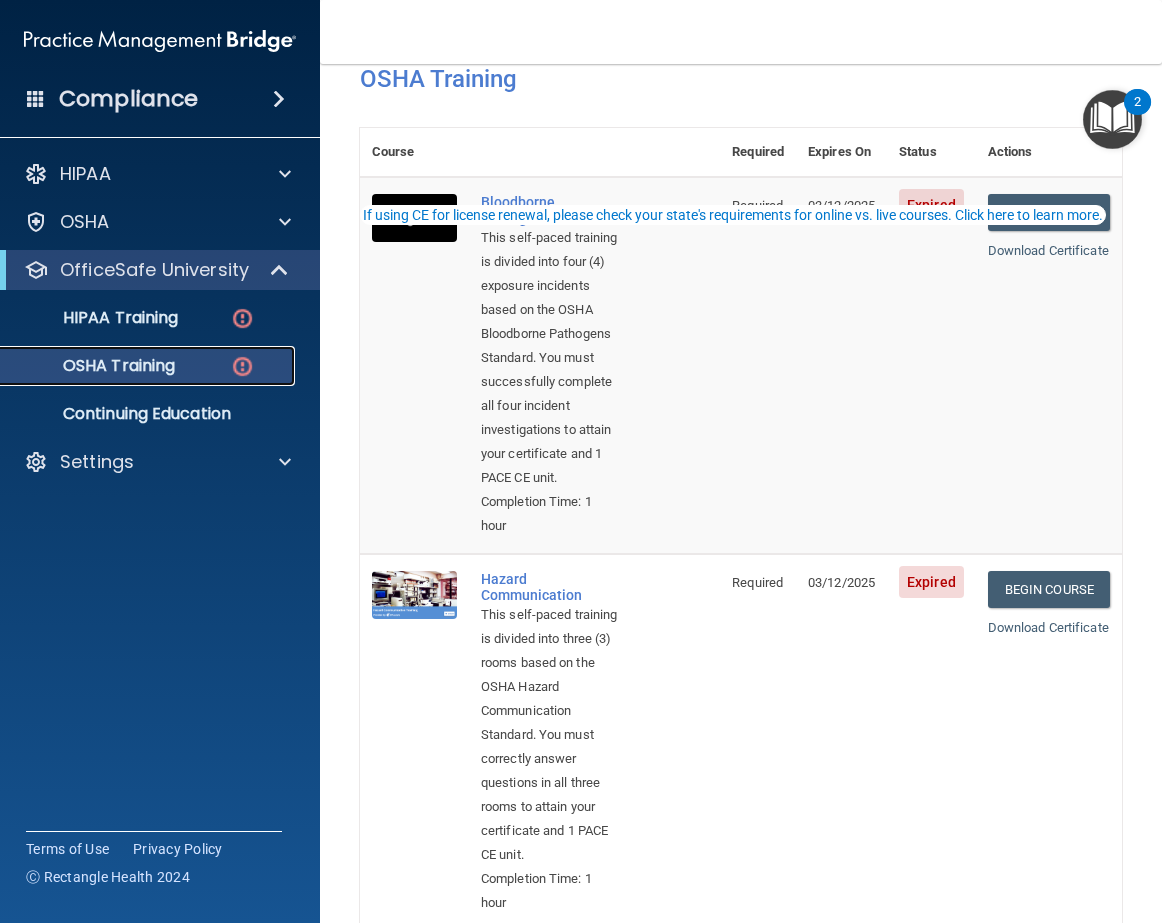 scroll, scrollTop: 0, scrollLeft: 0, axis: both 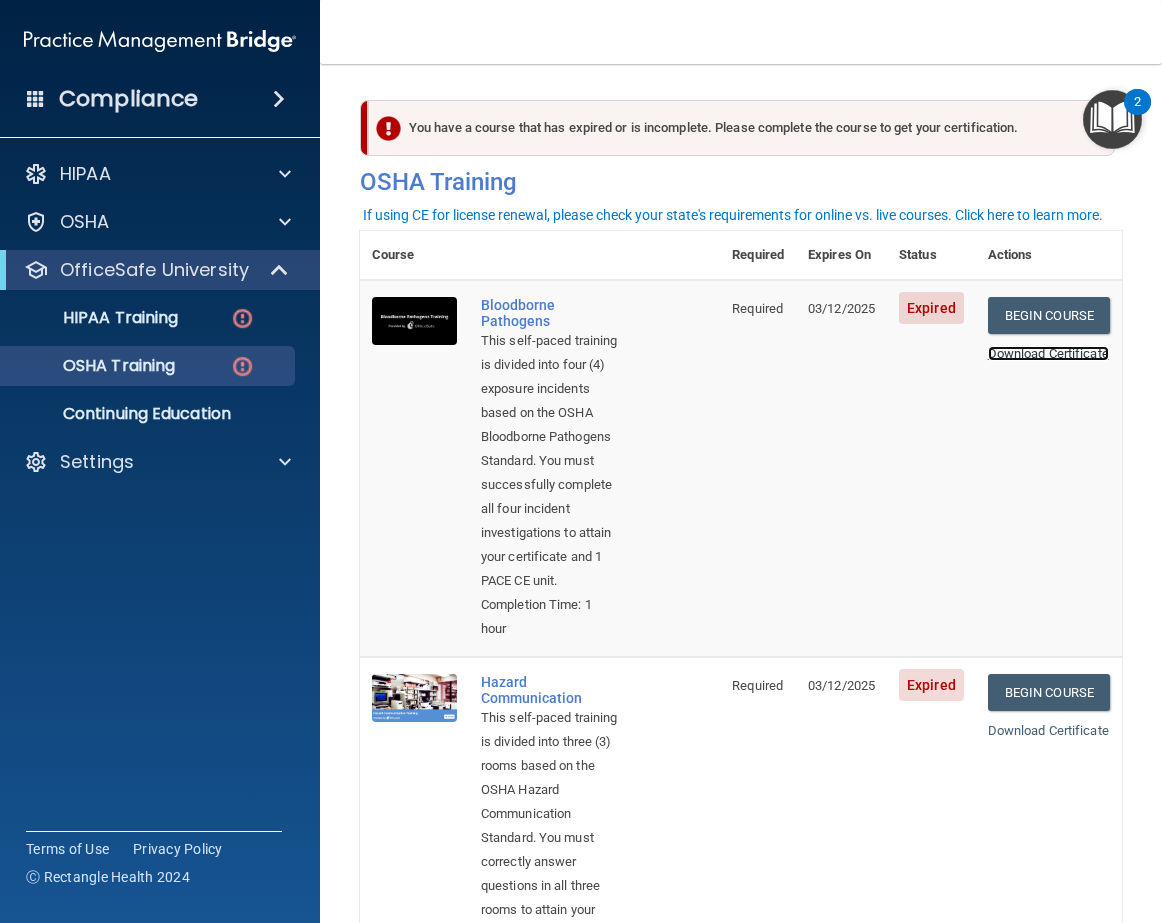 click on "Download Certificate" at bounding box center (1048, 353) 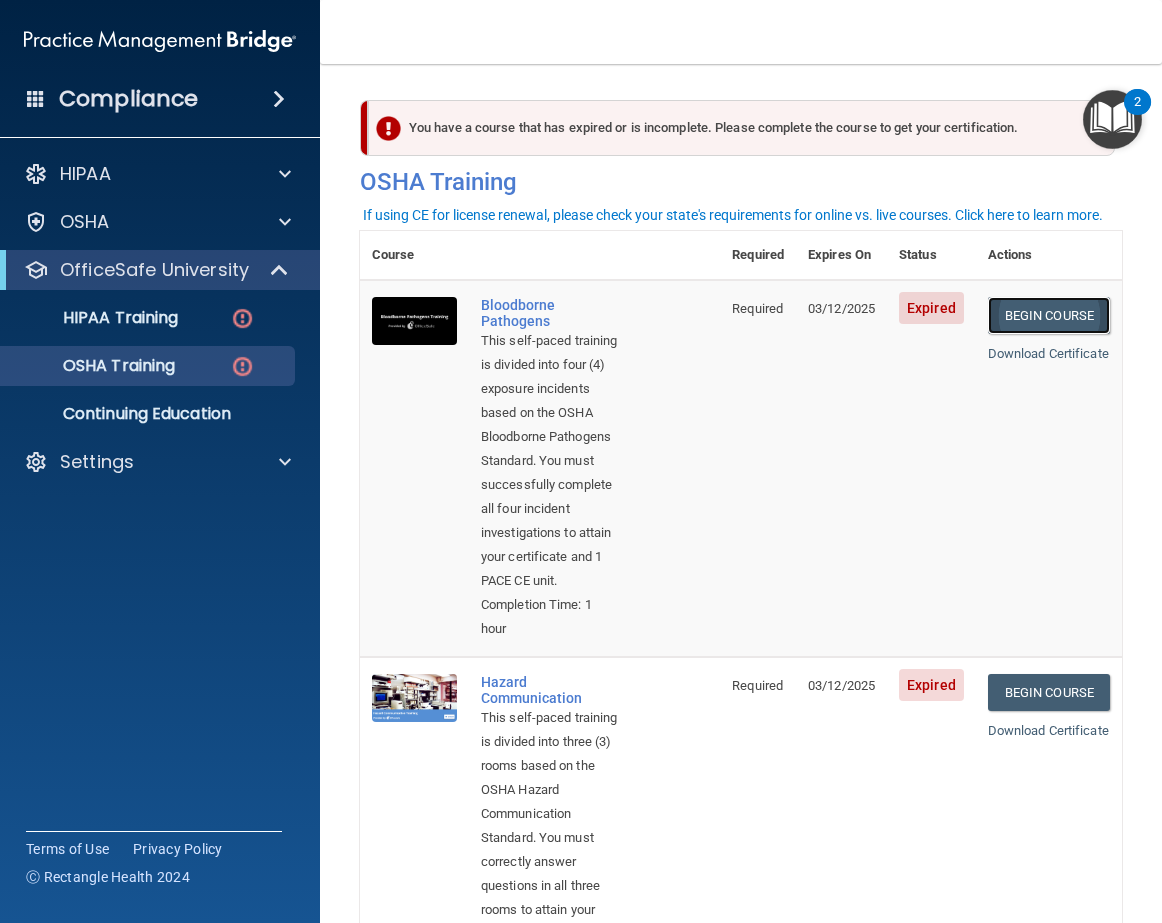 click on "Begin Course" at bounding box center [1049, 315] 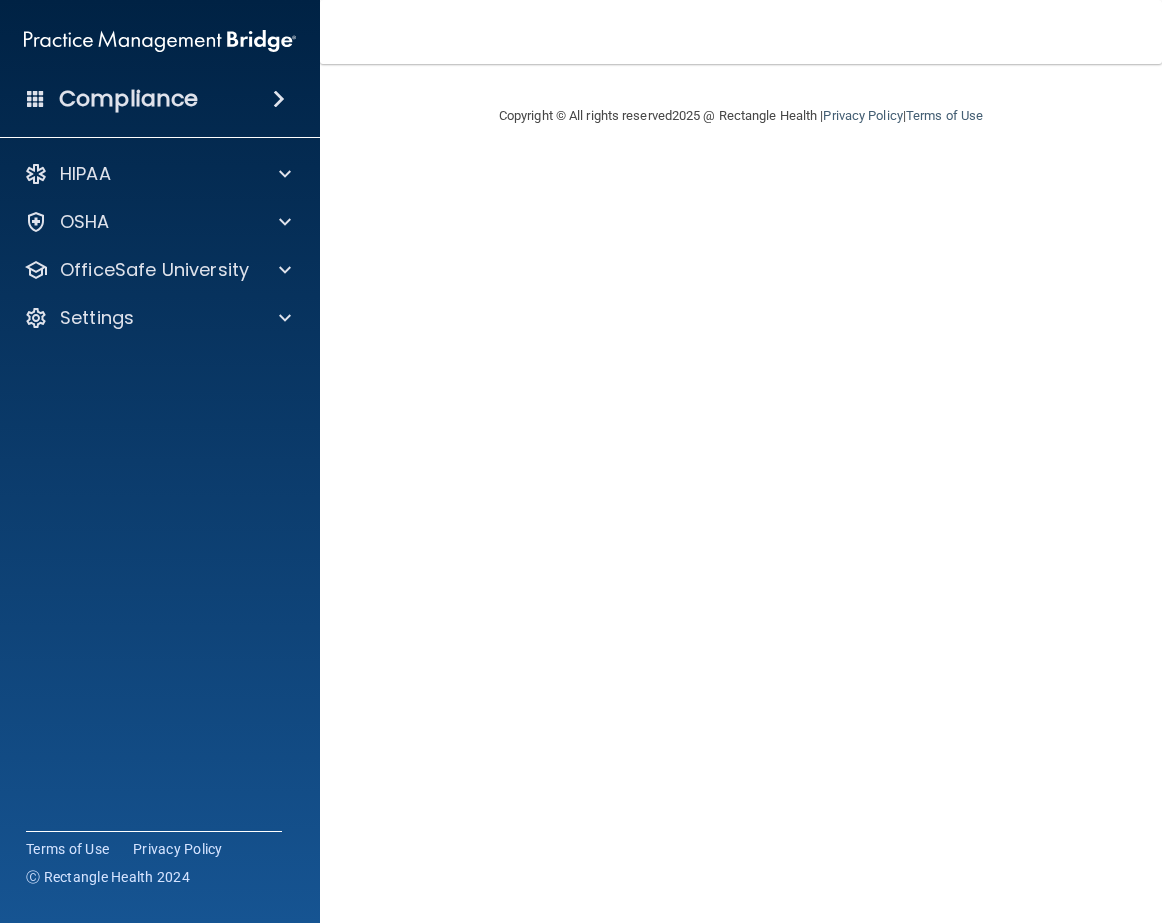scroll, scrollTop: 0, scrollLeft: 0, axis: both 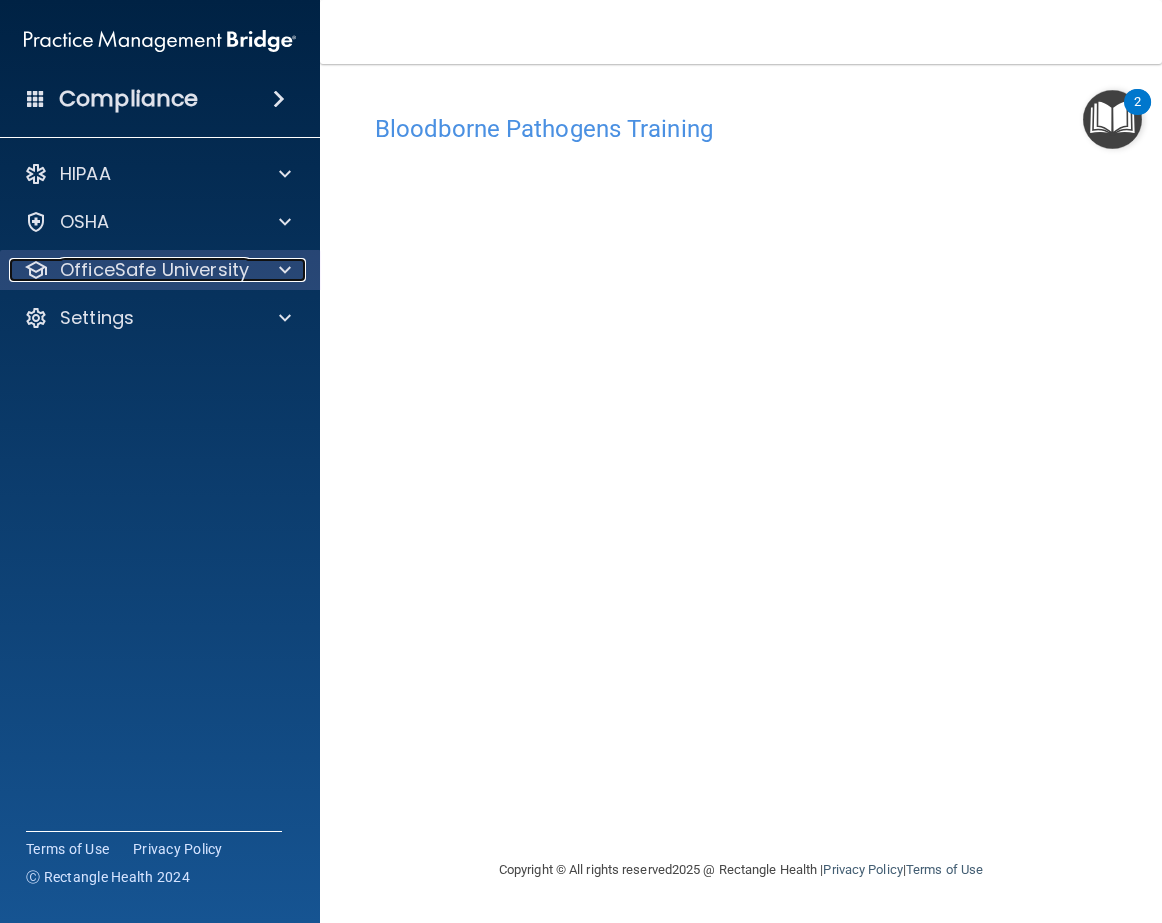 click at bounding box center (285, 270) 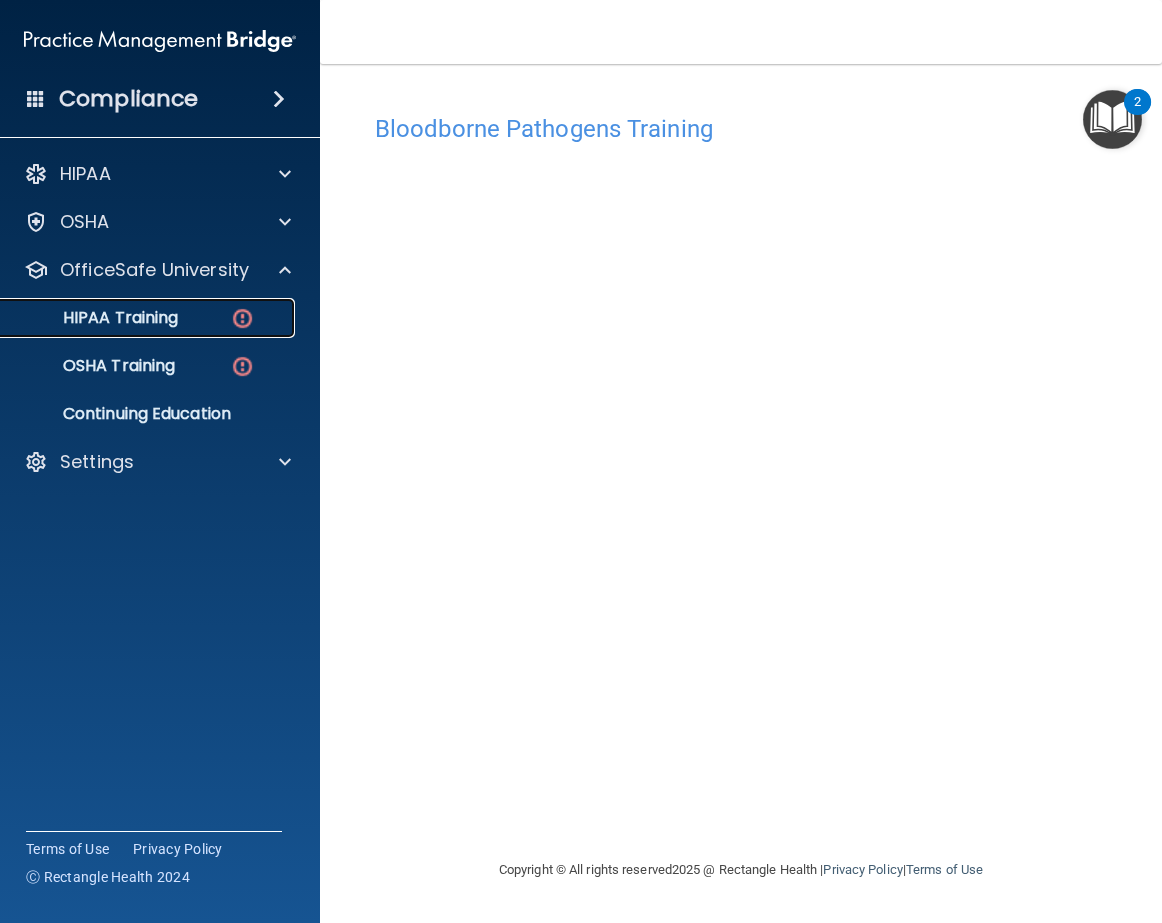 click at bounding box center (242, 318) 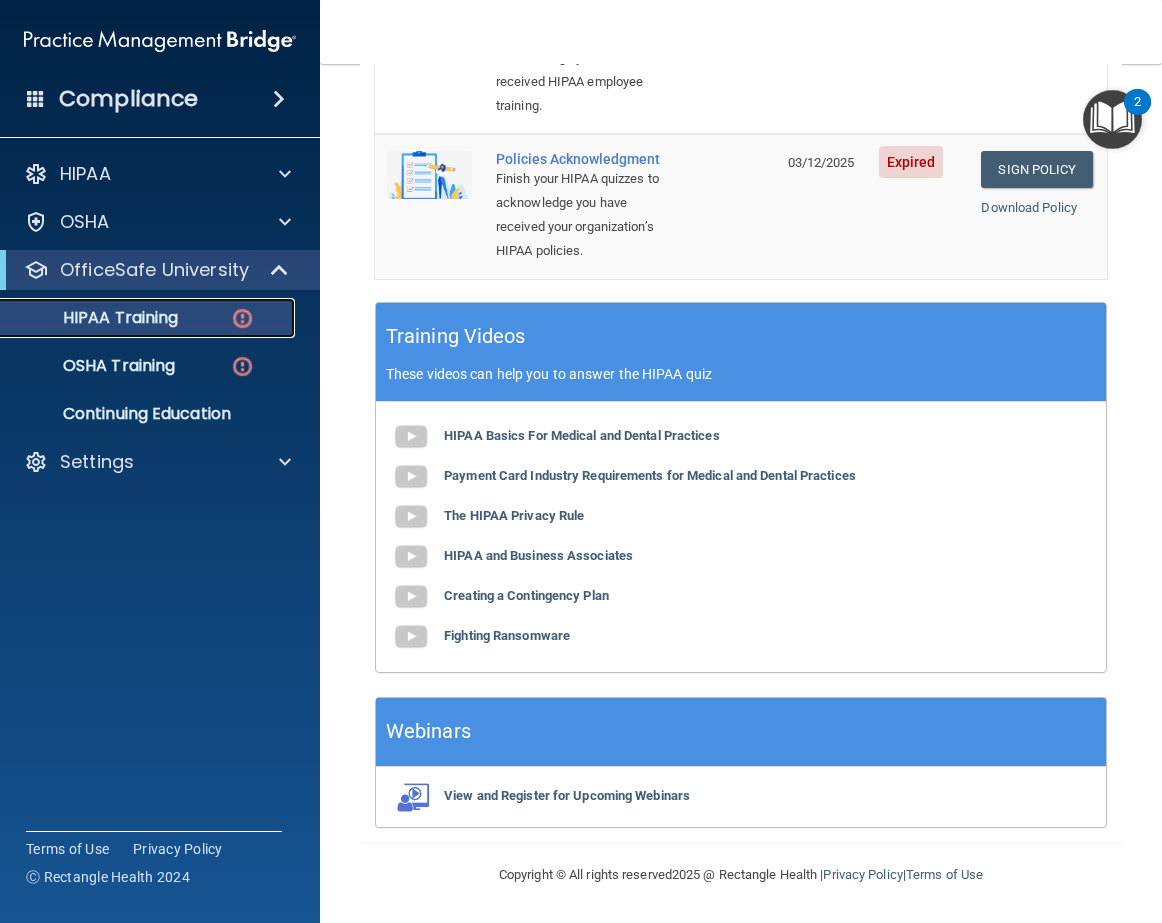 scroll, scrollTop: 0, scrollLeft: 0, axis: both 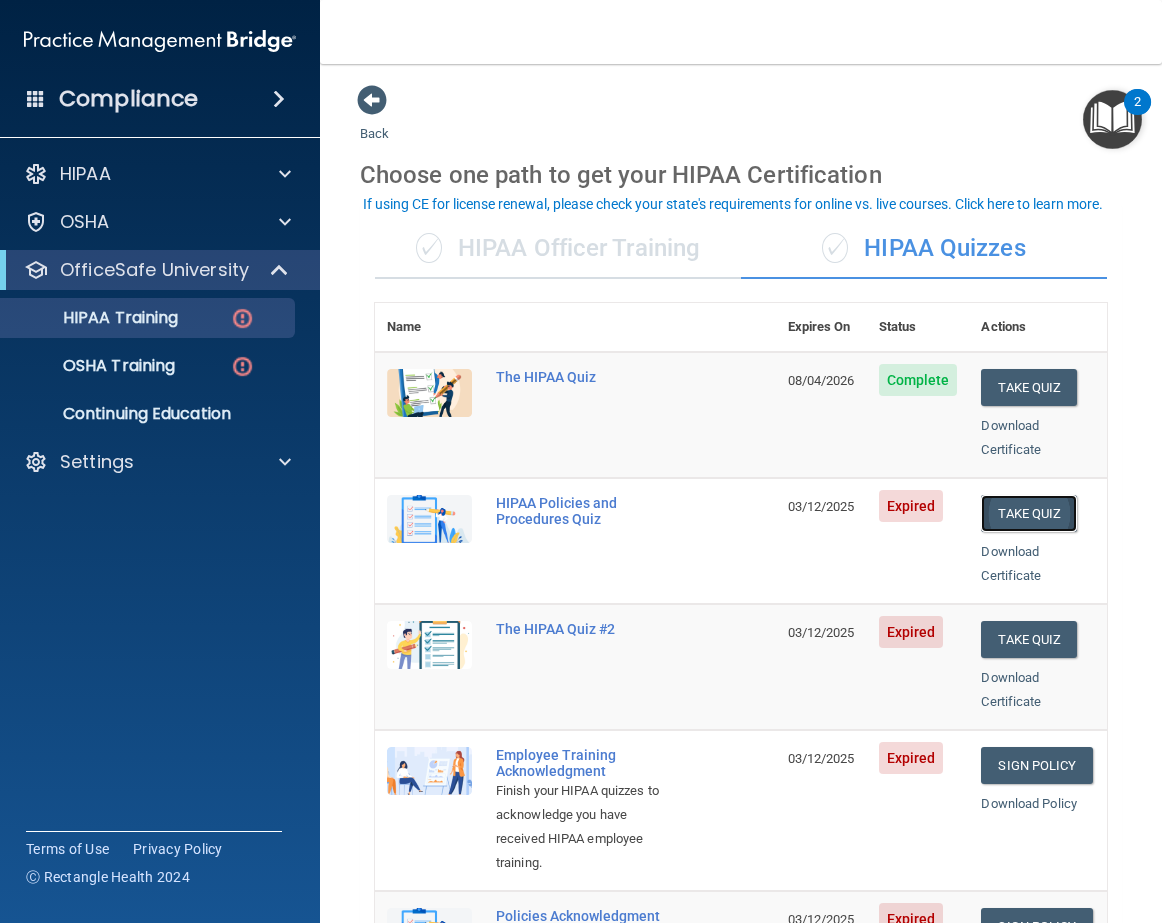 click on "Take Quiz" at bounding box center [1029, 513] 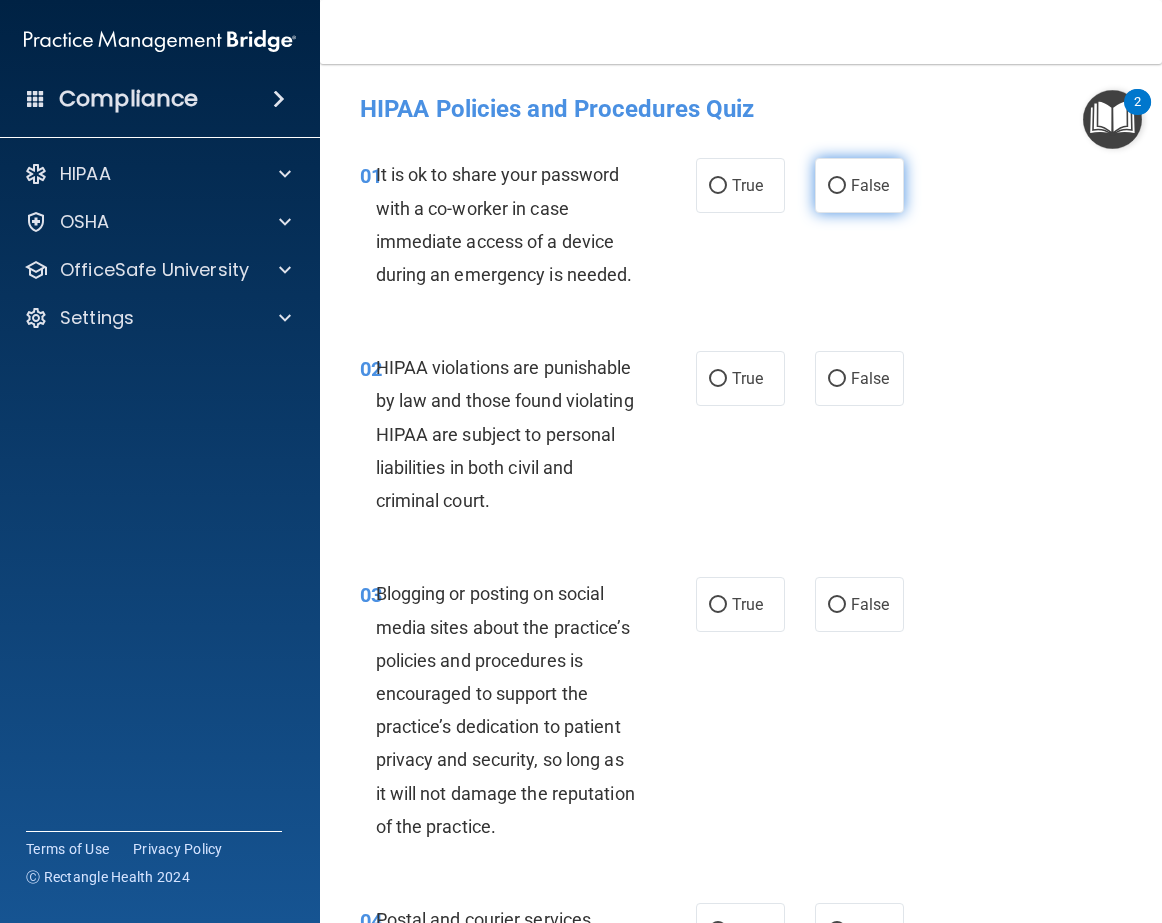 click on "False" at bounding box center [837, 186] 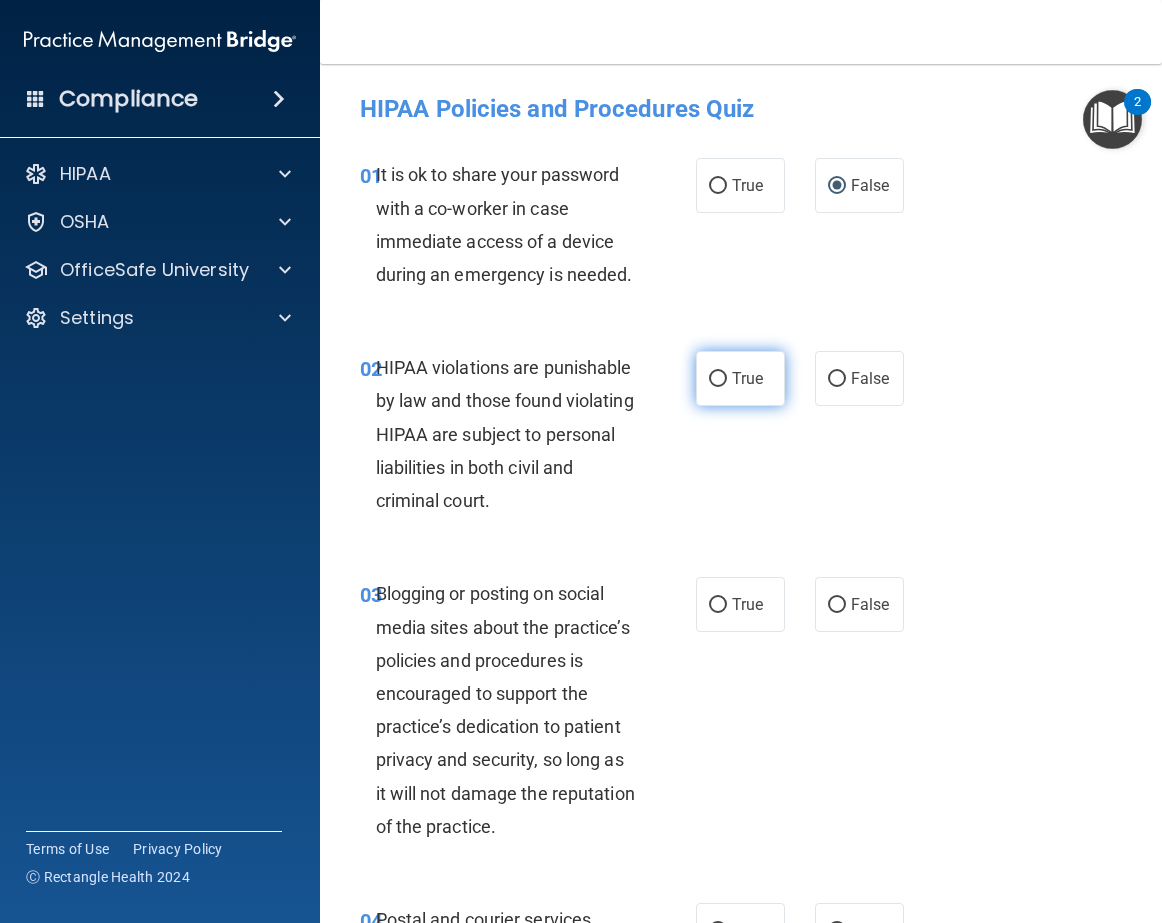click on "True" at bounding box center (718, 379) 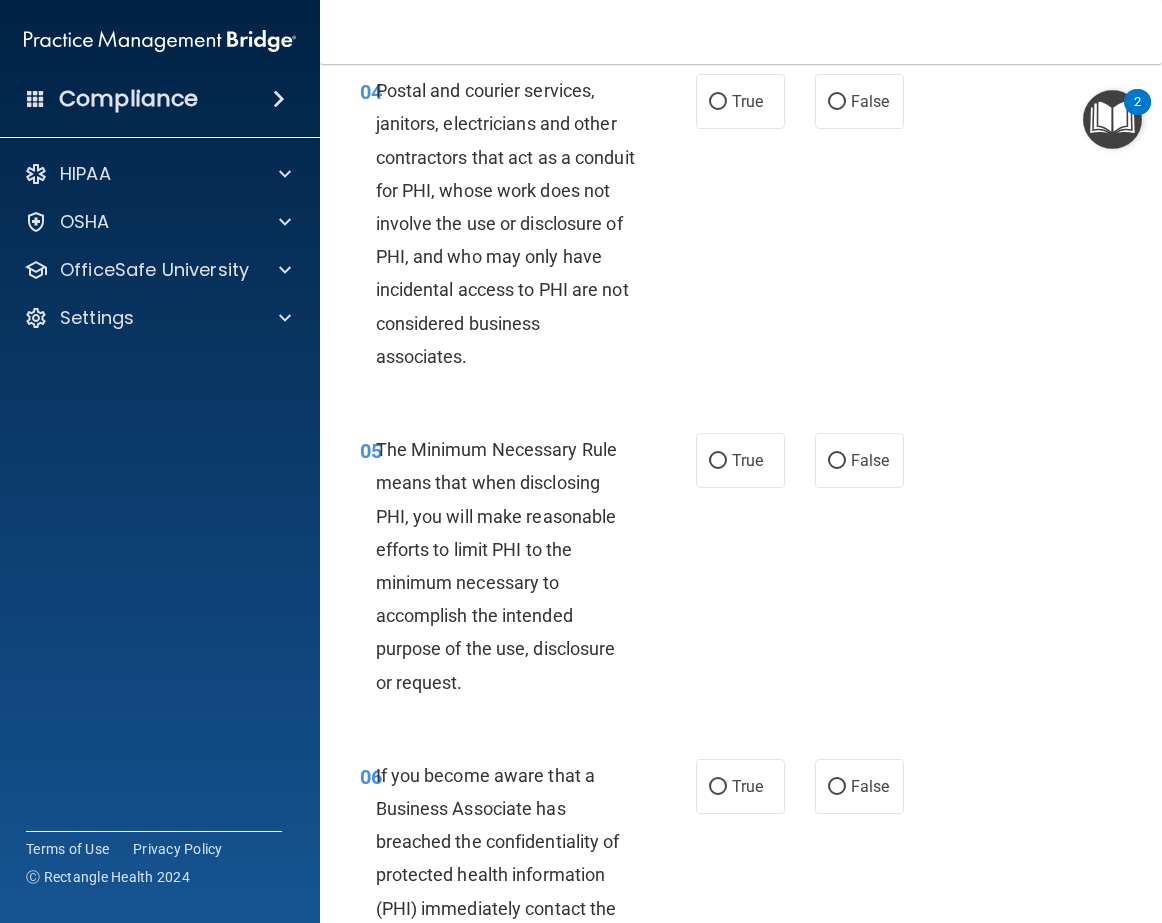 scroll, scrollTop: 0, scrollLeft: 0, axis: both 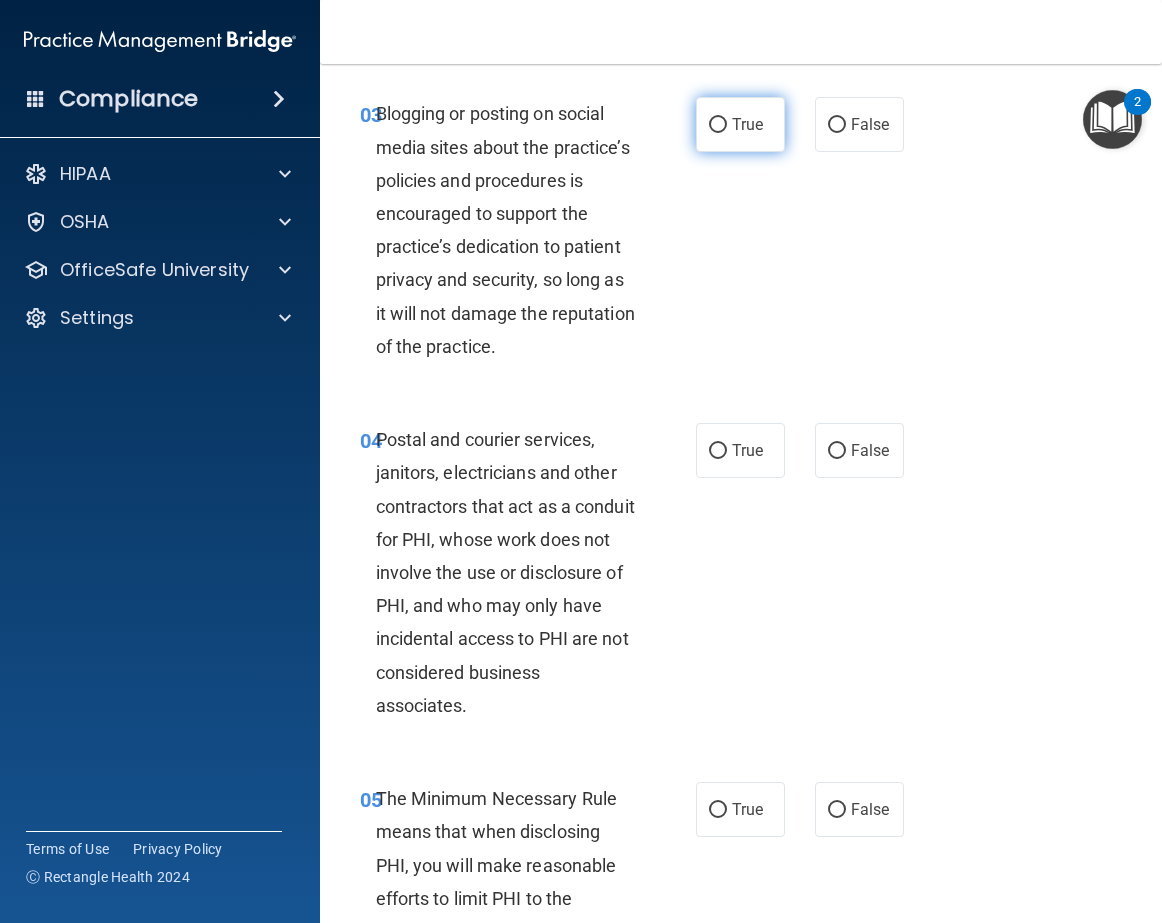 click on "True" at bounding box center [718, 125] 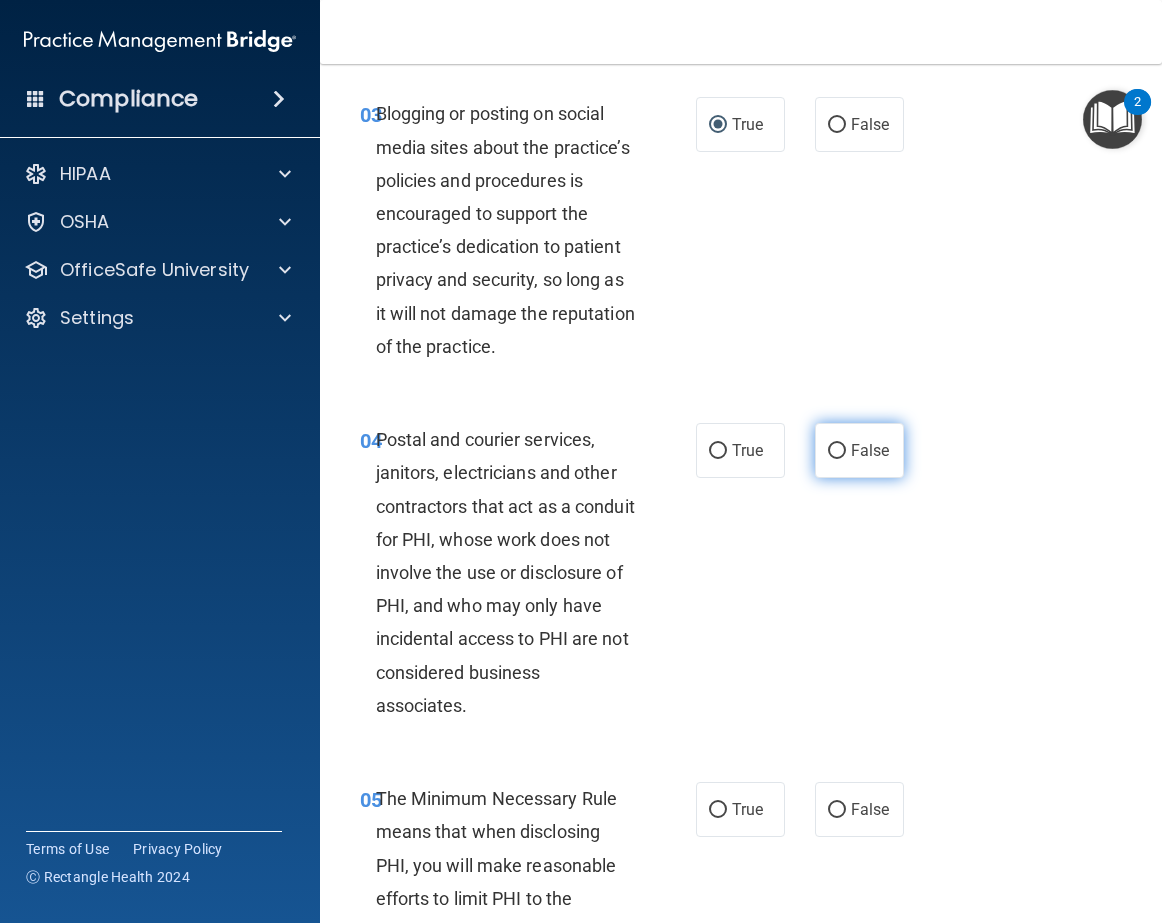 click on "False" at bounding box center (837, 451) 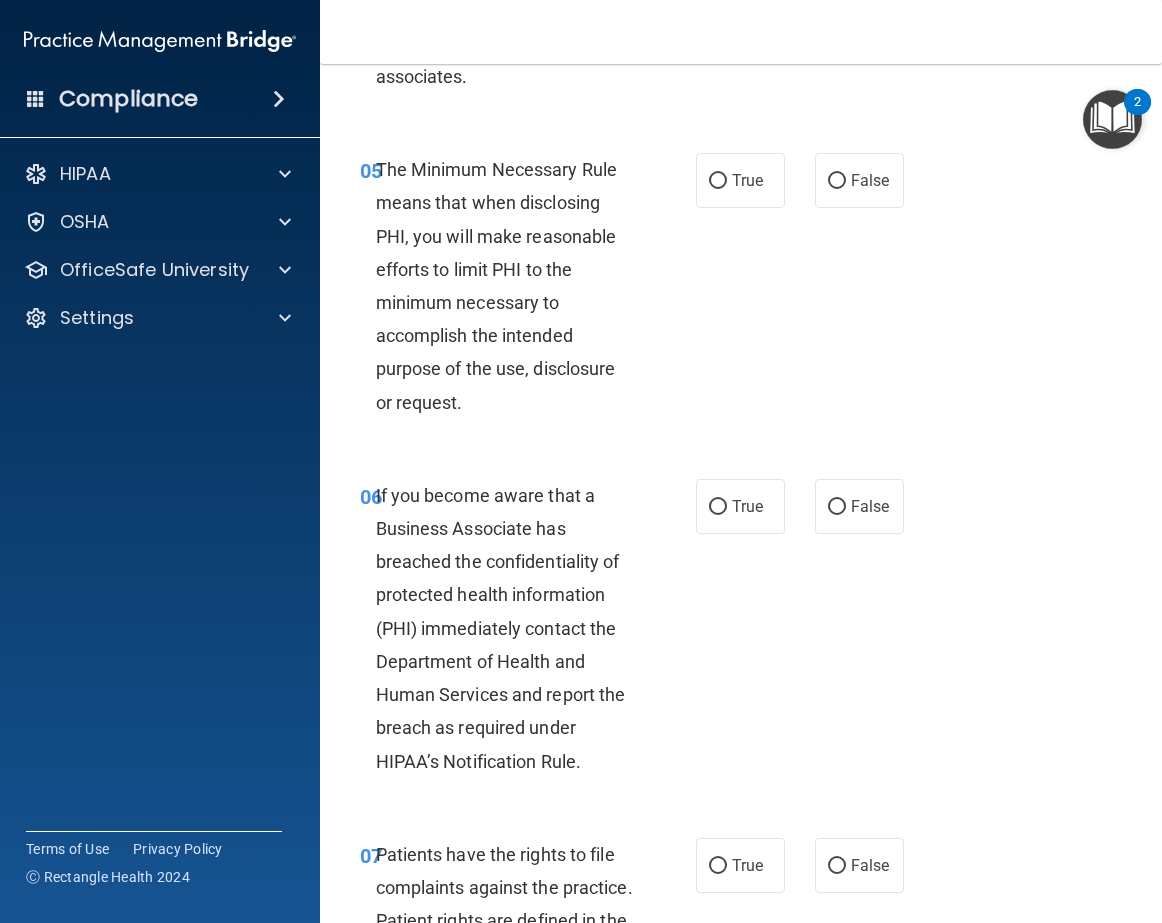 scroll, scrollTop: 1110, scrollLeft: 0, axis: vertical 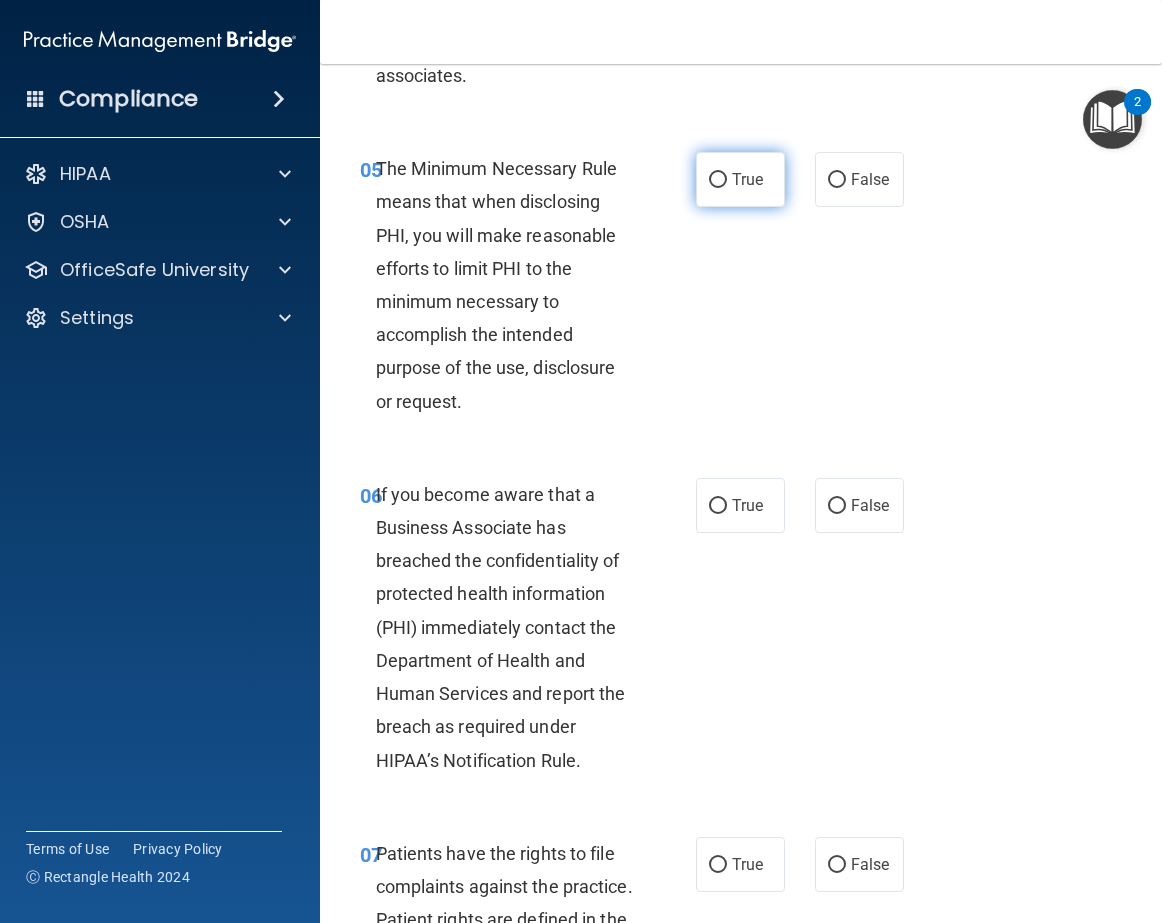 click on "True" at bounding box center (718, 180) 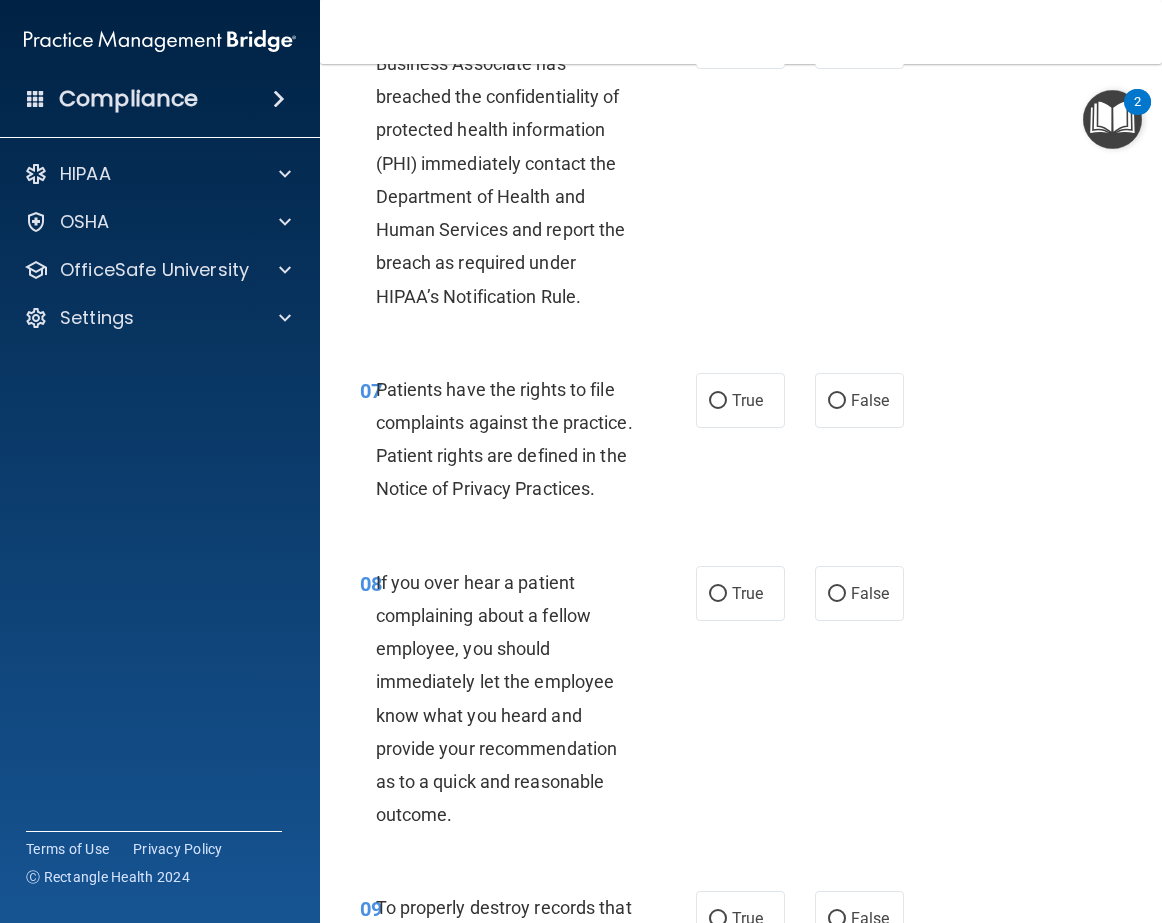 scroll, scrollTop: 1590, scrollLeft: 0, axis: vertical 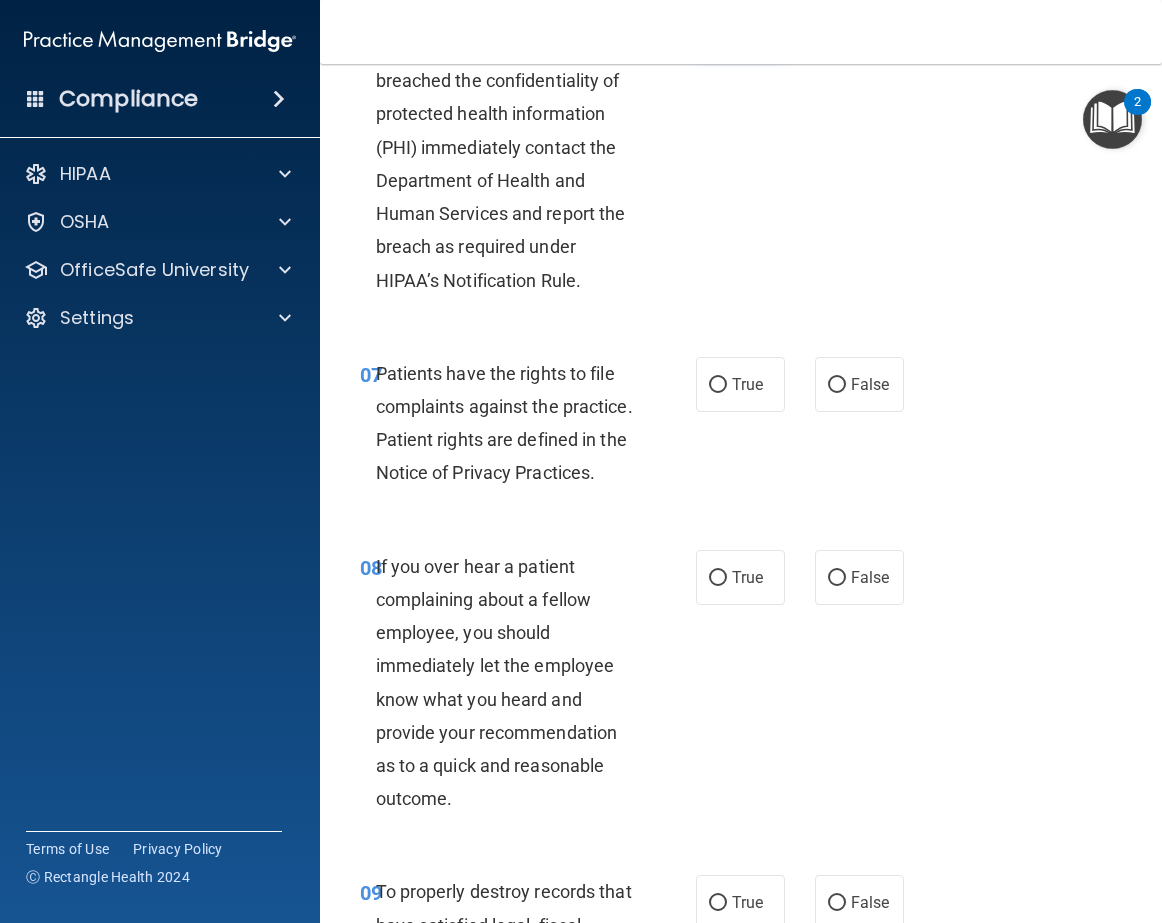 click on "True" at bounding box center (718, 26) 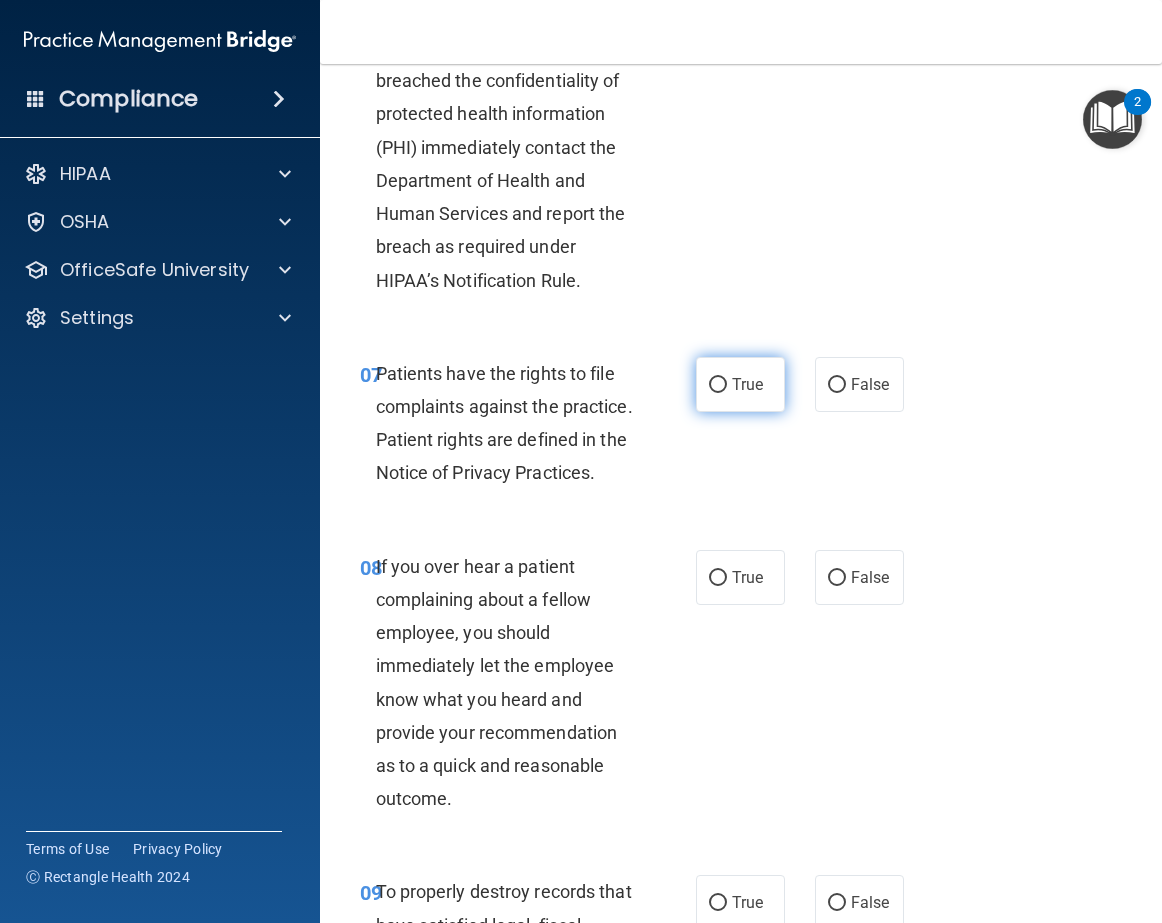 click on "True" at bounding box center (740, 384) 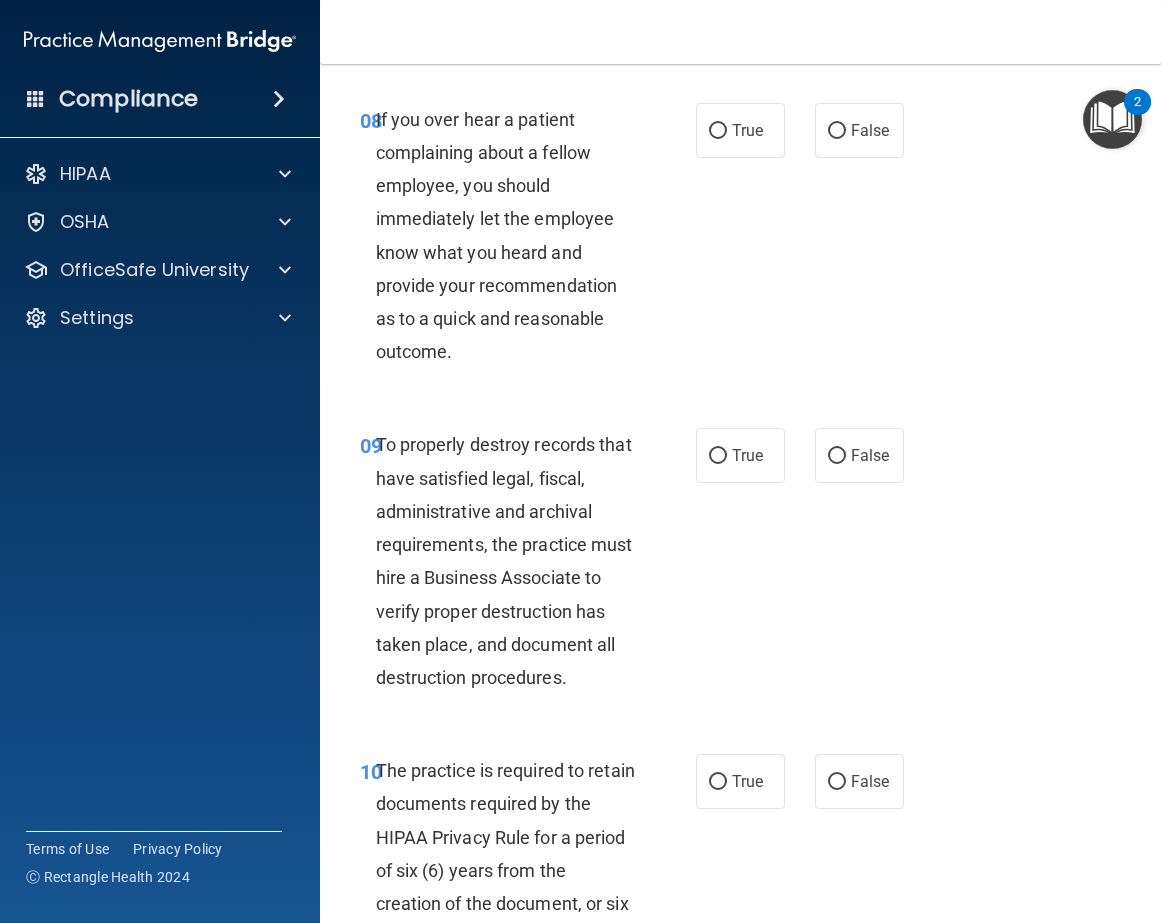 scroll, scrollTop: 2085, scrollLeft: 0, axis: vertical 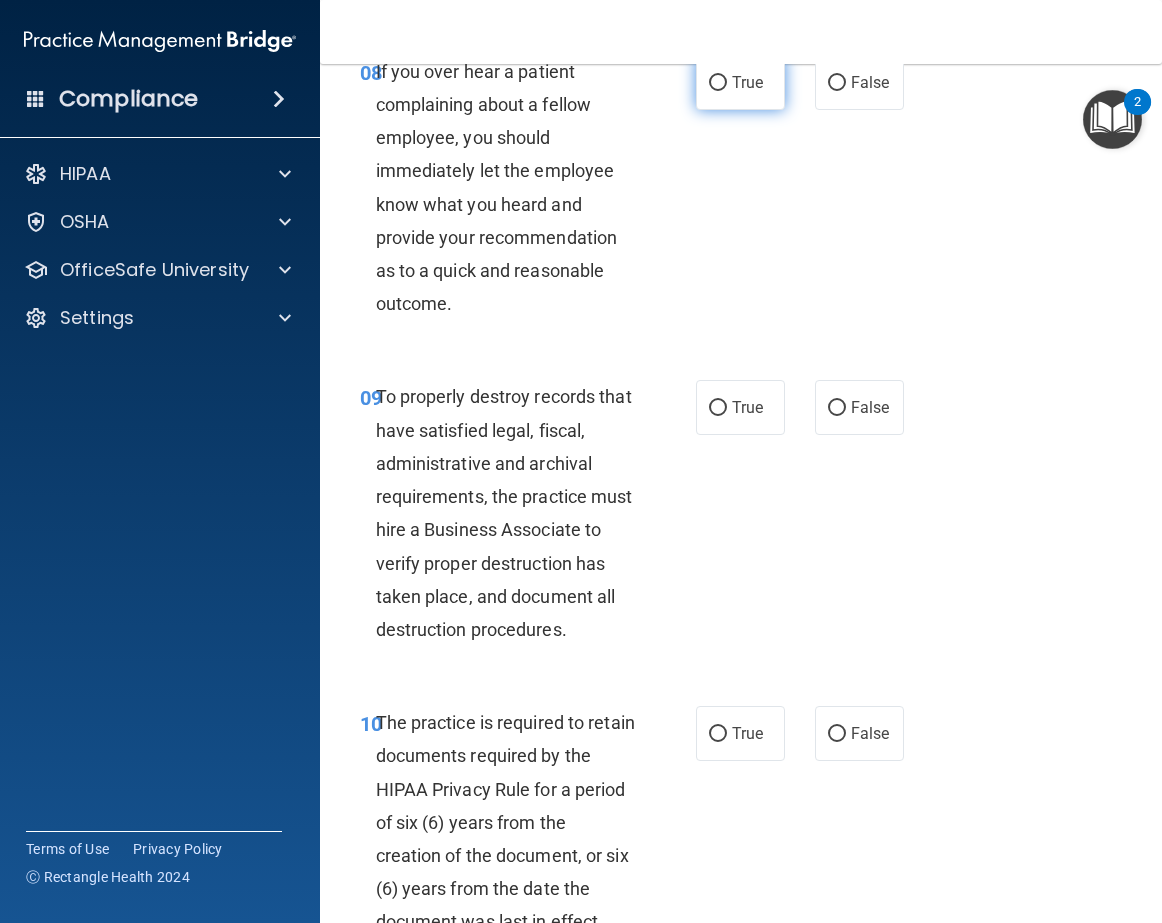 click on "True" at bounding box center (718, 83) 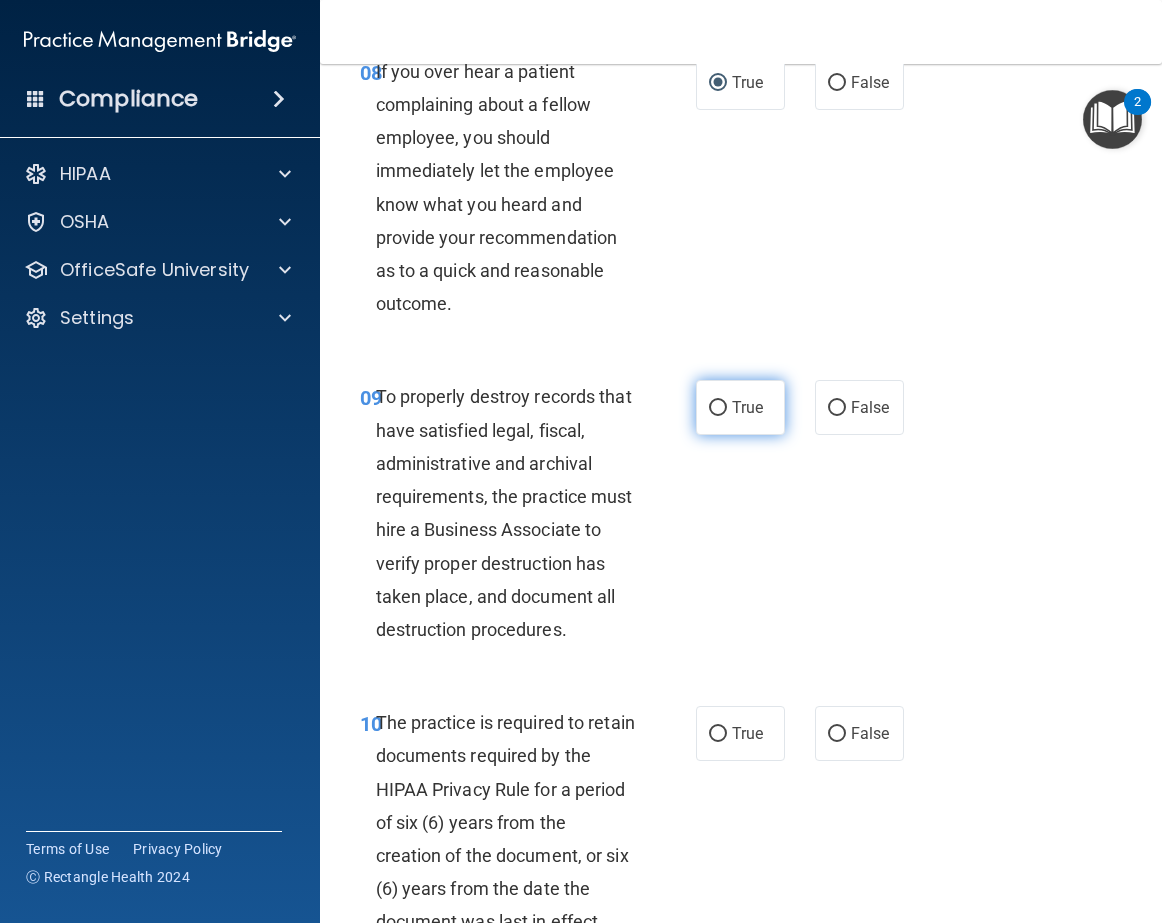 click on "True" at bounding box center (718, 408) 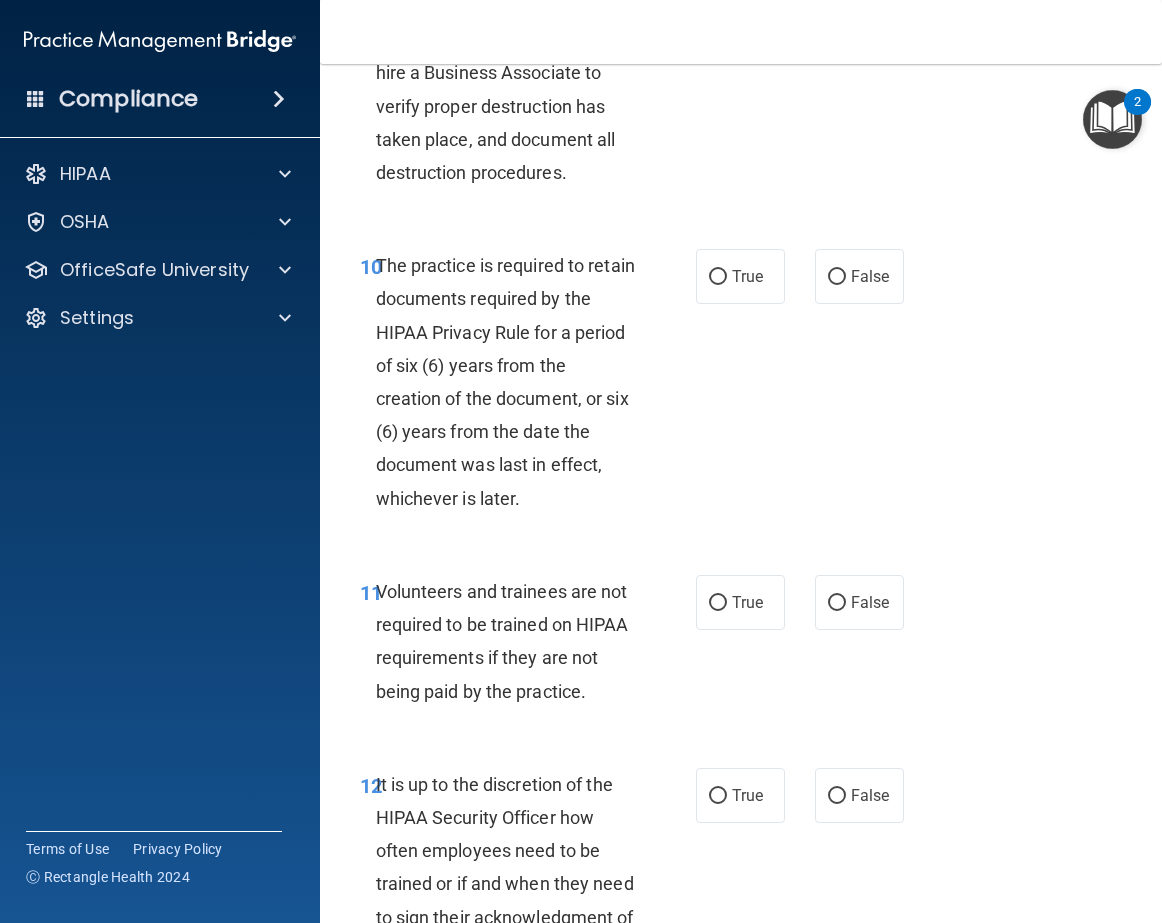 scroll, scrollTop: 2550, scrollLeft: 0, axis: vertical 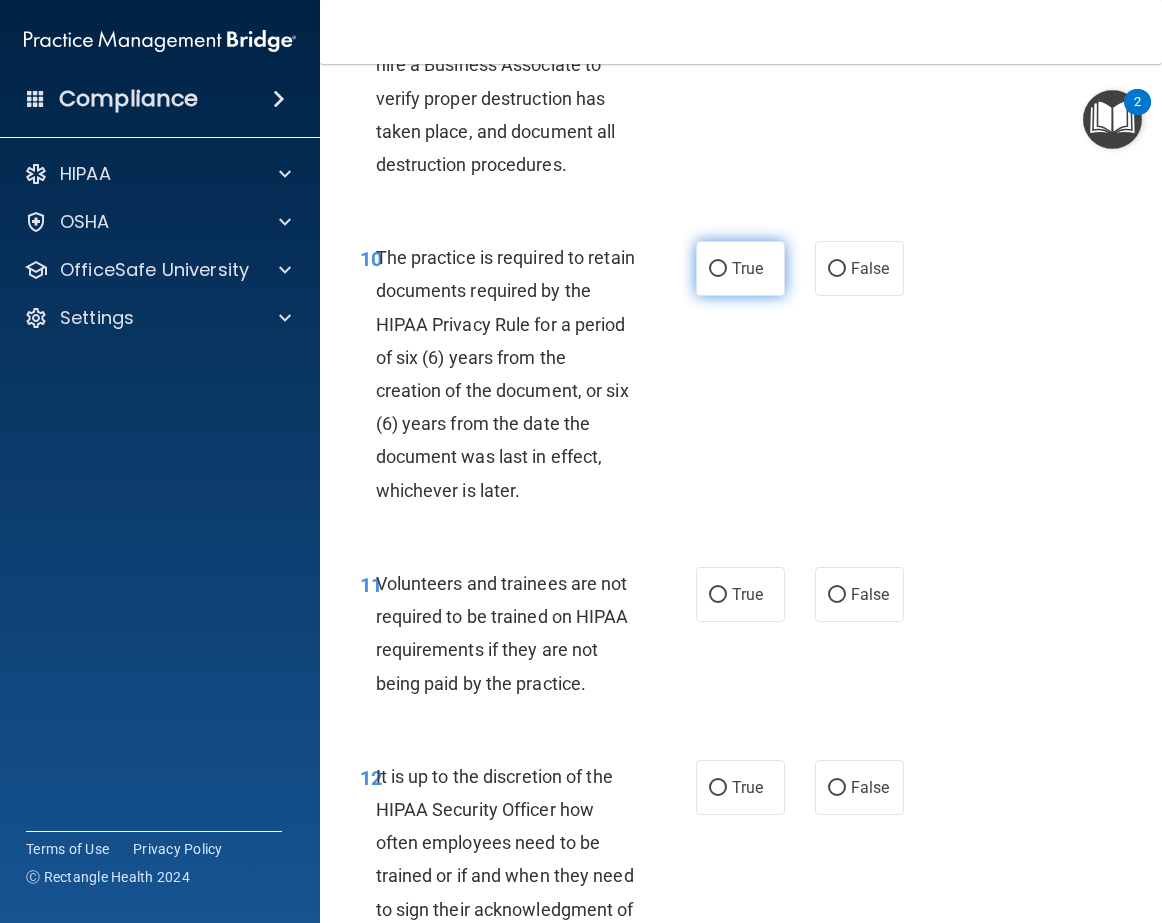 click on "True" at bounding box center [718, 269] 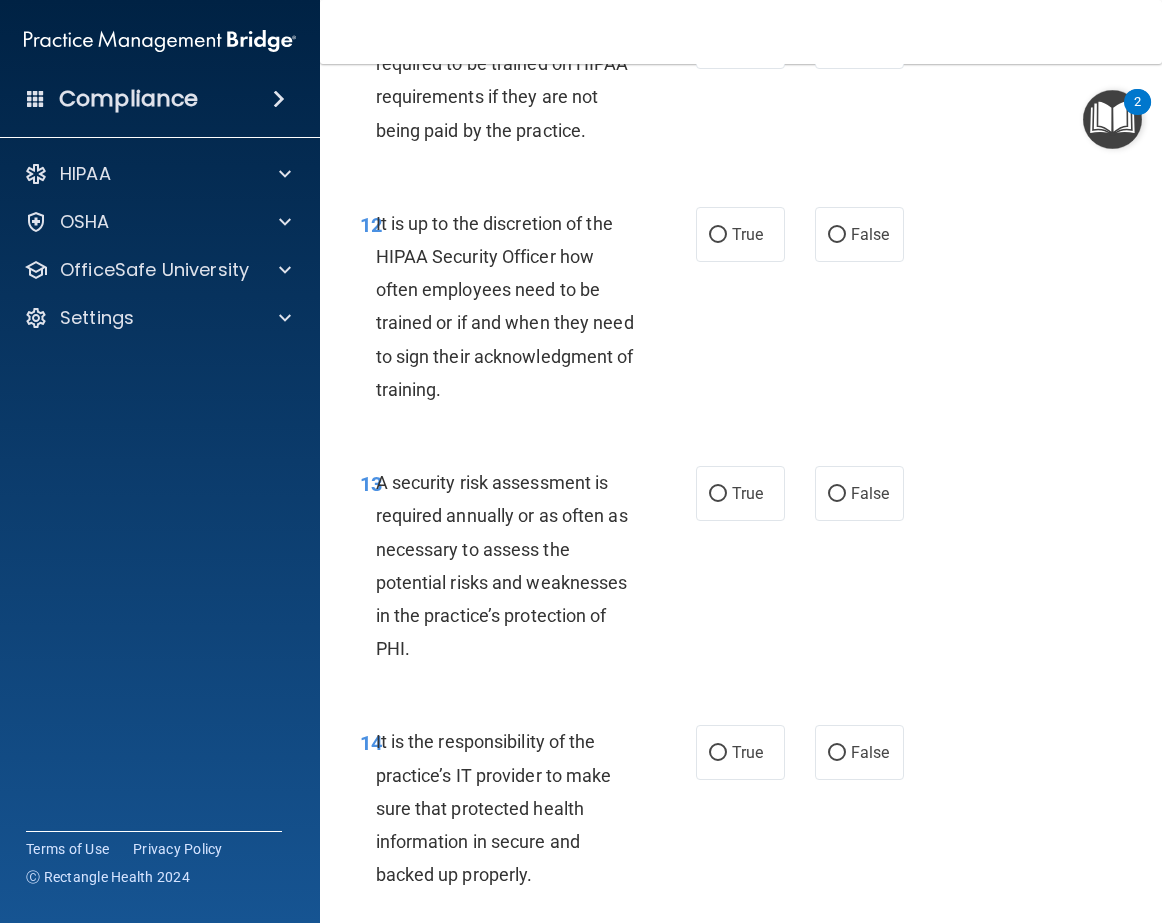 scroll, scrollTop: 3105, scrollLeft: 0, axis: vertical 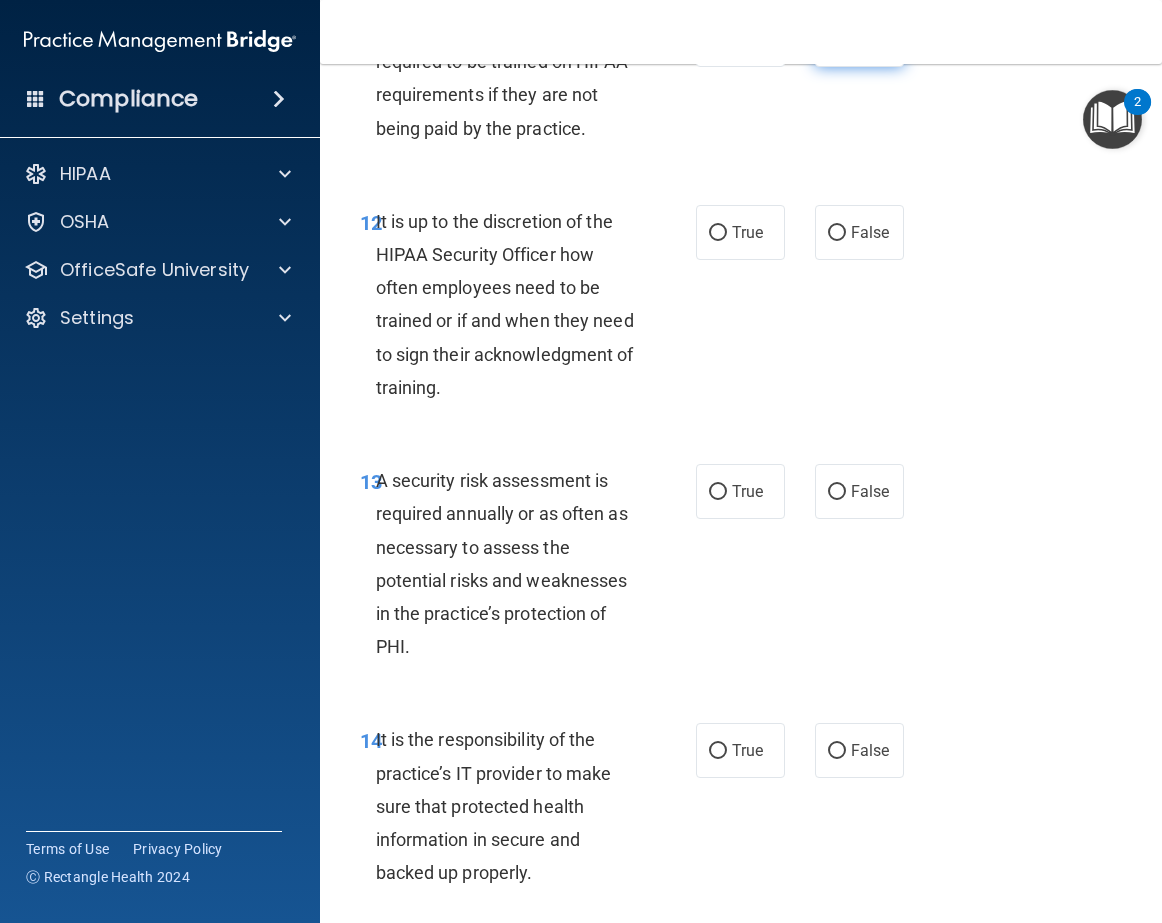 click on "False" at bounding box center [870, 39] 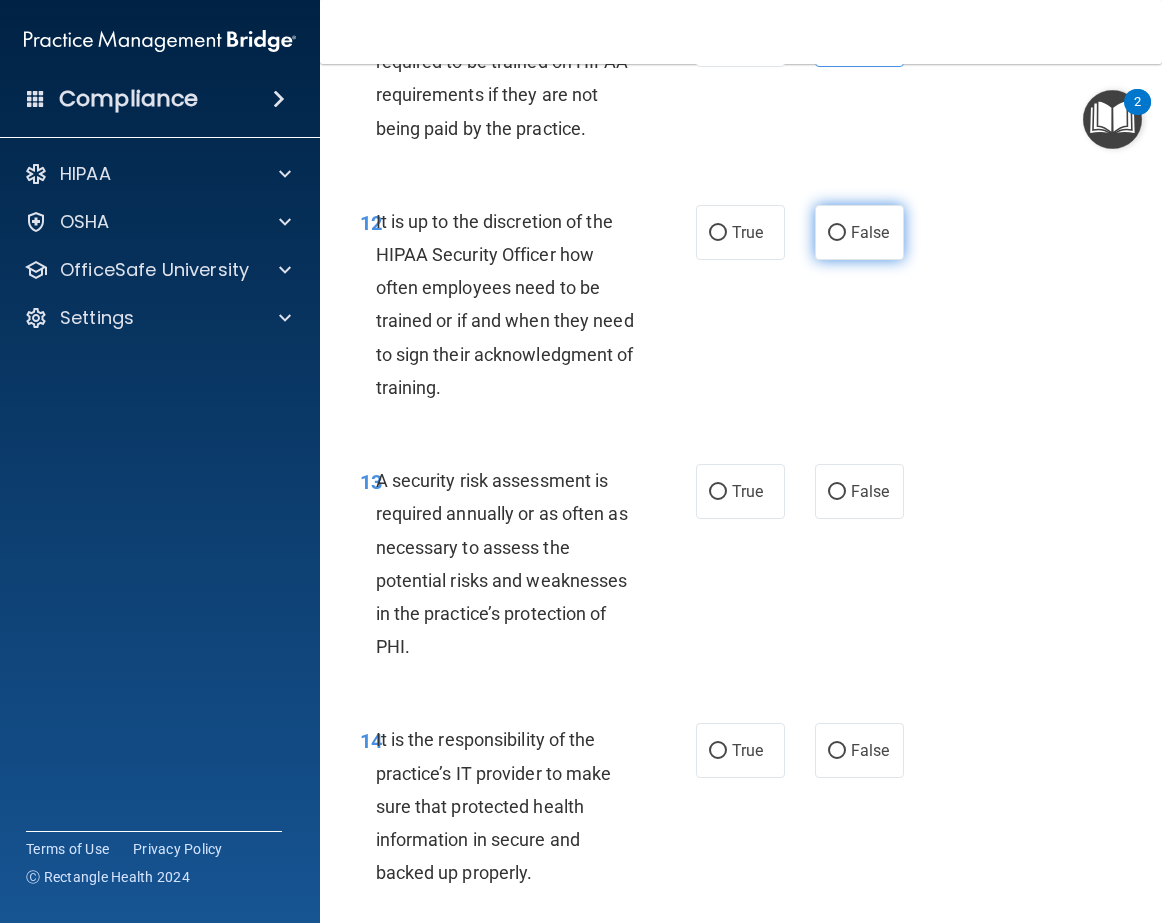 click on "False" at bounding box center [837, 233] 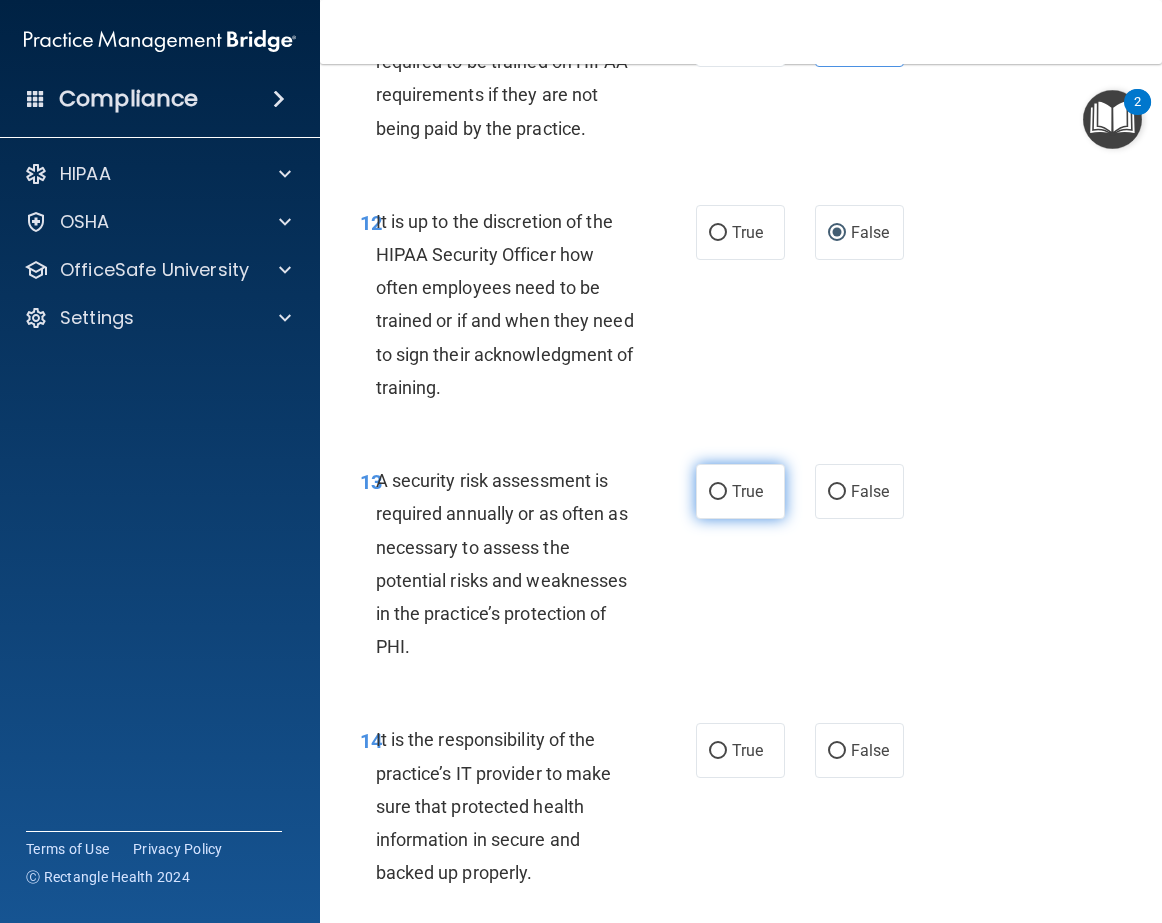 click on "True" at bounding box center (740, 491) 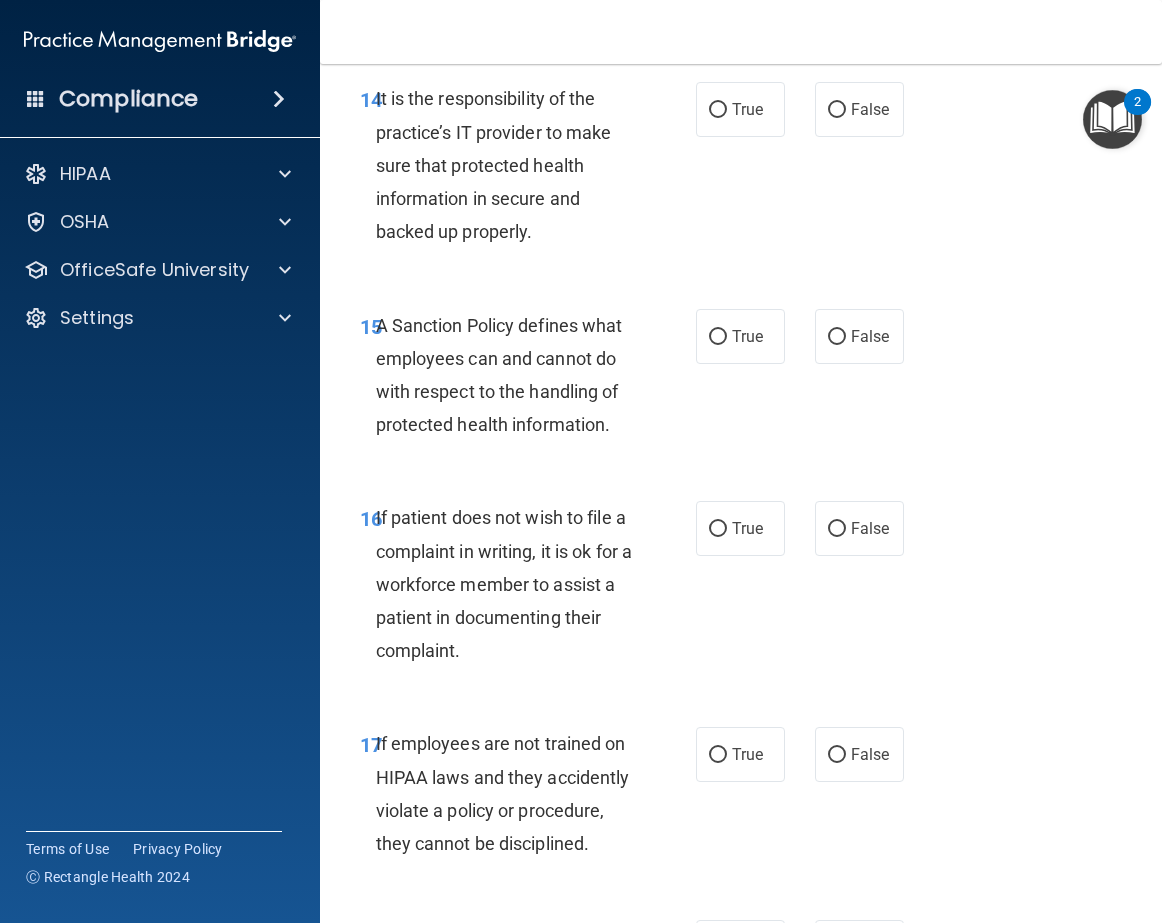 scroll, scrollTop: 3750, scrollLeft: 0, axis: vertical 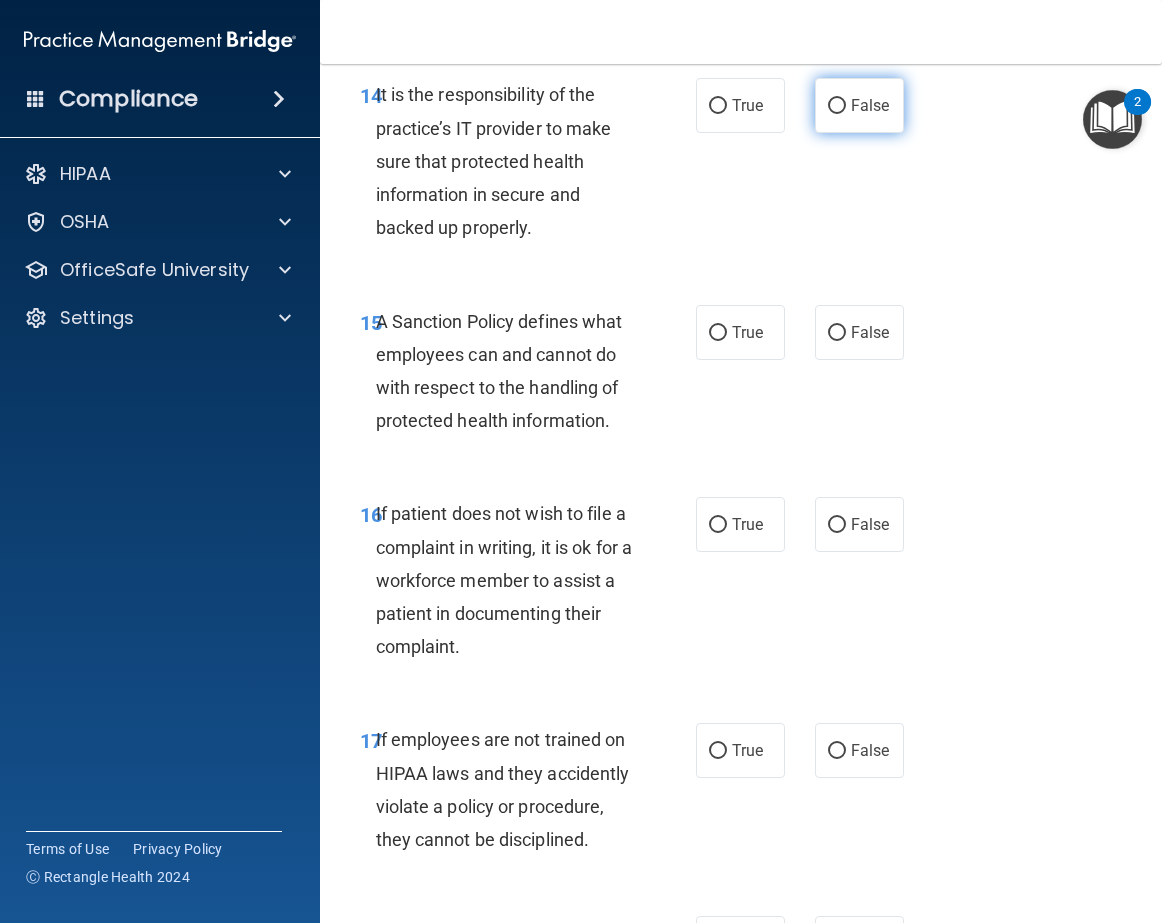 click on "False" at bounding box center (837, 106) 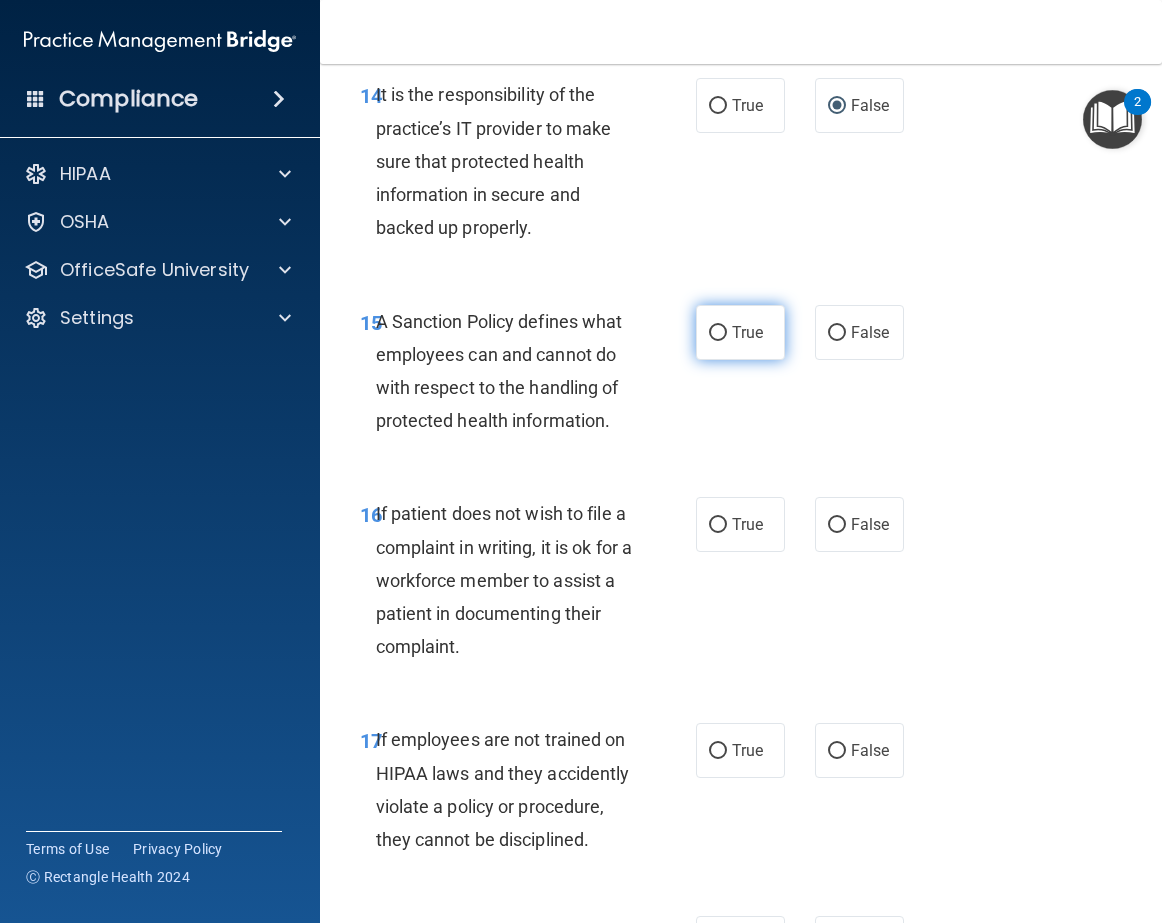 click on "True" at bounding box center [718, 333] 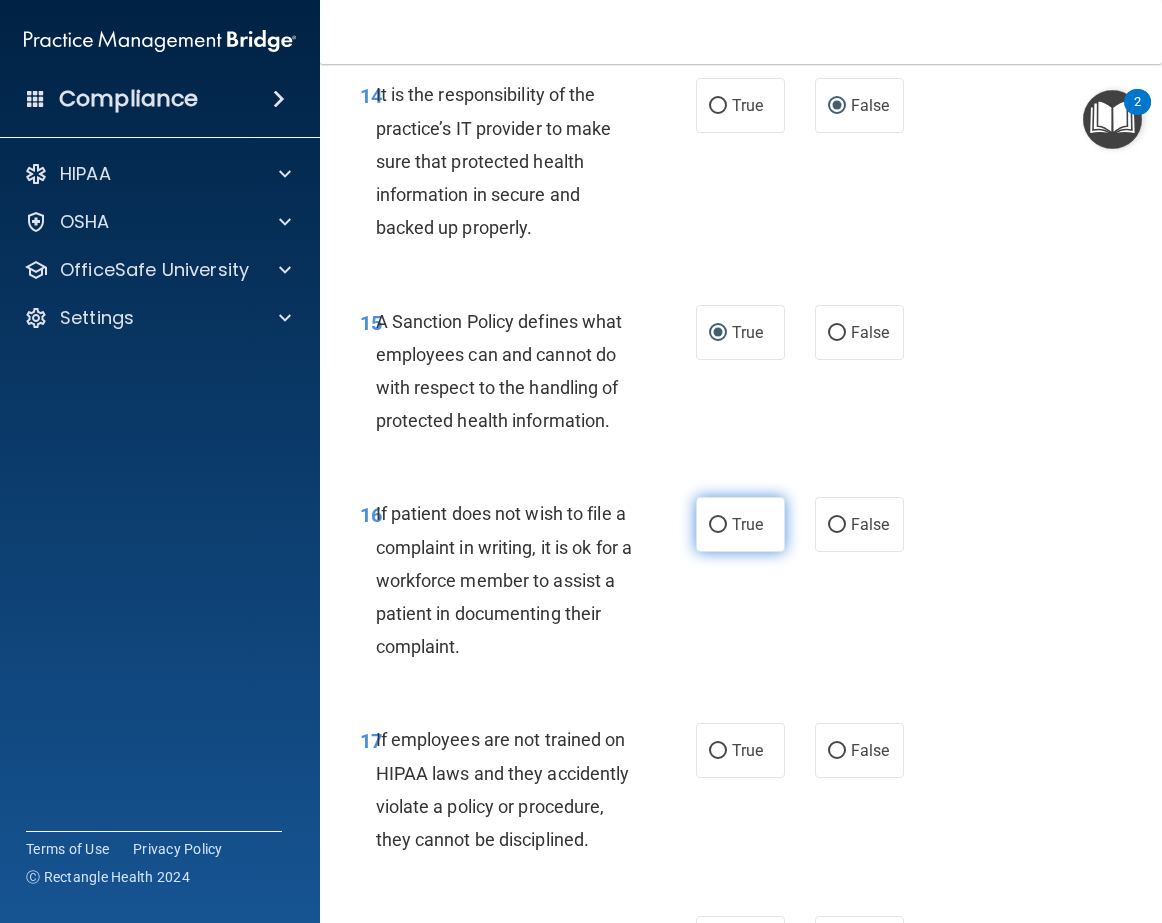 click on "True" at bounding box center [718, 525] 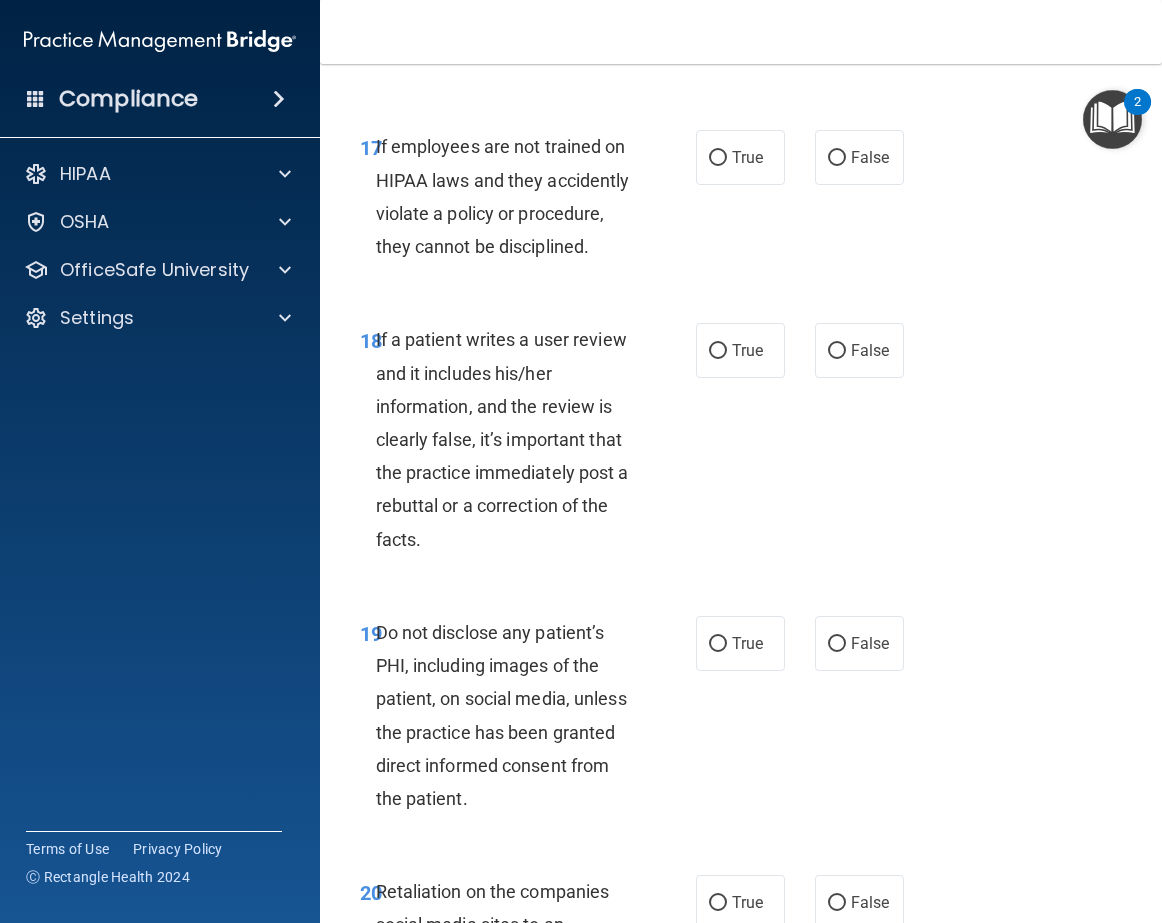 scroll, scrollTop: 4350, scrollLeft: 0, axis: vertical 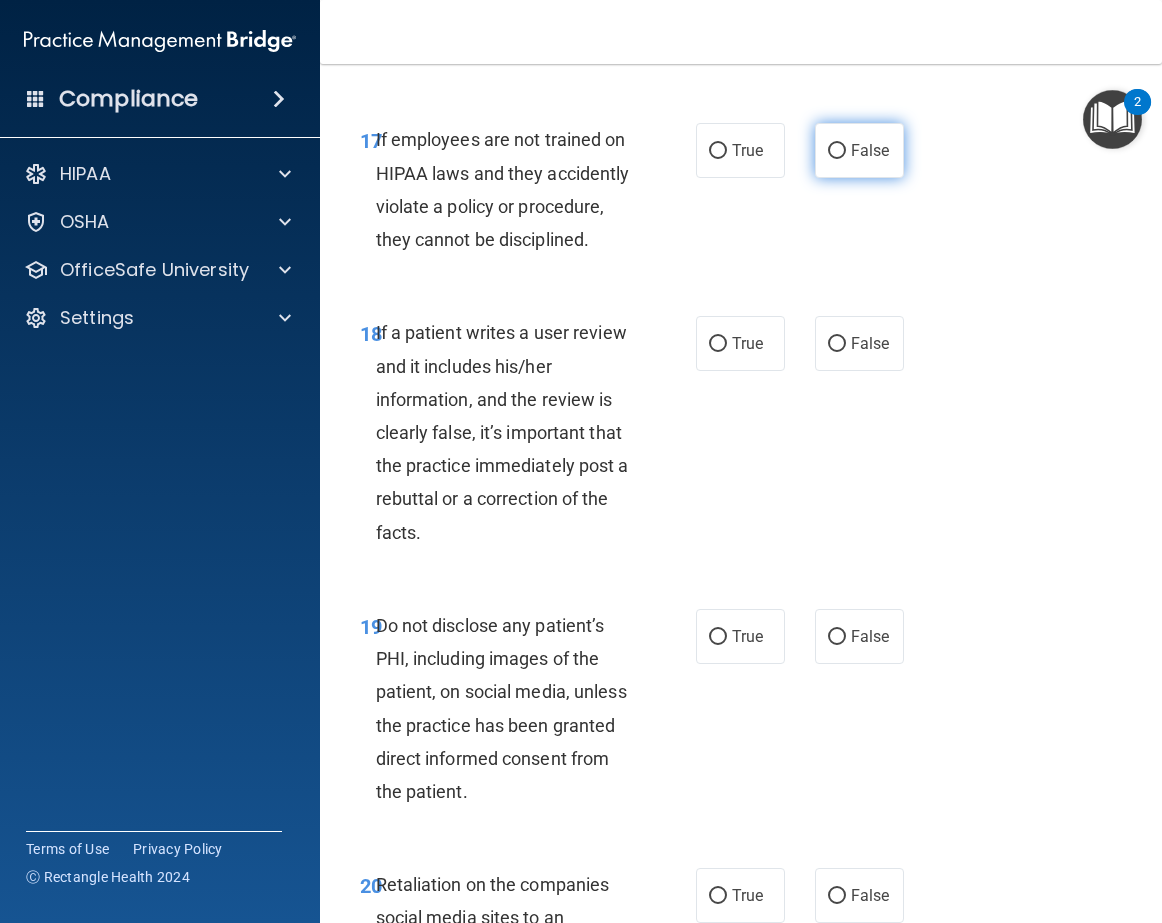 click on "False" at bounding box center [870, 150] 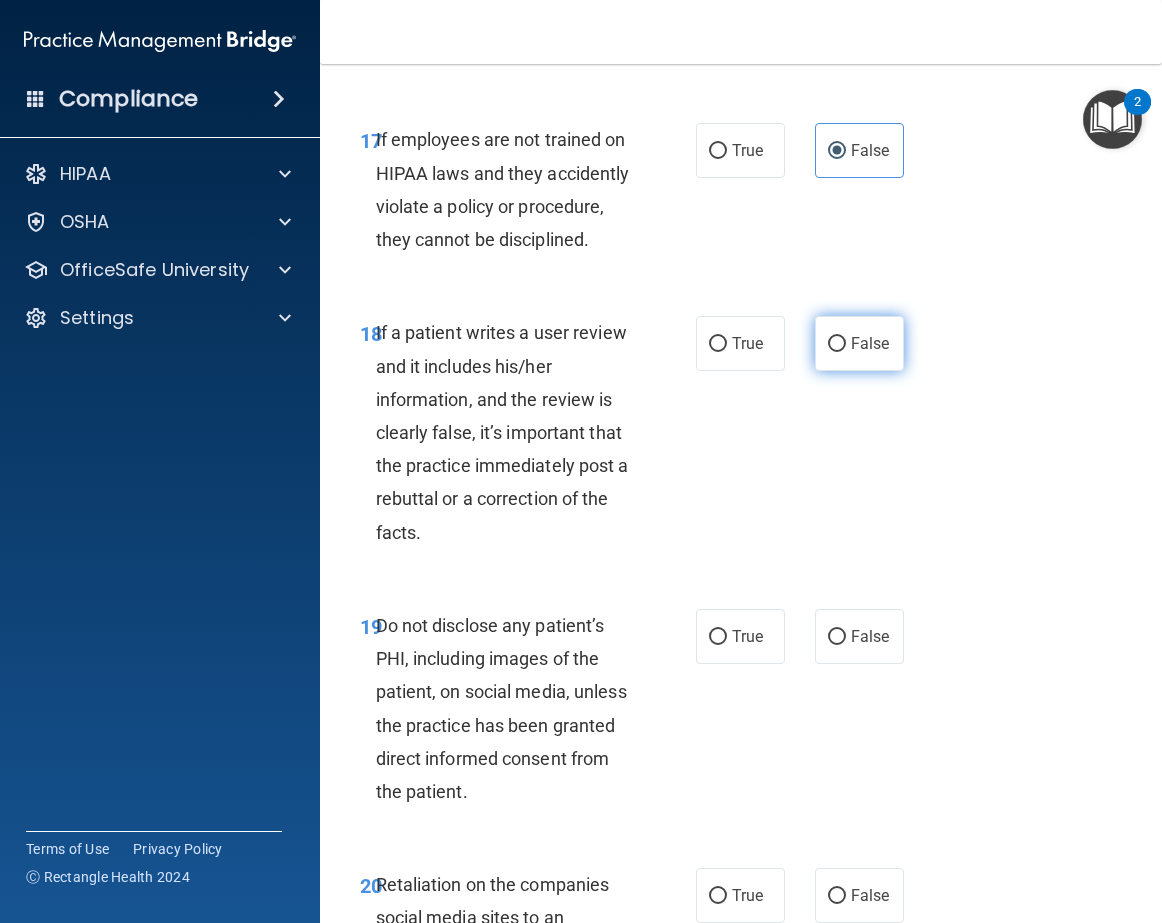 click on "False" at bounding box center (837, 344) 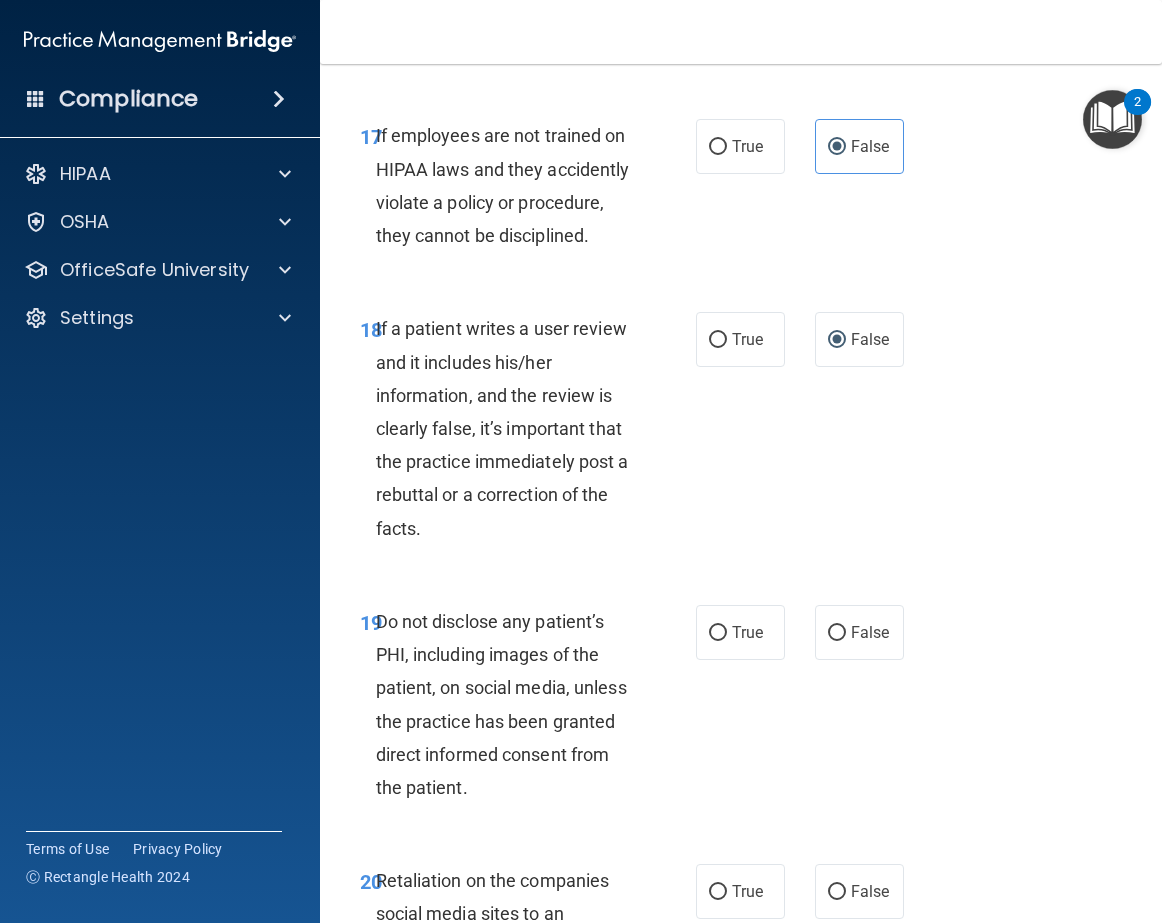 scroll, scrollTop: 3521, scrollLeft: 0, axis: vertical 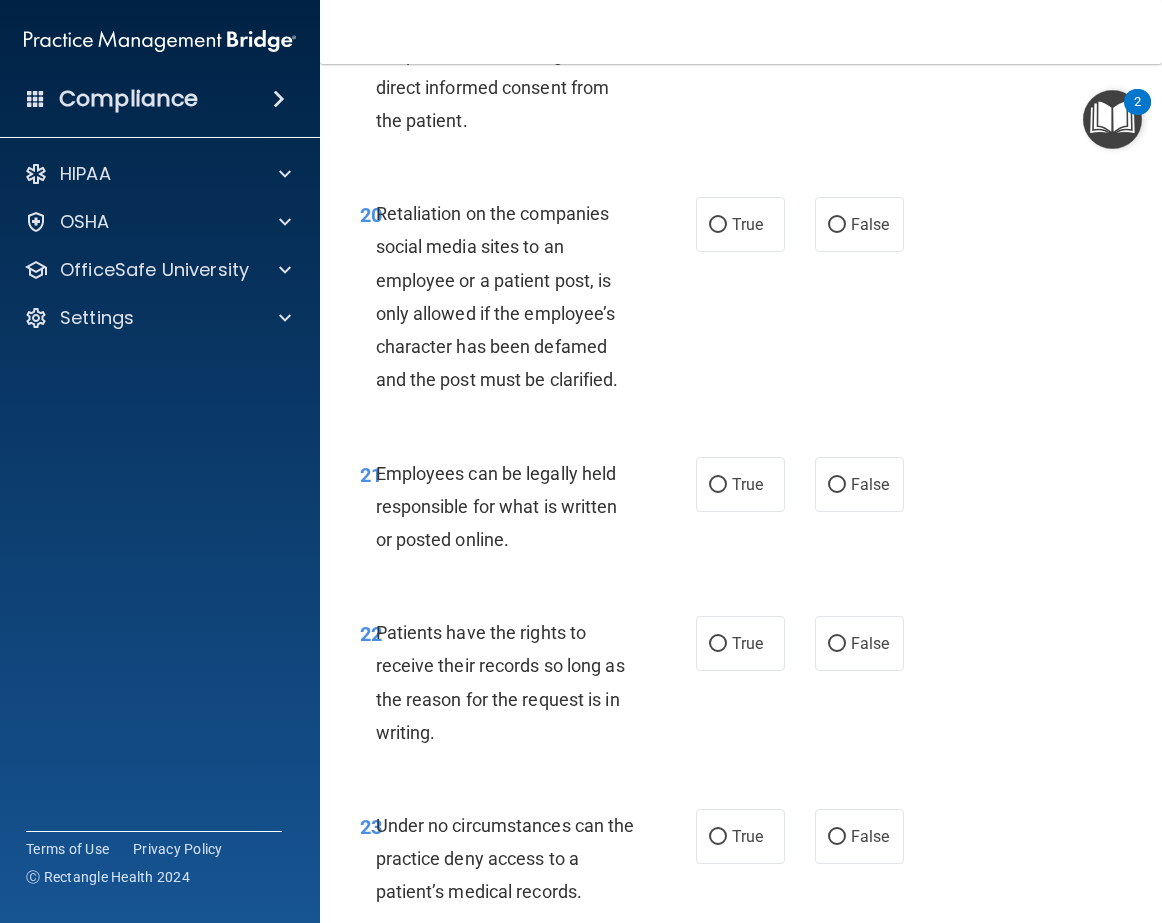 click on "True" at bounding box center (747, -35) 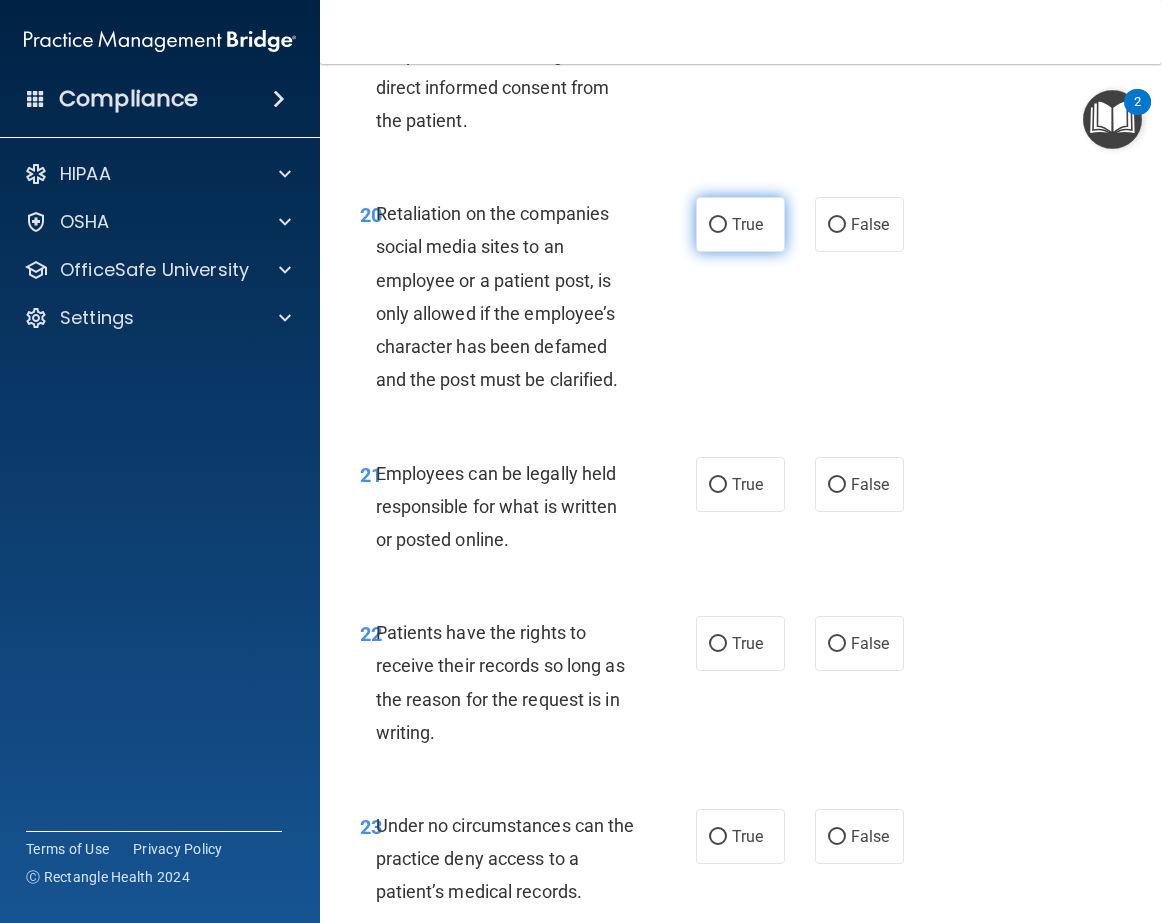 click on "True" at bounding box center (718, 225) 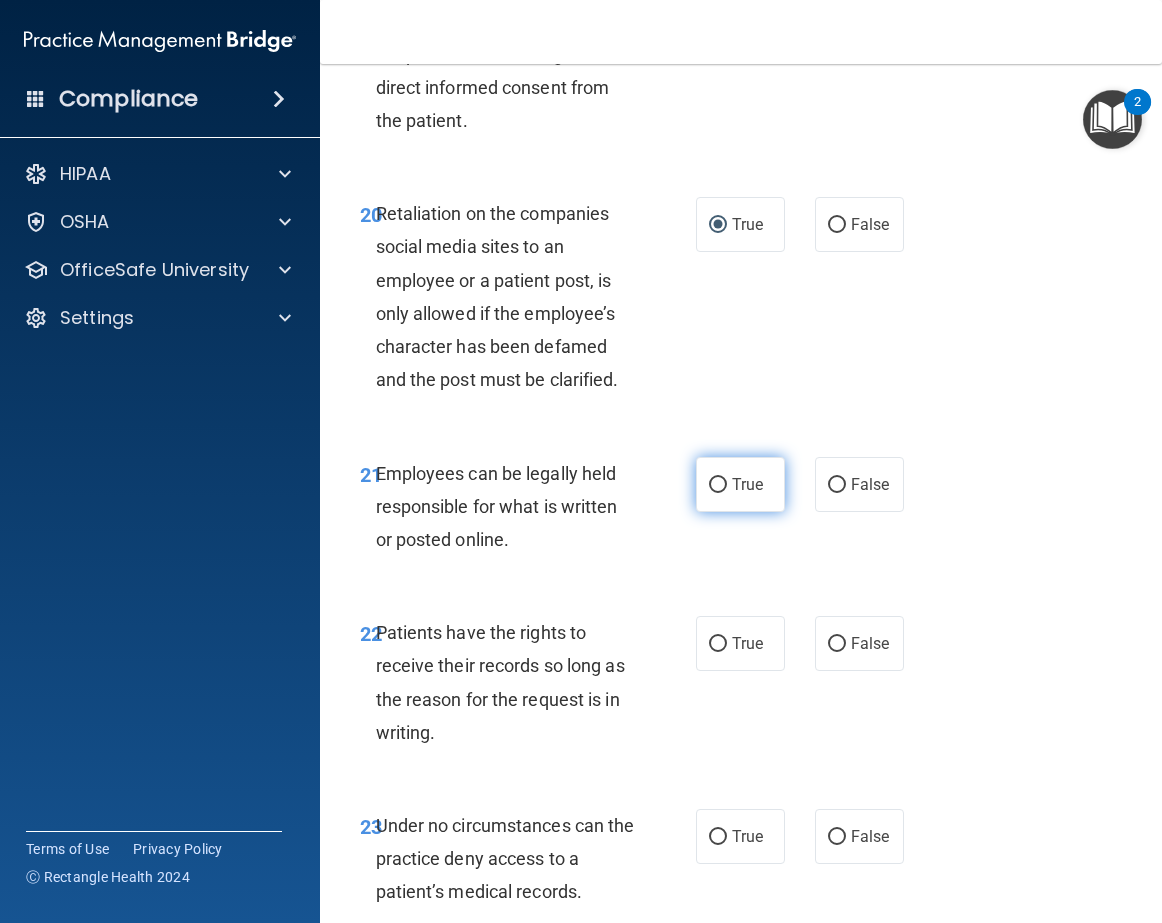 click on "True" at bounding box center (718, 485) 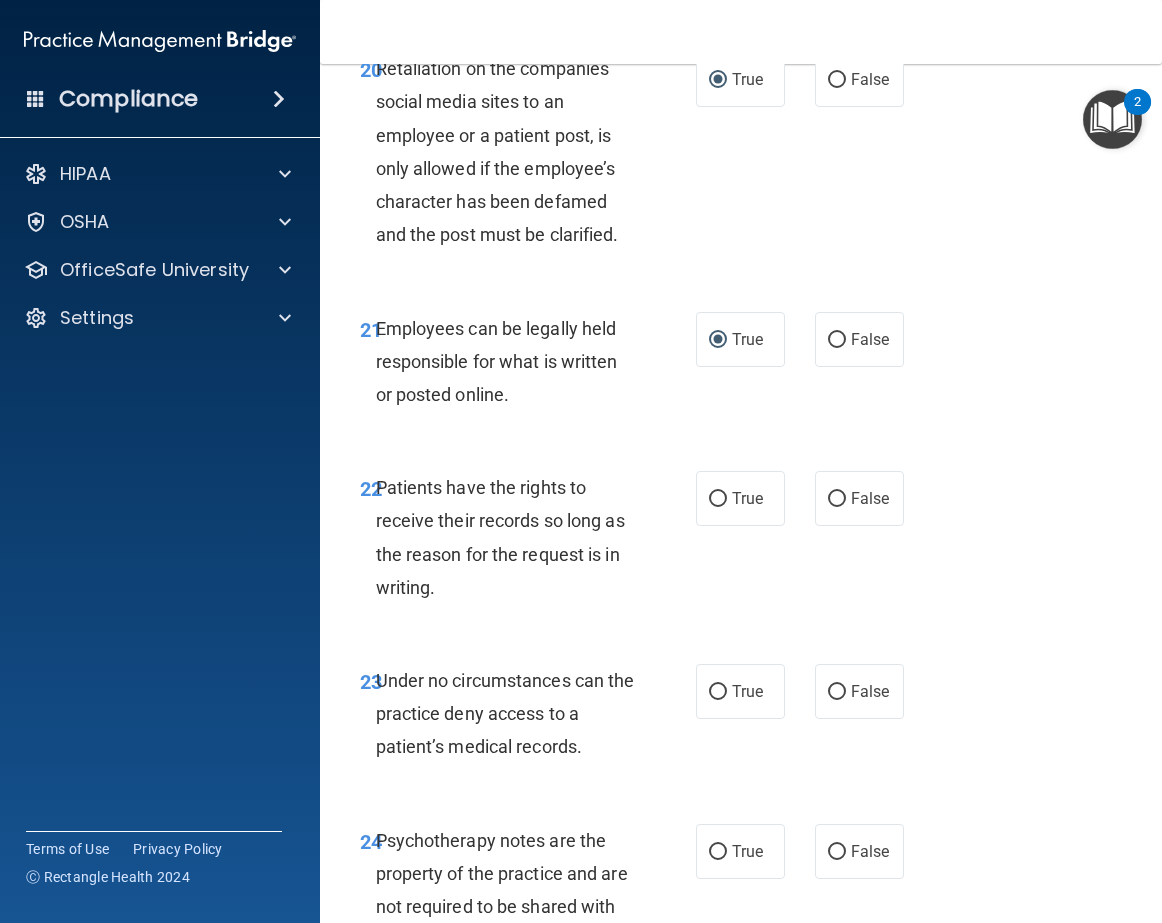 scroll, scrollTop: 5201, scrollLeft: 0, axis: vertical 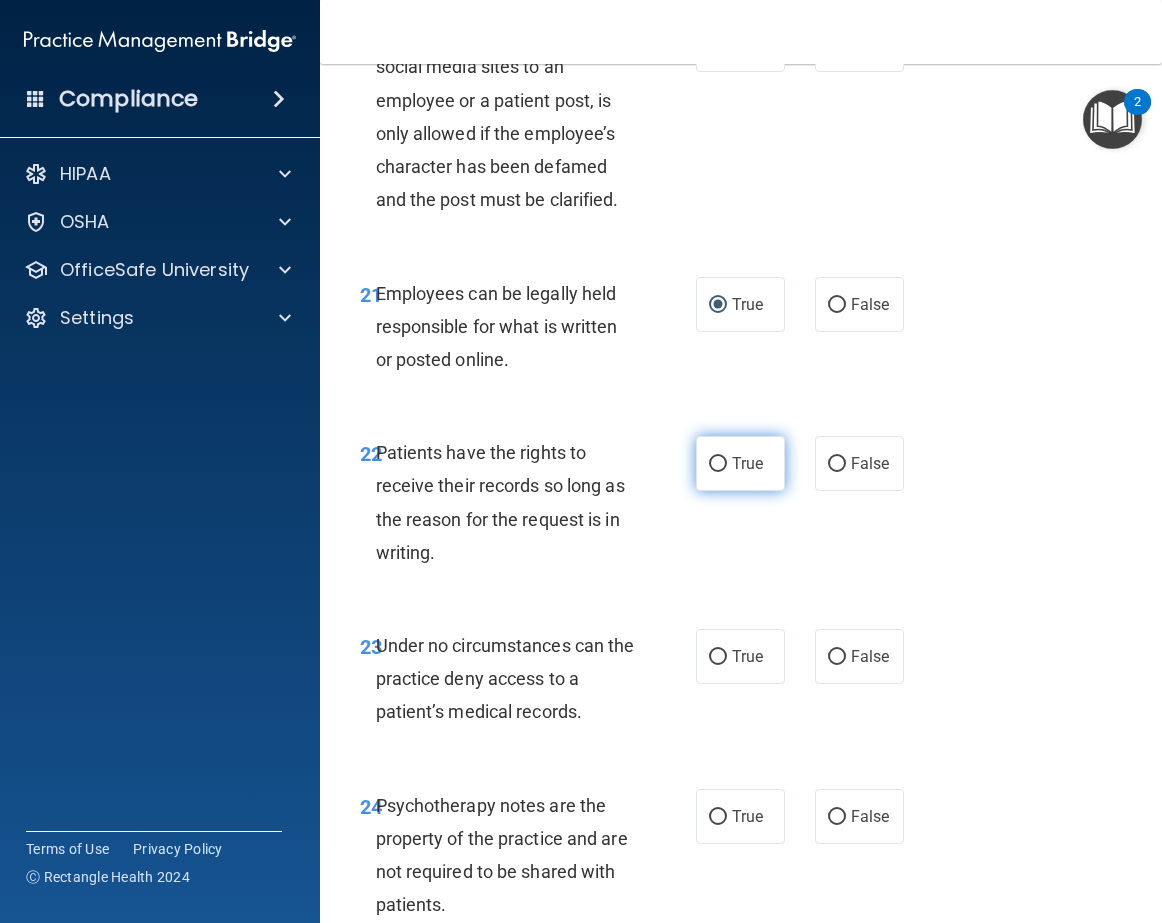 click on "True" at bounding box center (718, 464) 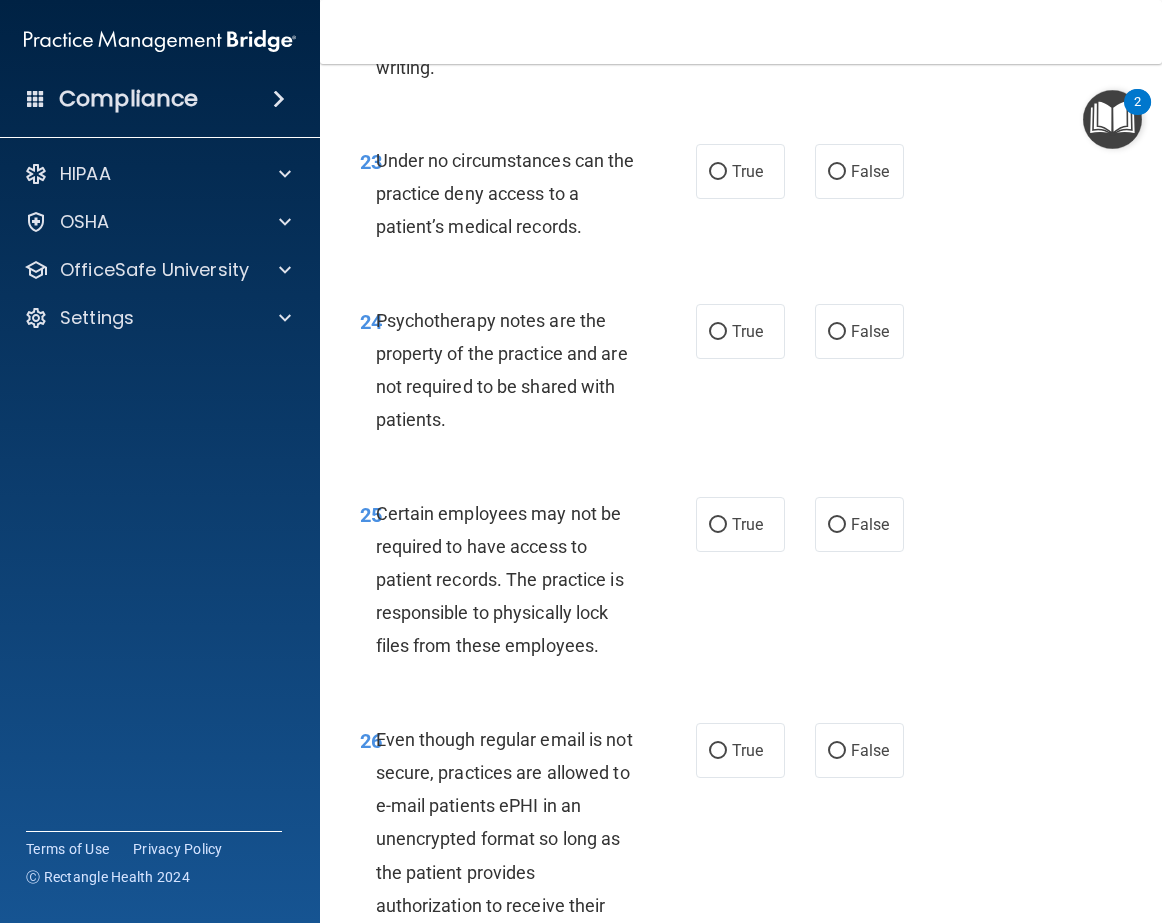 drag, startPoint x: 1151, startPoint y: 913, endPoint x: 1155, endPoint y: 901, distance: 12.649111 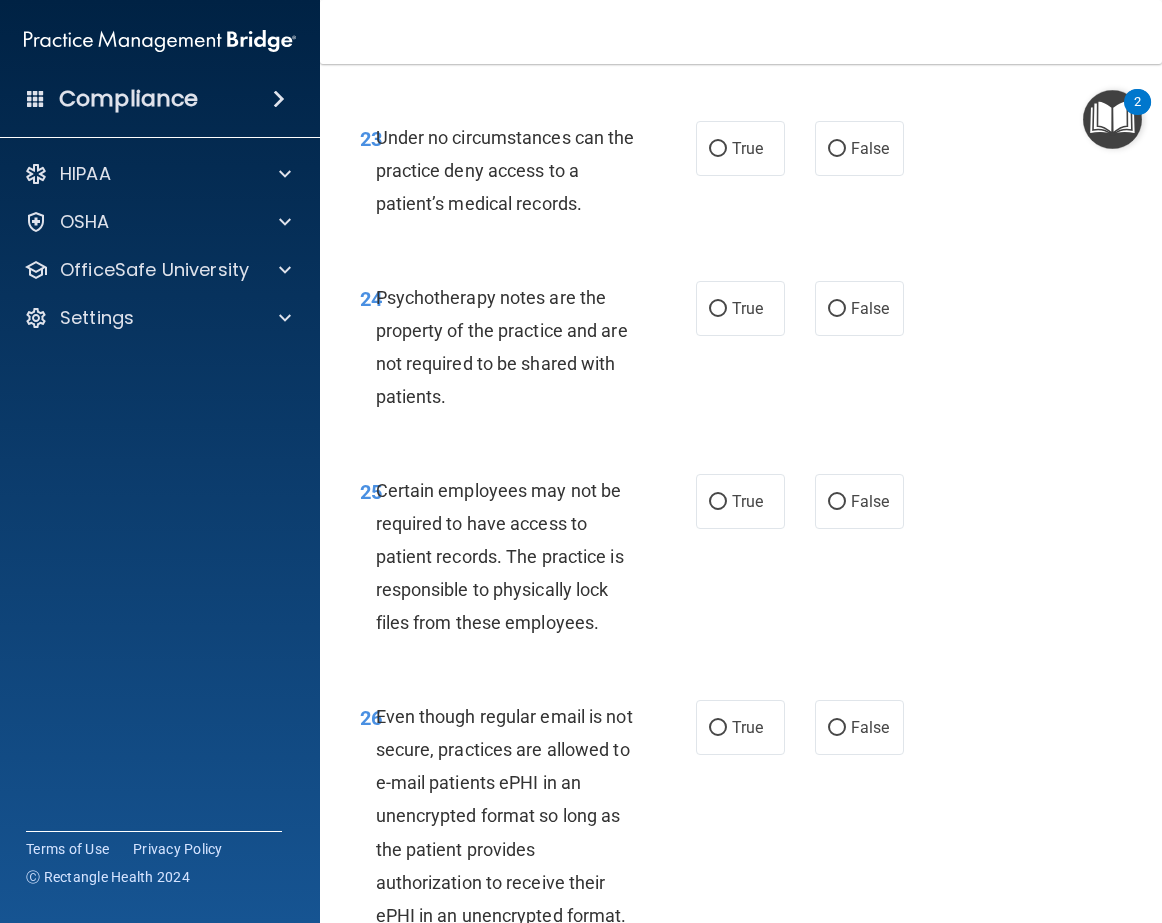 scroll, scrollTop: 5711, scrollLeft: 0, axis: vertical 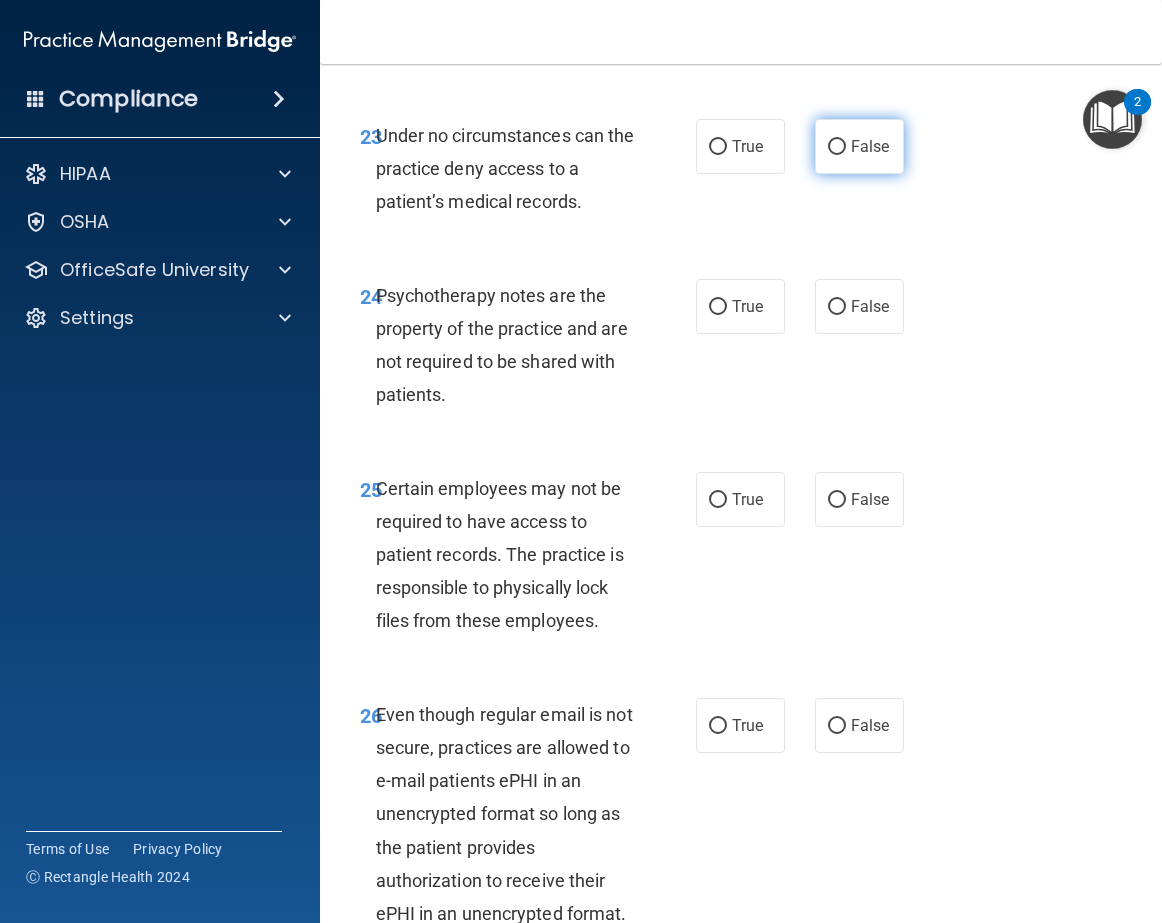 click on "False" at bounding box center [870, 146] 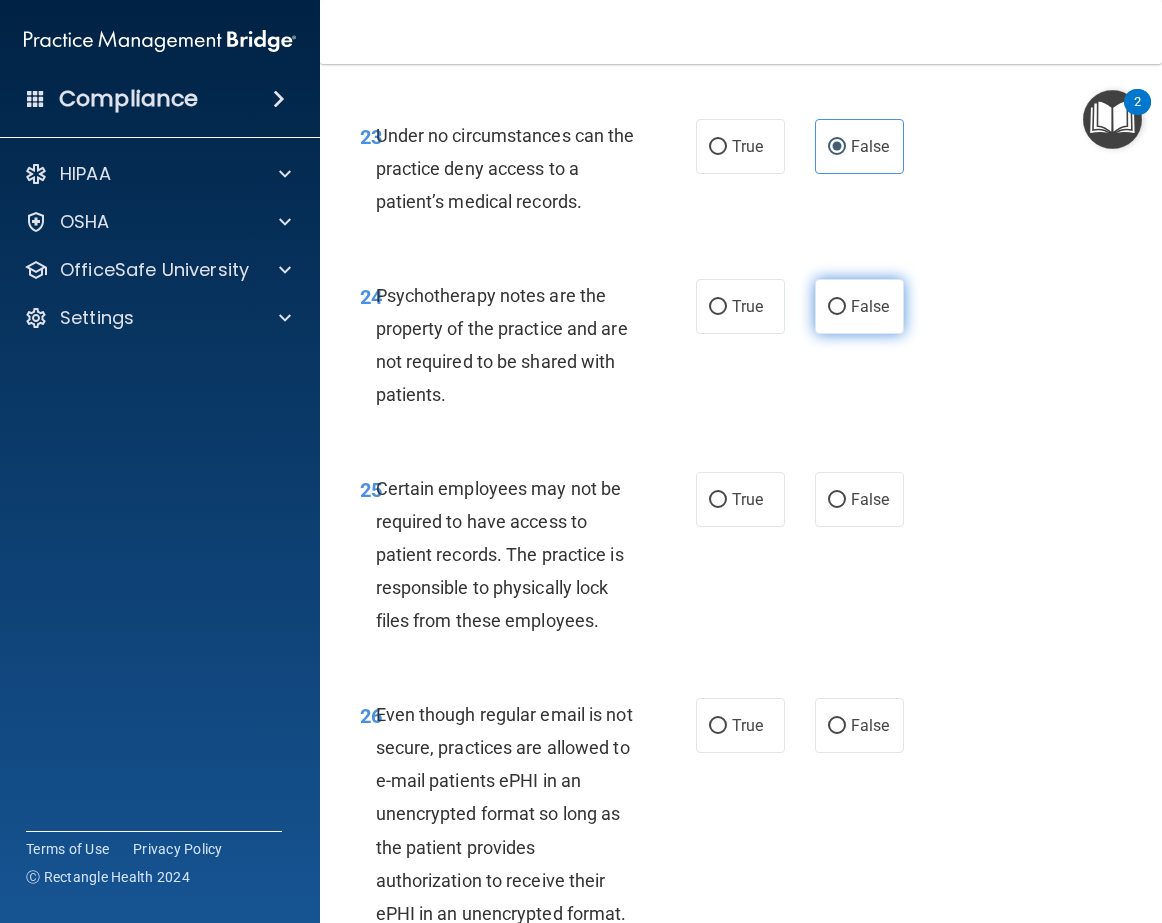 click on "False" at bounding box center [837, 307] 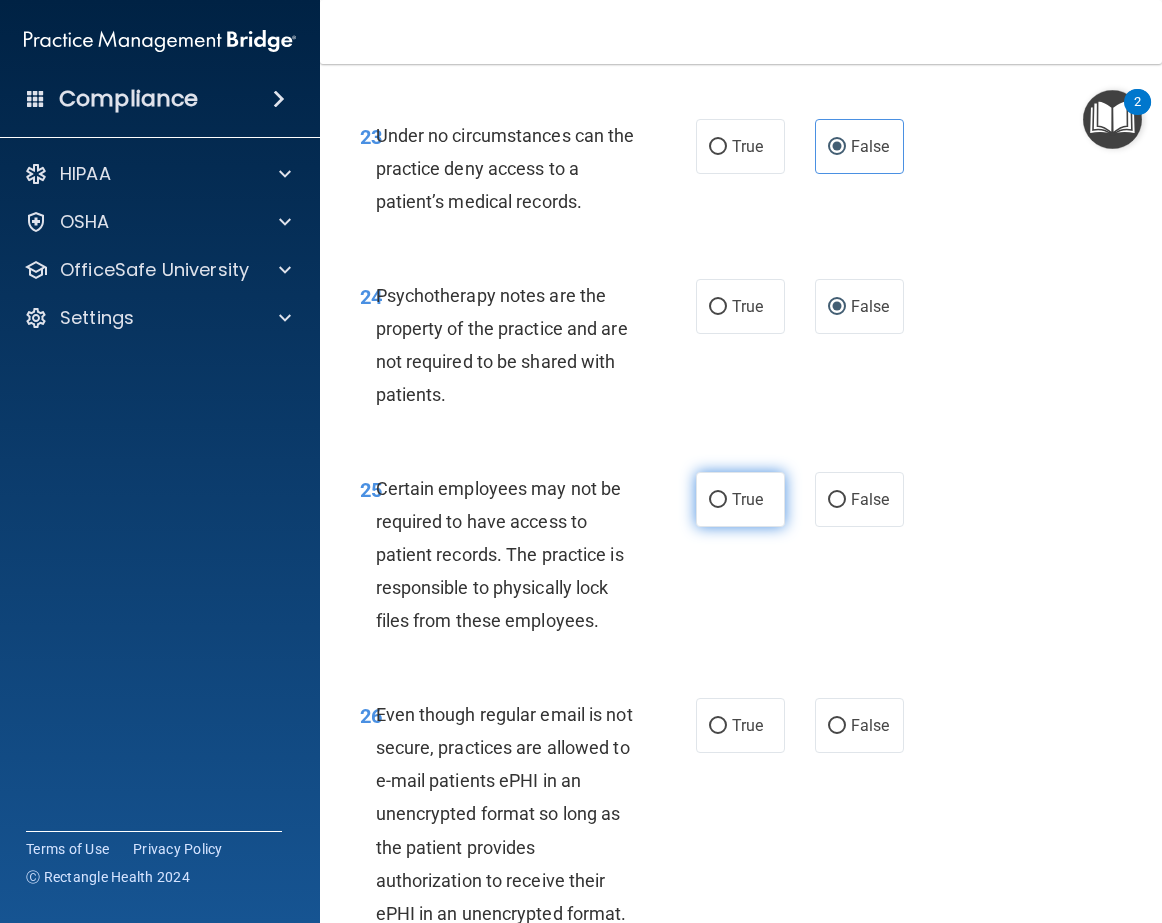 click on "True" at bounding box center [718, 500] 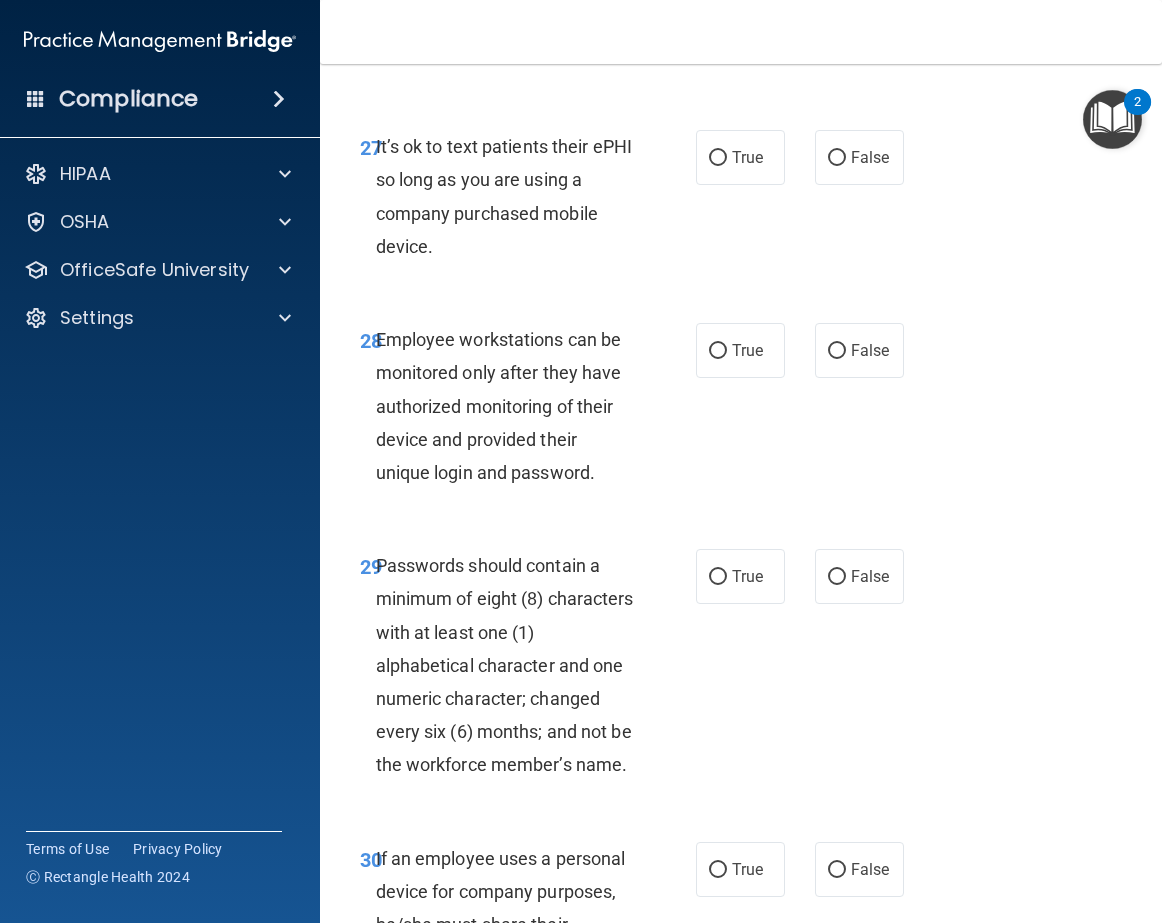 scroll, scrollTop: 6581, scrollLeft: 0, axis: vertical 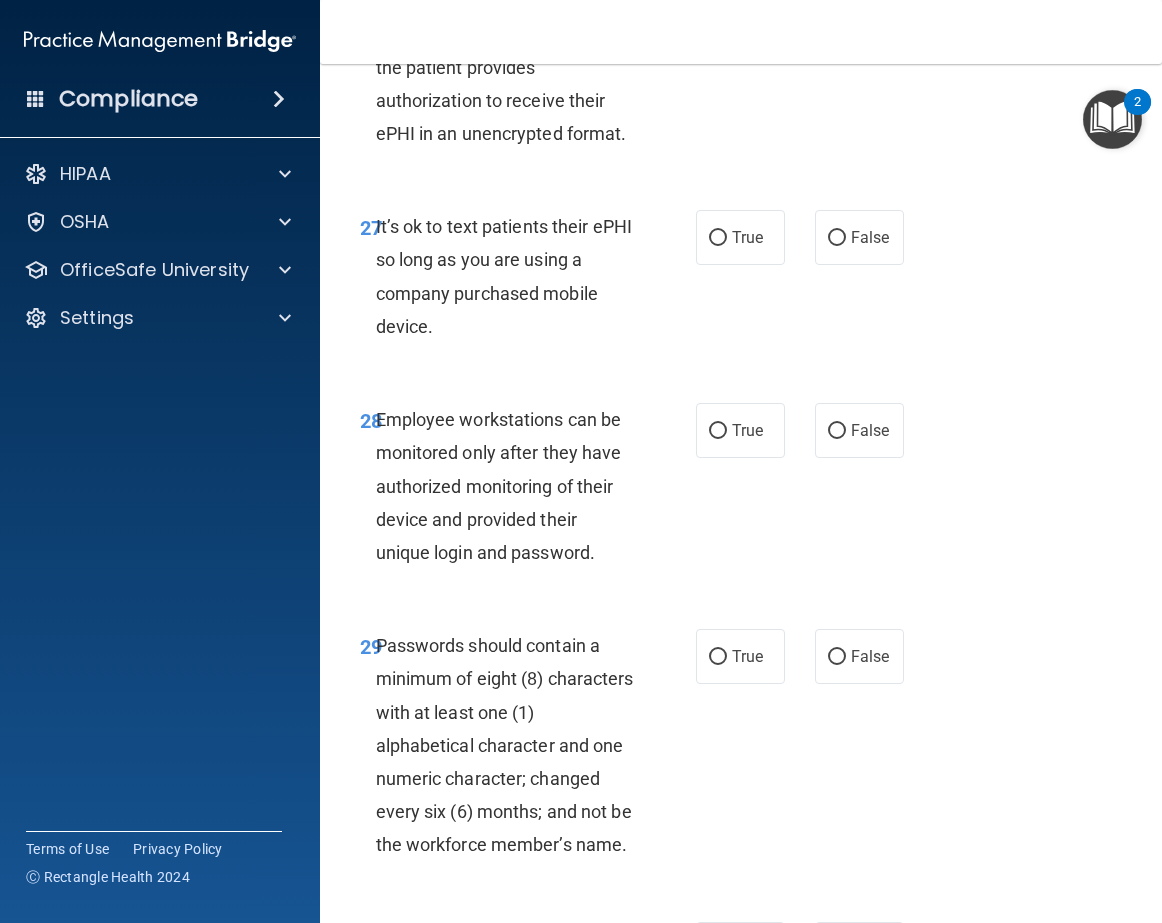 click on "True" at bounding box center [718, -54] 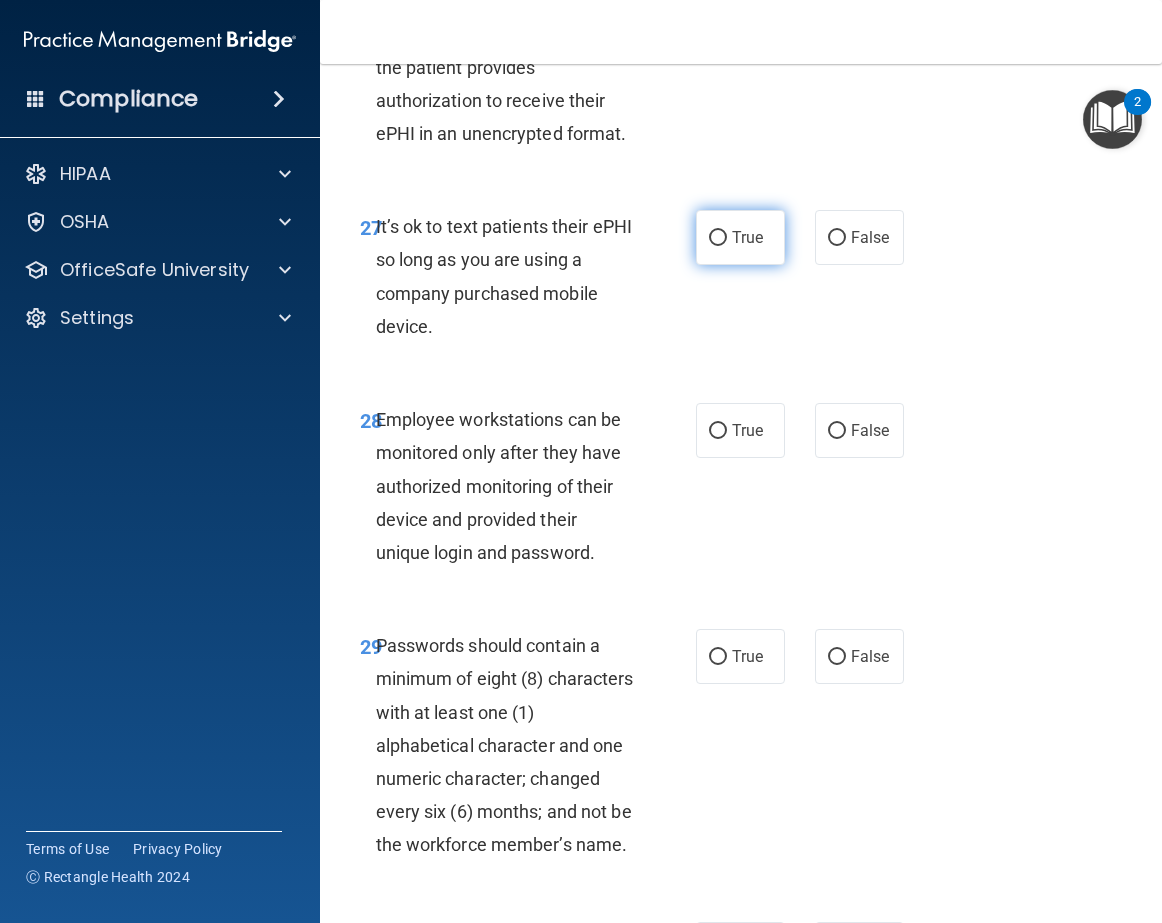click on "True" at bounding box center [718, 238] 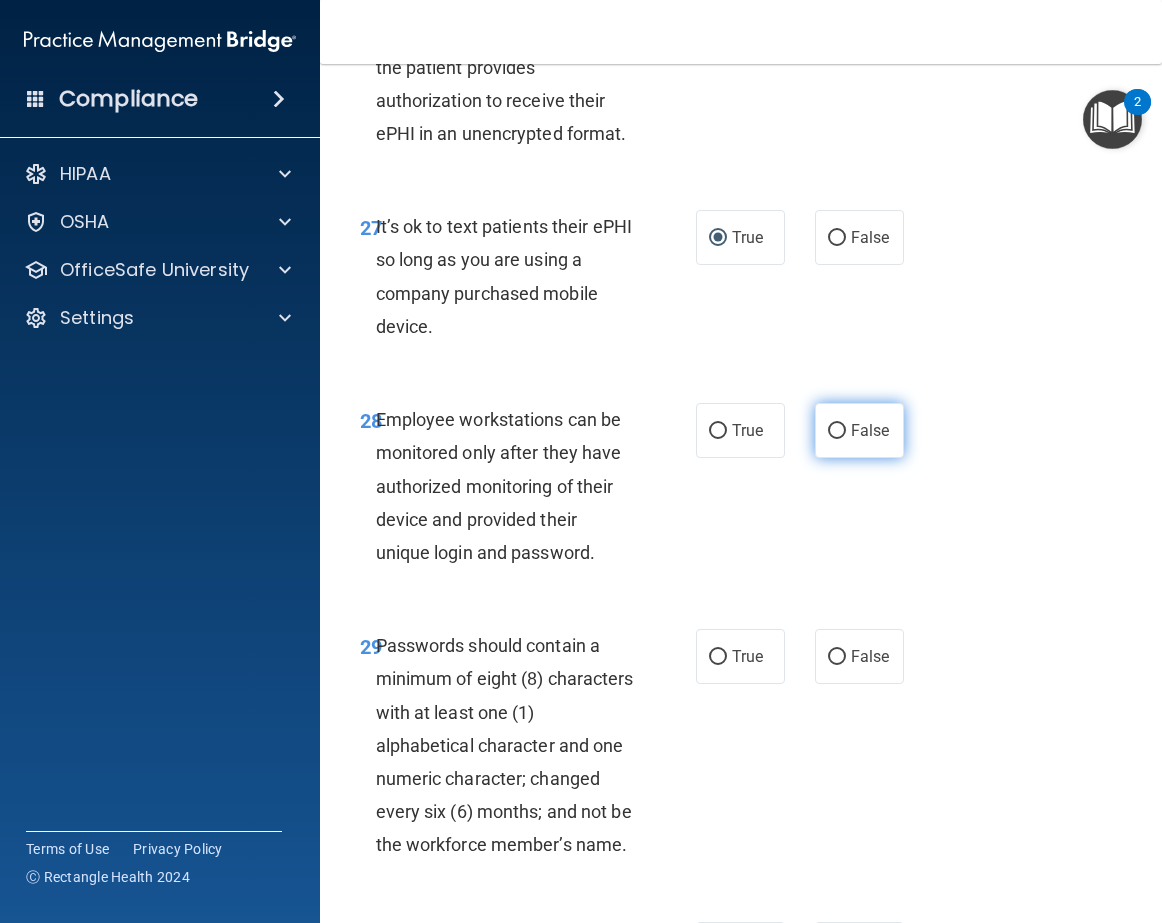 click on "False" at bounding box center (837, 431) 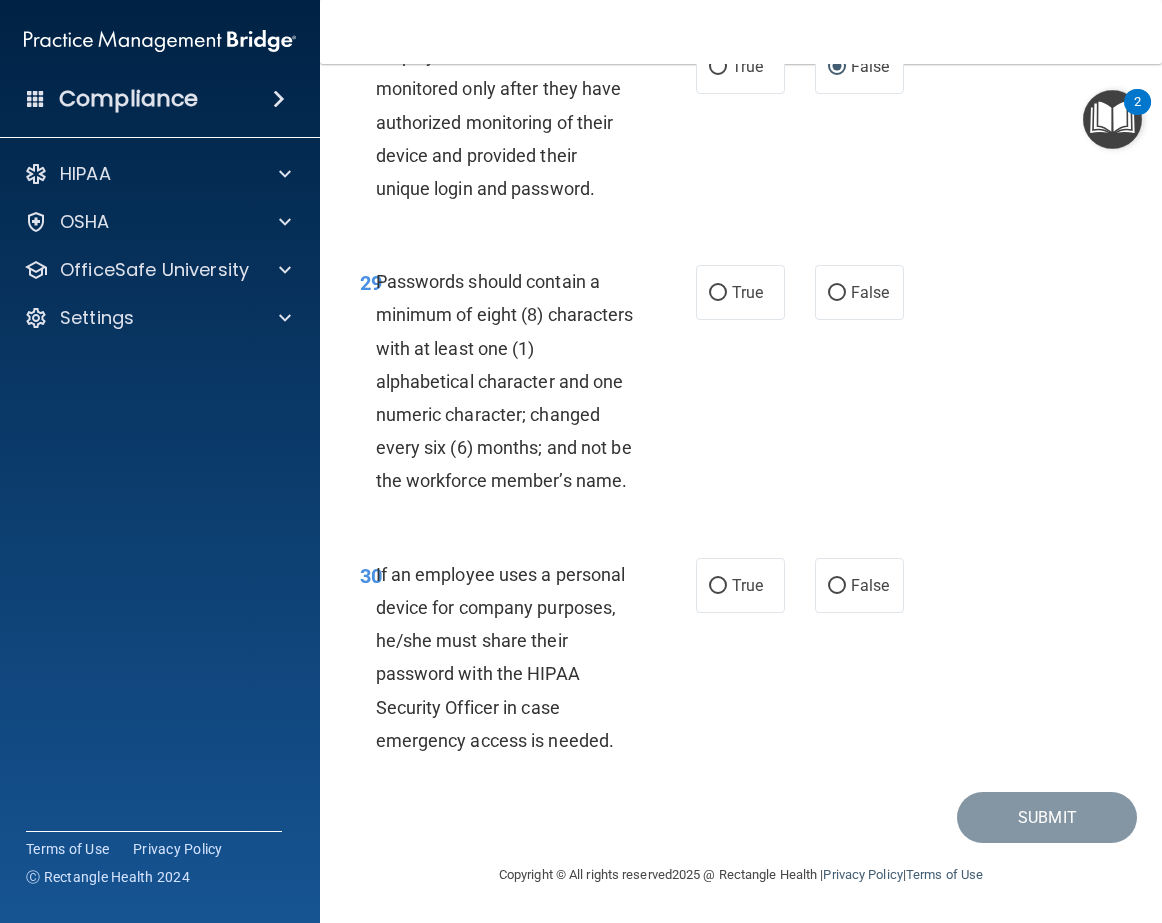 scroll, scrollTop: 7090, scrollLeft: 0, axis: vertical 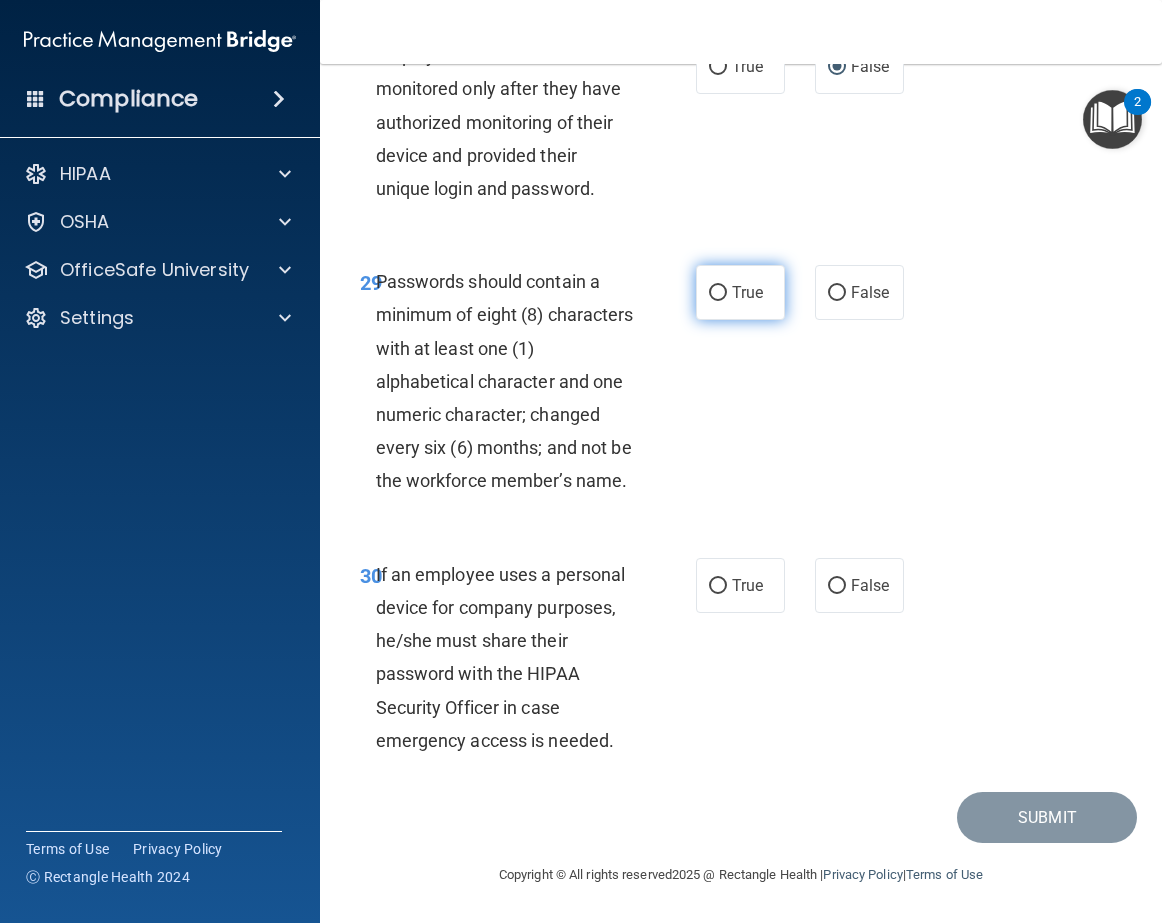 click on "True" at bounding box center (718, 293) 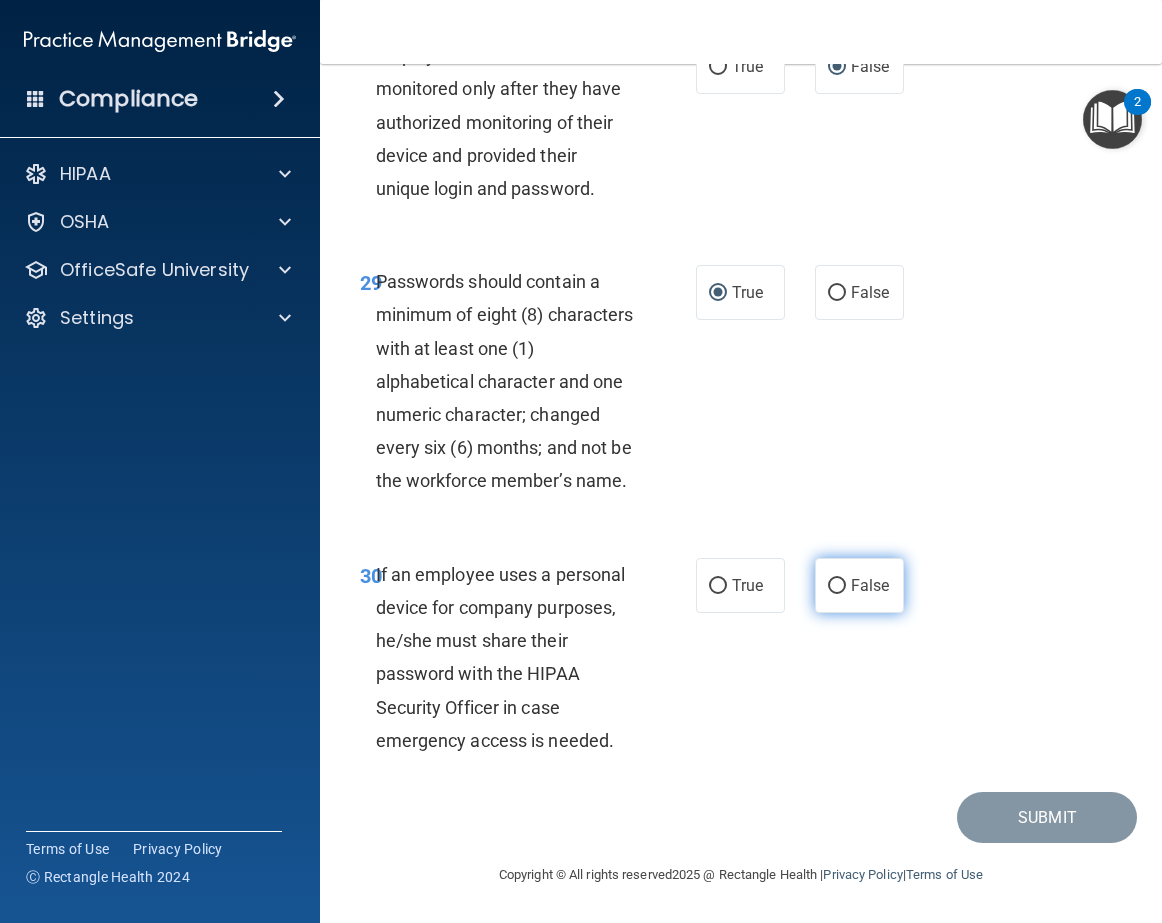 drag, startPoint x: 829, startPoint y: 584, endPoint x: 831, endPoint y: 594, distance: 10.198039 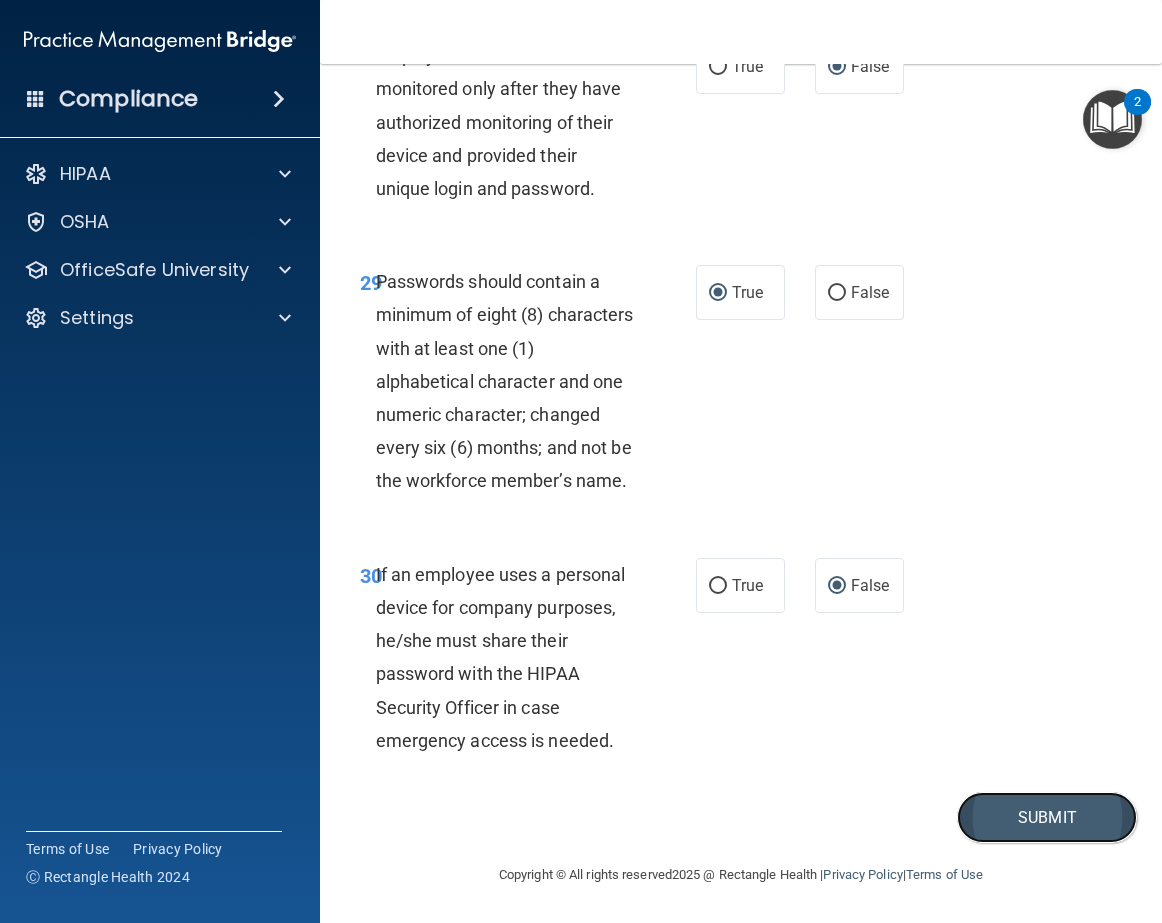 click on "Submit" at bounding box center [1047, 817] 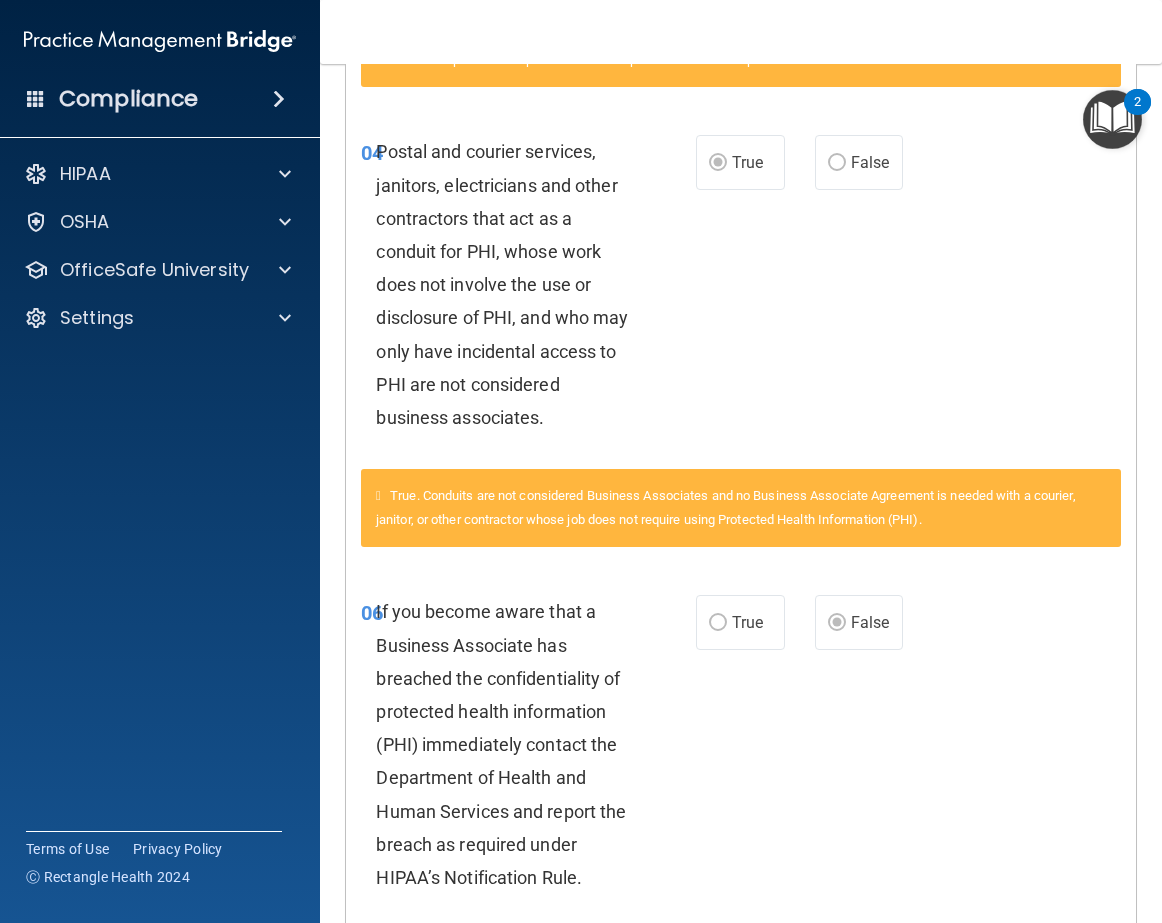 scroll, scrollTop: 0, scrollLeft: 0, axis: both 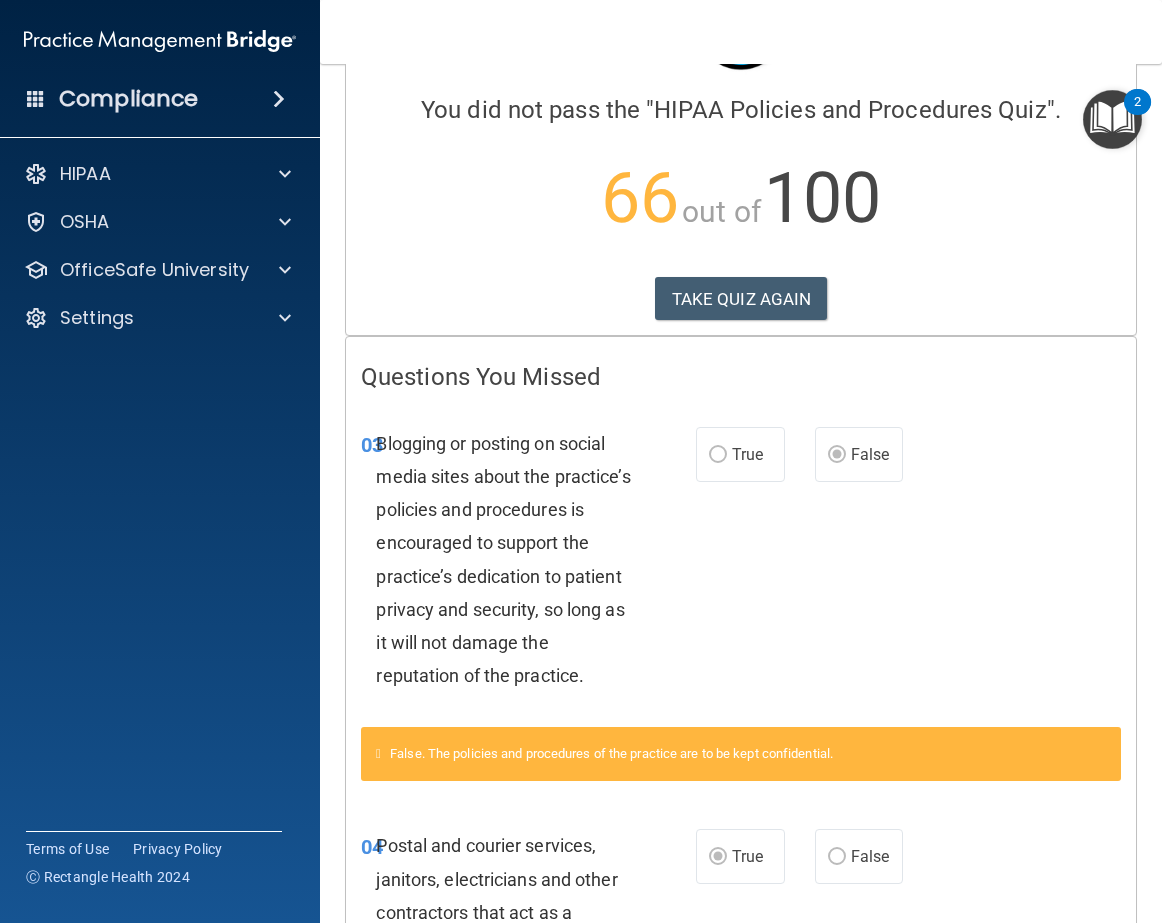 click on "Calculating your score....                      You did not pass the " HIPAA Policies and Procedures Quiz ".        66     out of     100         TAKE QUIZ AGAIN                Questions You Missed              03       Blogging or posting on social media sites about the practice’s policies and procedures is encouraged to support the practice’s dedication to patient privacy and security, so long as it will not damage the reputation of the practice.                  True           False                       False. The policies and procedures of the practice are to be kept confidential.                  04       Postal and courier services, janitors, electricians and other contractors that act as a conduit for PHI, whose work does not involve the use or disclosure of PHI, and who may only have incidental access to PHI are not considered business associates.                 True           False                                       06                       True           False" at bounding box center [741, 493] 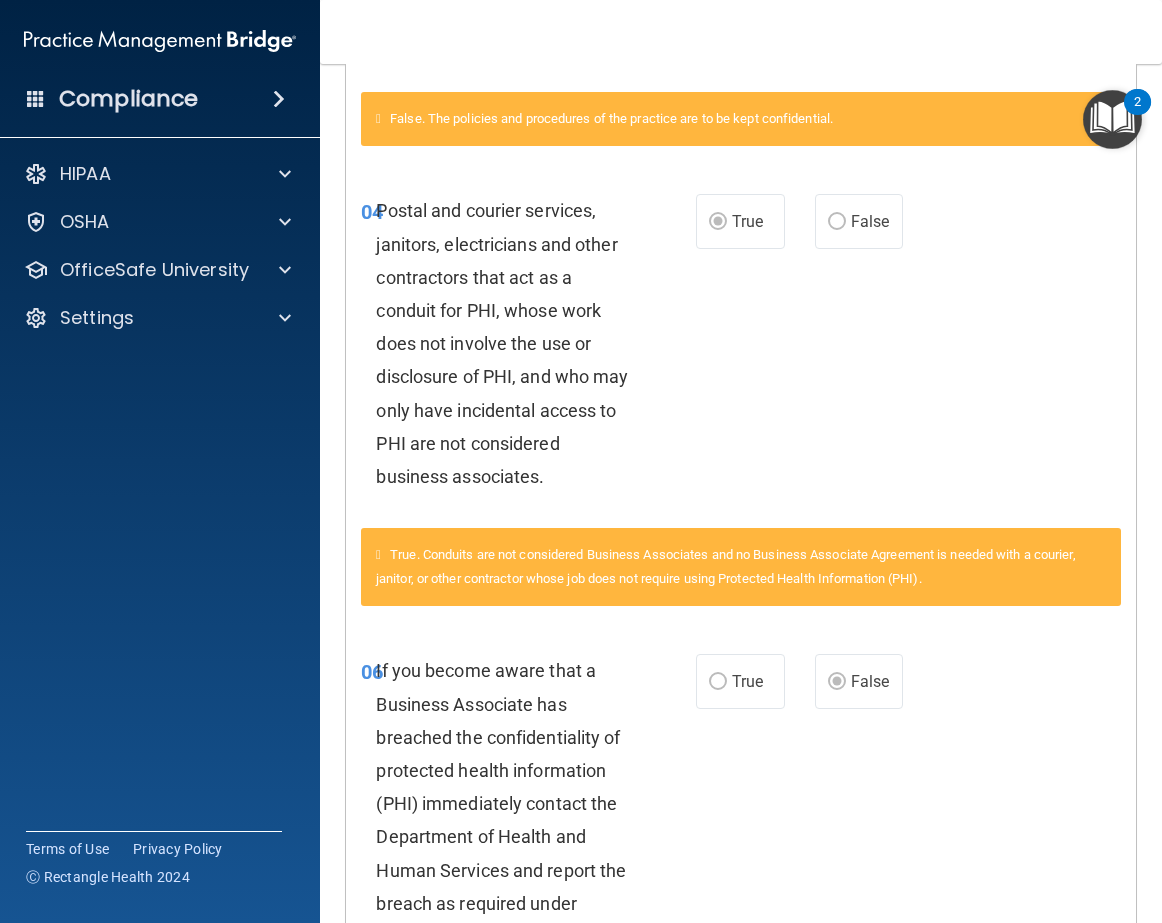 scroll, scrollTop: 780, scrollLeft: 0, axis: vertical 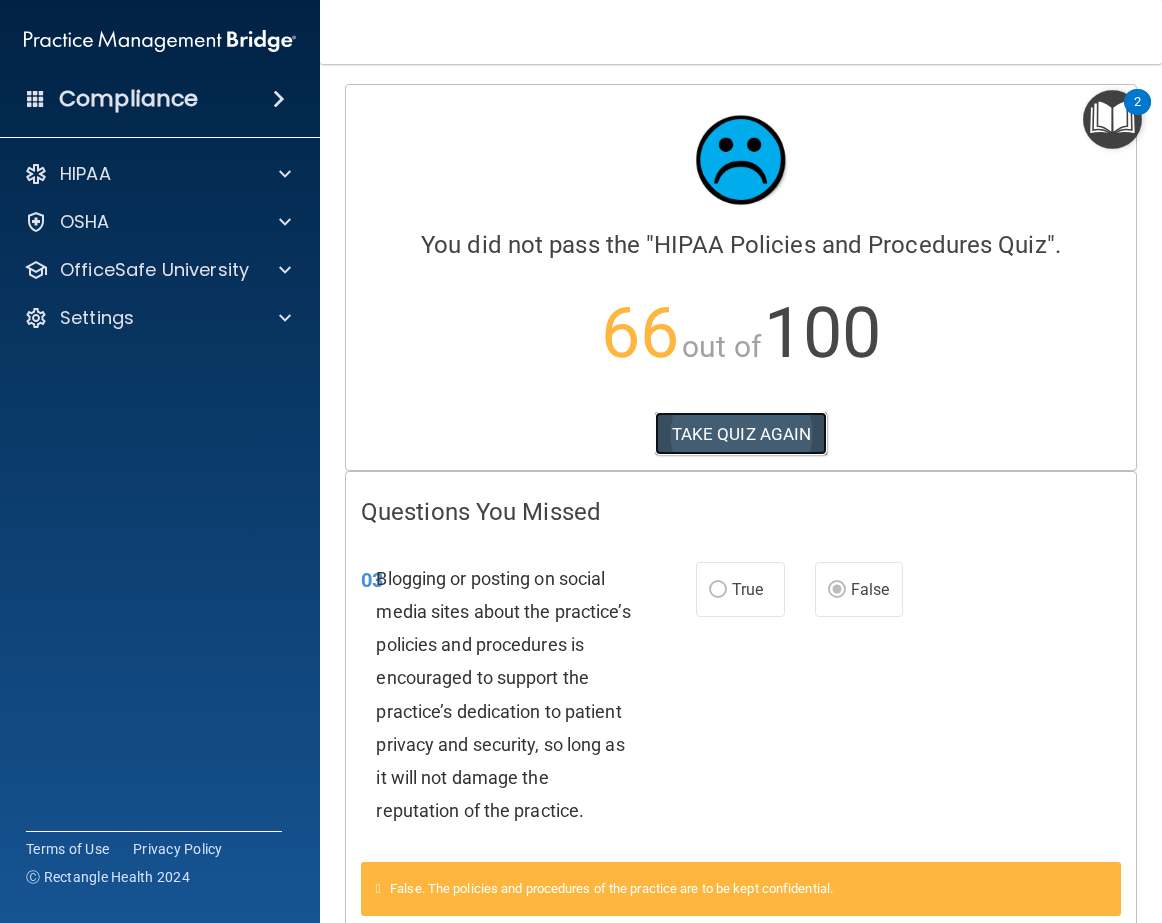 drag, startPoint x: 708, startPoint y: 428, endPoint x: 708, endPoint y: 412, distance: 16 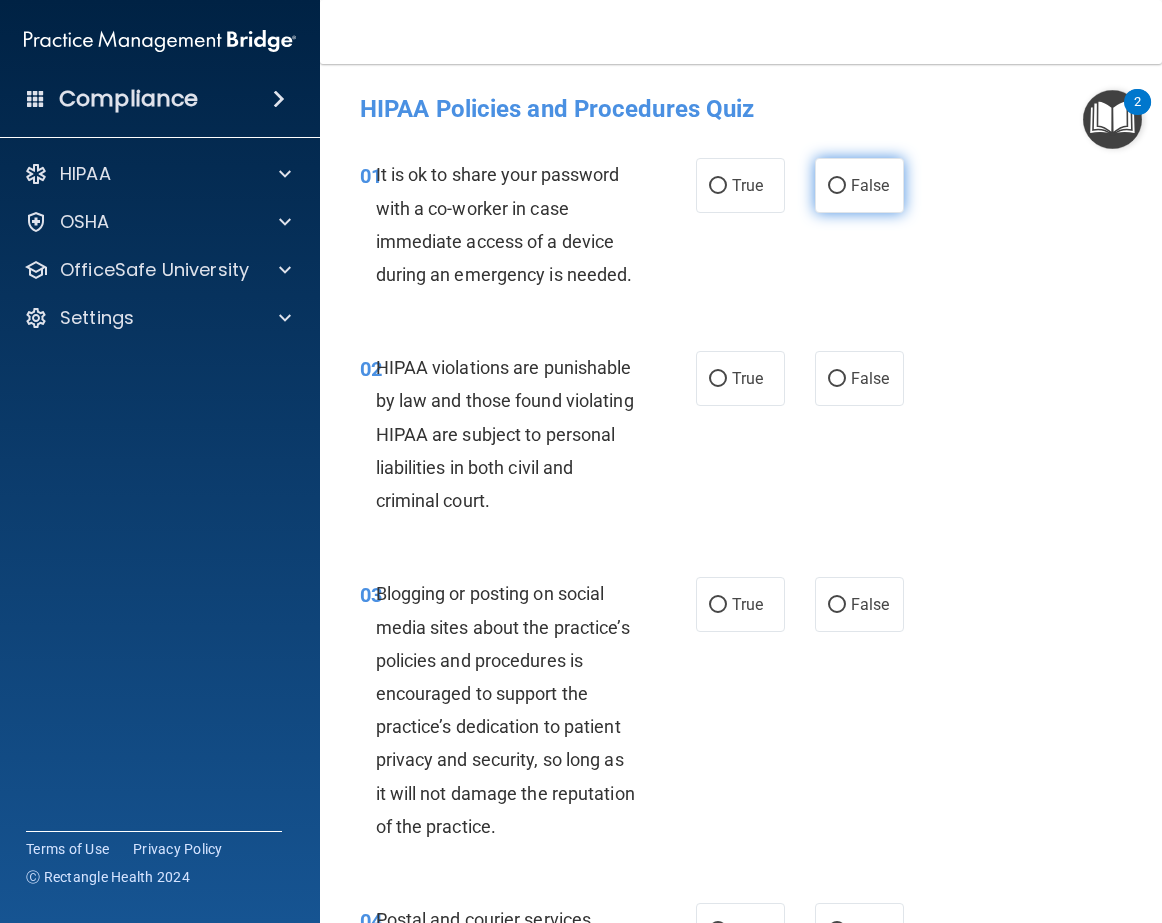 click on "False" at bounding box center (837, 186) 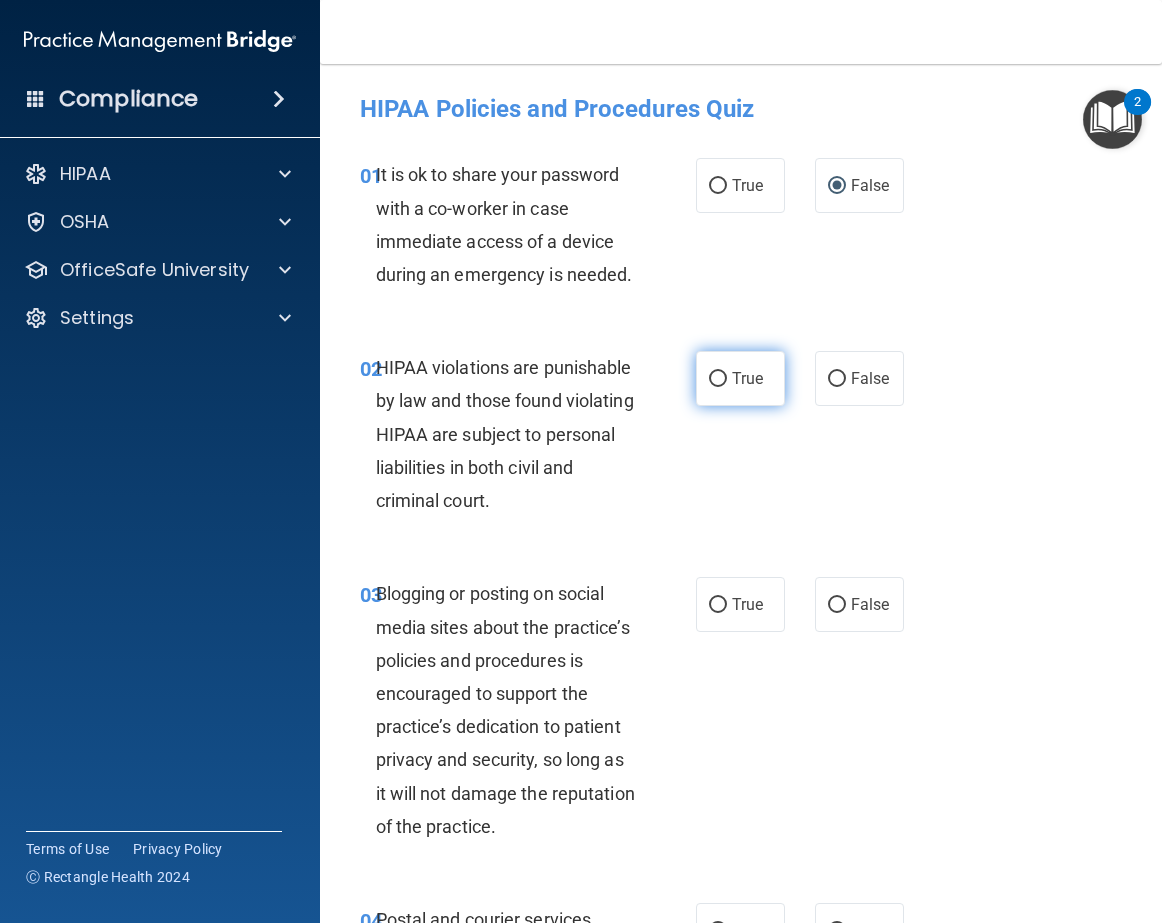 click on "True" at bounding box center (740, 378) 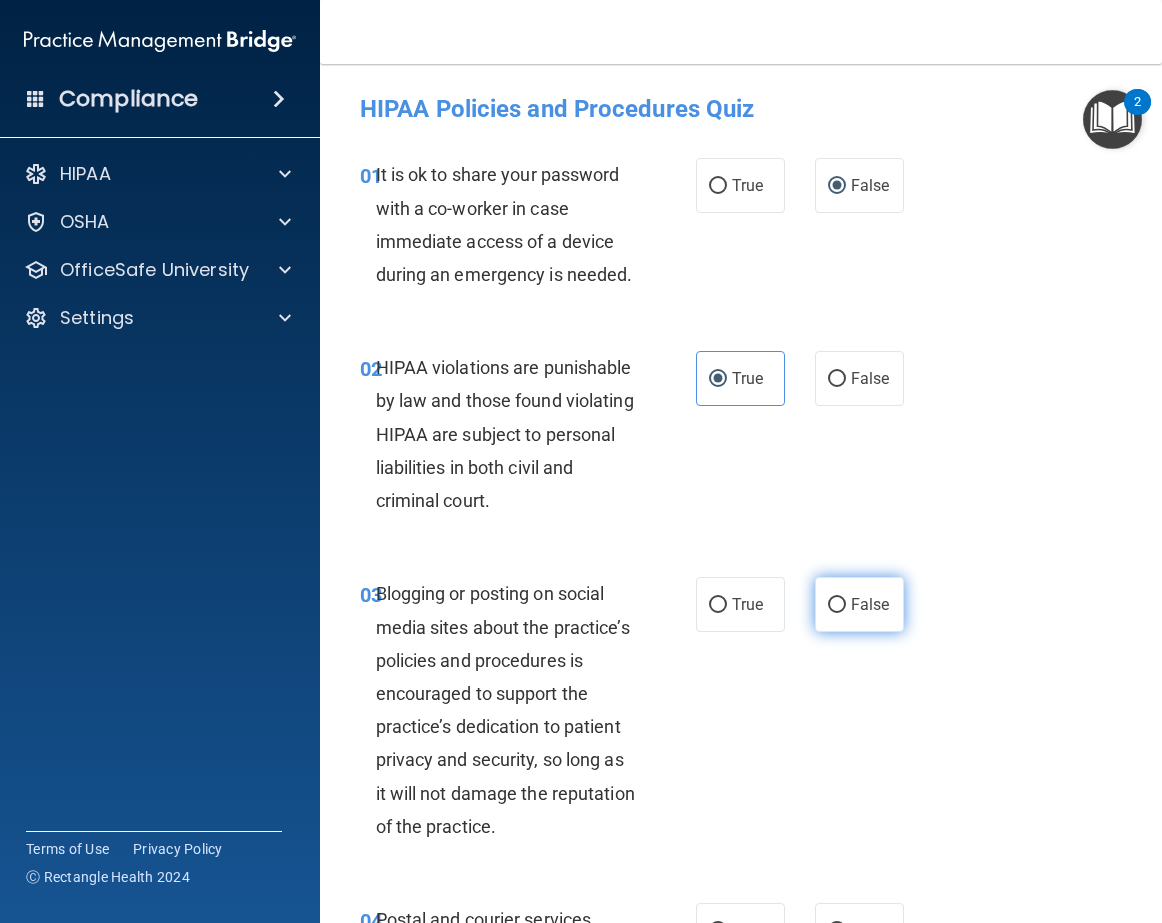 click on "False" at bounding box center [837, 605] 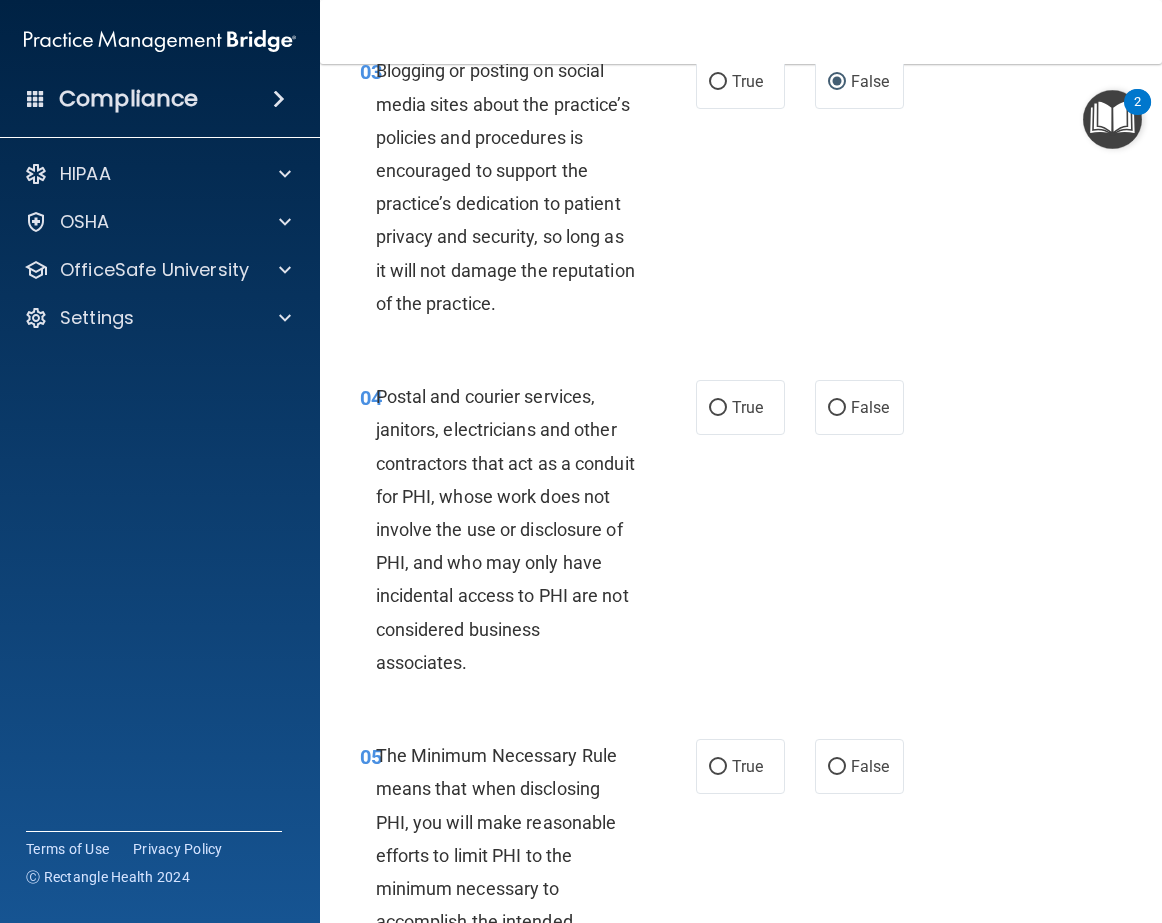 scroll, scrollTop: 525, scrollLeft: 0, axis: vertical 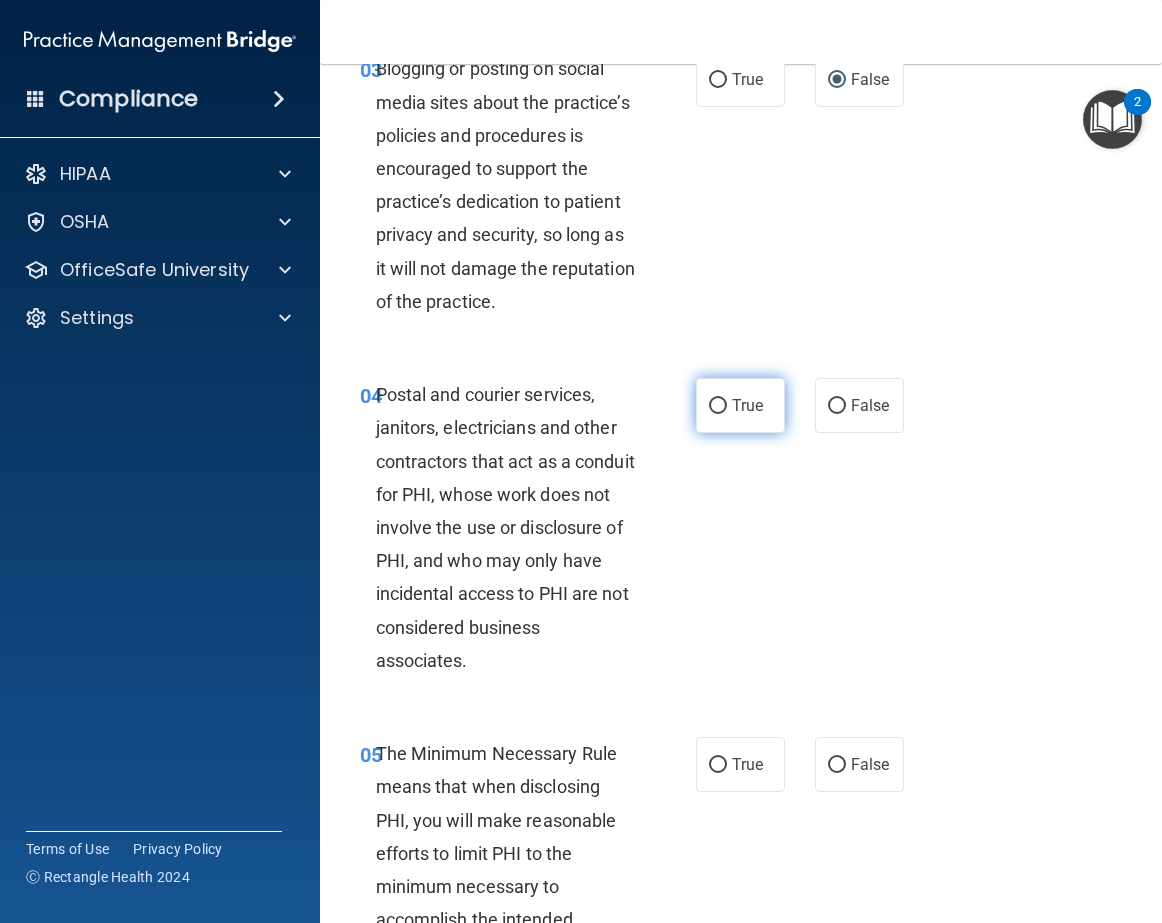 click on "True" at bounding box center [718, 406] 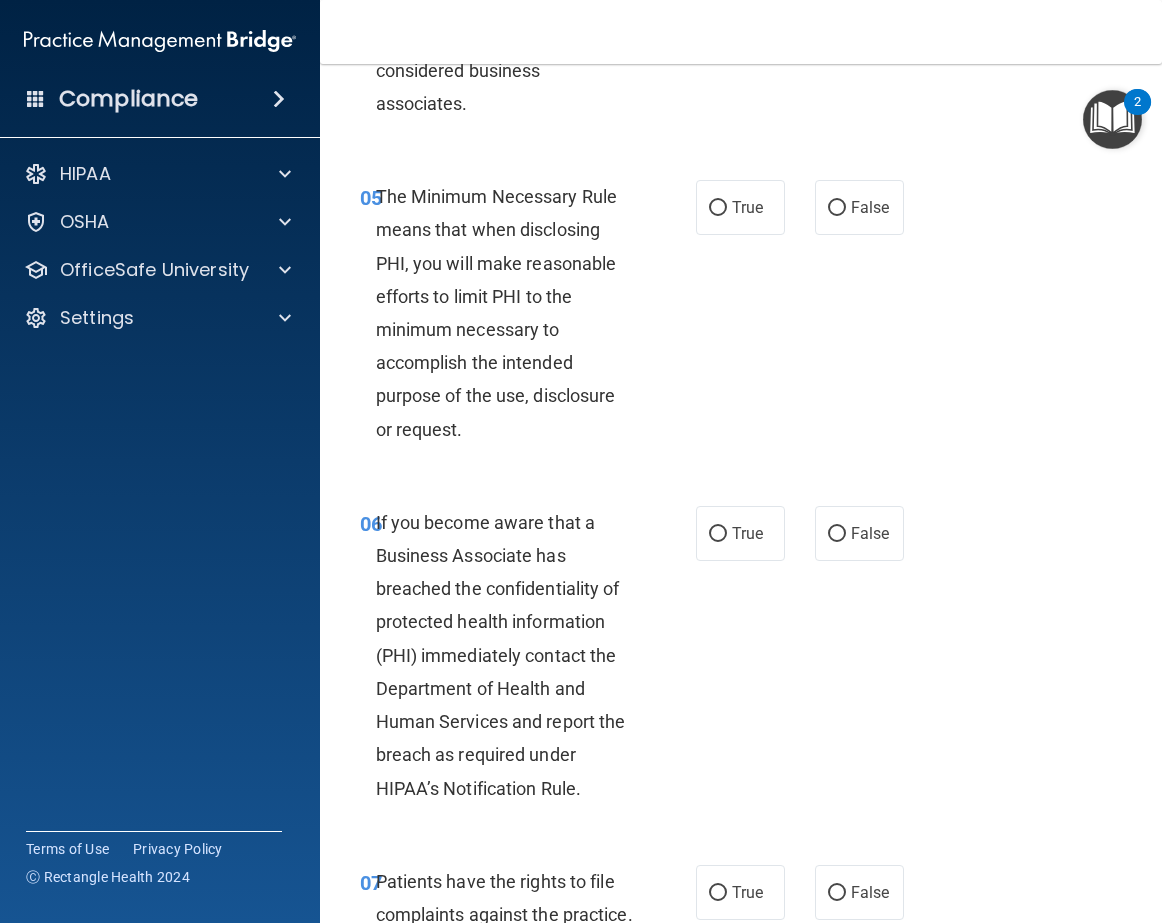 scroll, scrollTop: 1095, scrollLeft: 0, axis: vertical 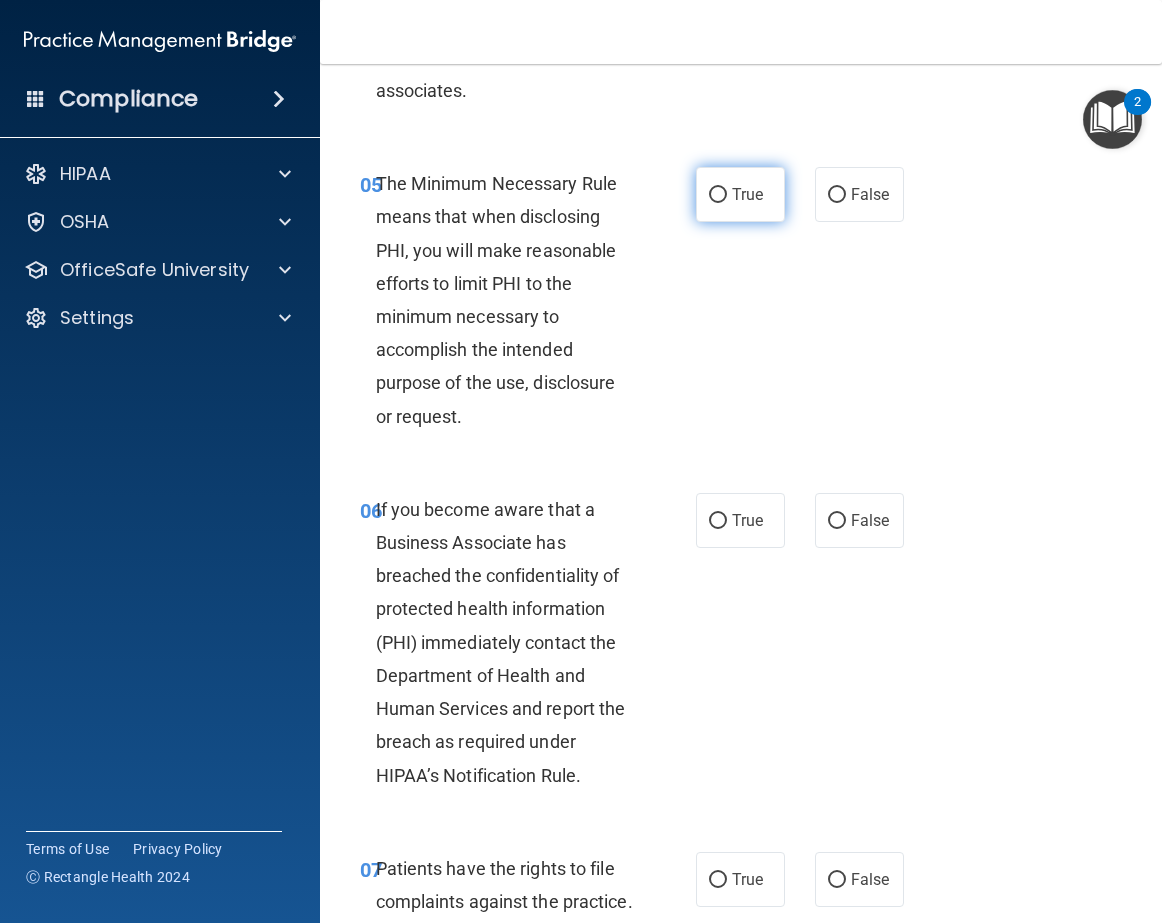 click on "True" at bounding box center (718, 195) 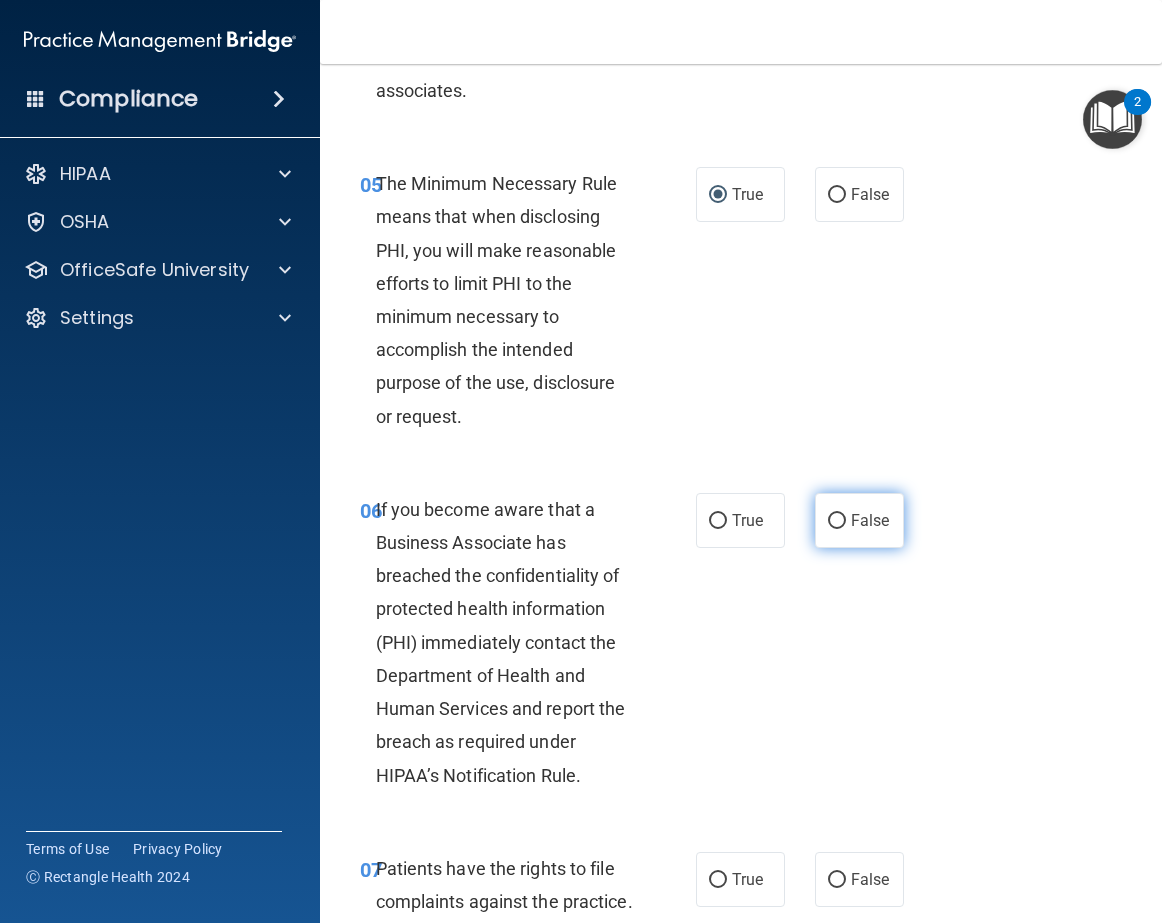 click on "False" at bounding box center [837, 521] 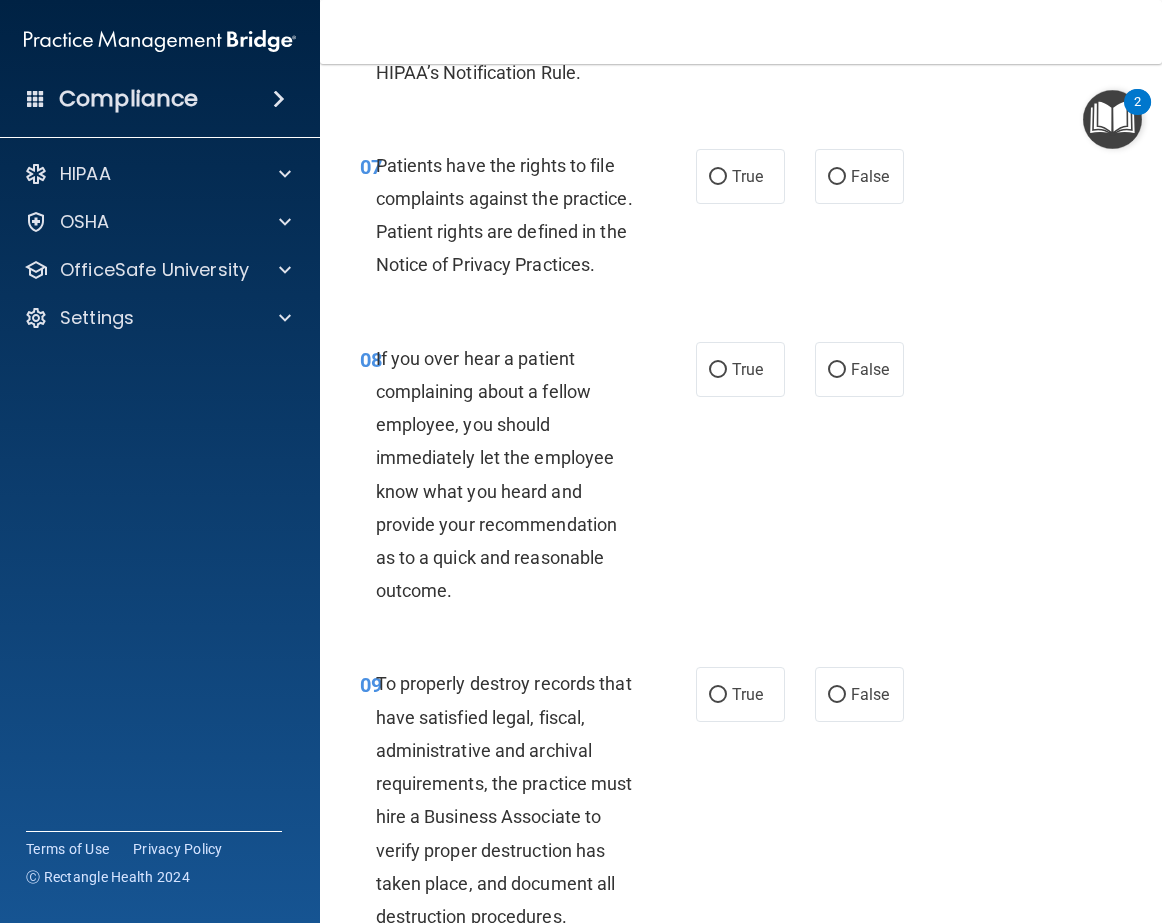 scroll, scrollTop: 1815, scrollLeft: 0, axis: vertical 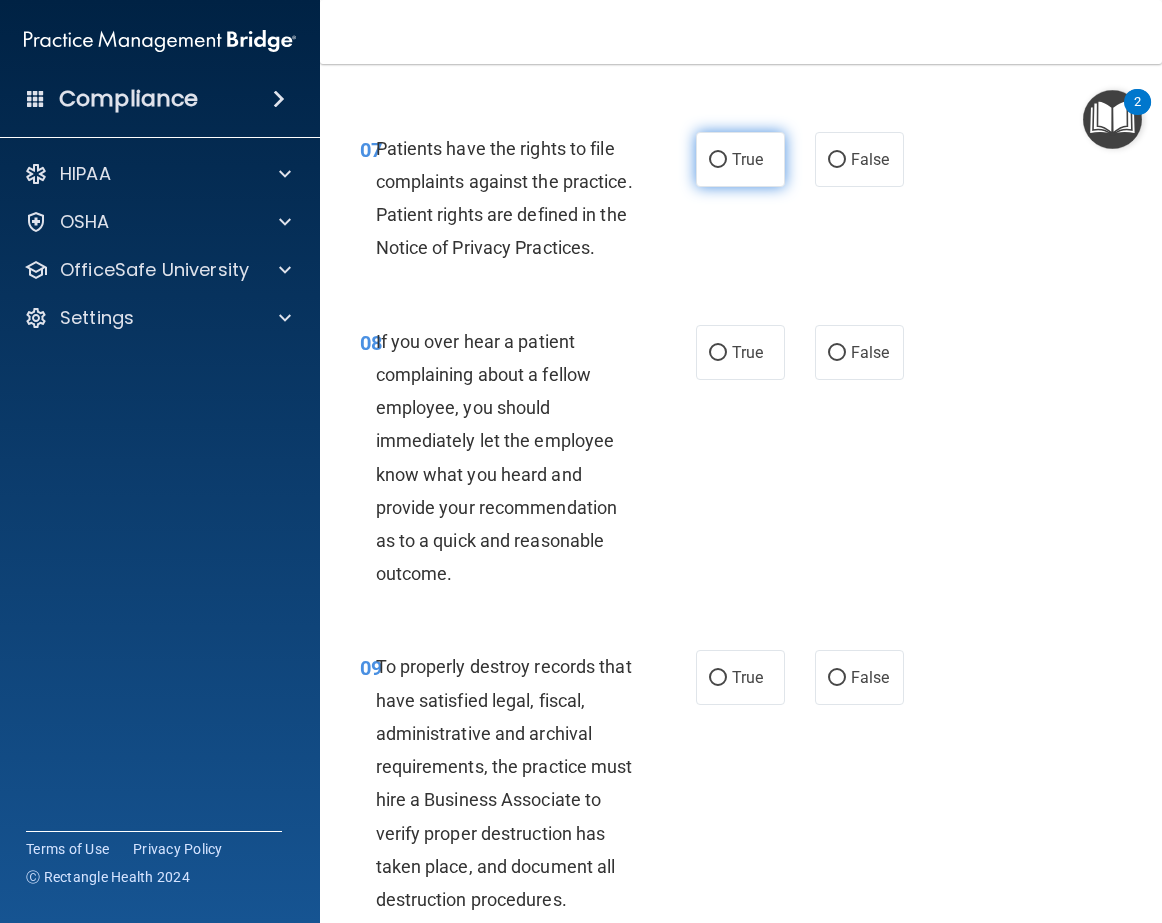 click on "True" at bounding box center (718, 160) 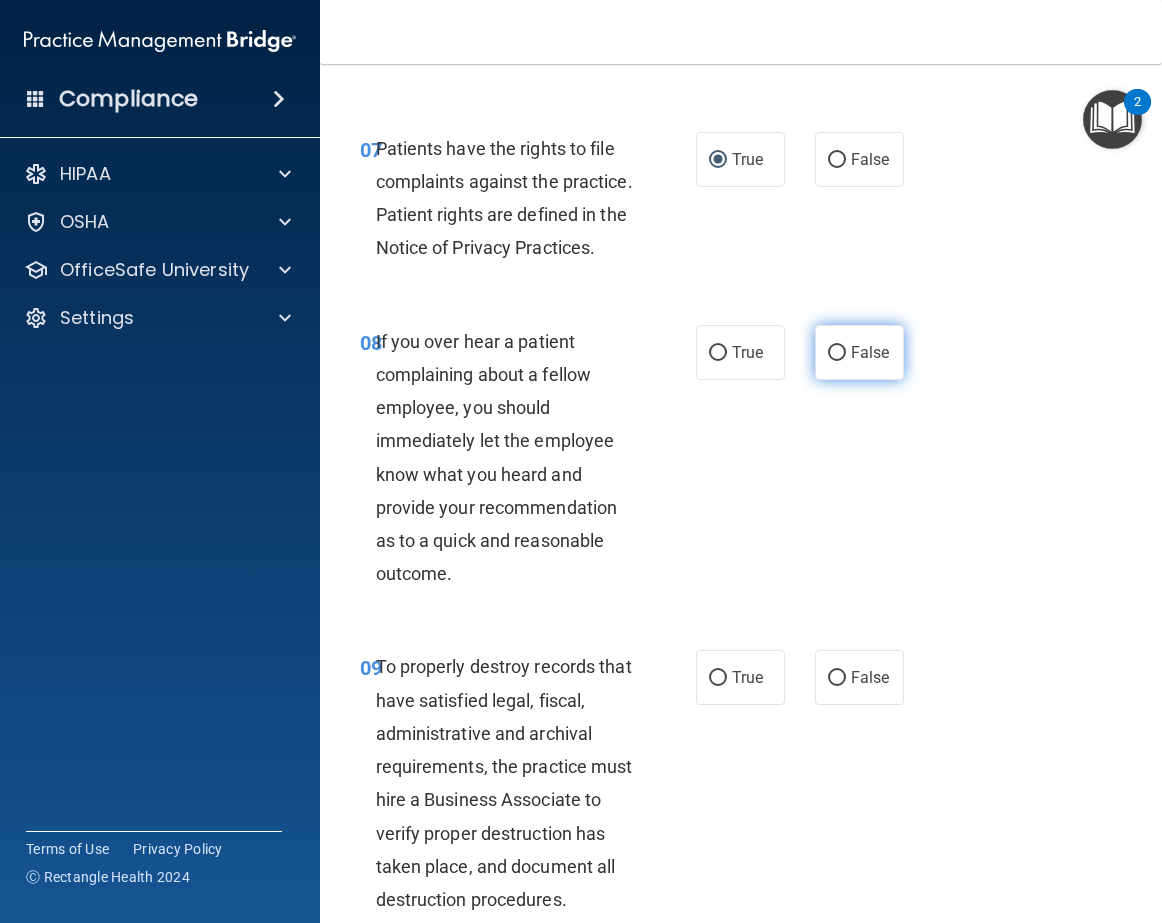 click on "False" at bounding box center [837, 353] 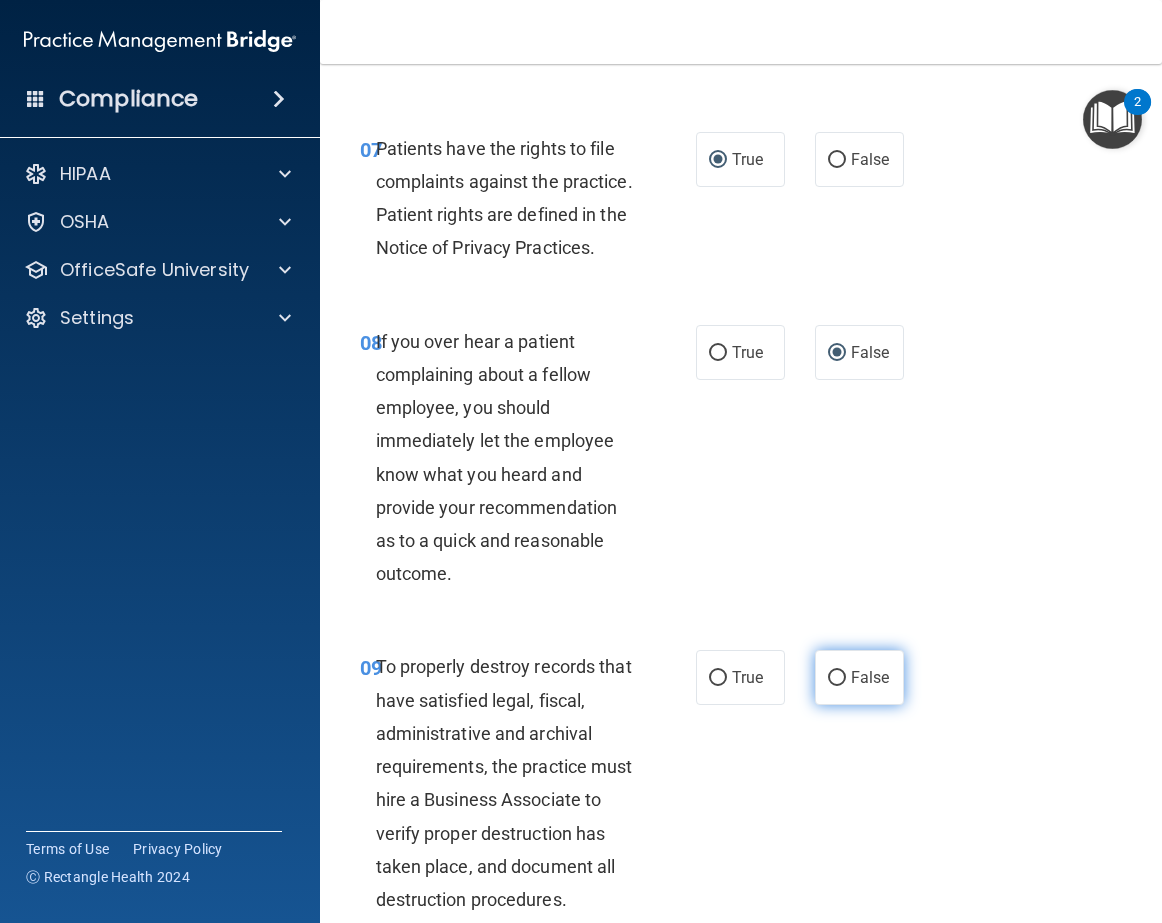 click on "False" at bounding box center (859, 677) 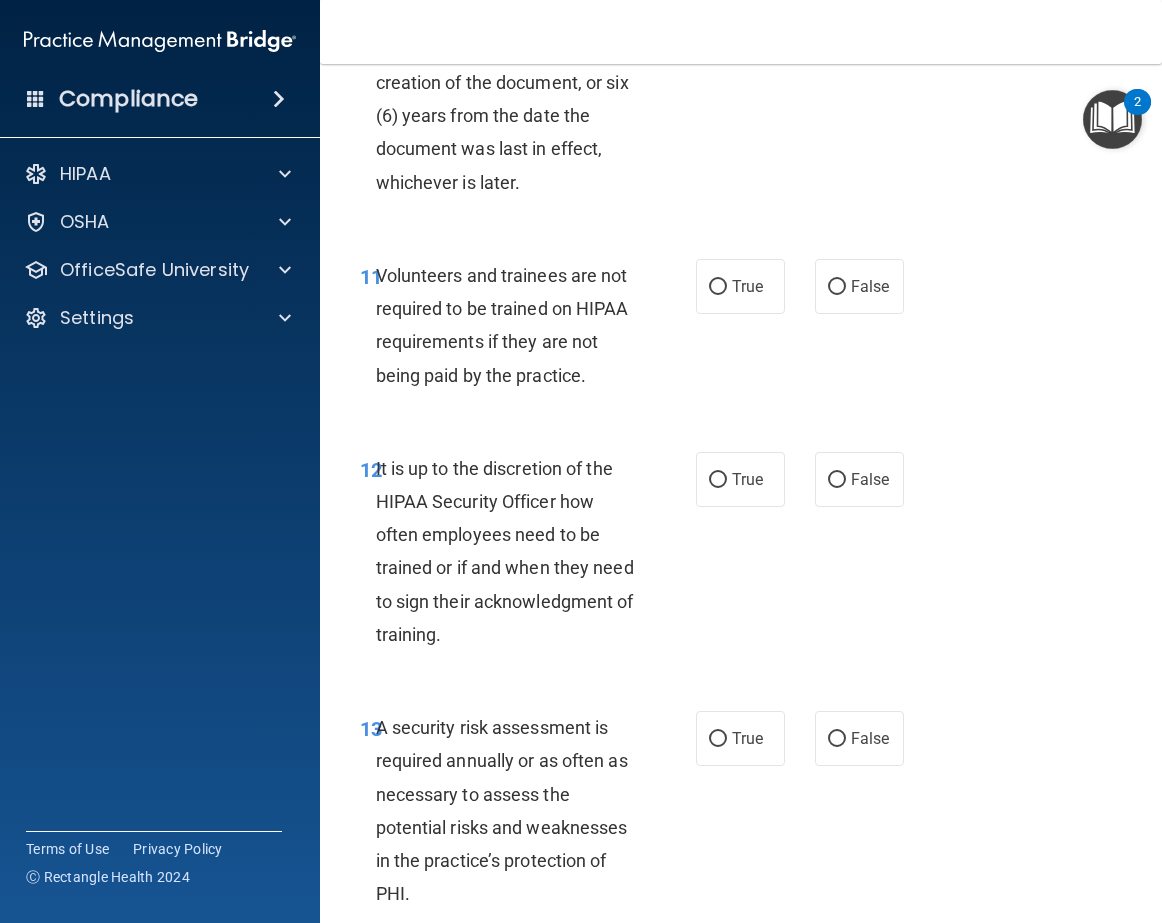 scroll, scrollTop: 2865, scrollLeft: 0, axis: vertical 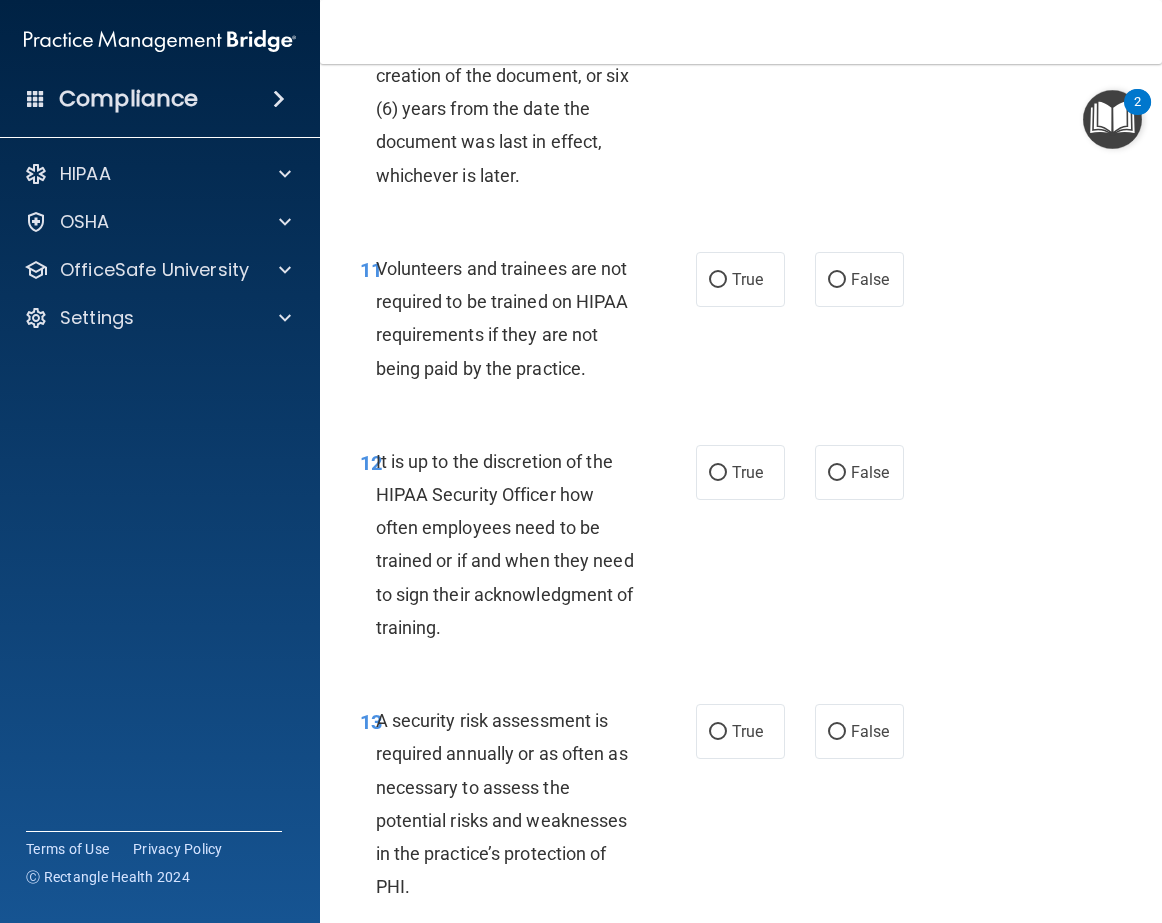click on "True" at bounding box center [718, -46] 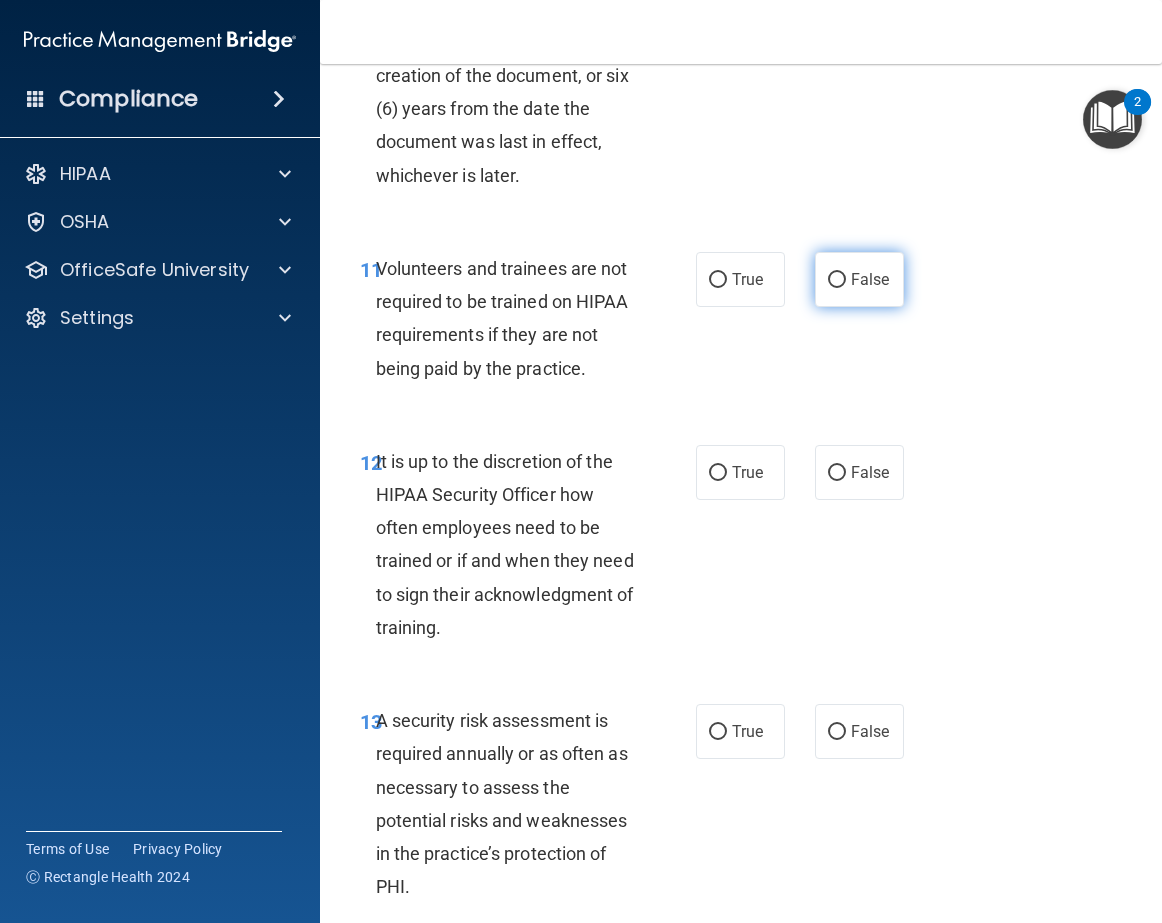 click on "False" at bounding box center [837, 280] 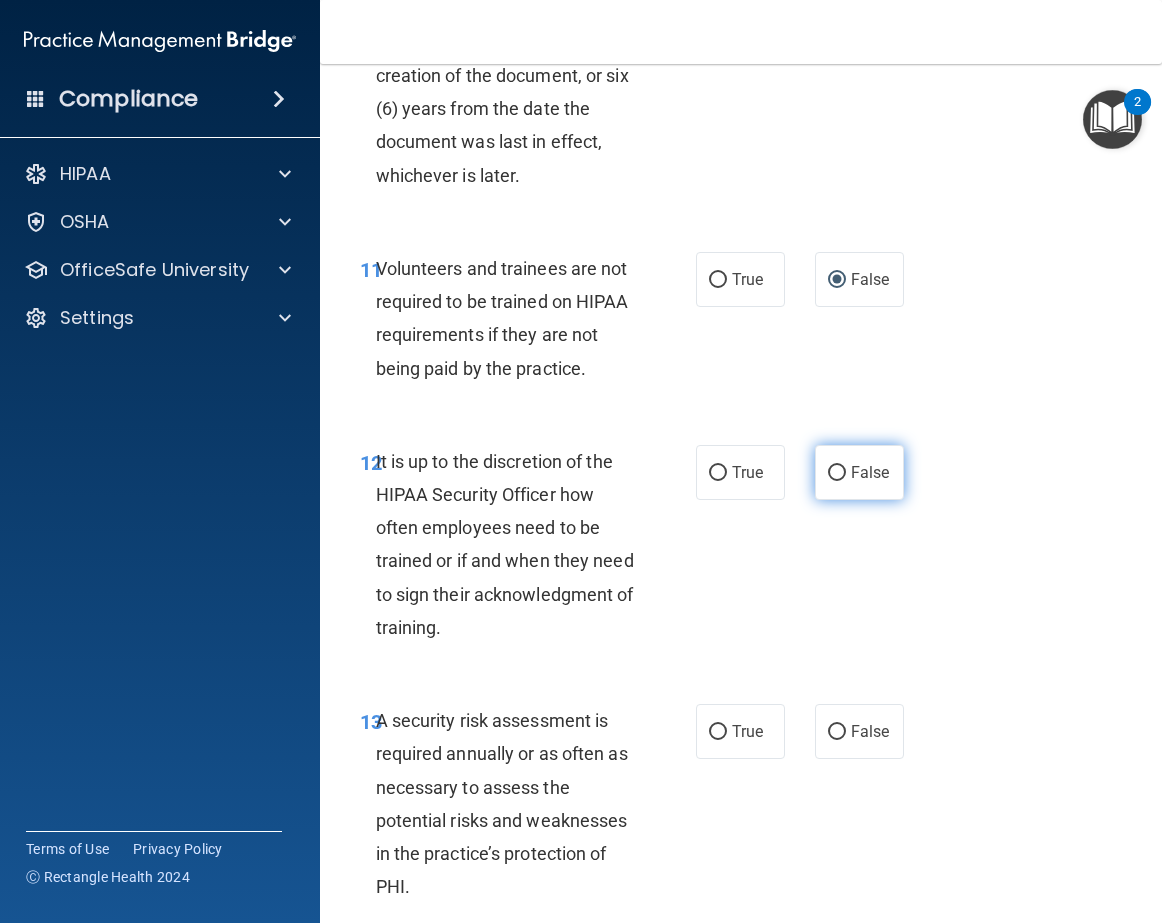 click on "False" at bounding box center [837, 473] 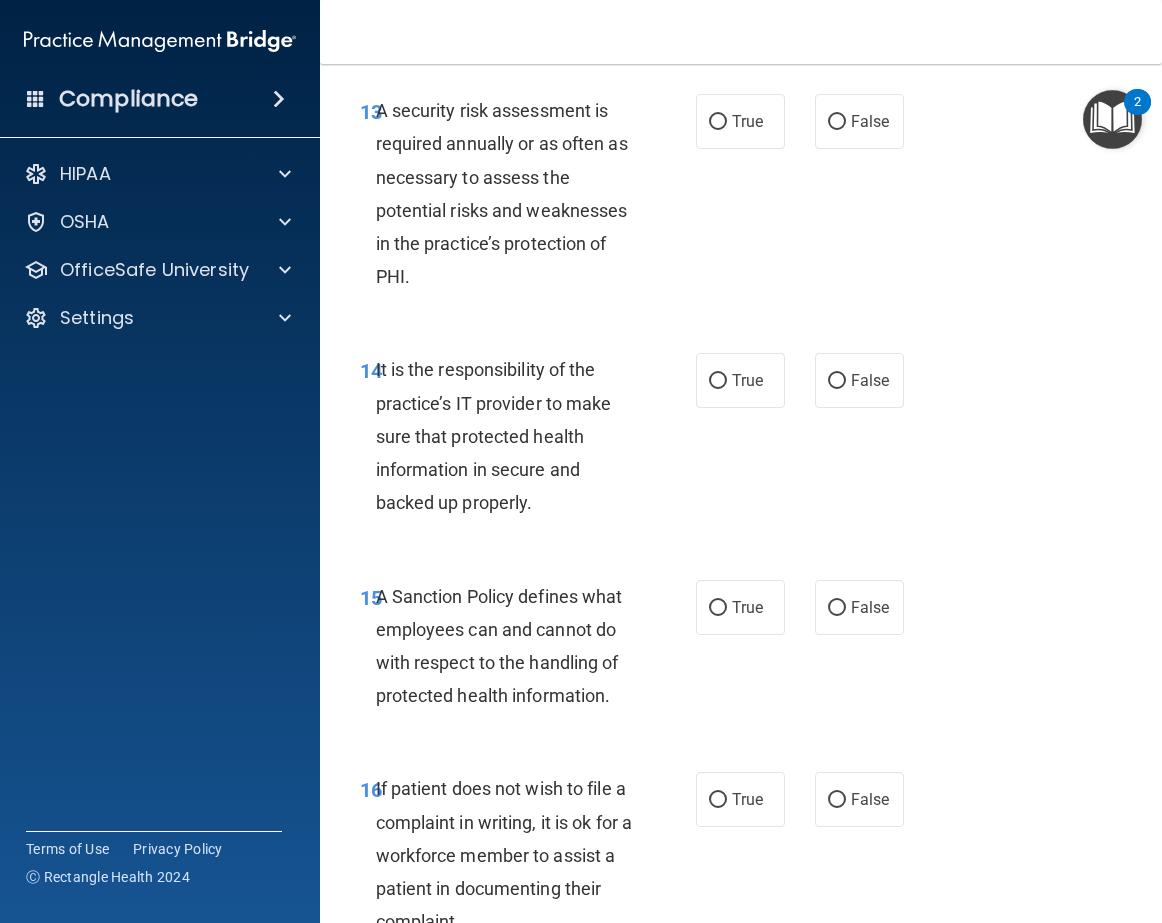 scroll, scrollTop: 3480, scrollLeft: 0, axis: vertical 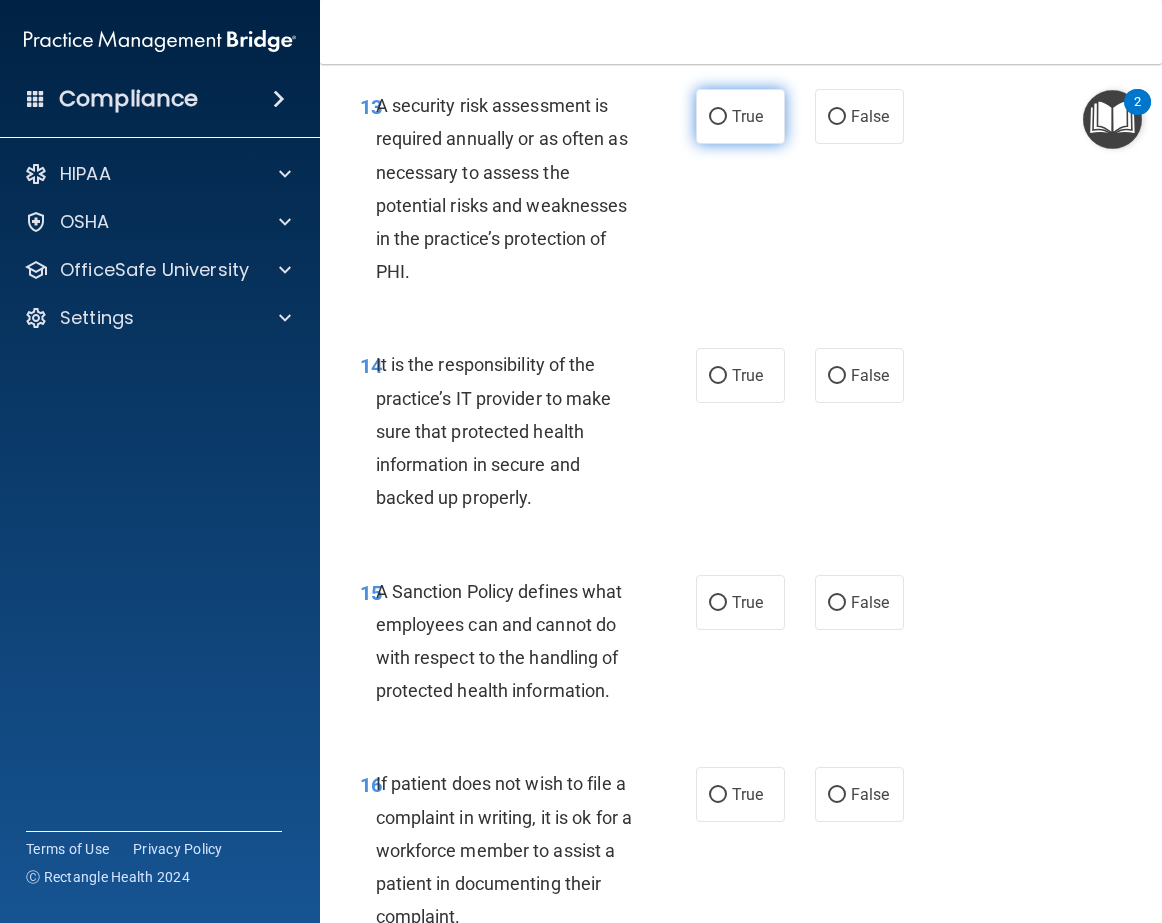 click on "True" at bounding box center (718, 117) 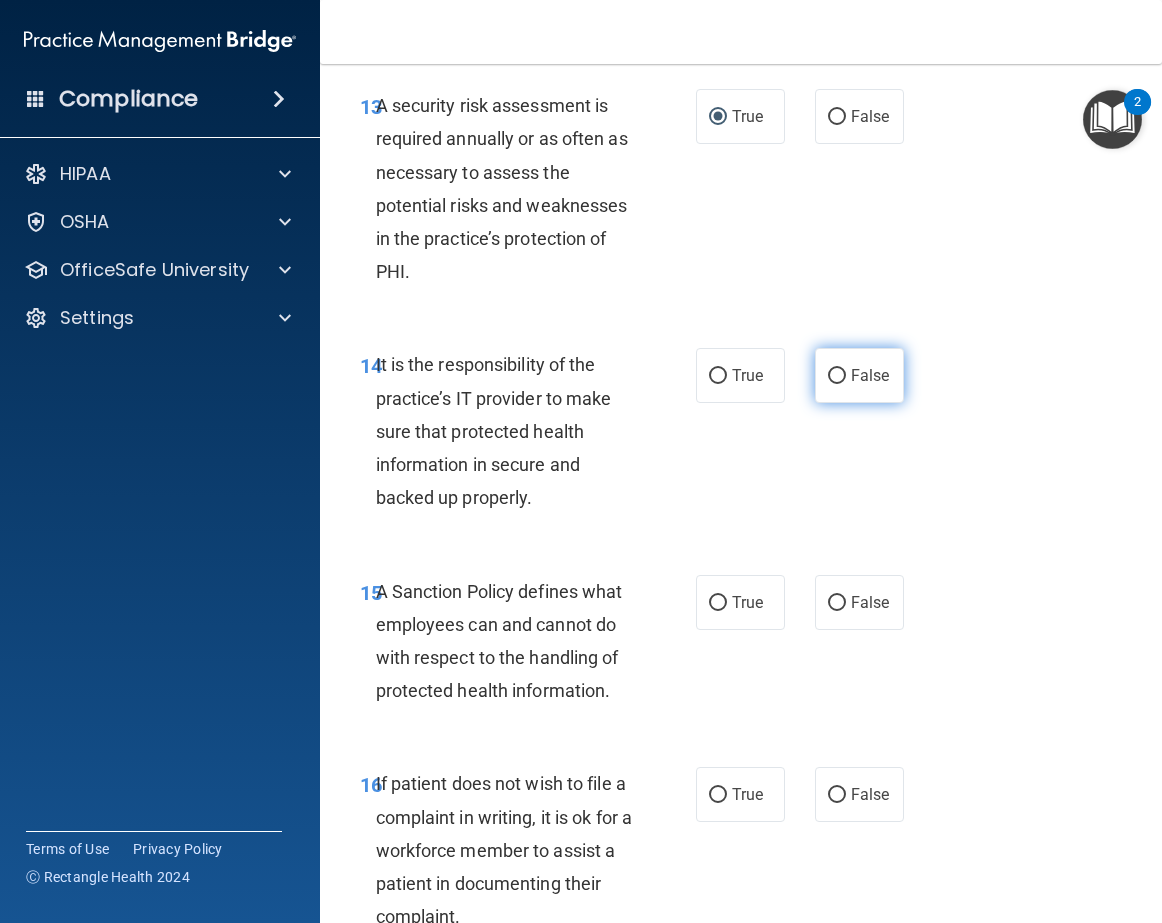 click on "False" at bounding box center [837, 376] 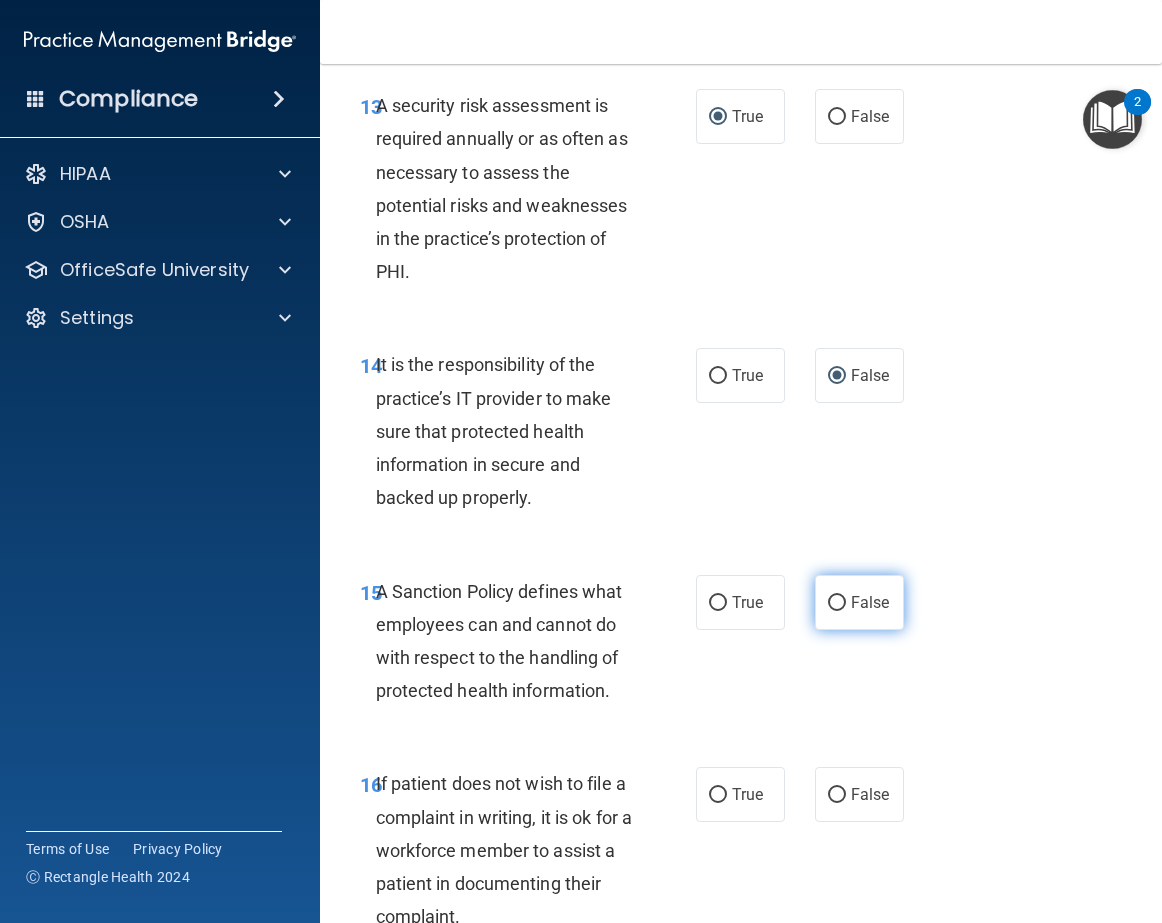 click on "False" at bounding box center [859, 602] 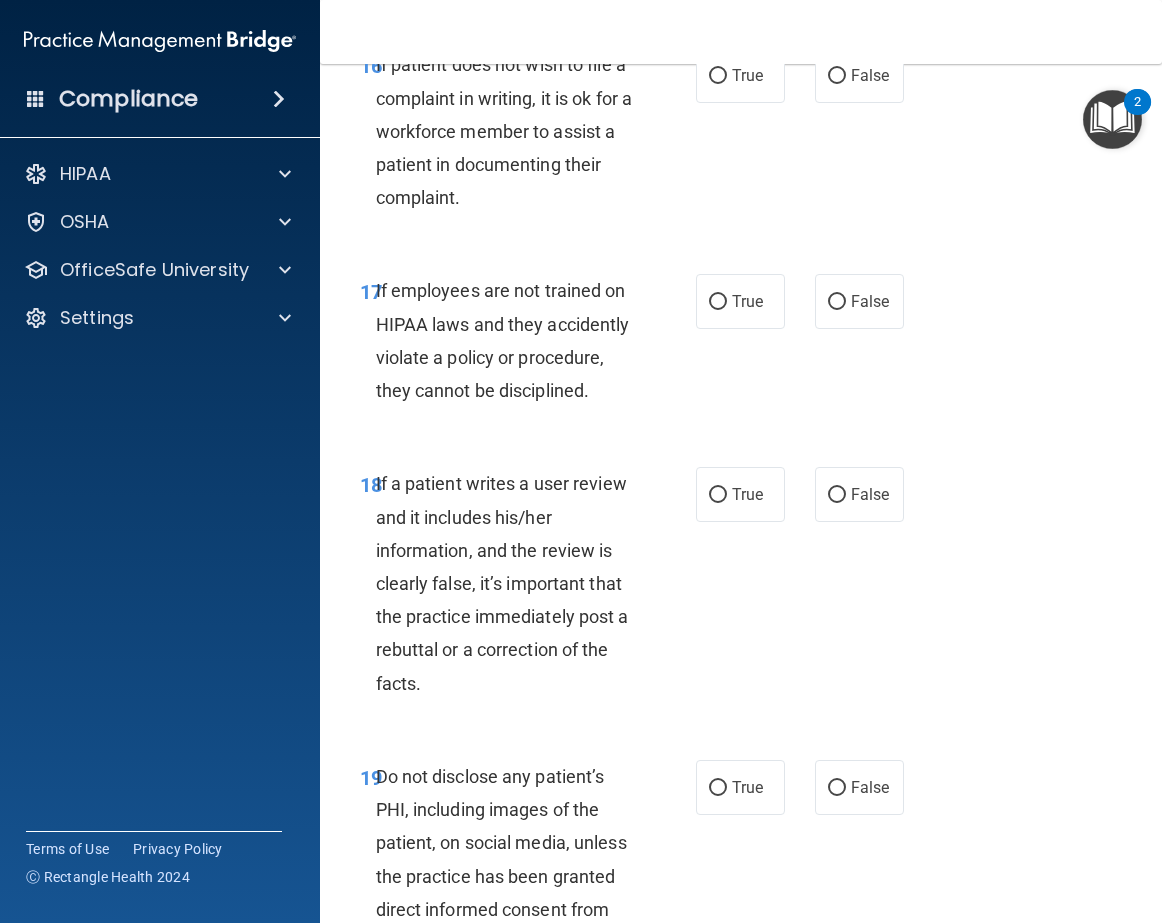 scroll, scrollTop: 4200, scrollLeft: 0, axis: vertical 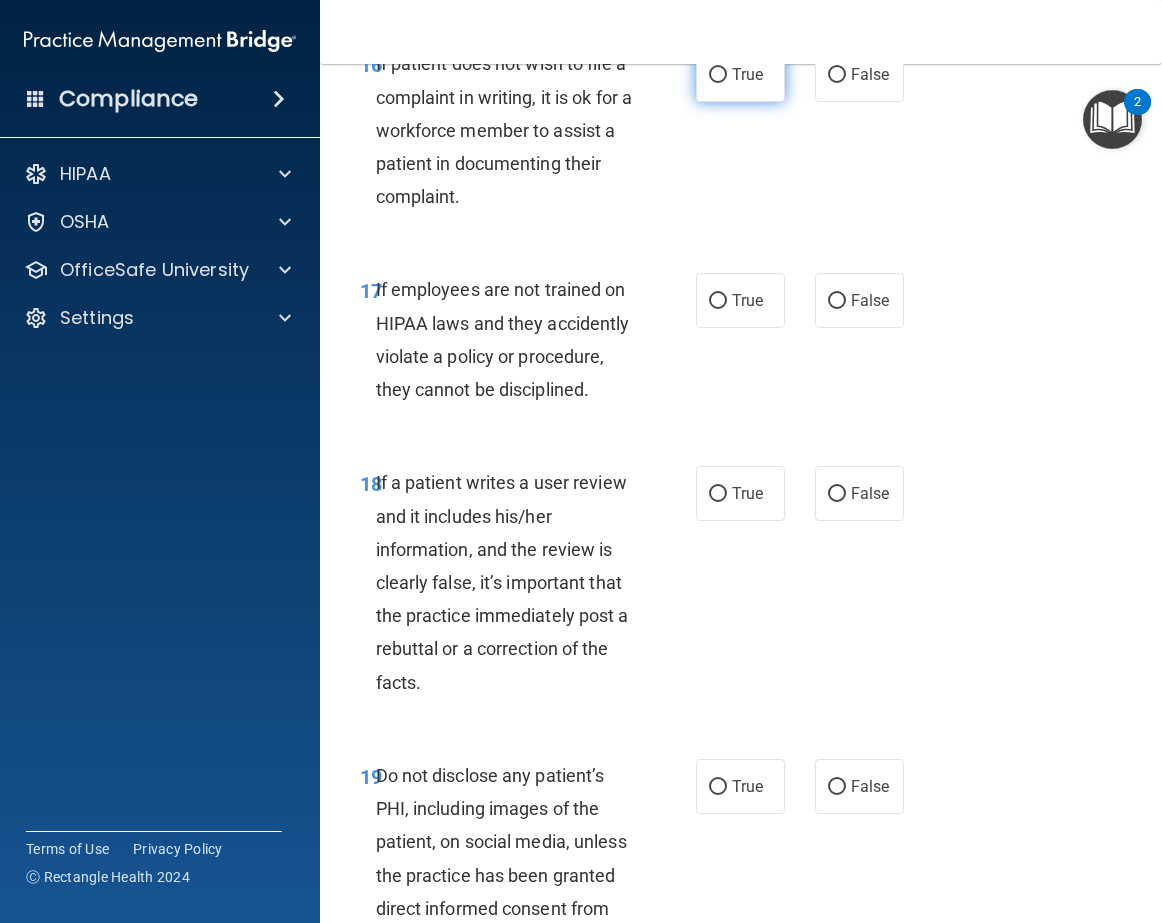 click on "True" at bounding box center [718, 75] 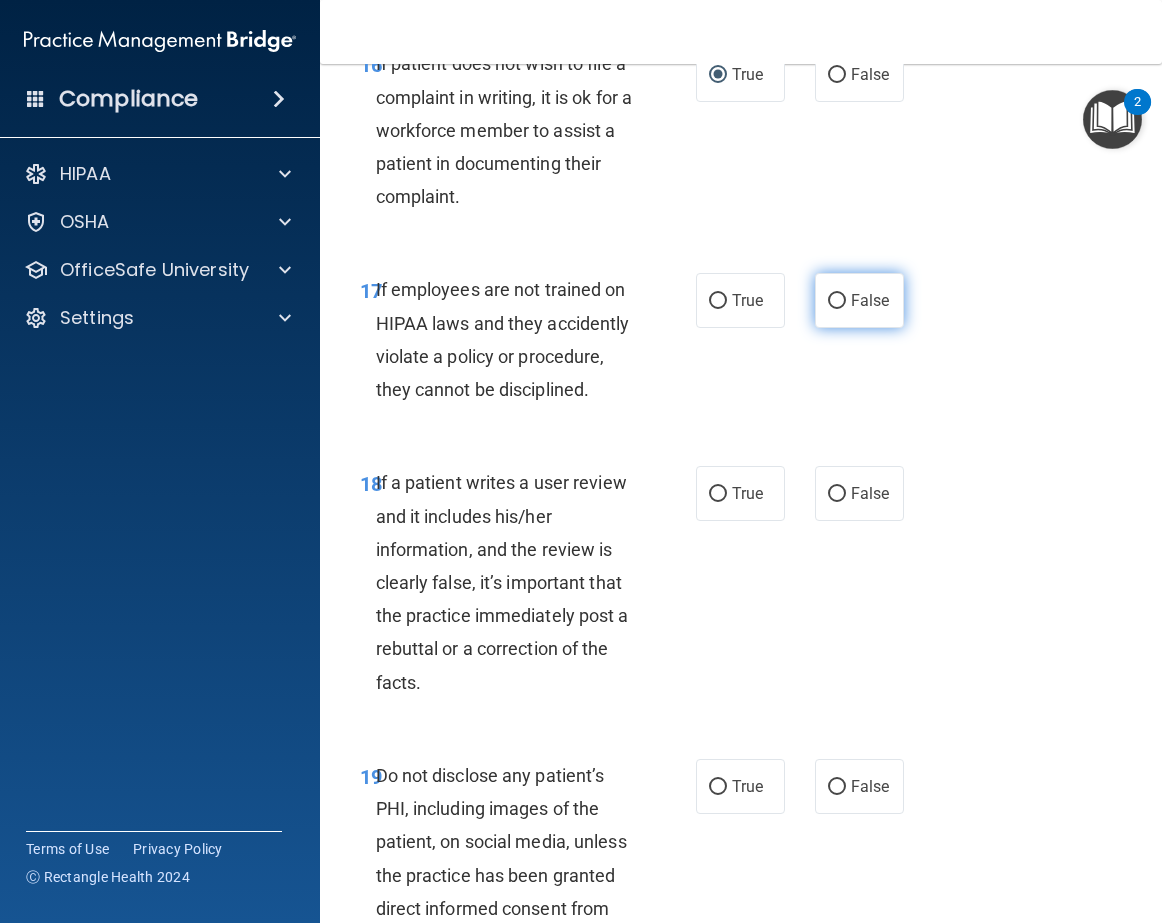 drag, startPoint x: 830, startPoint y: 469, endPoint x: 817, endPoint y: 478, distance: 15.811388 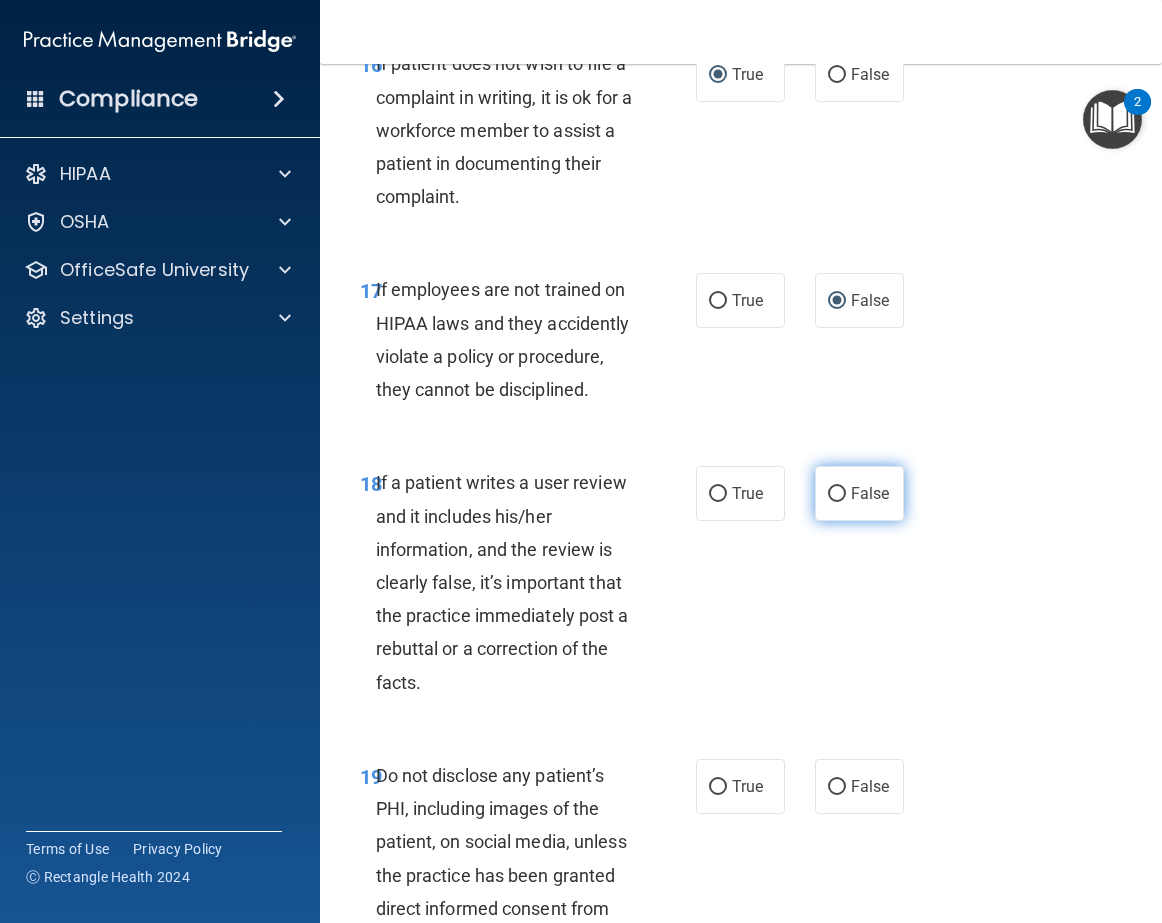 drag, startPoint x: 824, startPoint y: 687, endPoint x: 833, endPoint y: 675, distance: 15 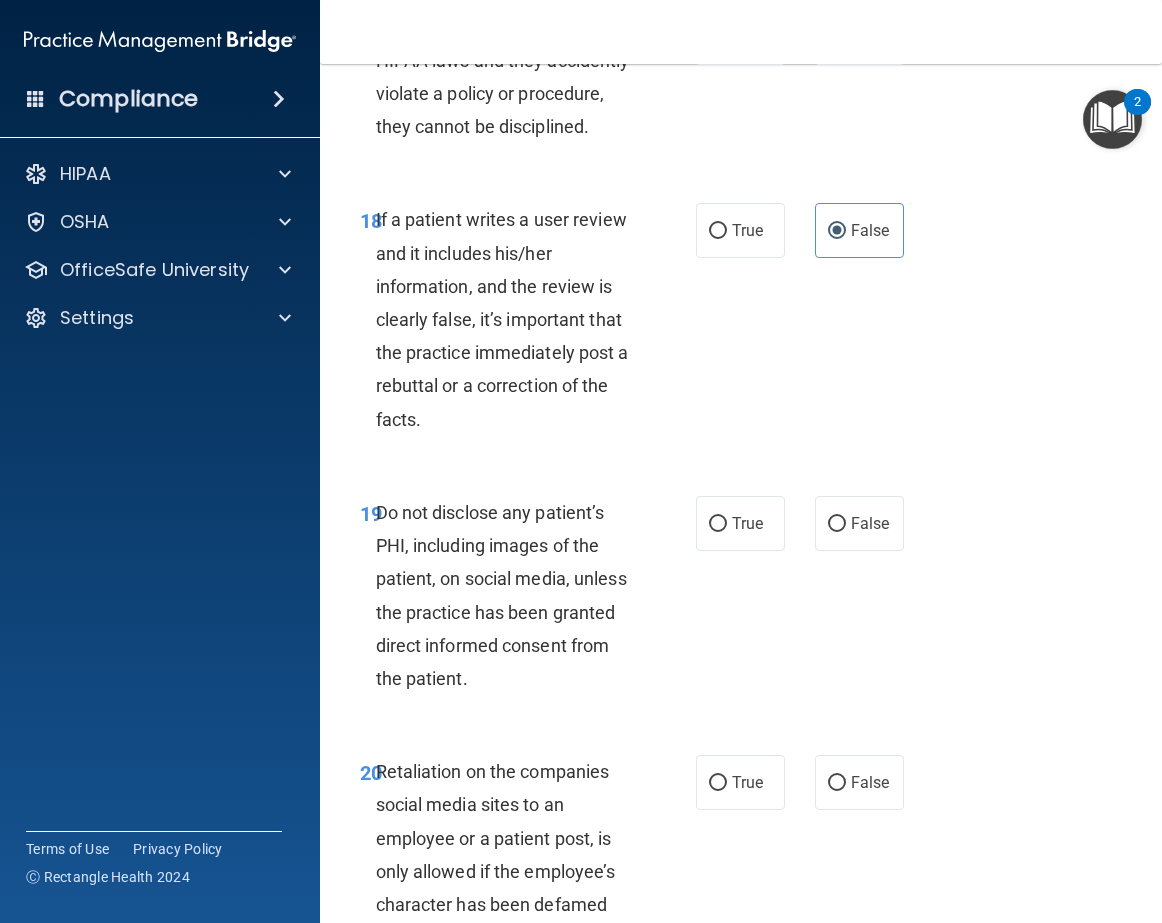 scroll, scrollTop: 4470, scrollLeft: 0, axis: vertical 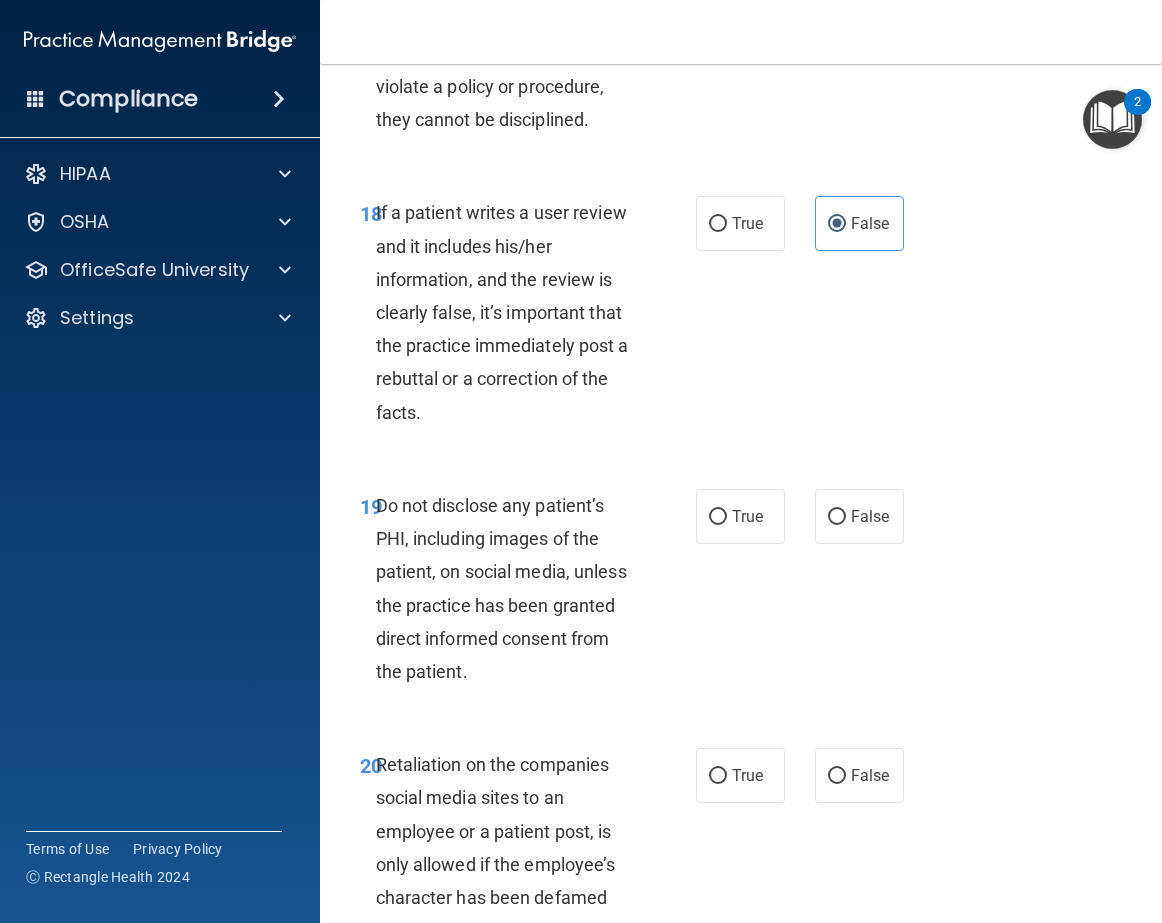 drag, startPoint x: 1154, startPoint y: 910, endPoint x: 1180, endPoint y: 916, distance: 26.683329 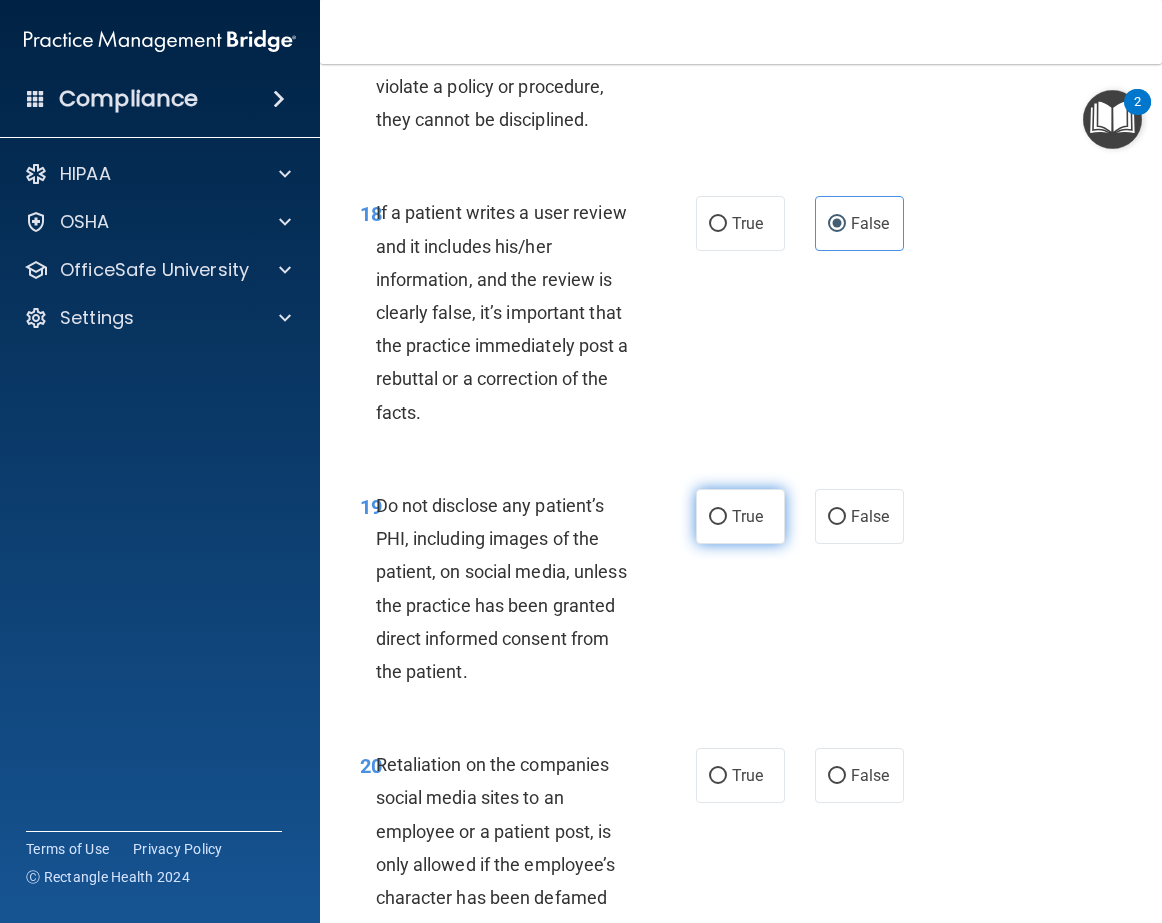 click on "True" at bounding box center [718, 517] 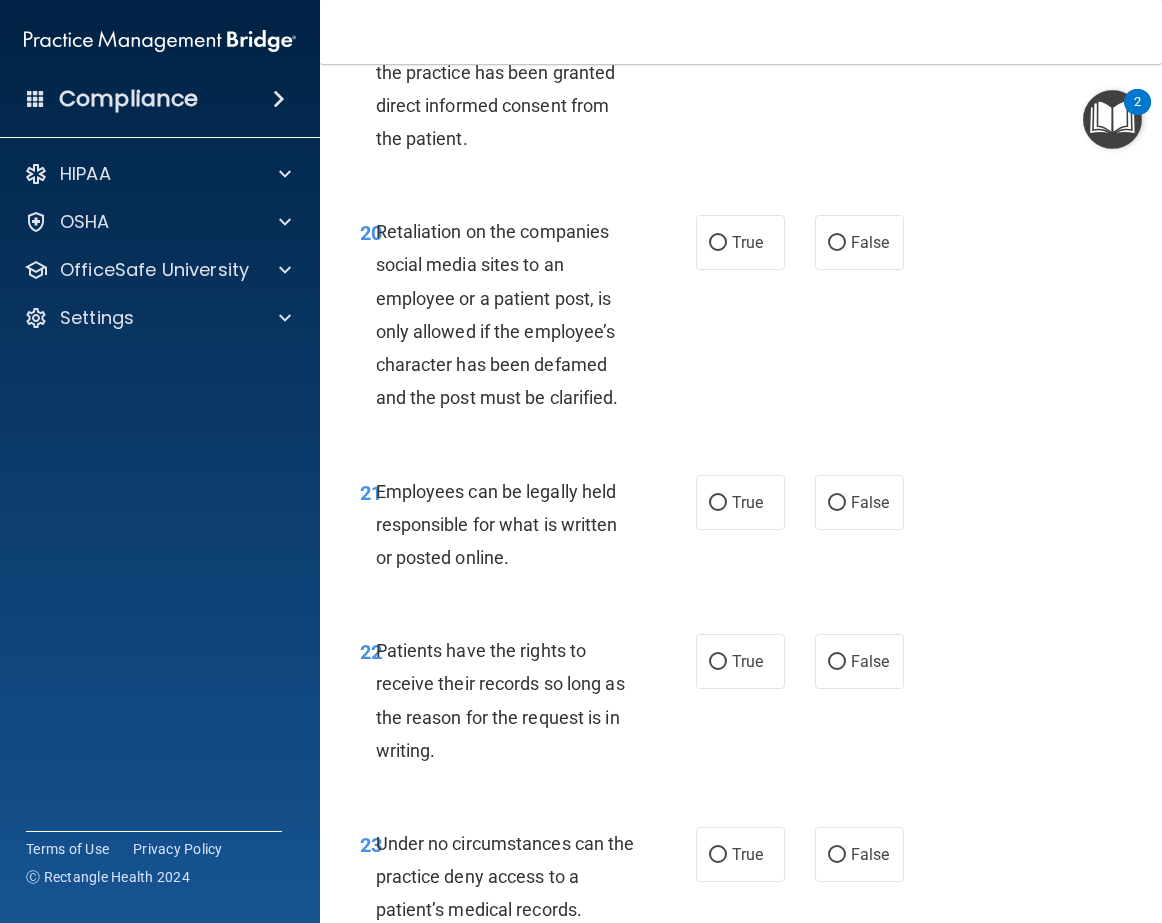scroll, scrollTop: 5010, scrollLeft: 0, axis: vertical 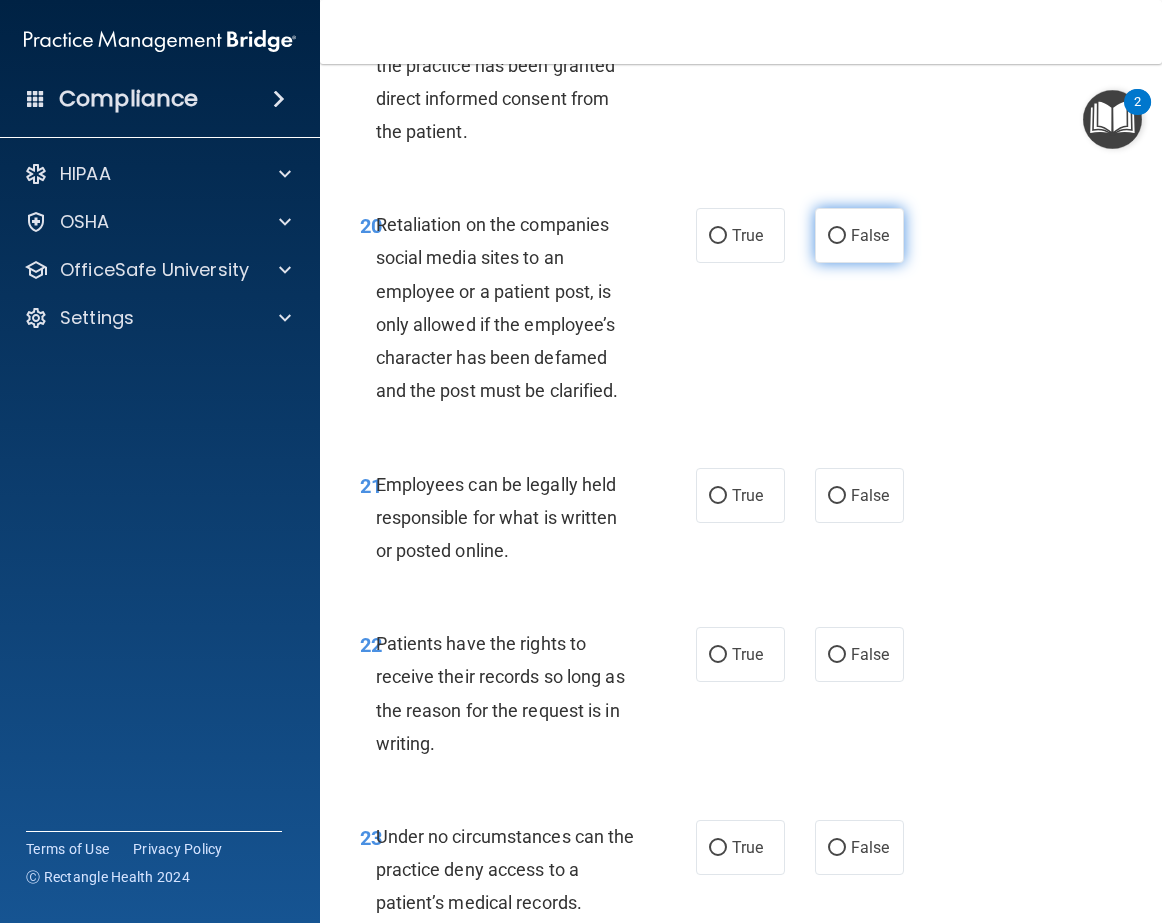 click on "False" at bounding box center [837, 236] 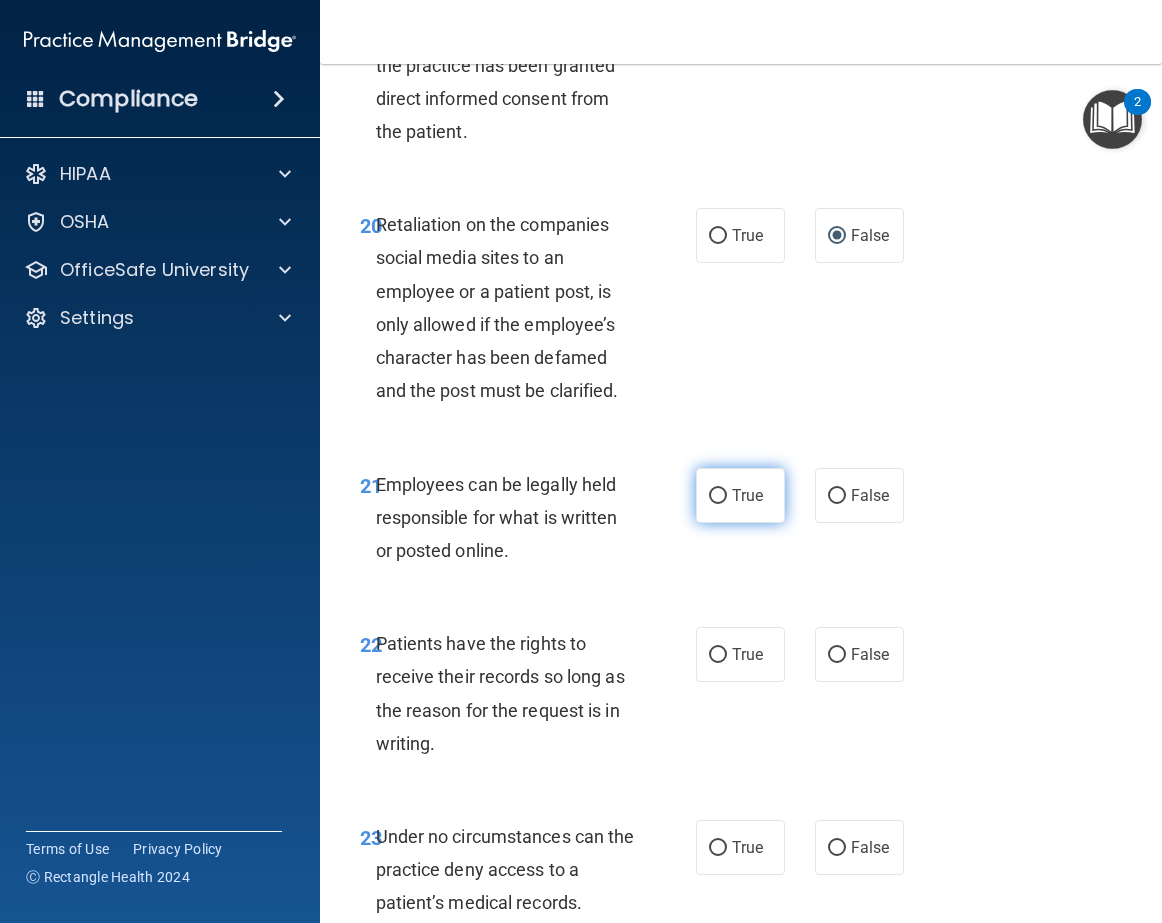 click on "True" at bounding box center (718, 496) 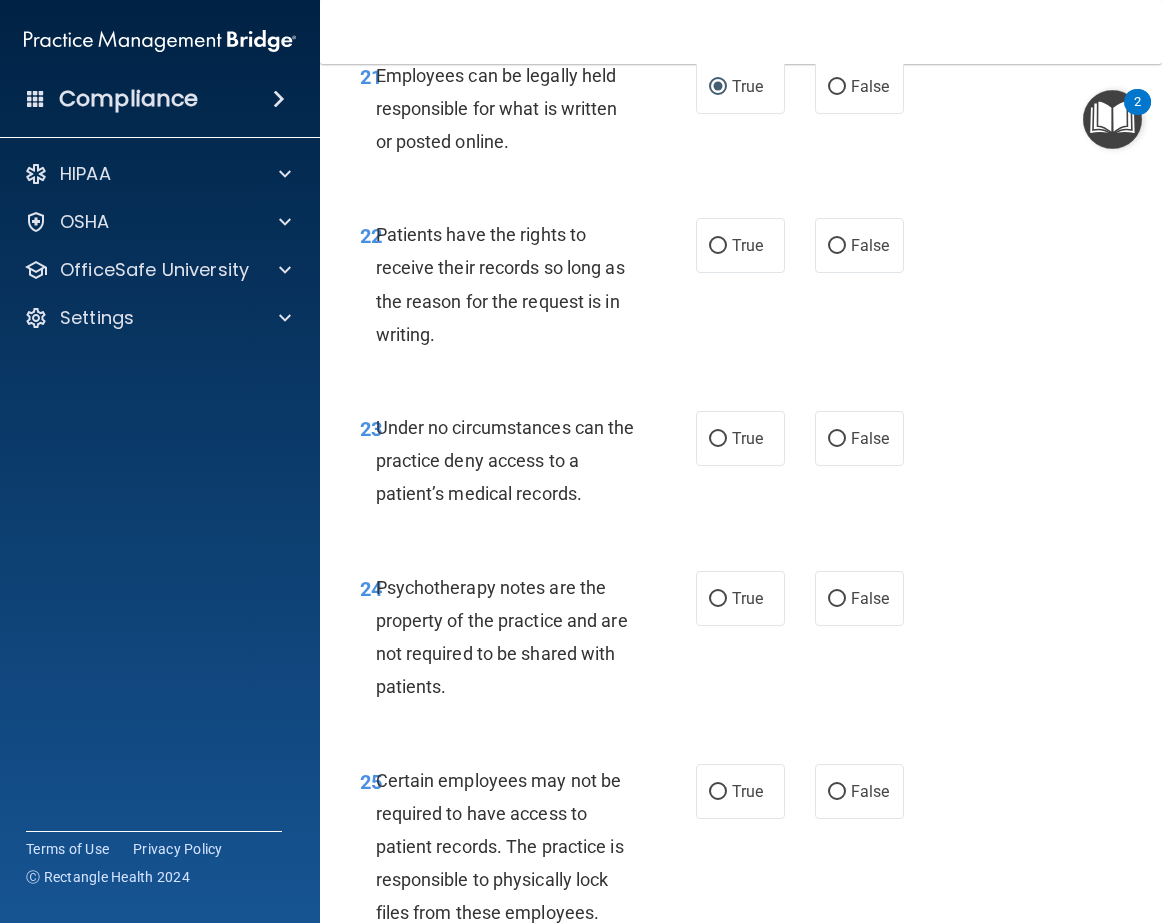 drag, startPoint x: 1147, startPoint y: 910, endPoint x: 1159, endPoint y: 754, distance: 156.46086 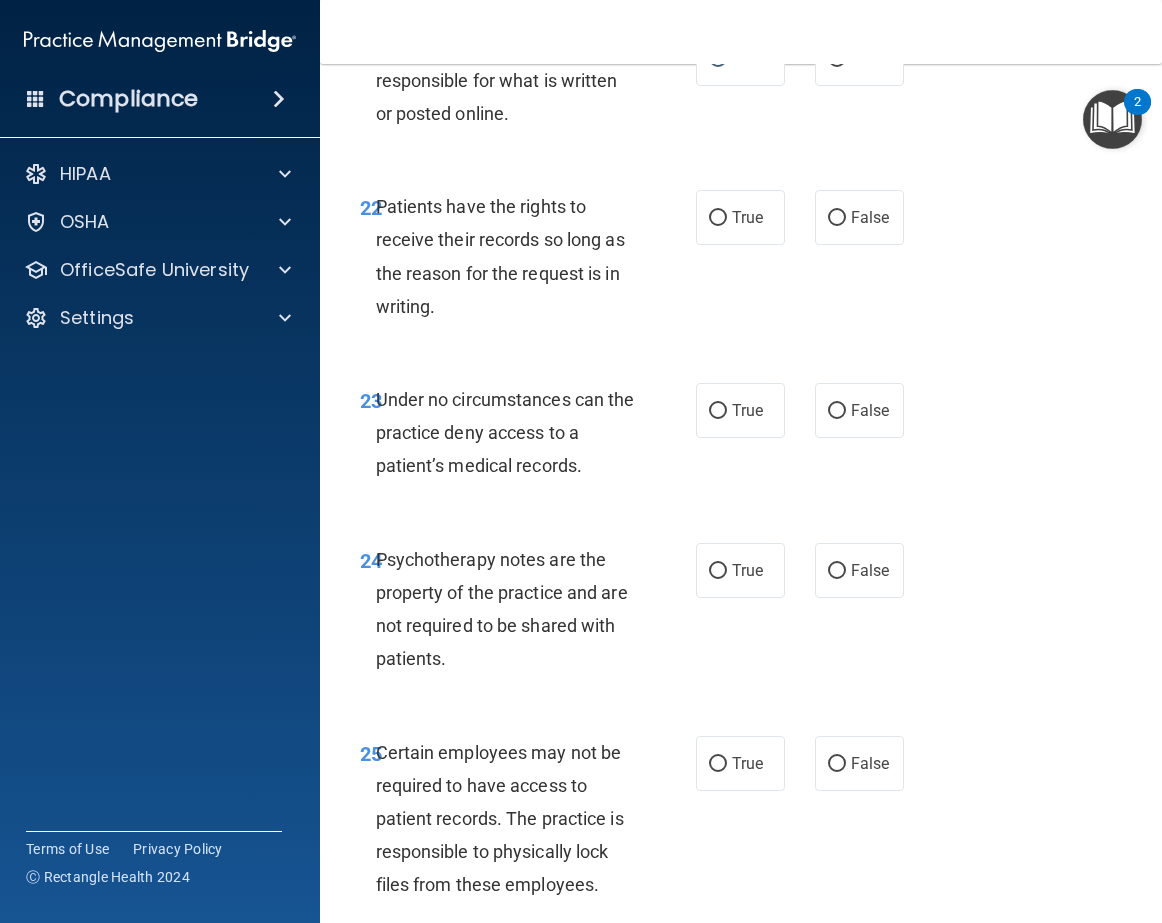 scroll, scrollTop: 5460, scrollLeft: 0, axis: vertical 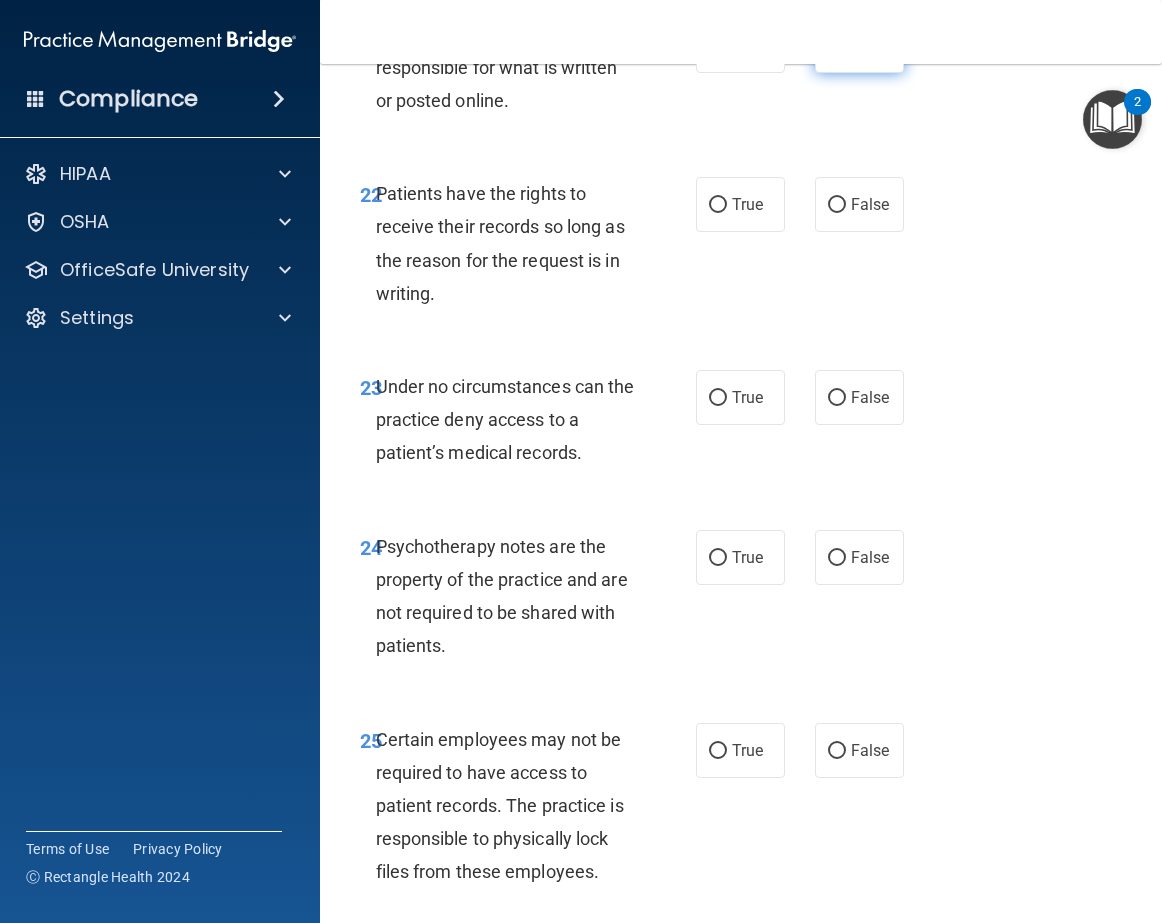 click on "False" at bounding box center (837, 46) 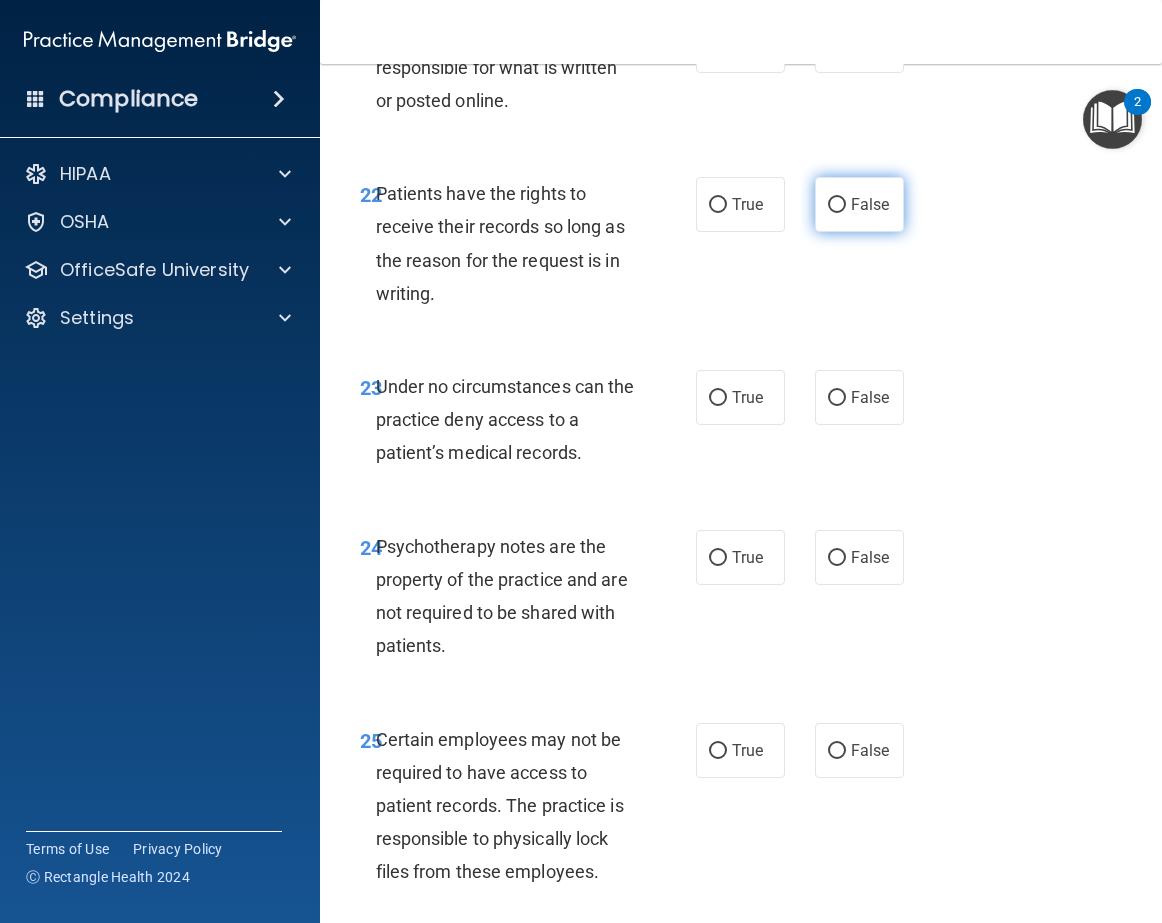 click on "False" at bounding box center (859, 204) 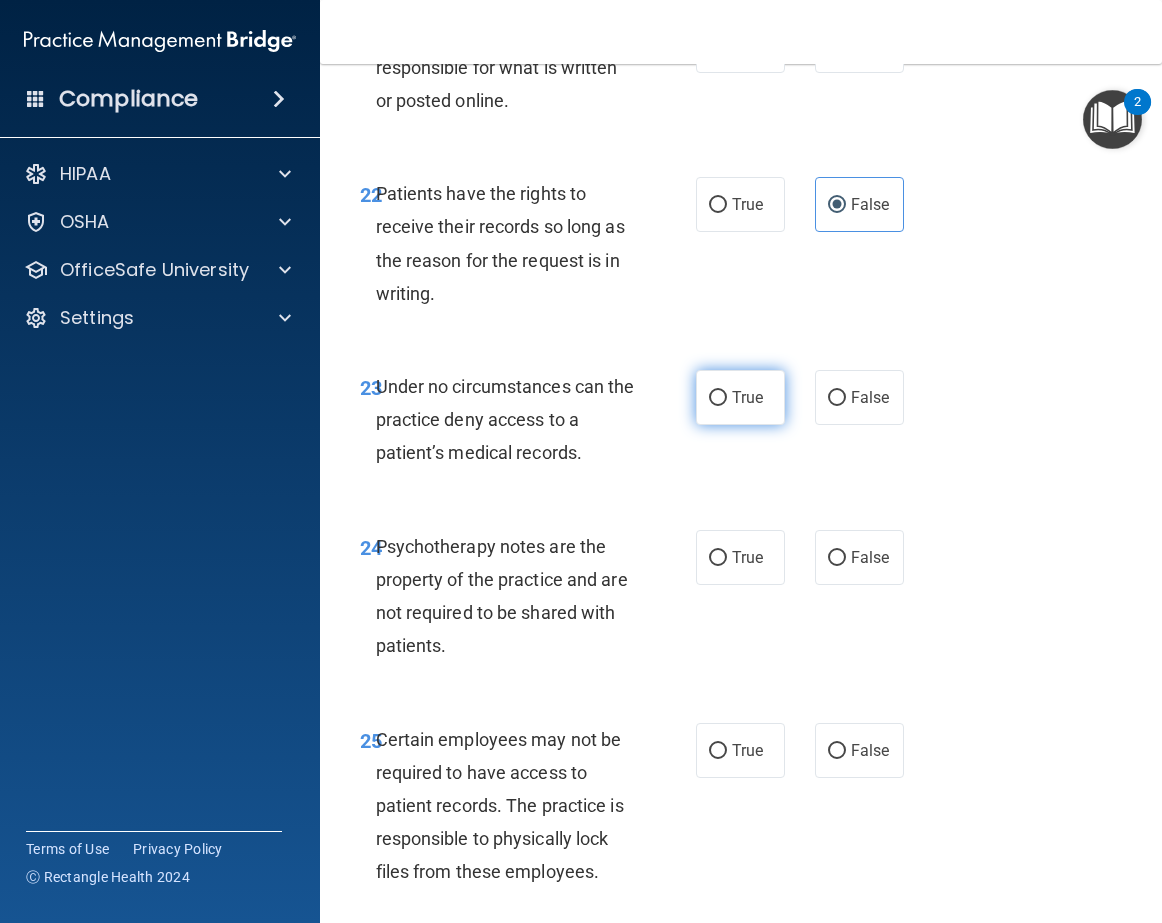 click on "True" at bounding box center [740, 397] 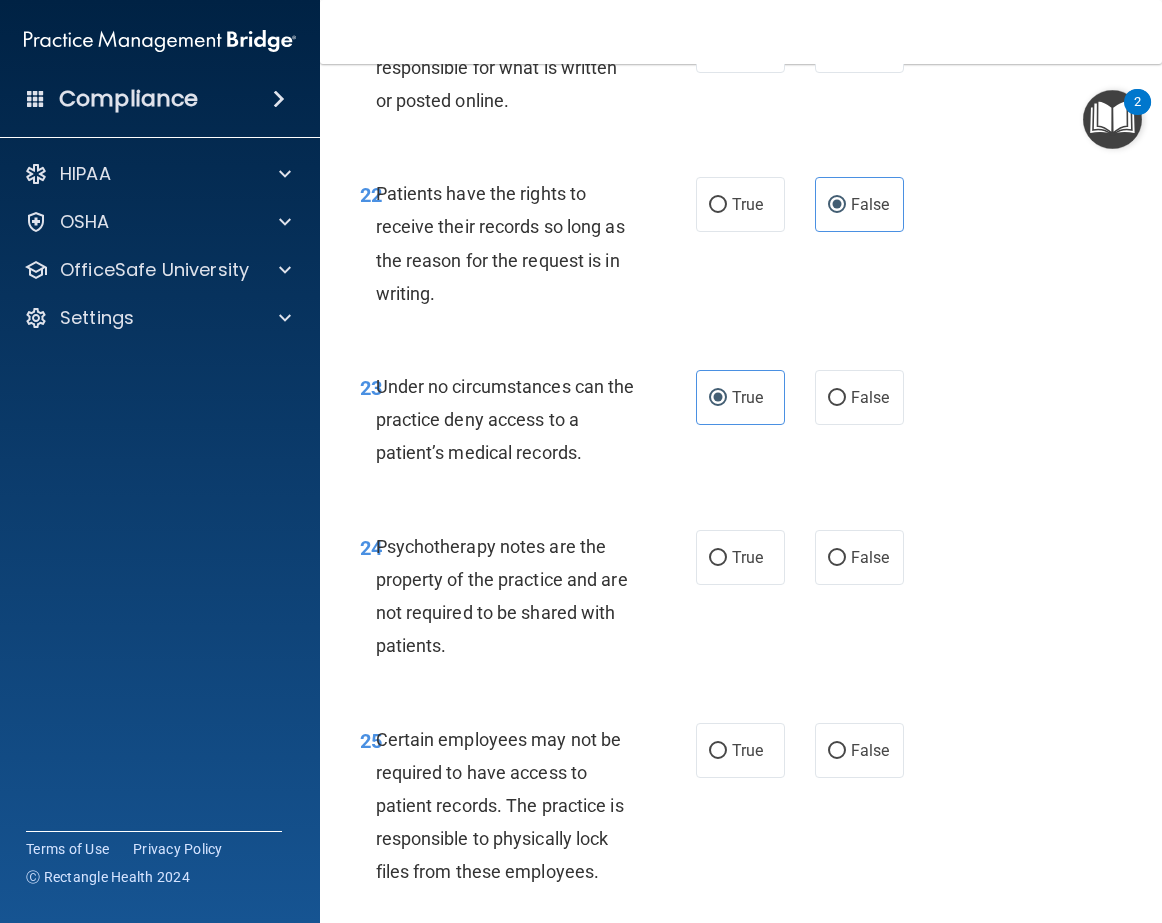 drag, startPoint x: 827, startPoint y: 598, endPoint x: 799, endPoint y: 643, distance: 53 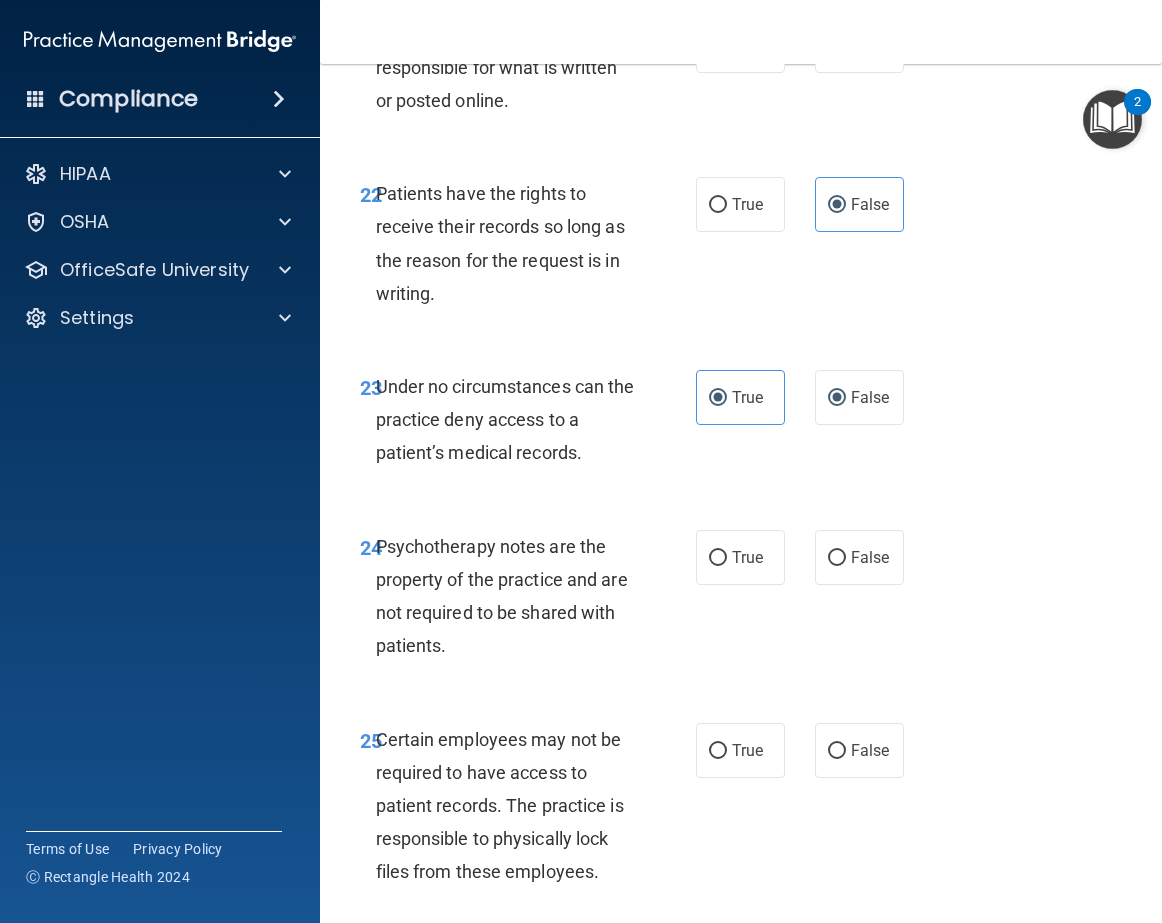 radio on "false" 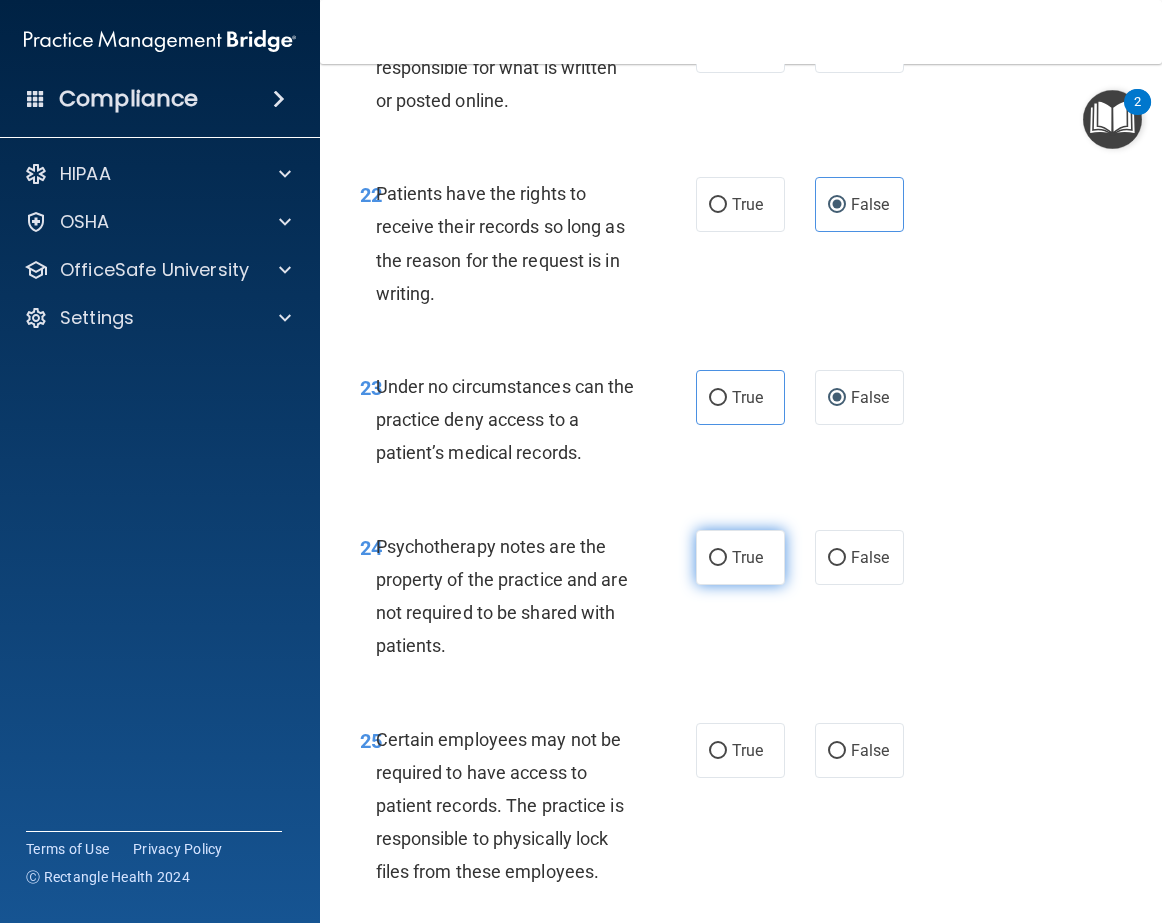 click on "True" at bounding box center (718, 558) 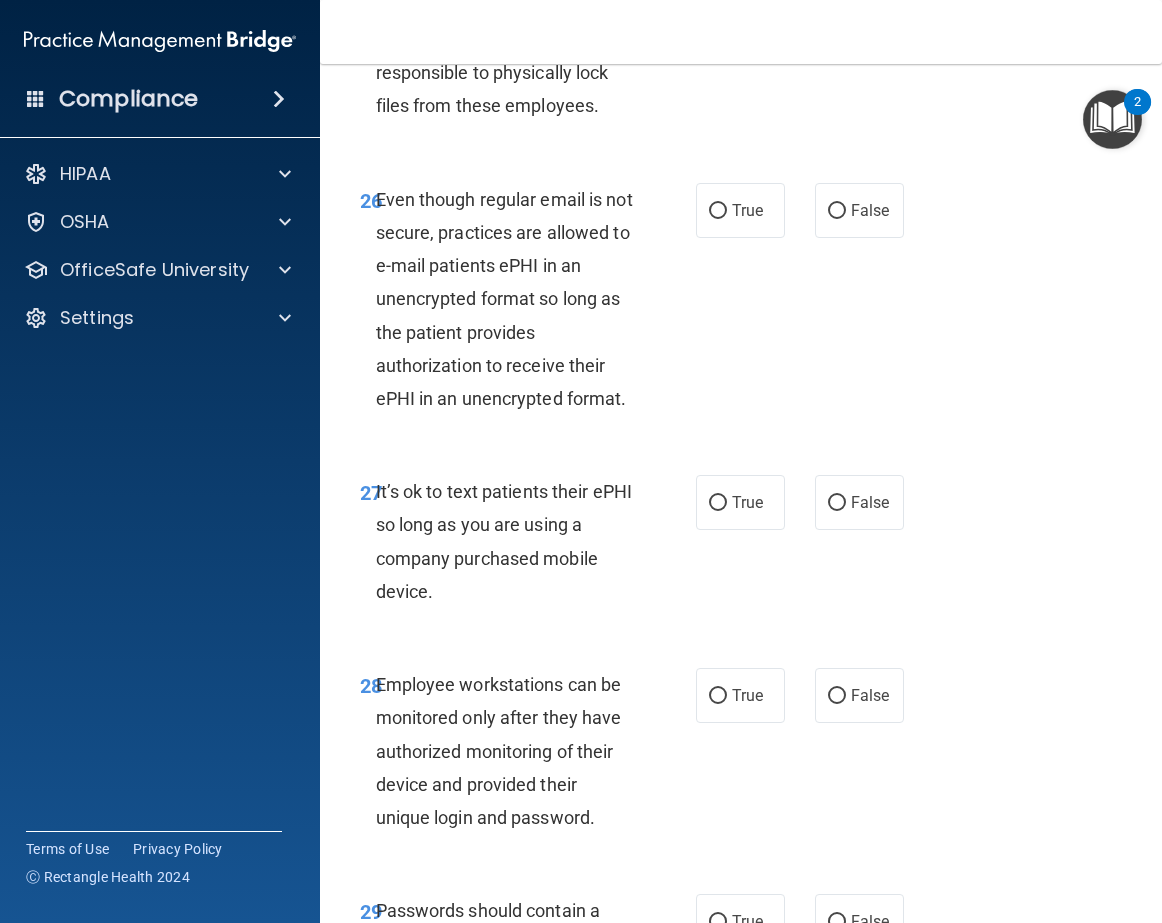 scroll, scrollTop: 6240, scrollLeft: 0, axis: vertical 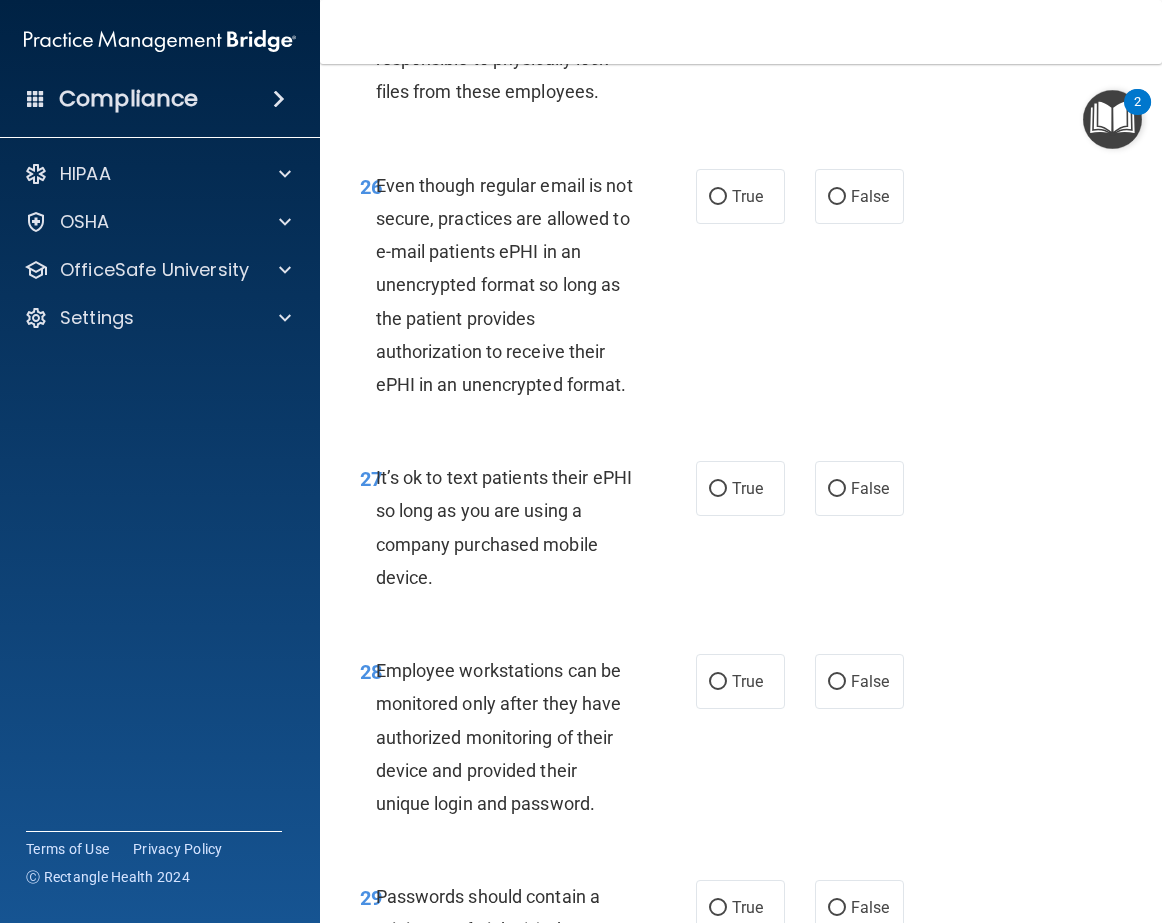 click on "True" at bounding box center [740, -30] 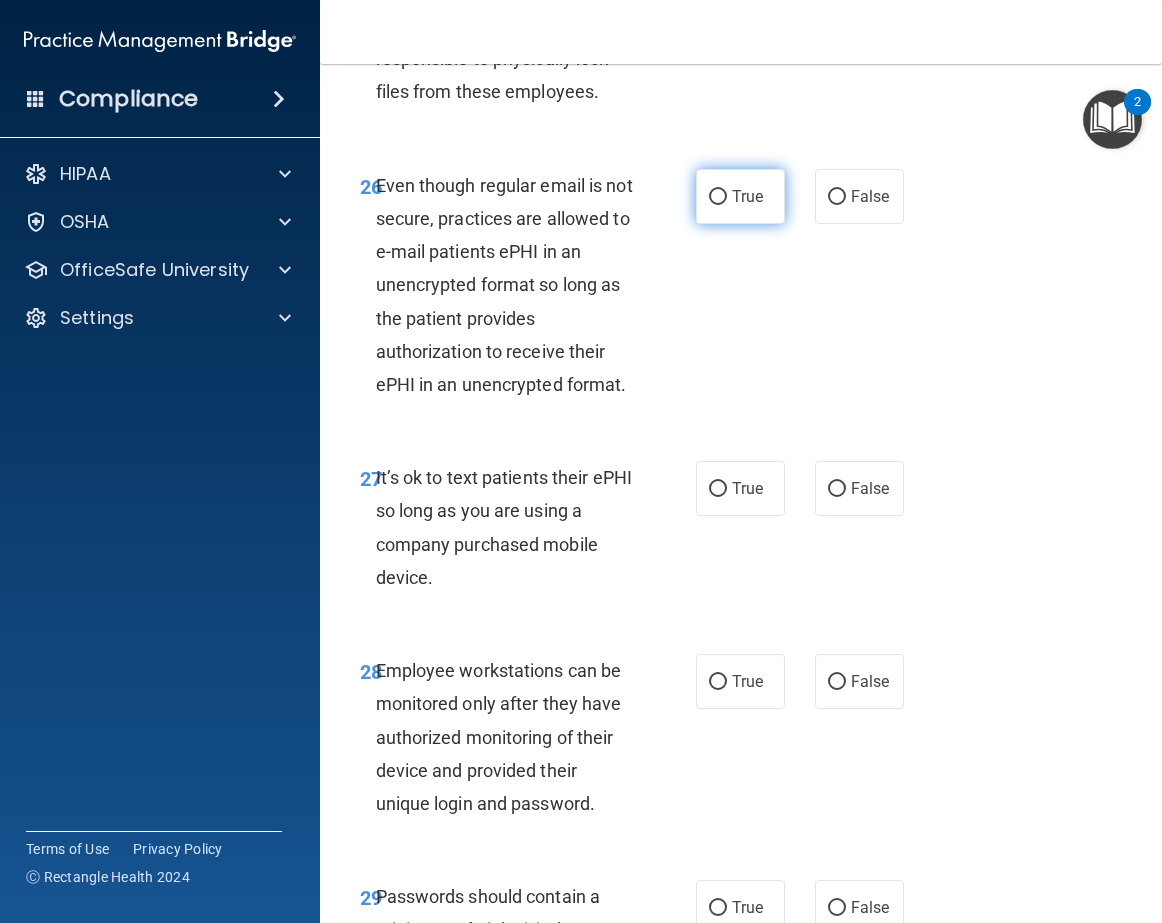 click on "True" at bounding box center (718, 197) 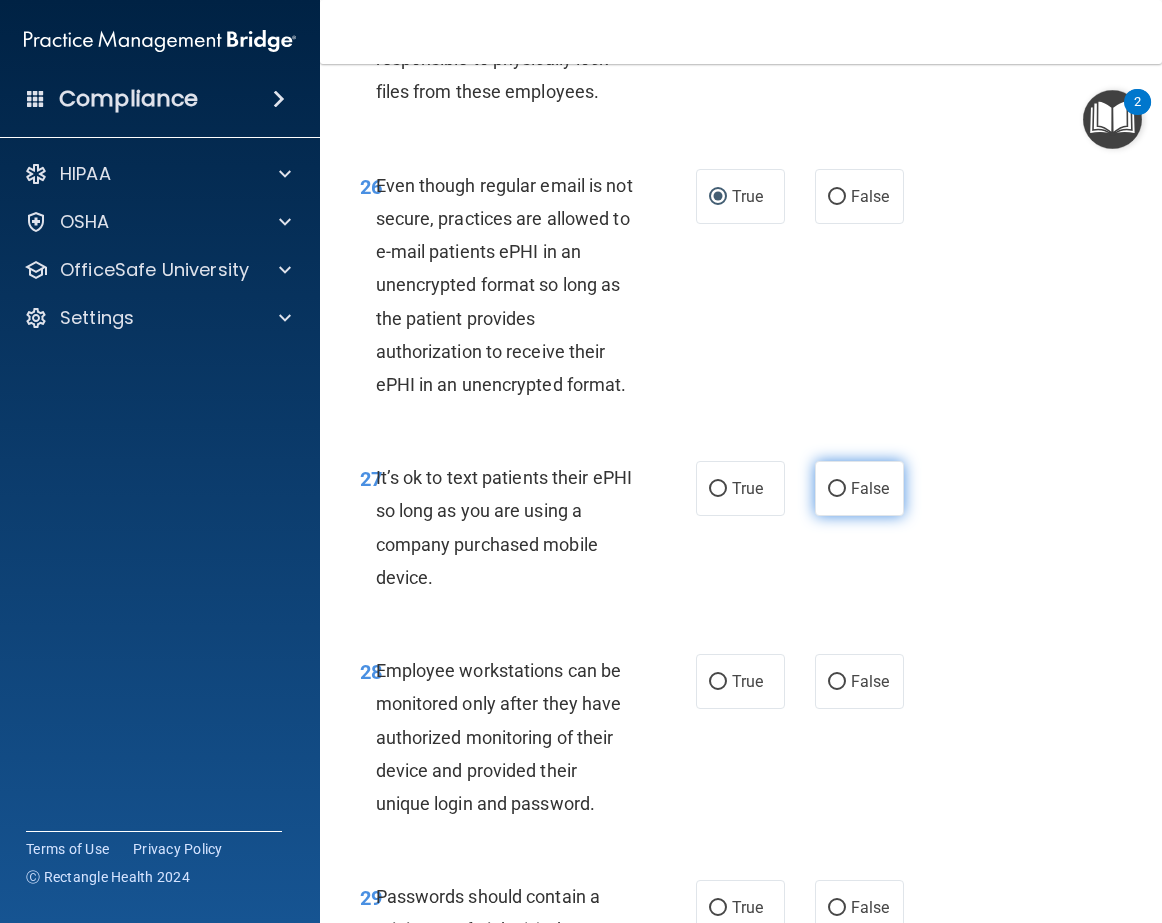click on "False" at bounding box center [837, 489] 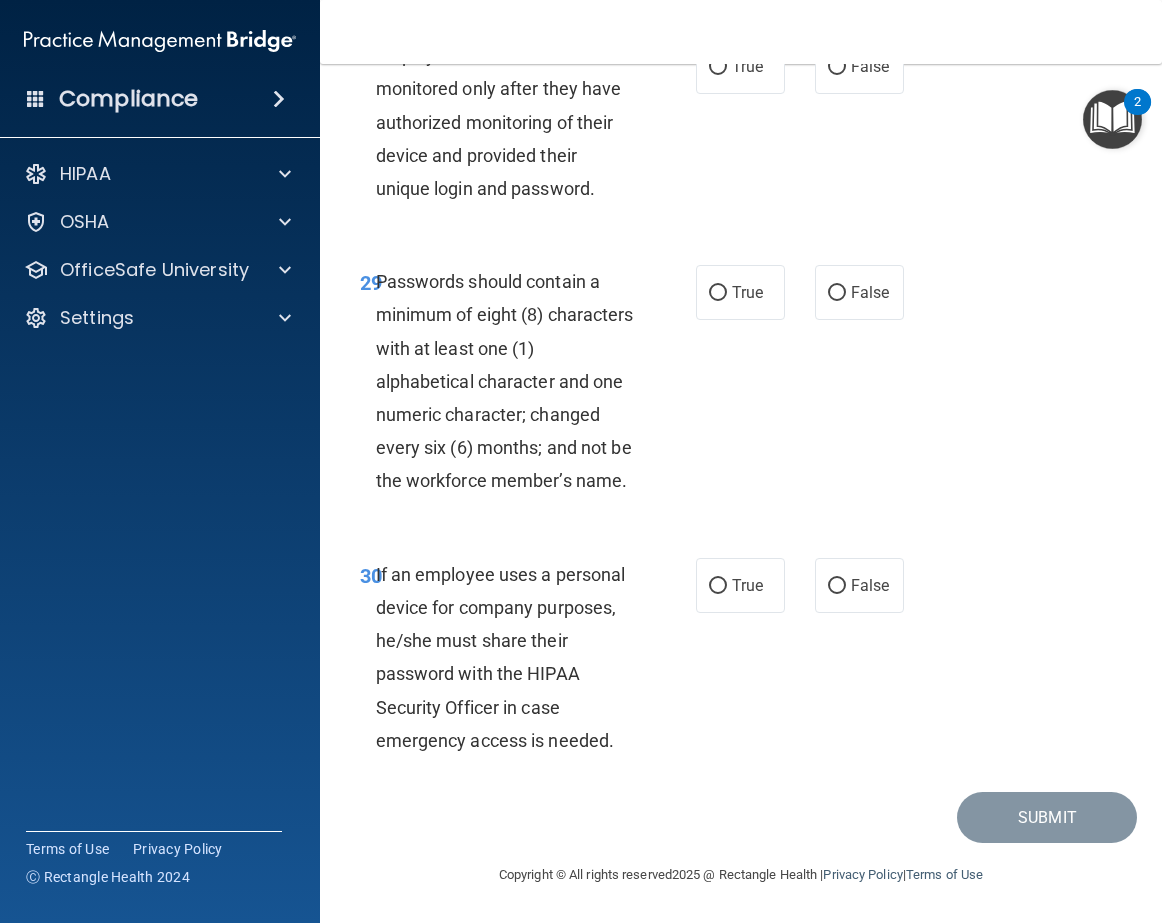 scroll, scrollTop: 6990, scrollLeft: 0, axis: vertical 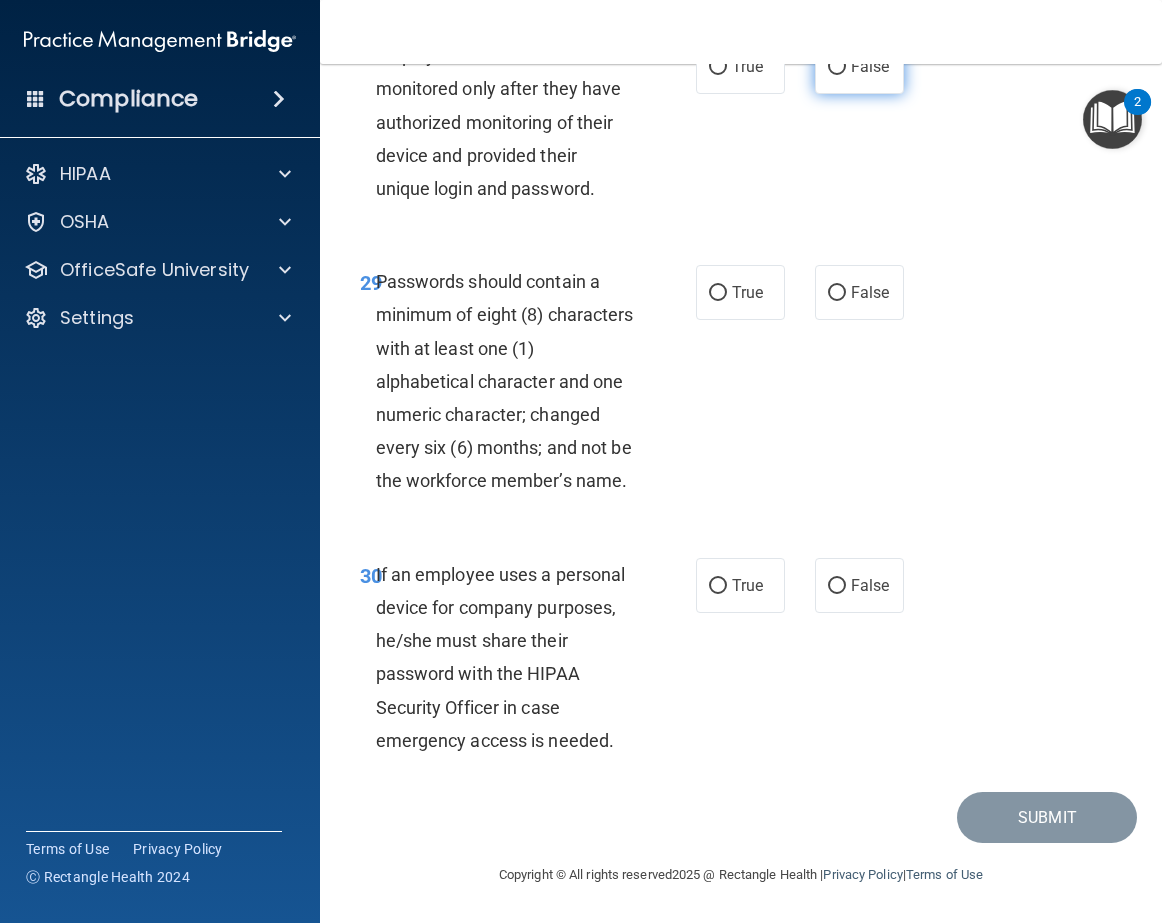 click on "False" at bounding box center (870, 66) 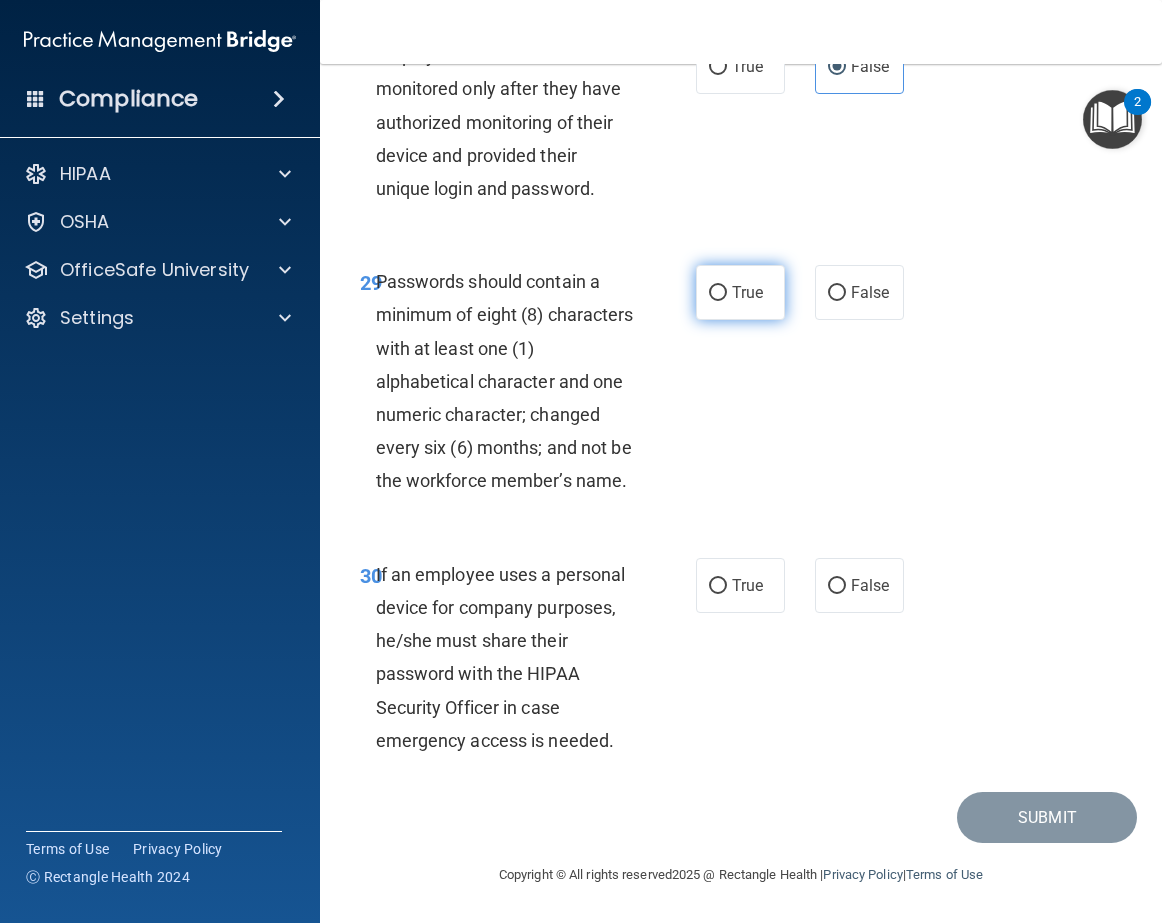 click on "True" at bounding box center (740, 292) 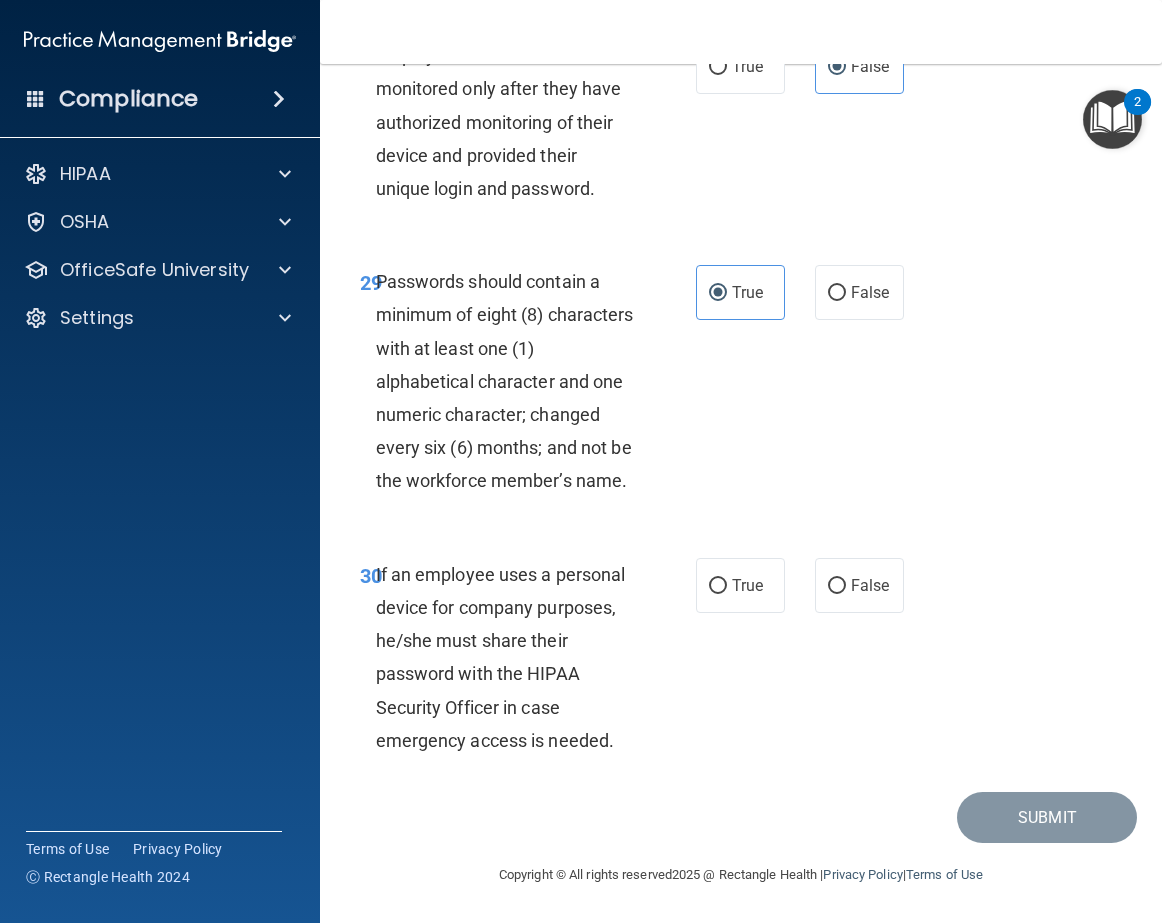 drag, startPoint x: 837, startPoint y: 692, endPoint x: 849, endPoint y: 735, distance: 44.64303 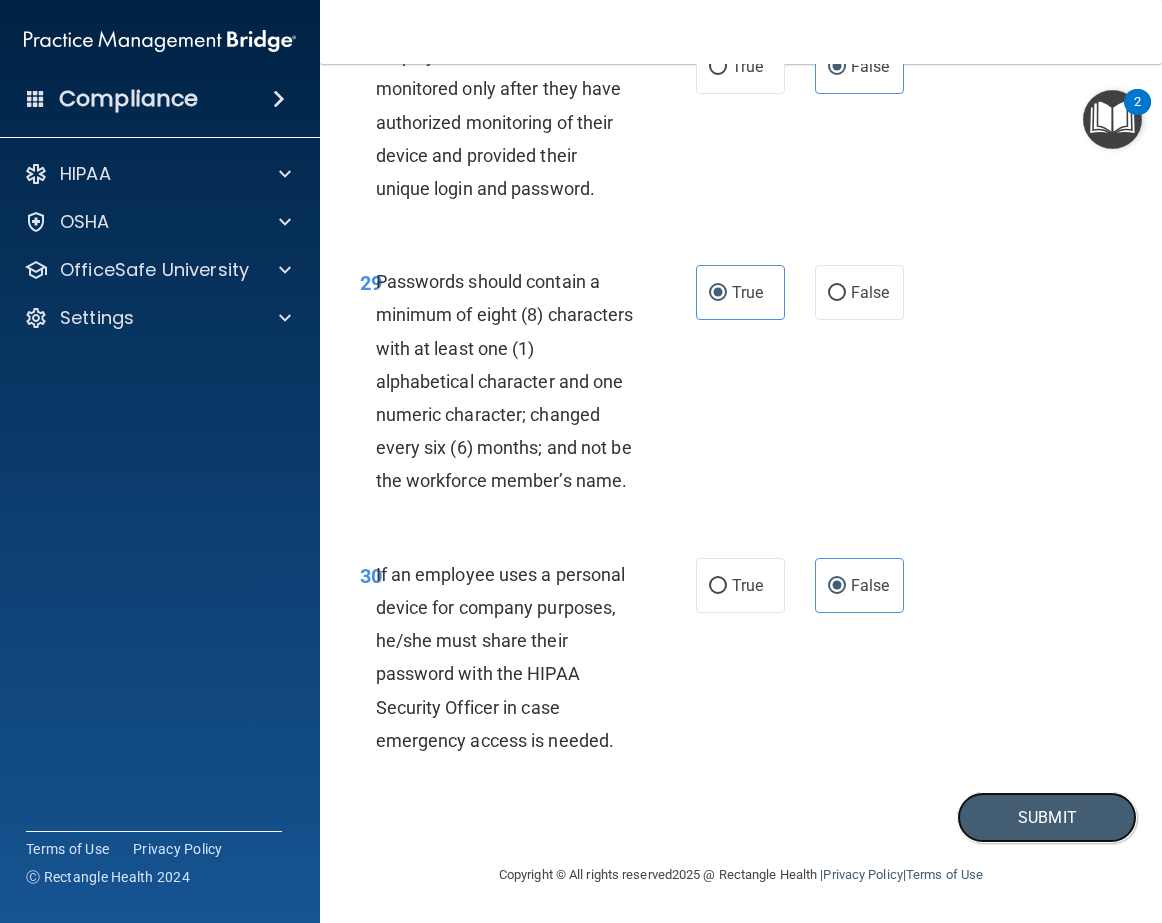 drag, startPoint x: 977, startPoint y: 913, endPoint x: 953, endPoint y: 842, distance: 74.94665 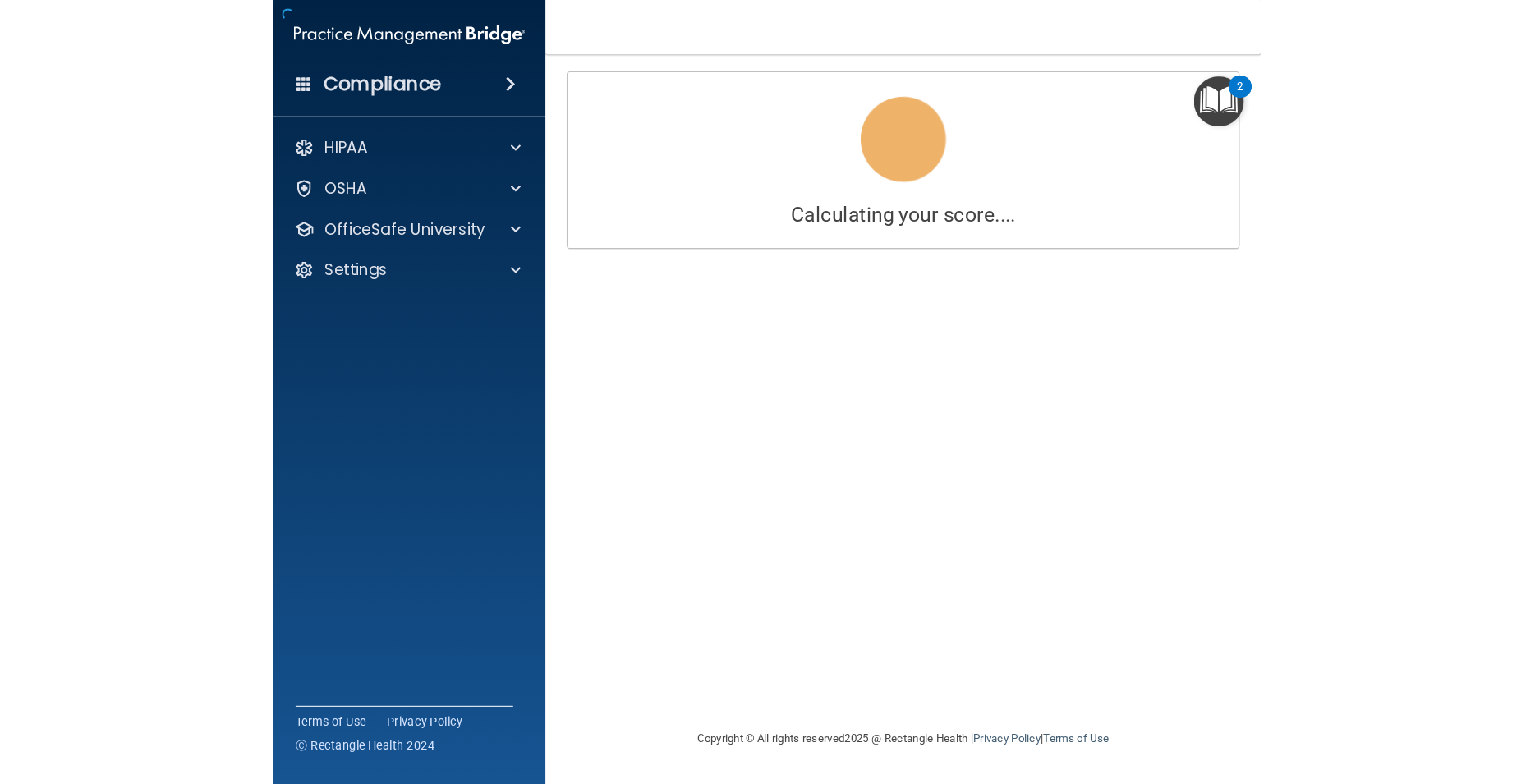 scroll, scrollTop: 0, scrollLeft: 0, axis: both 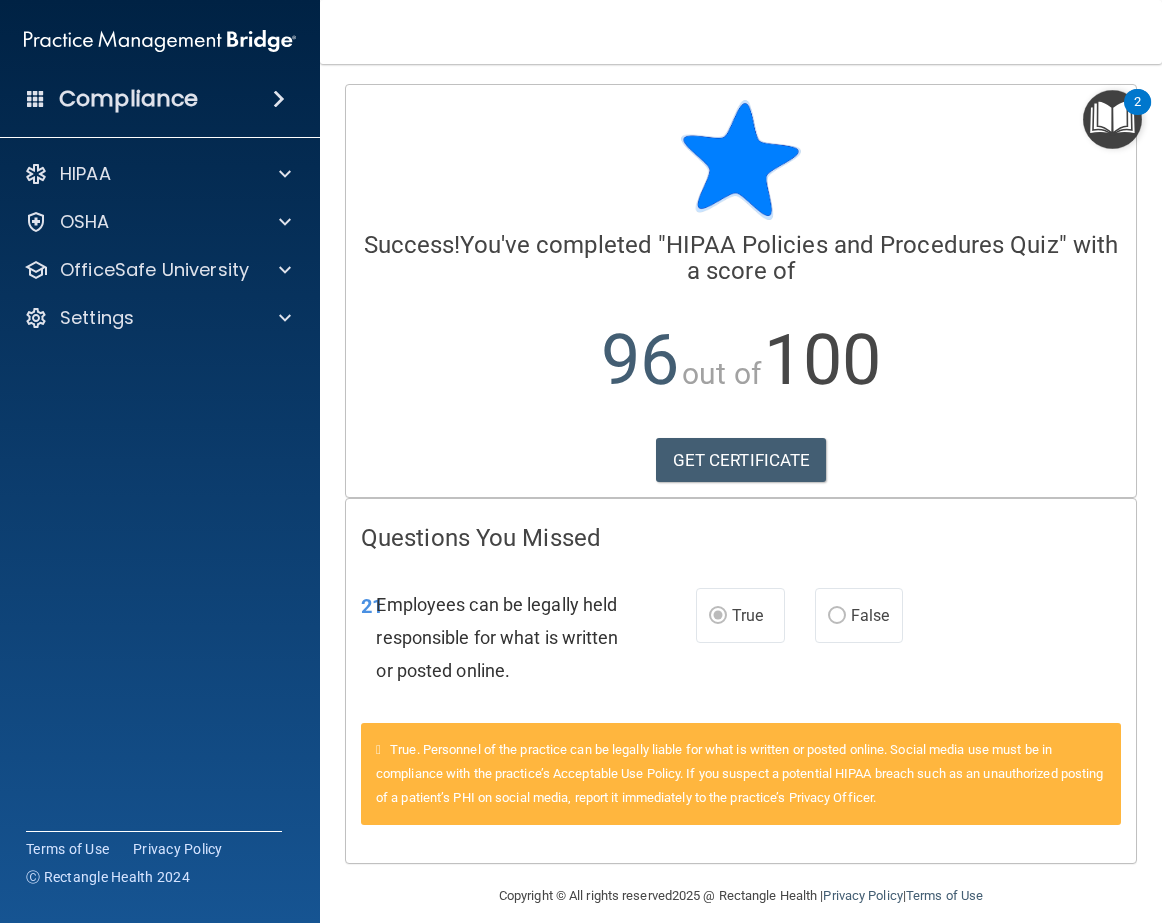 click on "96     out of     100" at bounding box center [741, 360] 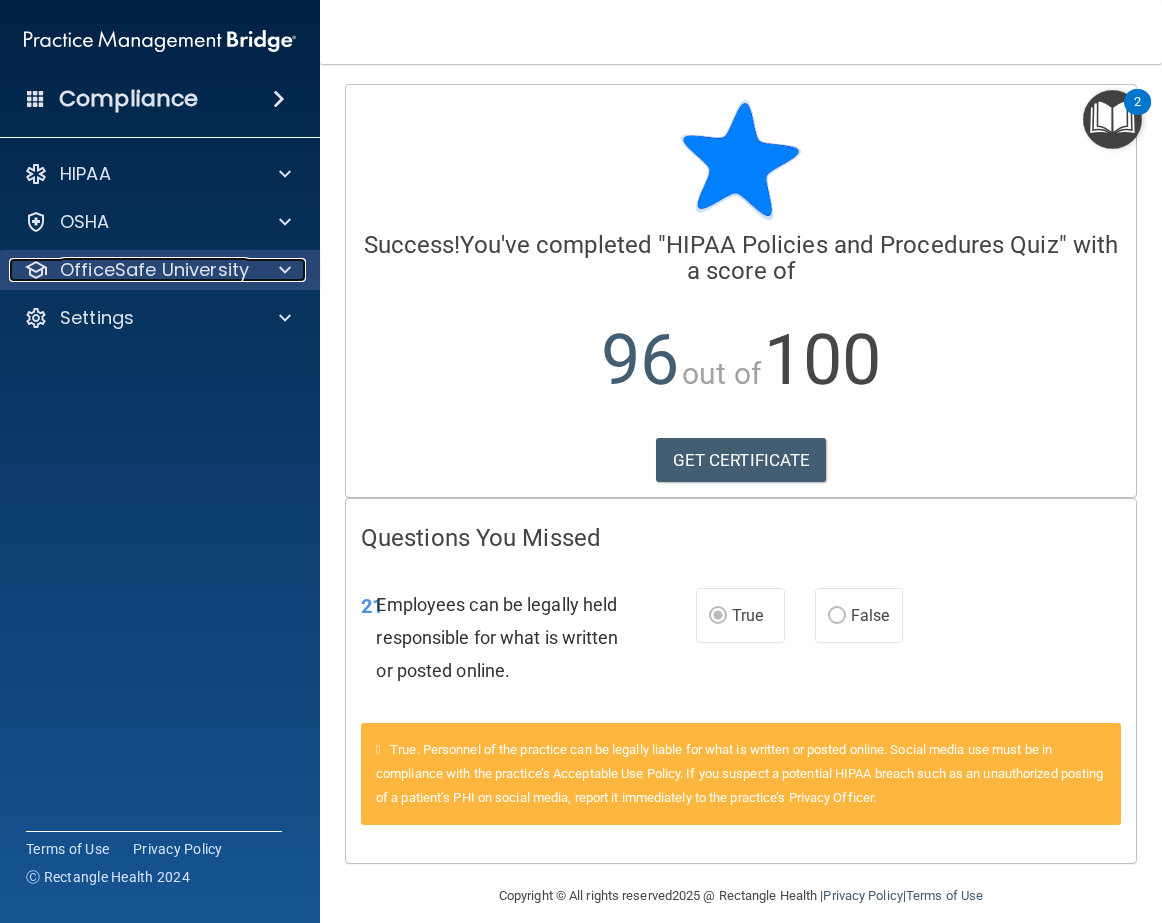 click on "OfficeSafe University" at bounding box center [154, 270] 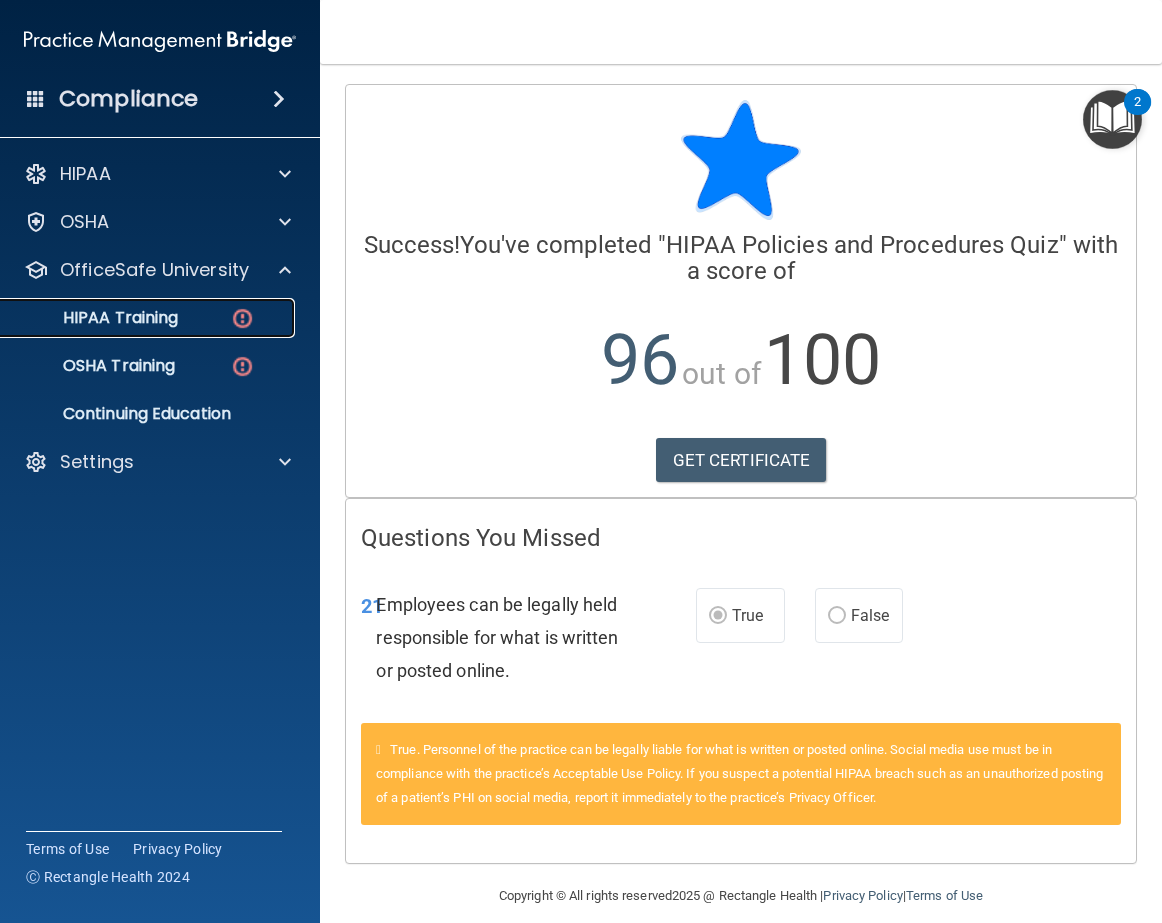 click on "HIPAA Training" at bounding box center (95, 318) 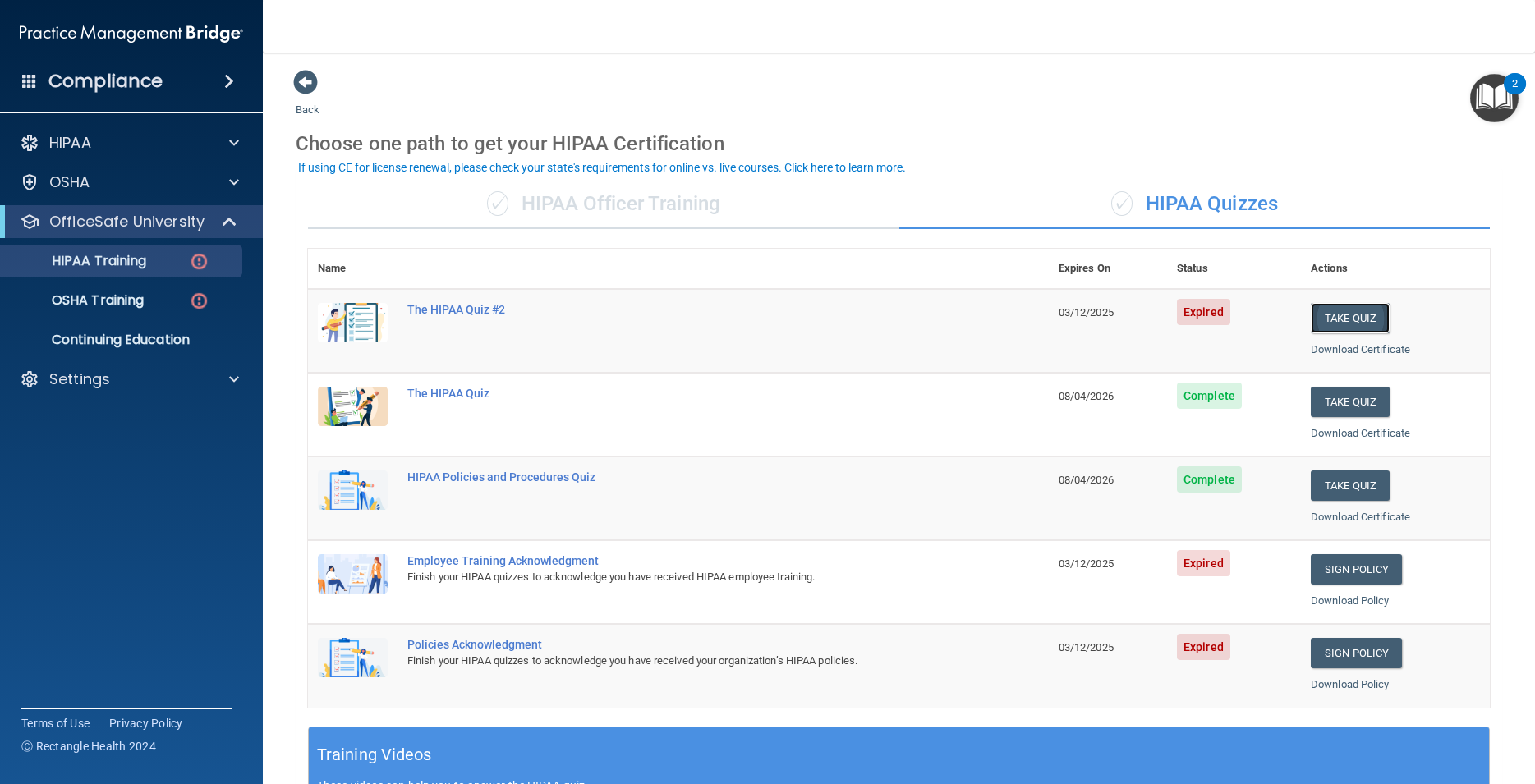 click on "Take Quiz" at bounding box center (1350, 318) 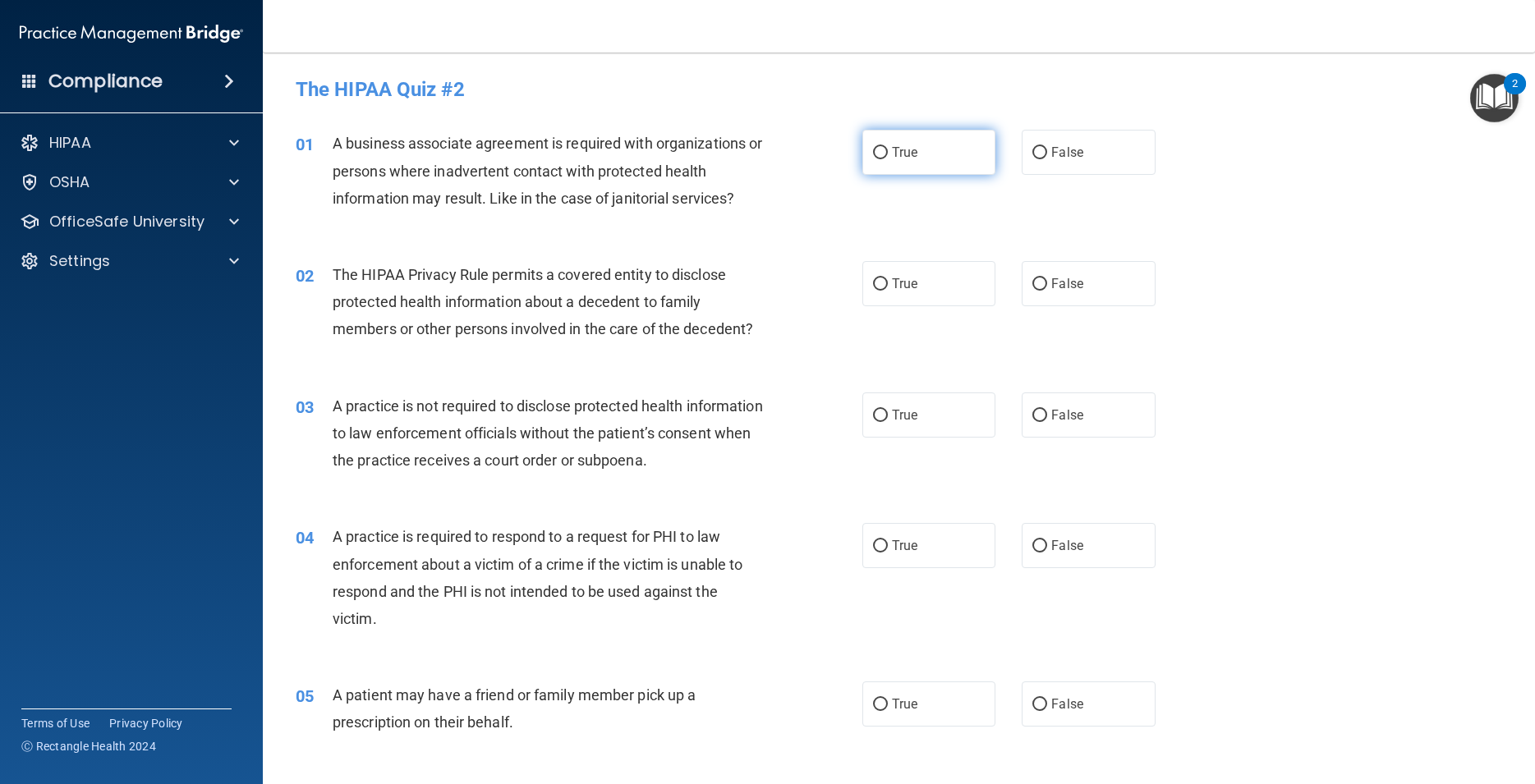 click on "True" at bounding box center (880, 153) 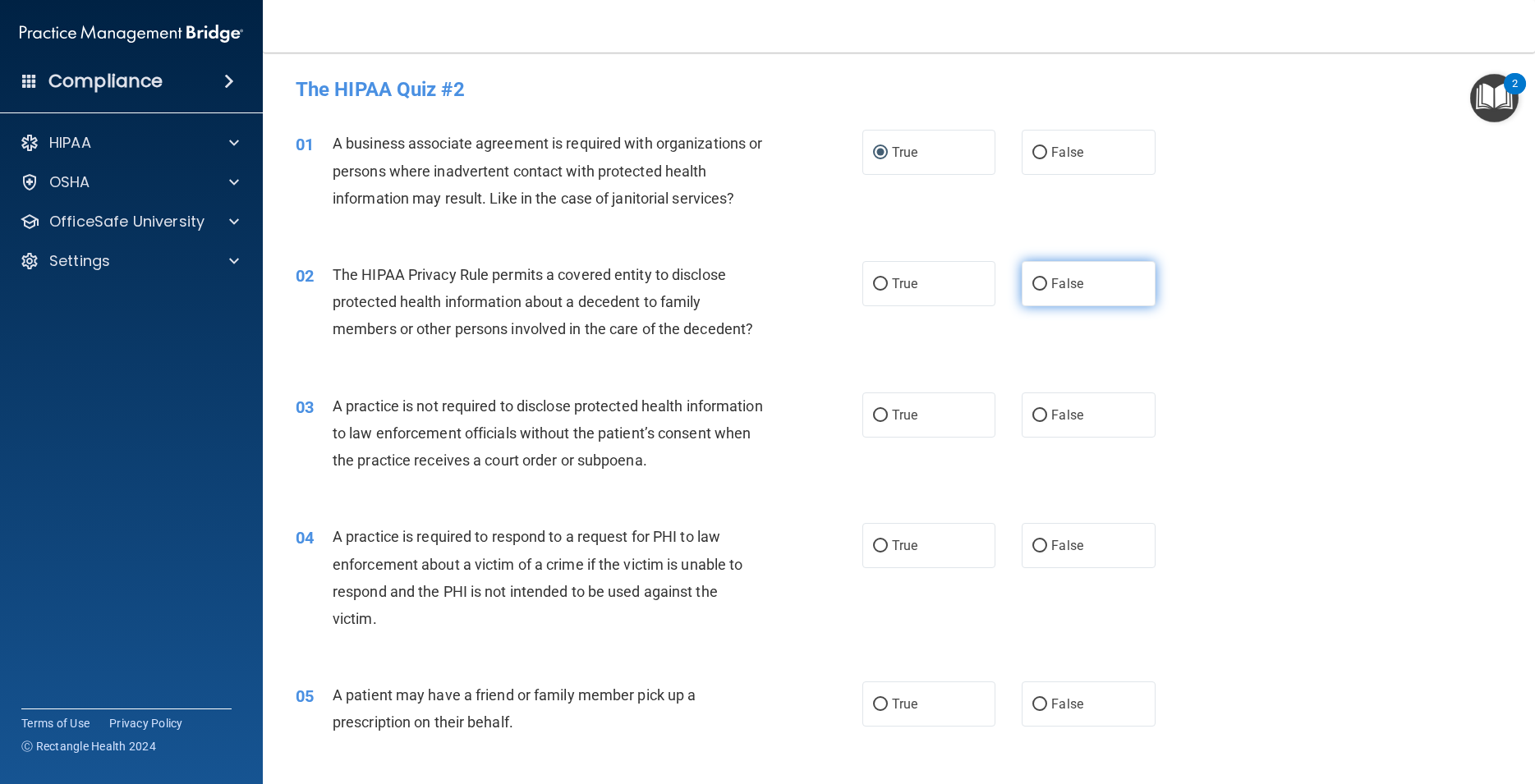 click on "False" at bounding box center (1040, 284) 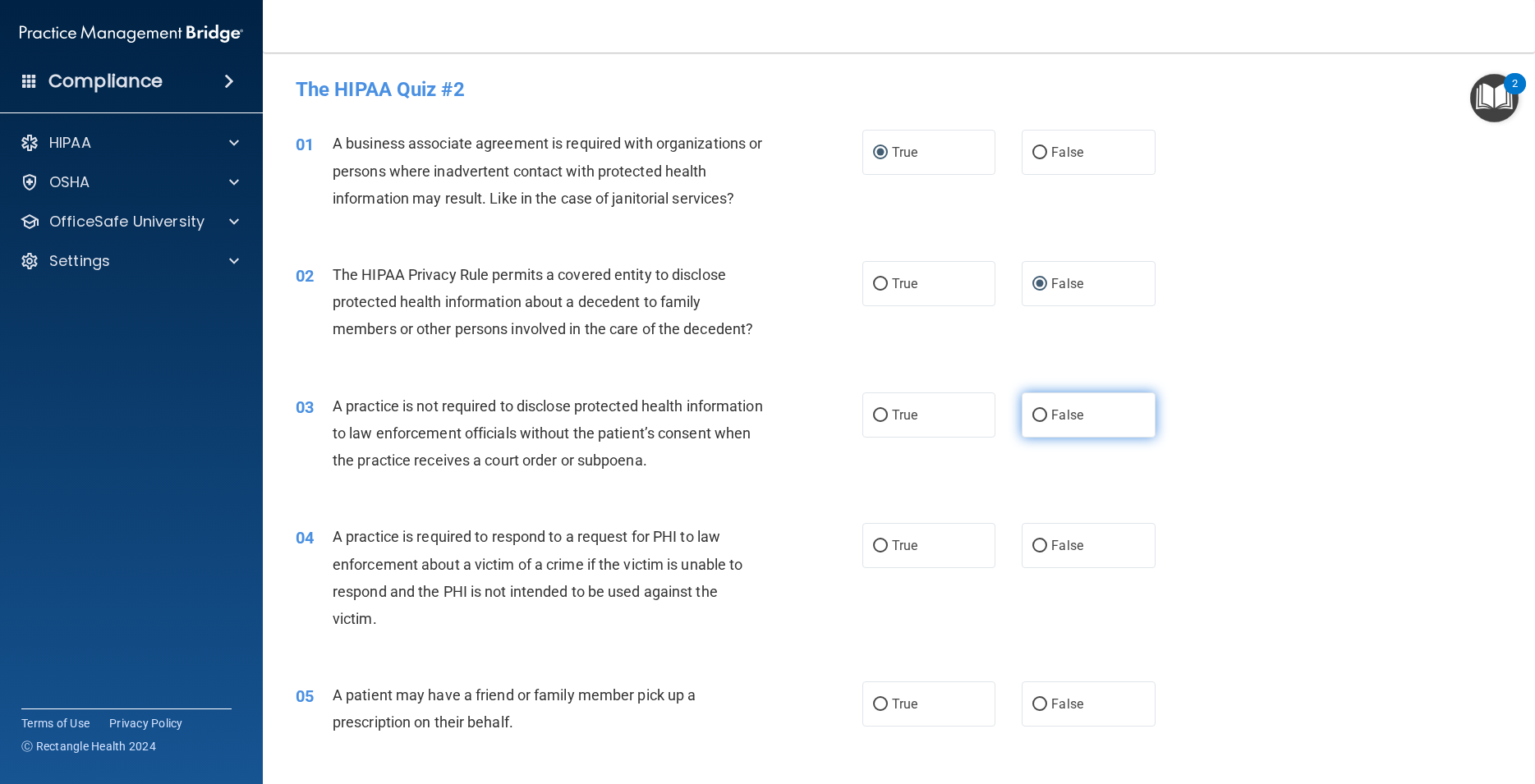 click on "False" at bounding box center (1040, 415) 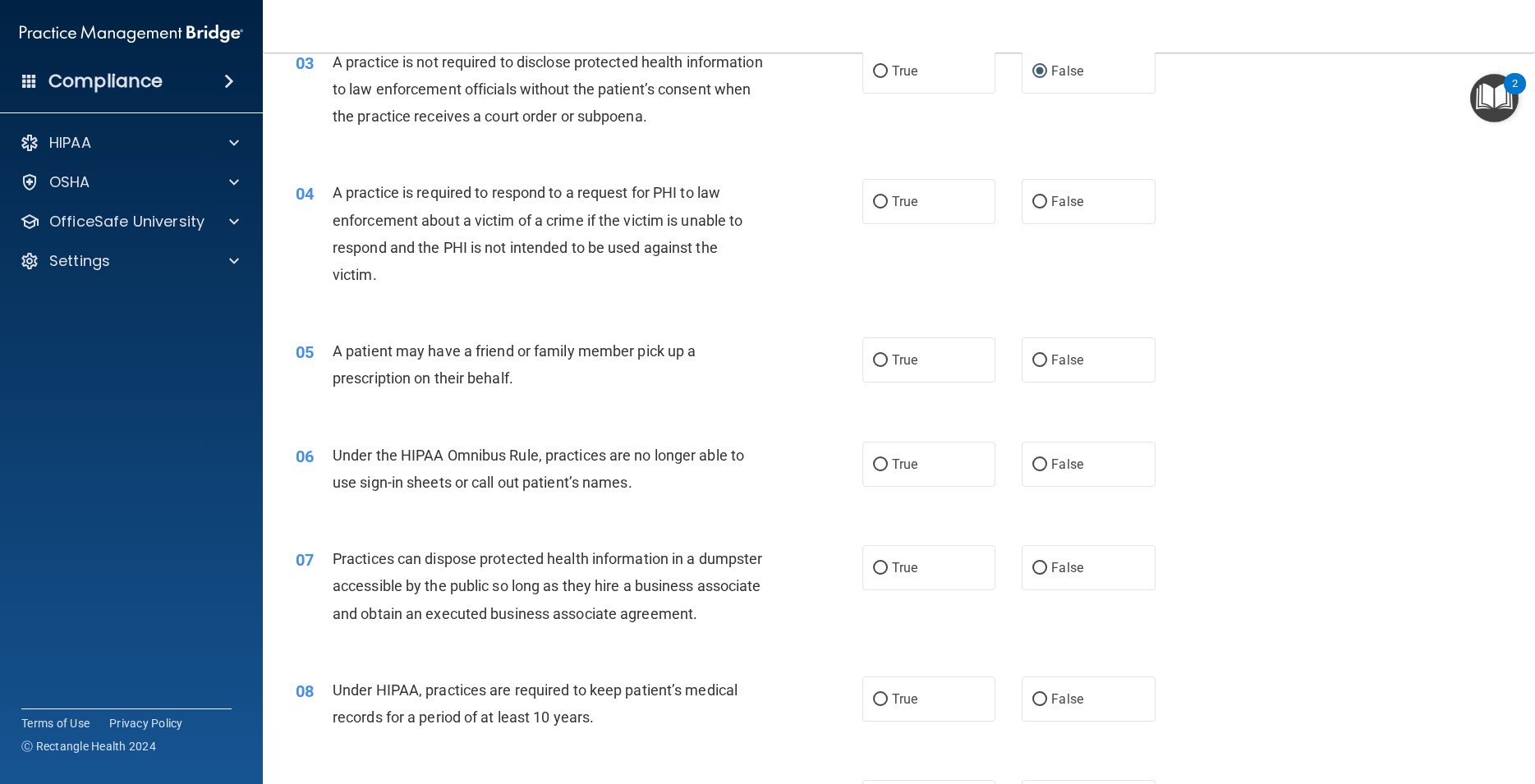 scroll, scrollTop: 345, scrollLeft: 0, axis: vertical 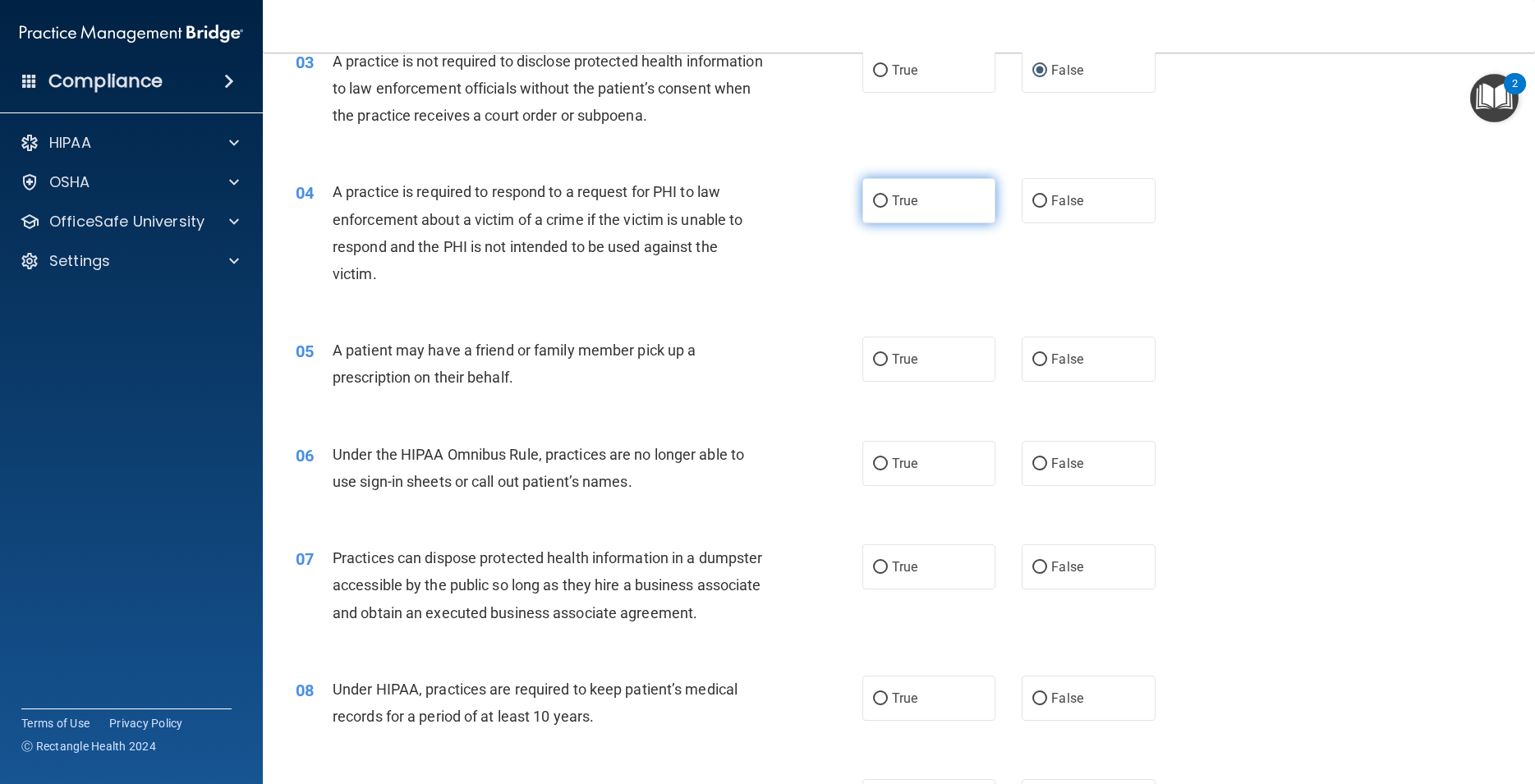click on "True" at bounding box center [880, 201] 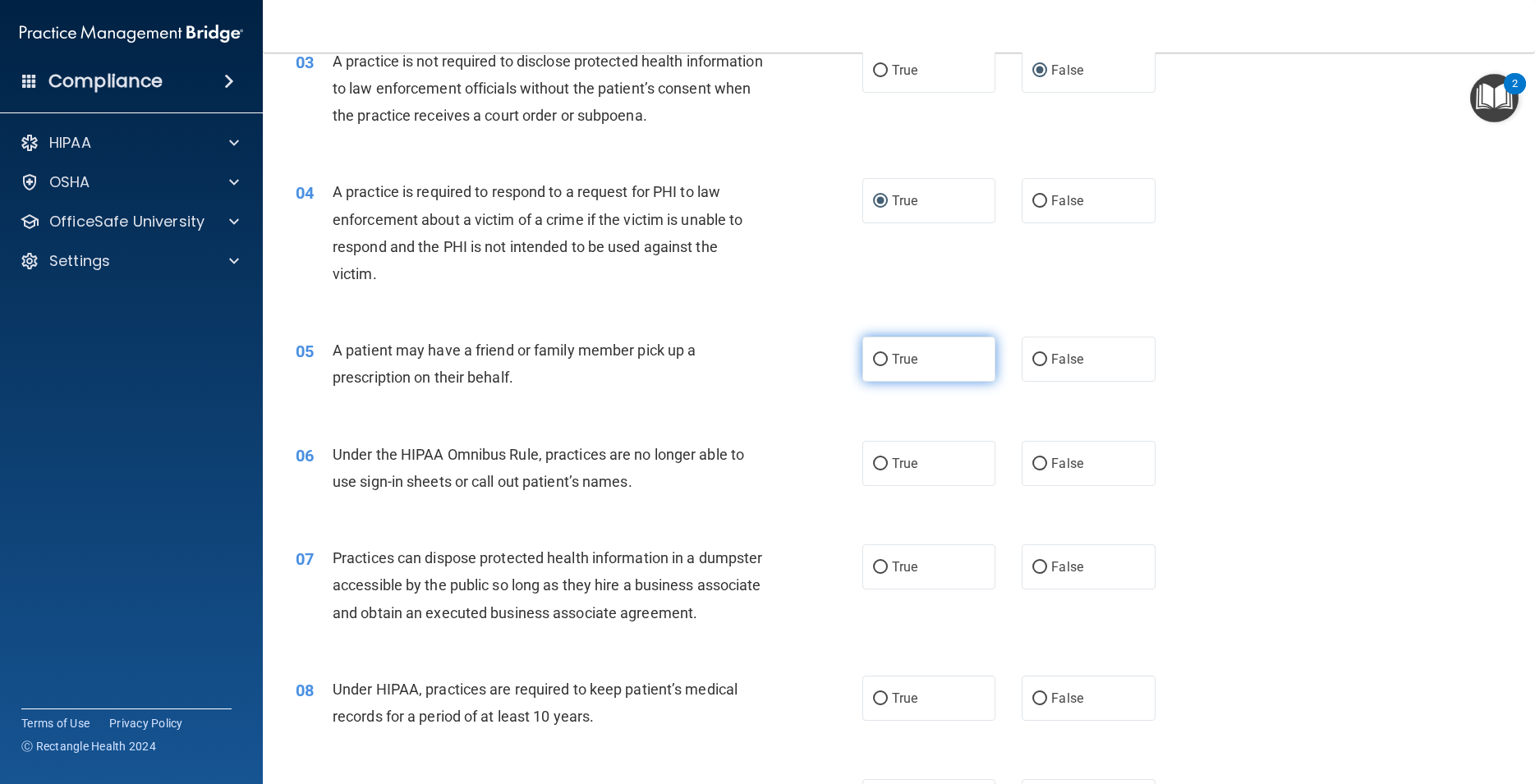 click on "True" at bounding box center [880, 360] 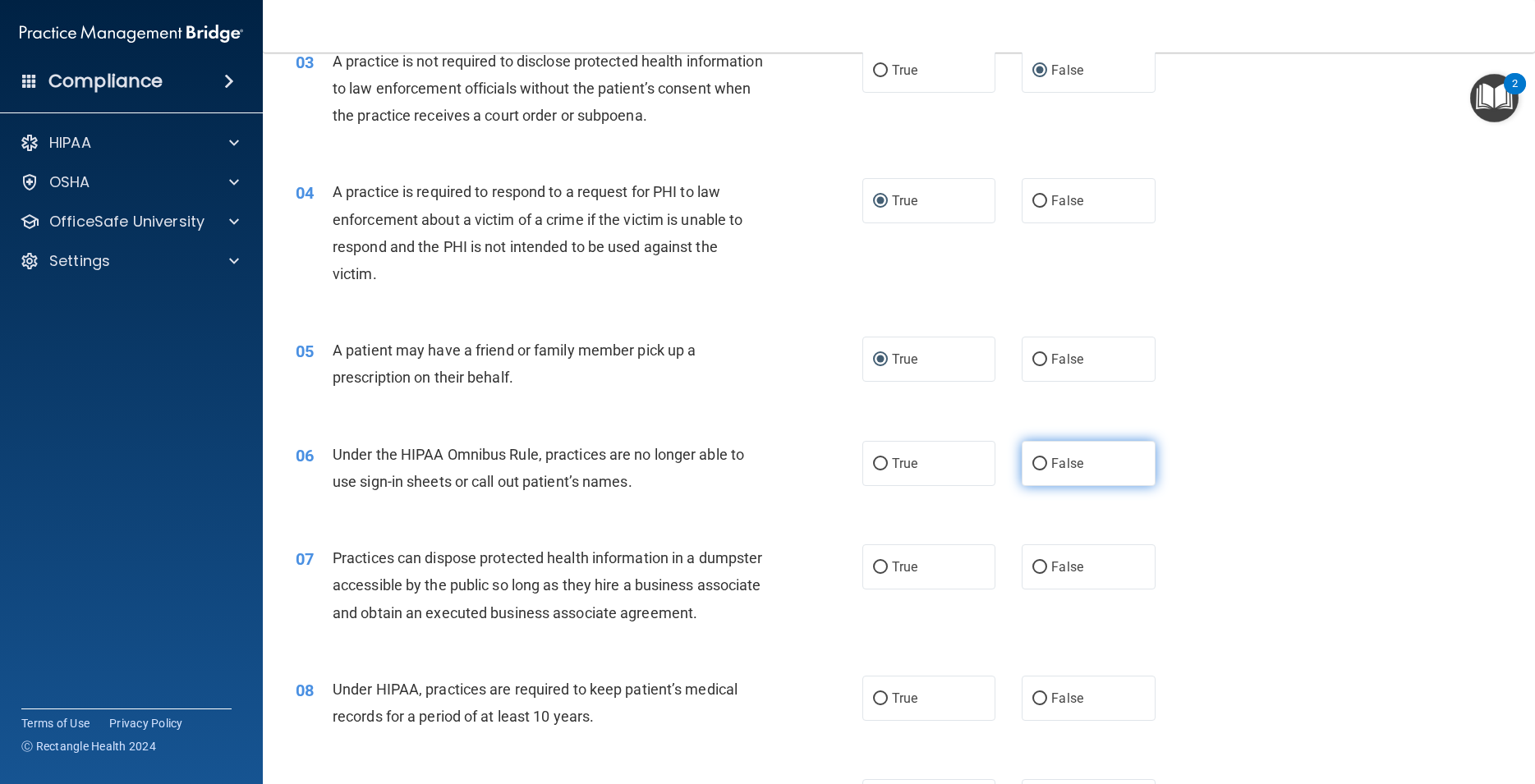 click on "False" at bounding box center (1040, 464) 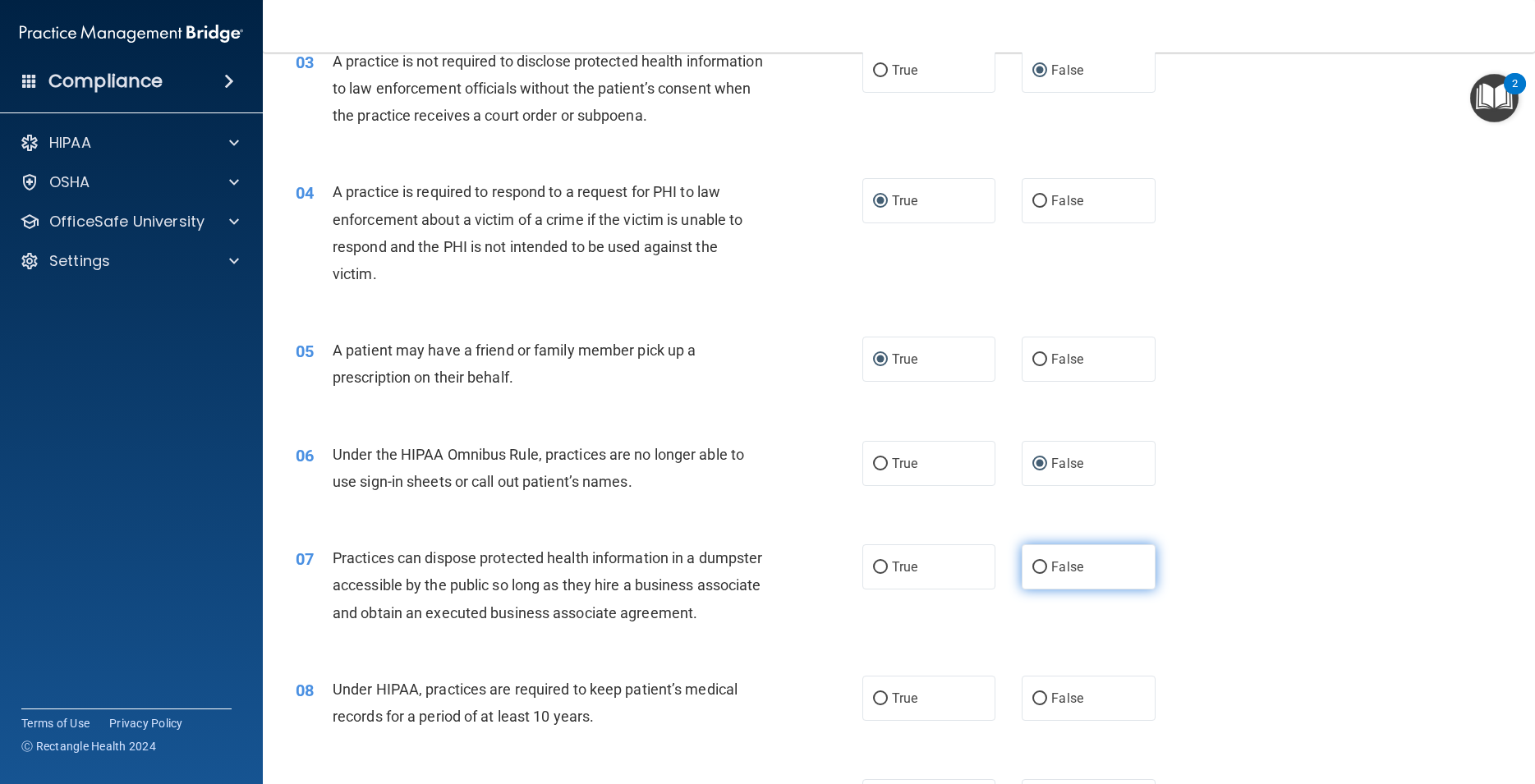 click on "False" at bounding box center (1040, 567) 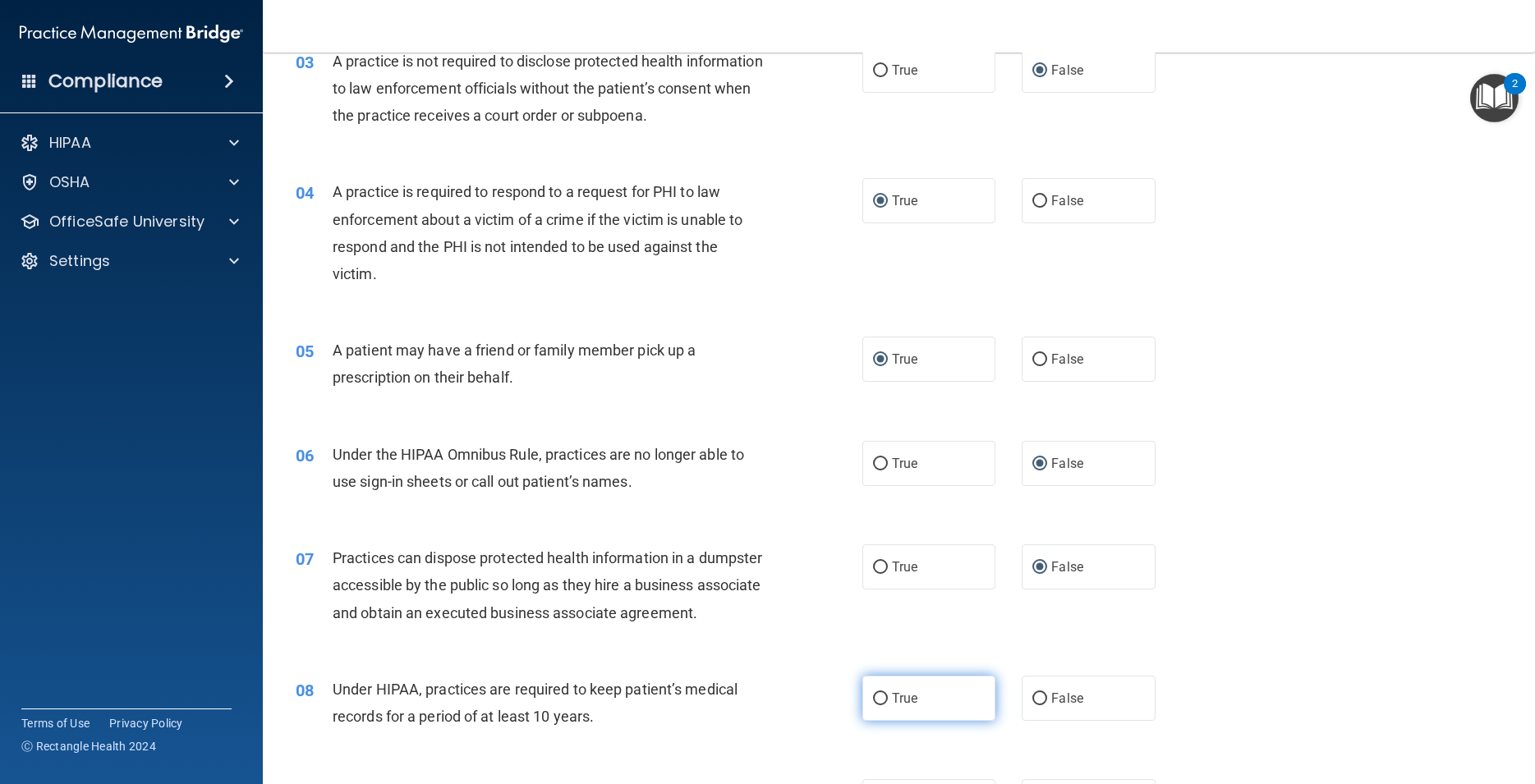 drag, startPoint x: 877, startPoint y: 725, endPoint x: 949, endPoint y: 726, distance: 72.006944 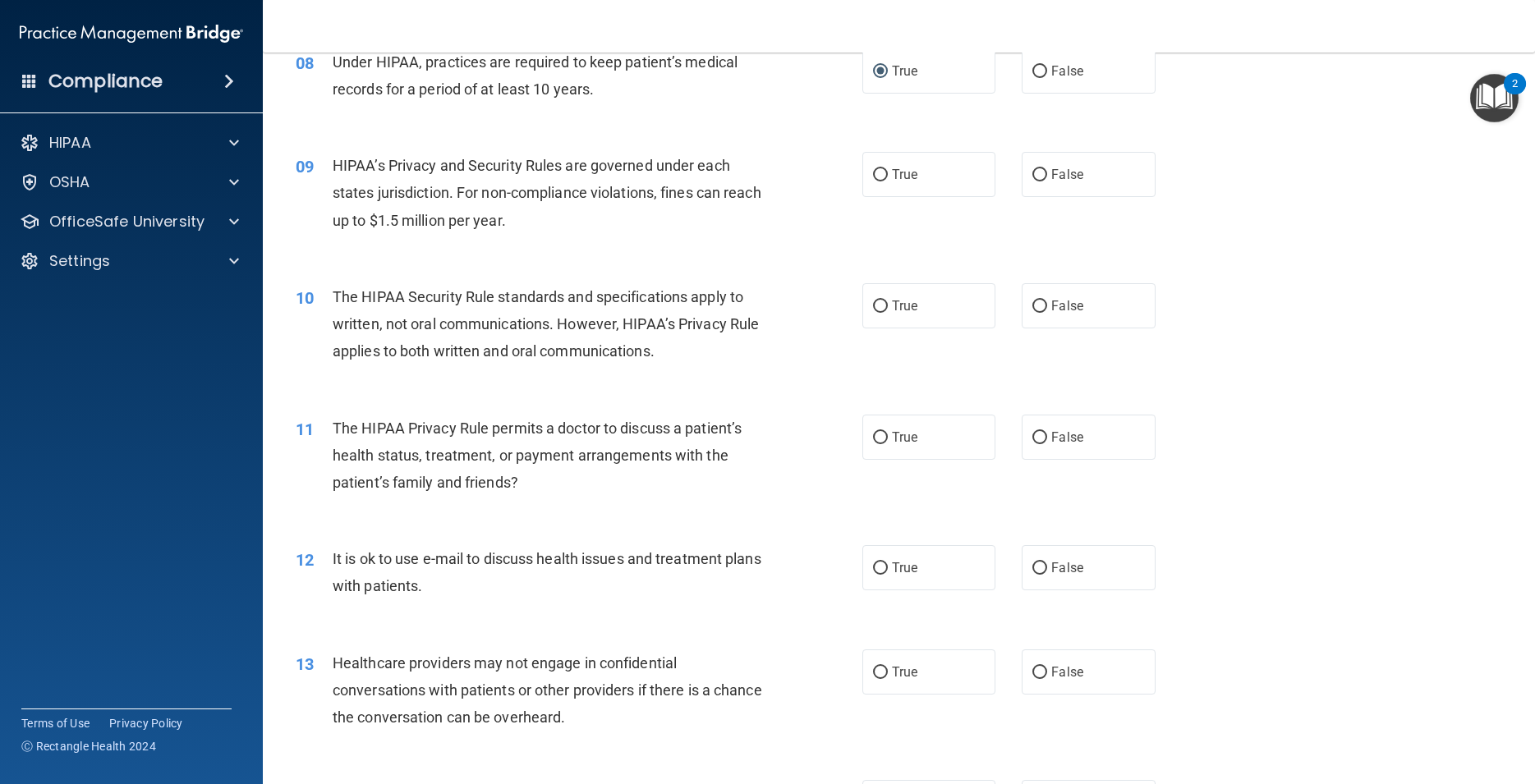 scroll, scrollTop: 973, scrollLeft: 0, axis: vertical 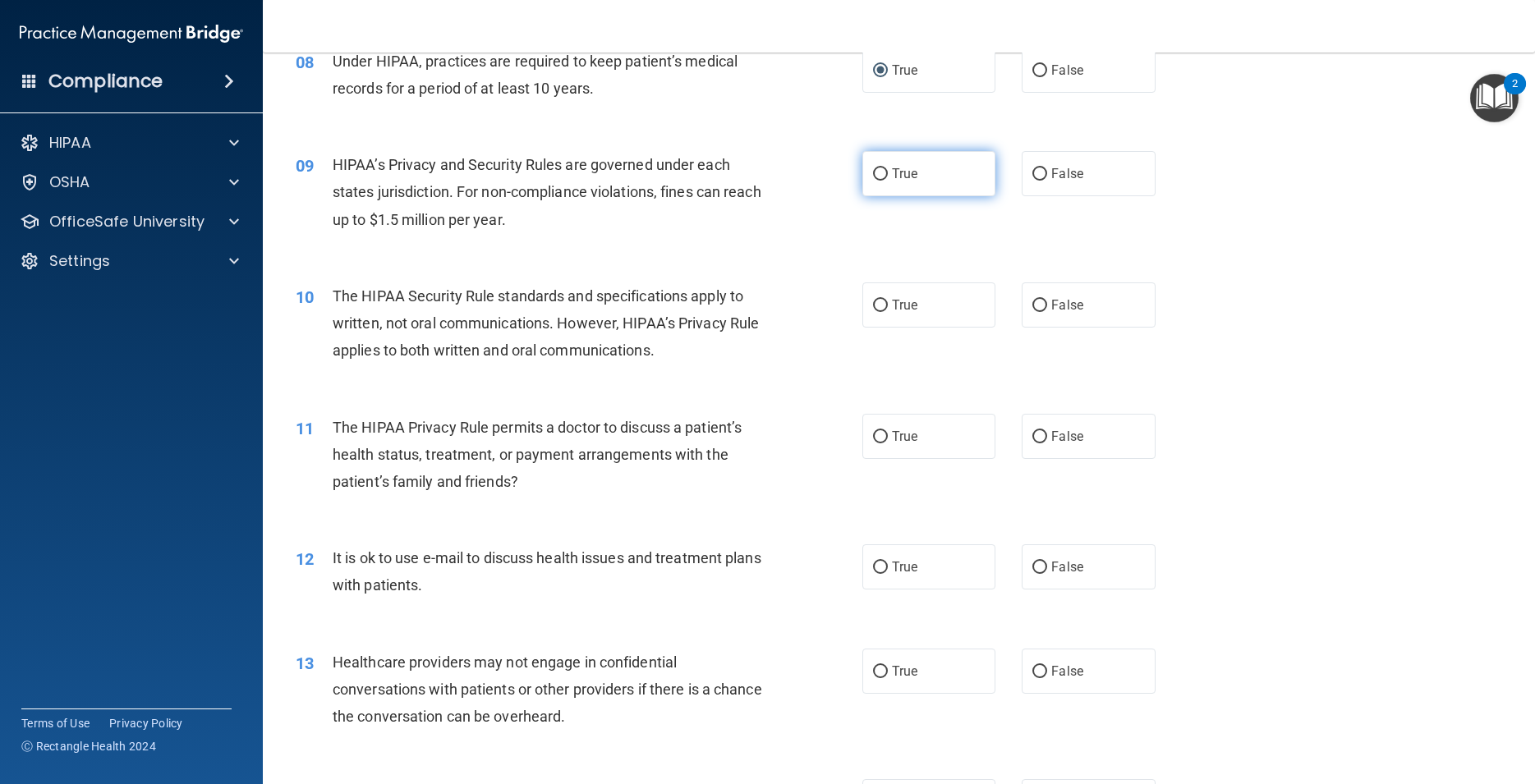 click on "True" at bounding box center (880, 174) 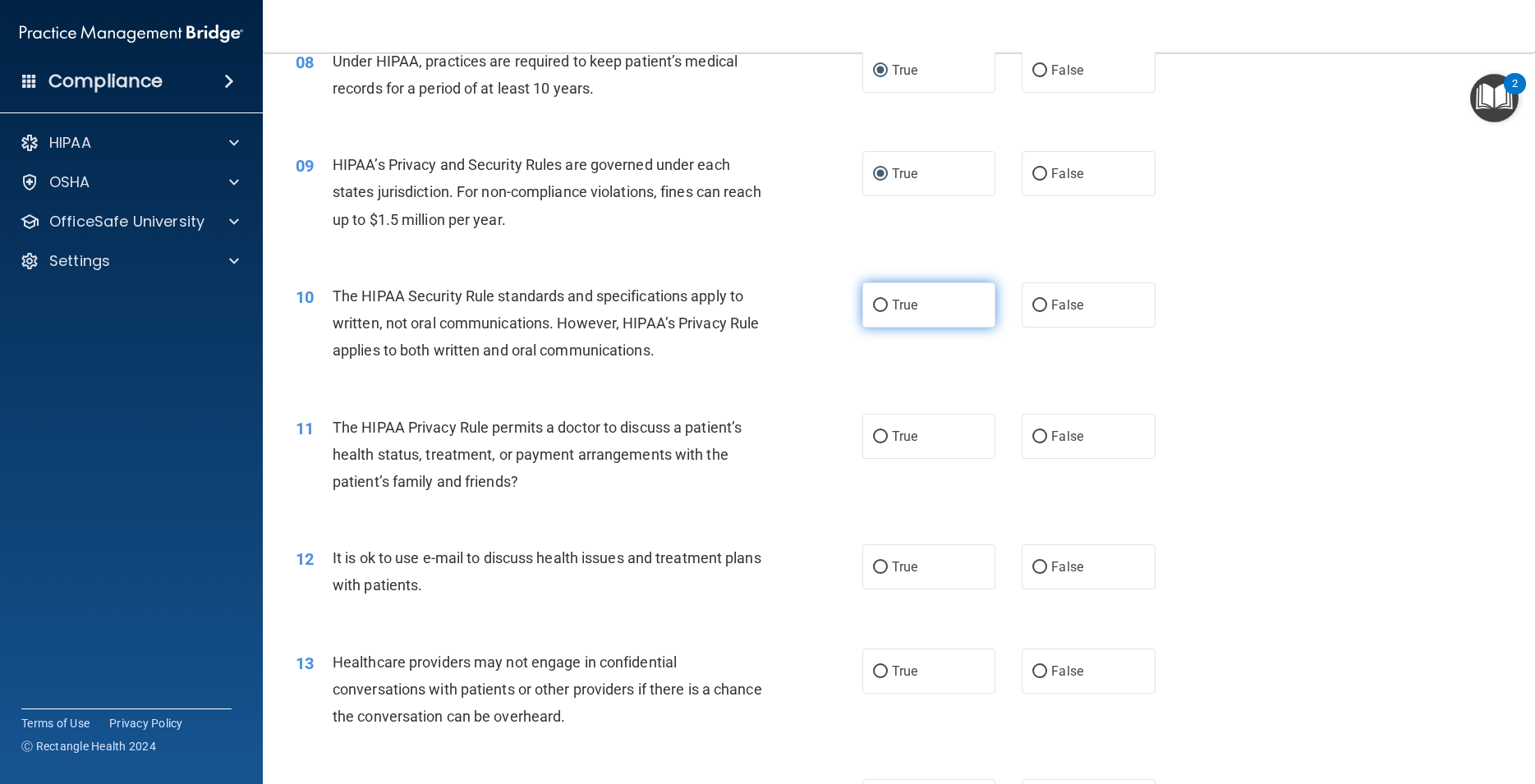 click on "True" at bounding box center [880, 305] 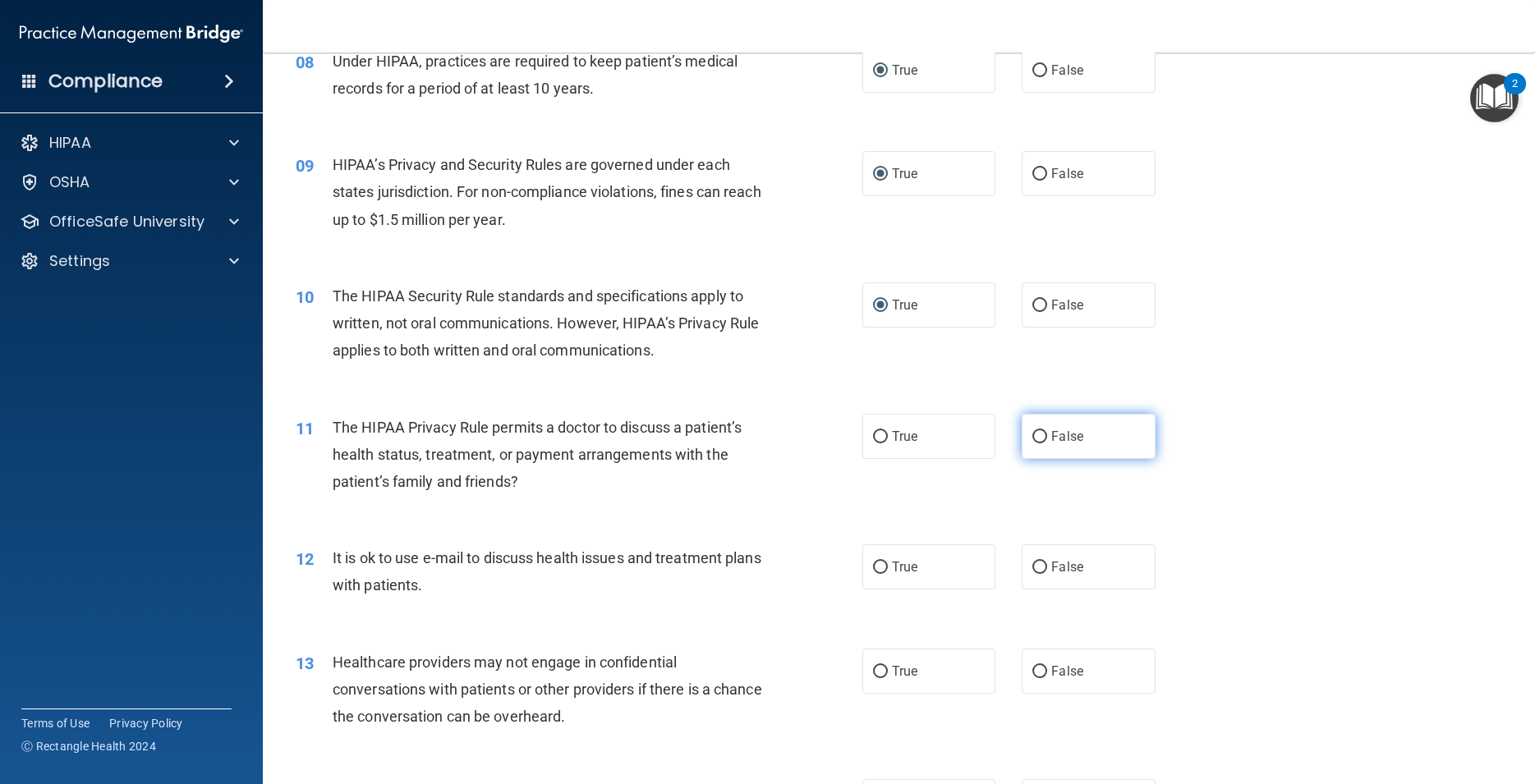 click on "False" at bounding box center [1040, 437] 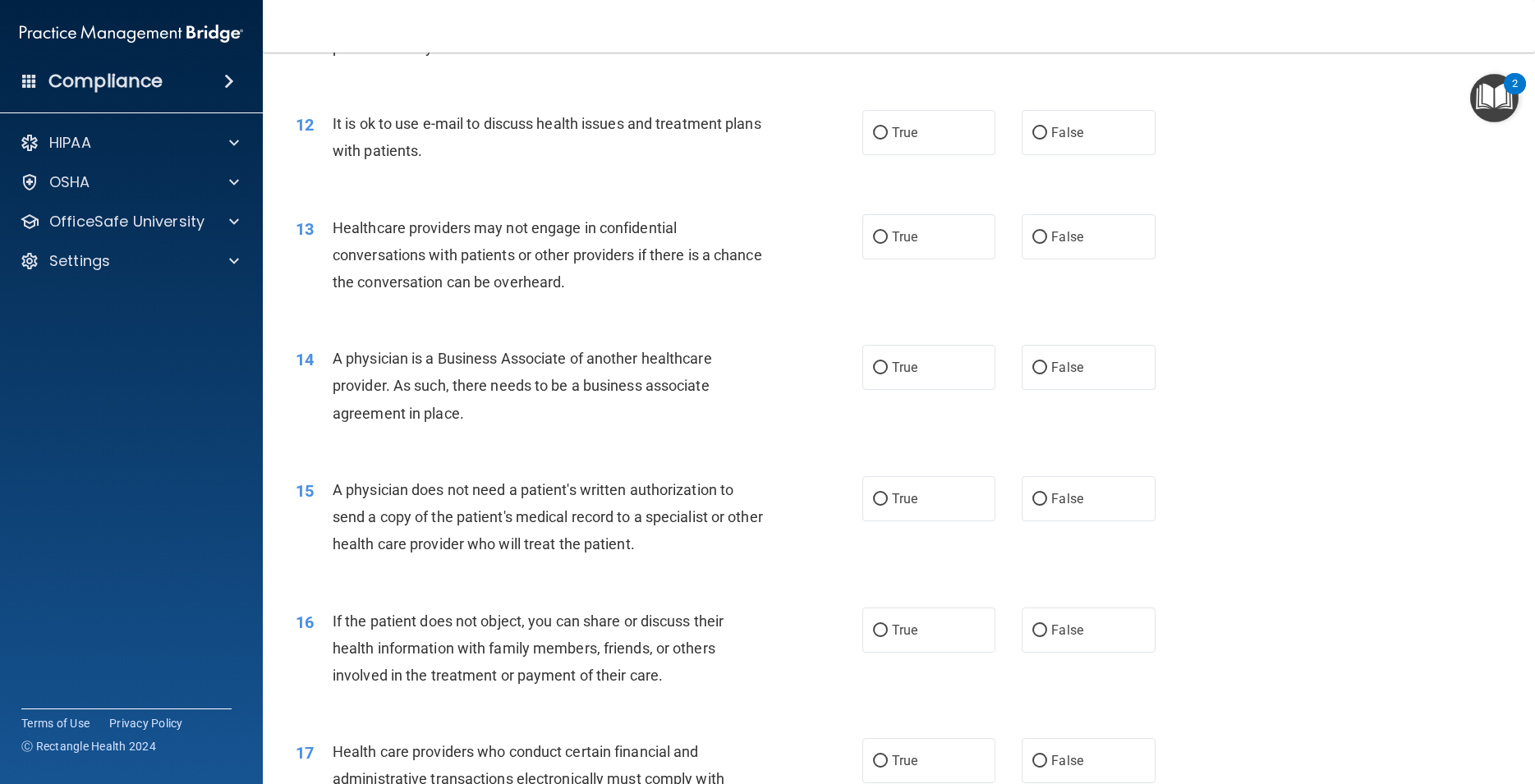scroll, scrollTop: 1441, scrollLeft: 0, axis: vertical 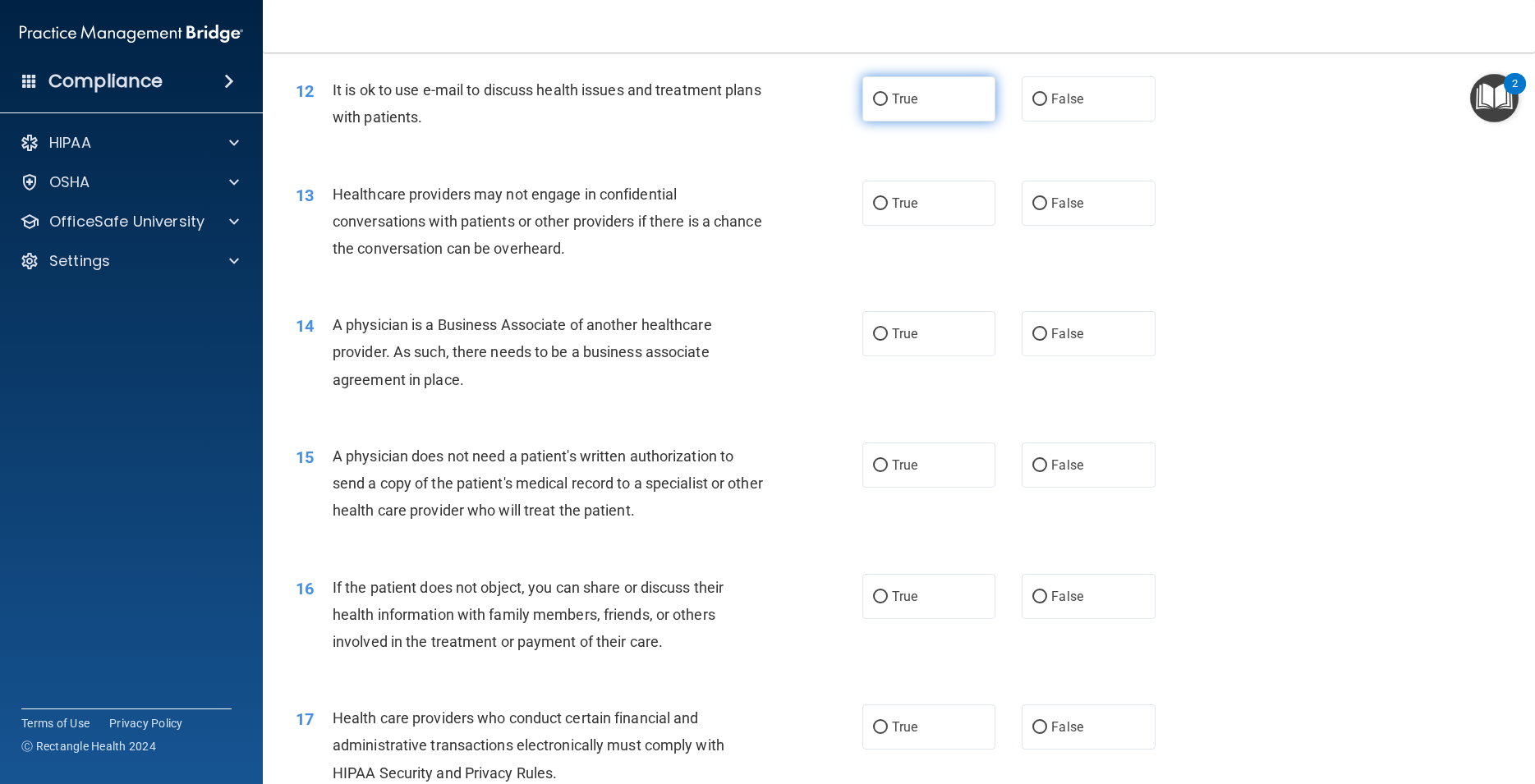 click on "True" at bounding box center (880, 99) 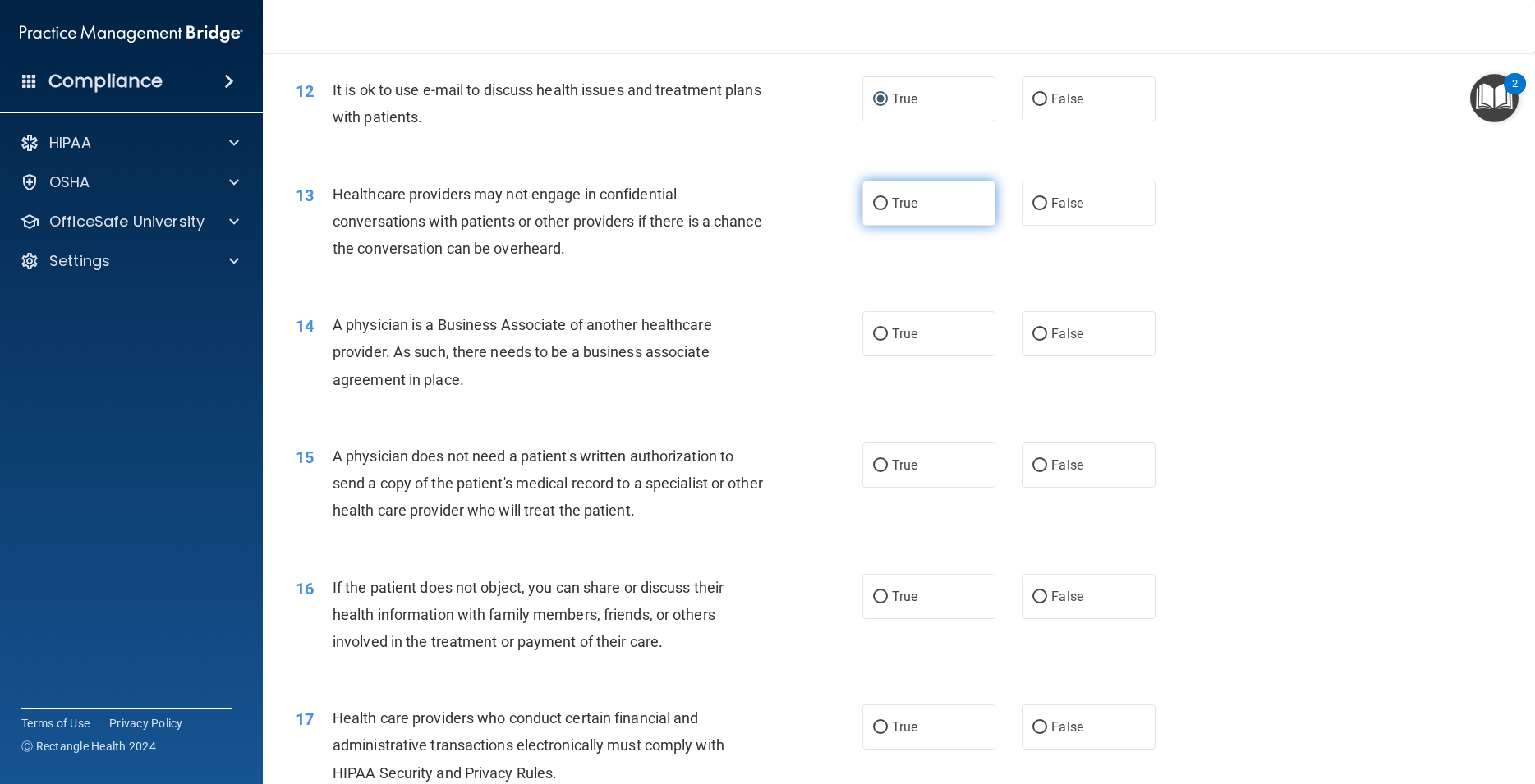 click on "True" at bounding box center (880, 204) 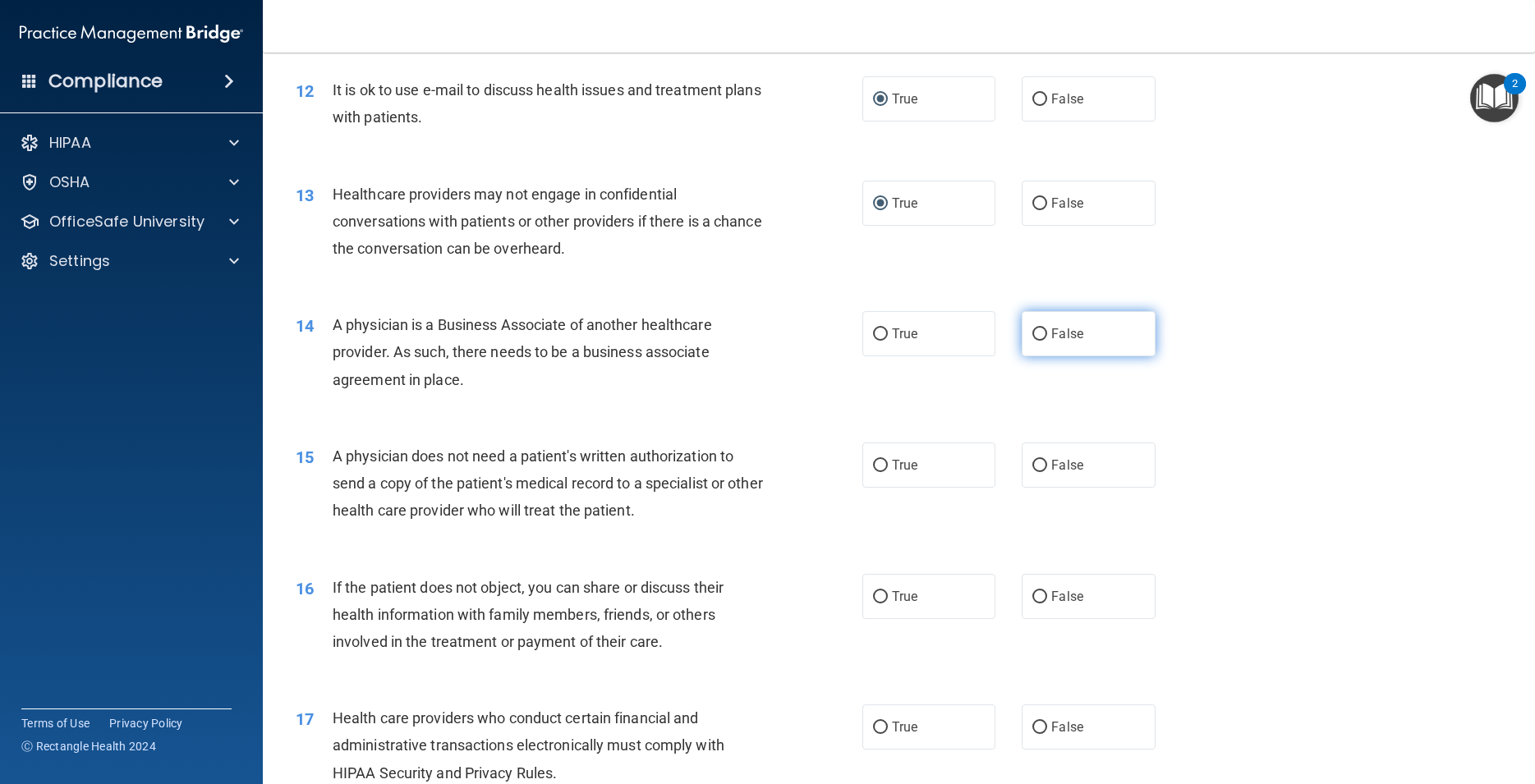 click on "False" at bounding box center [1040, 334] 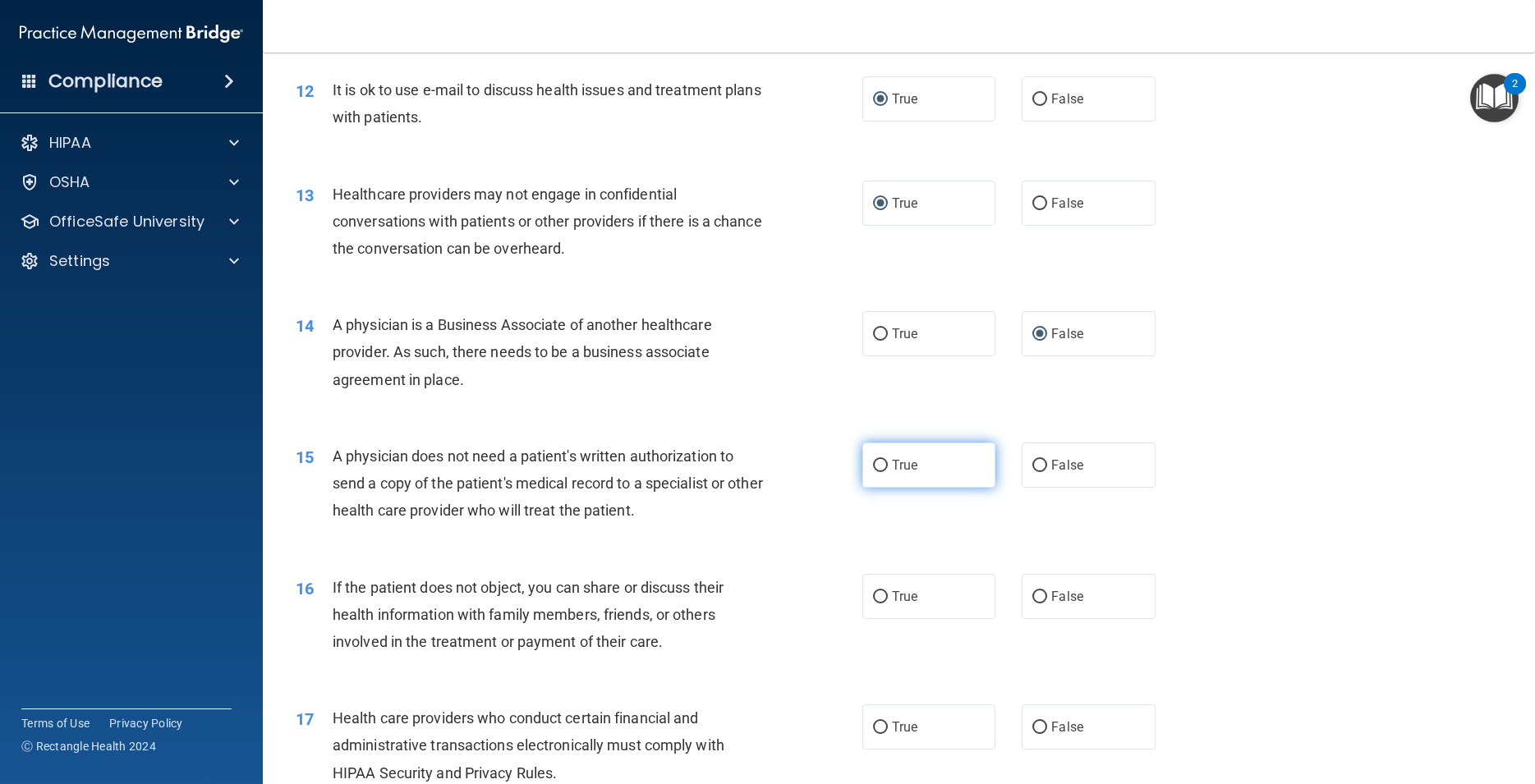 click on "True" at bounding box center (880, 465) 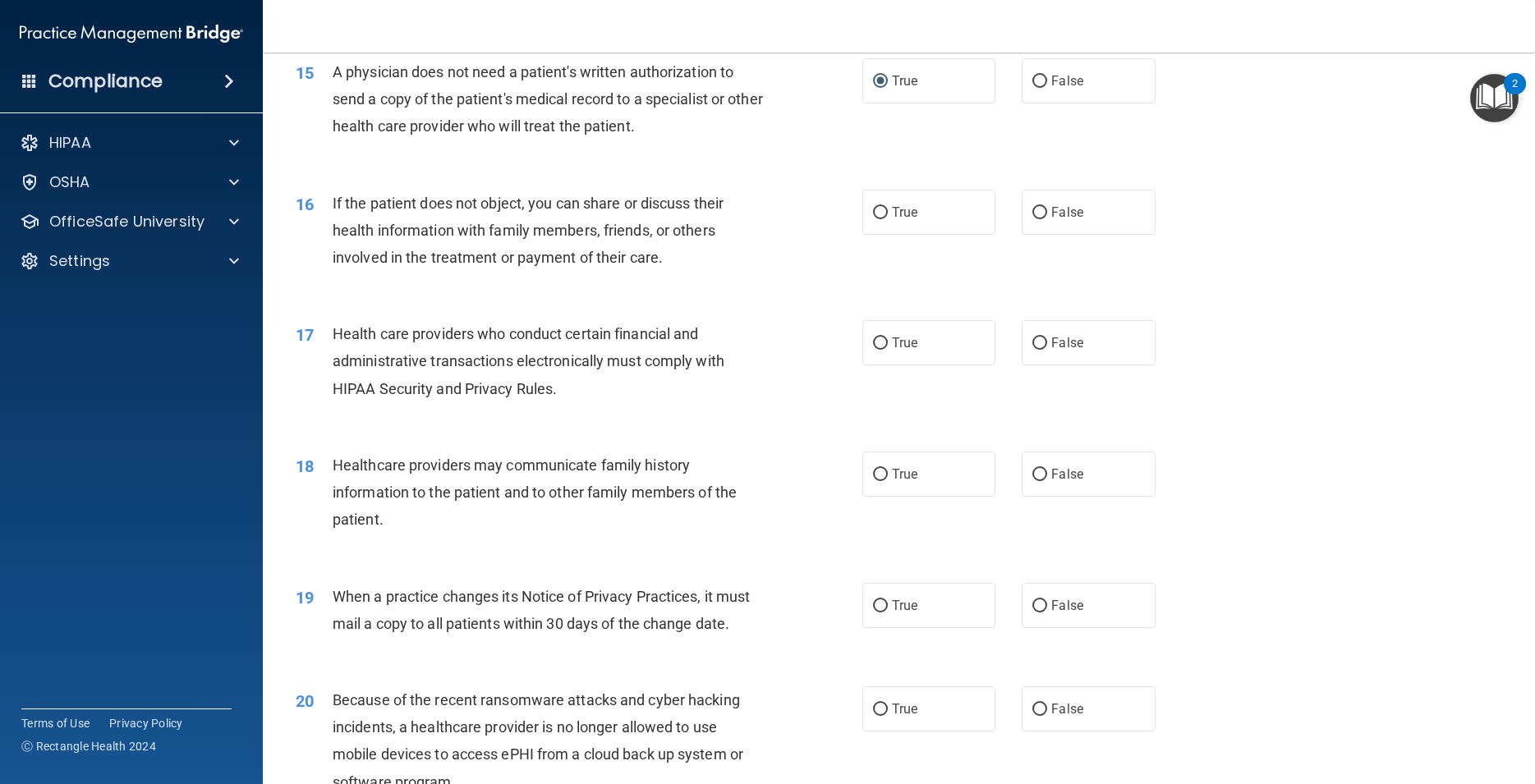 scroll, scrollTop: 1835, scrollLeft: 0, axis: vertical 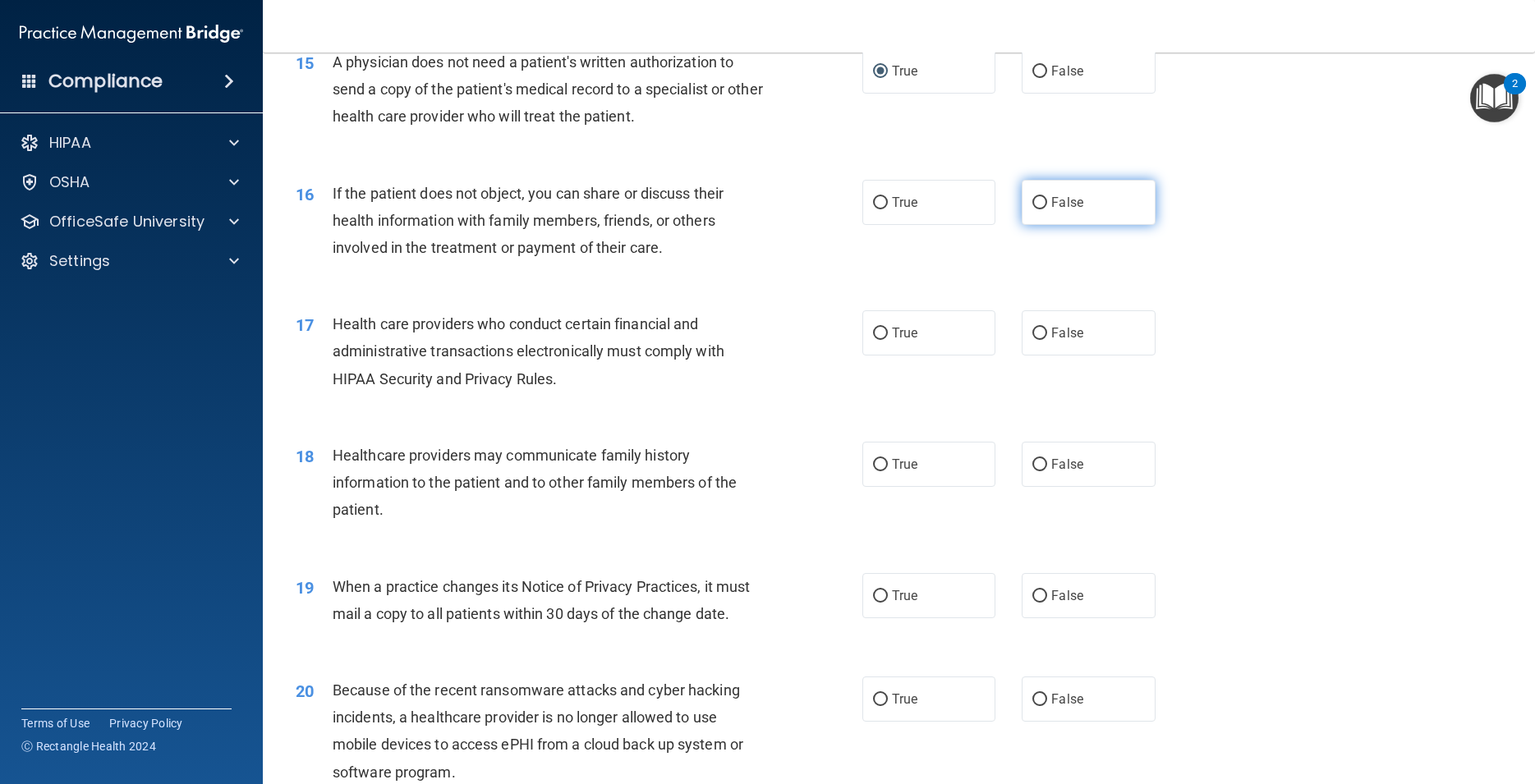 click on "False" at bounding box center (1040, 203) 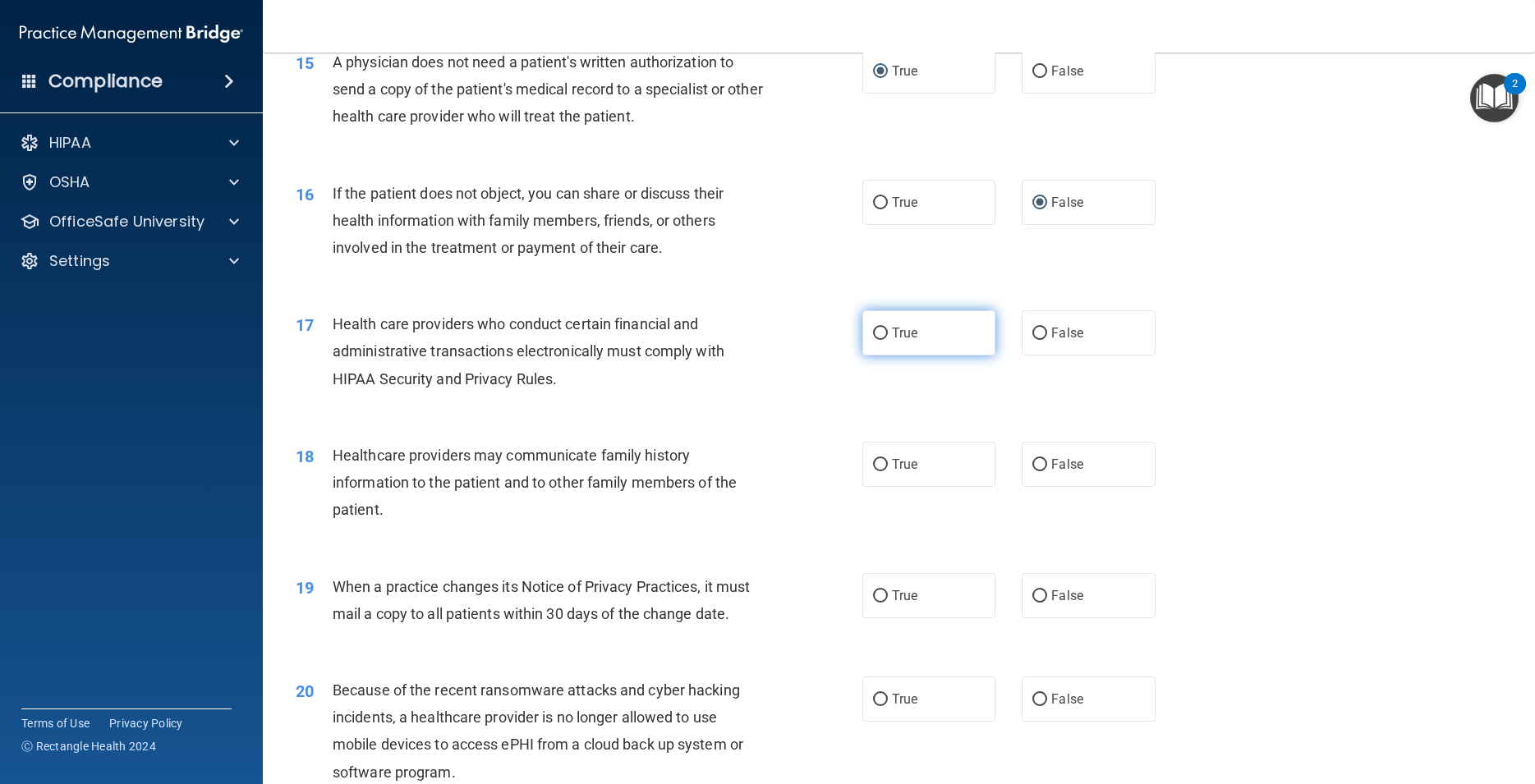 click on "True" at bounding box center (929, 332) 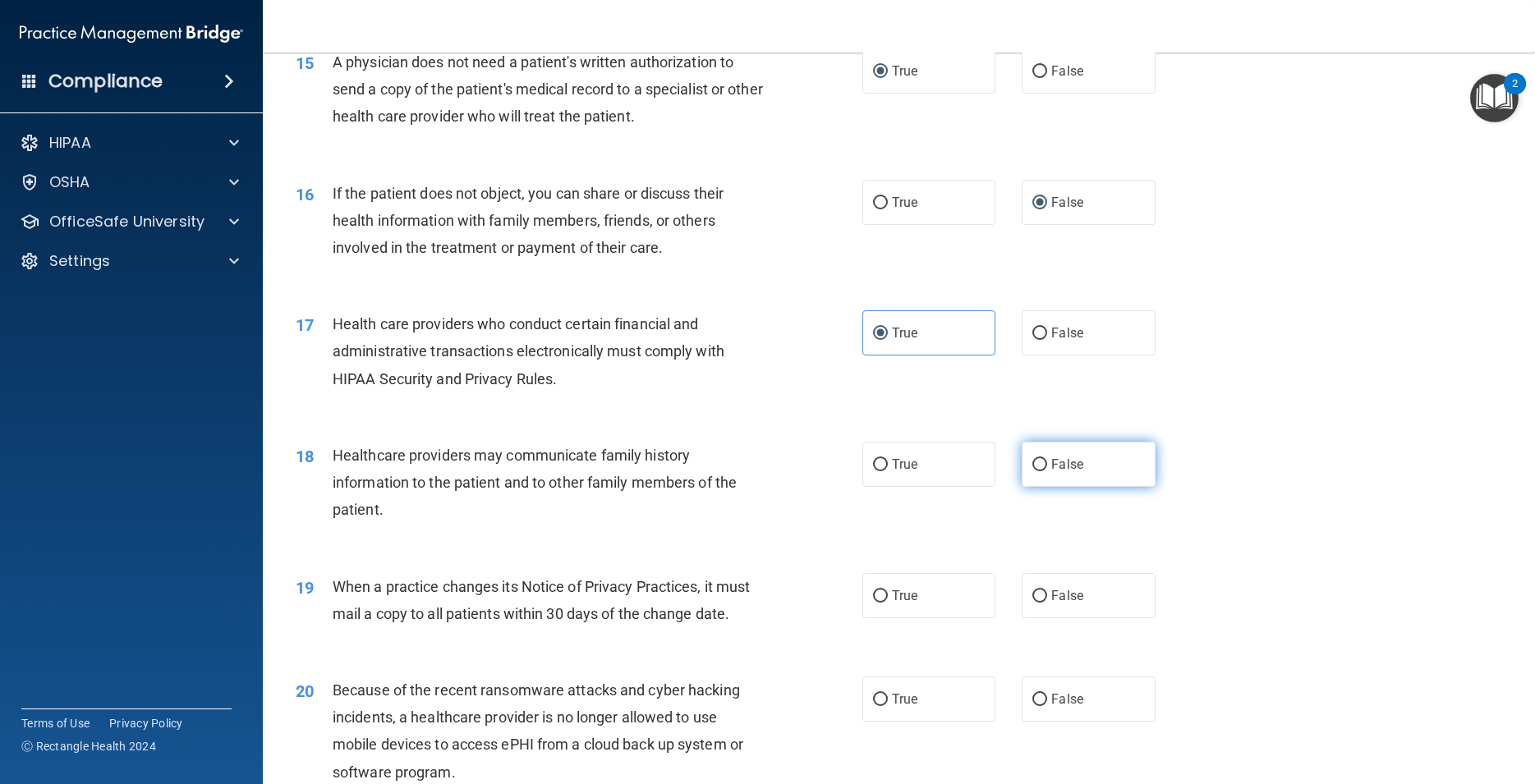 click on "False" at bounding box center (1040, 465) 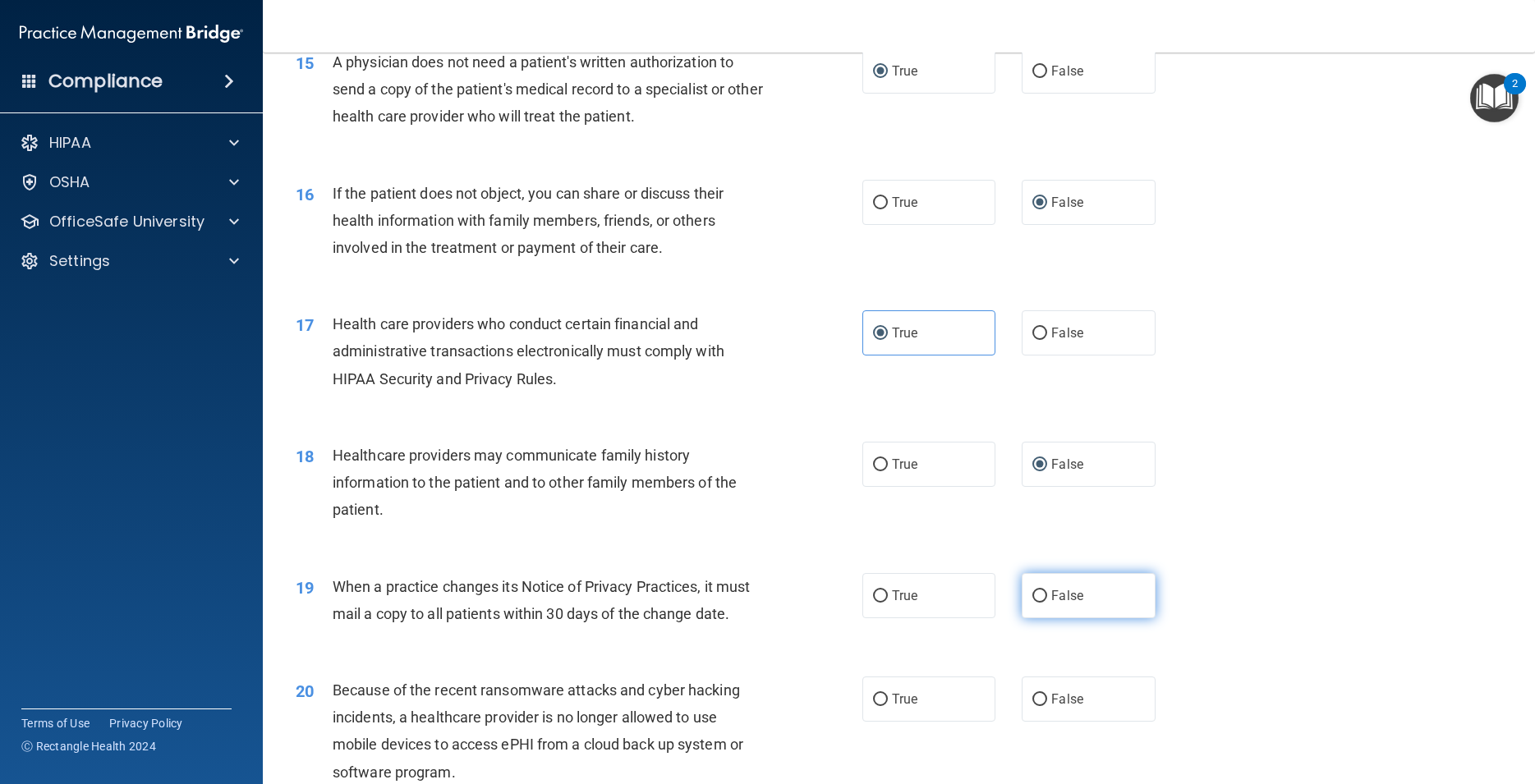 drag, startPoint x: 873, startPoint y: 626, endPoint x: 1039, endPoint y: 644, distance: 166.97305 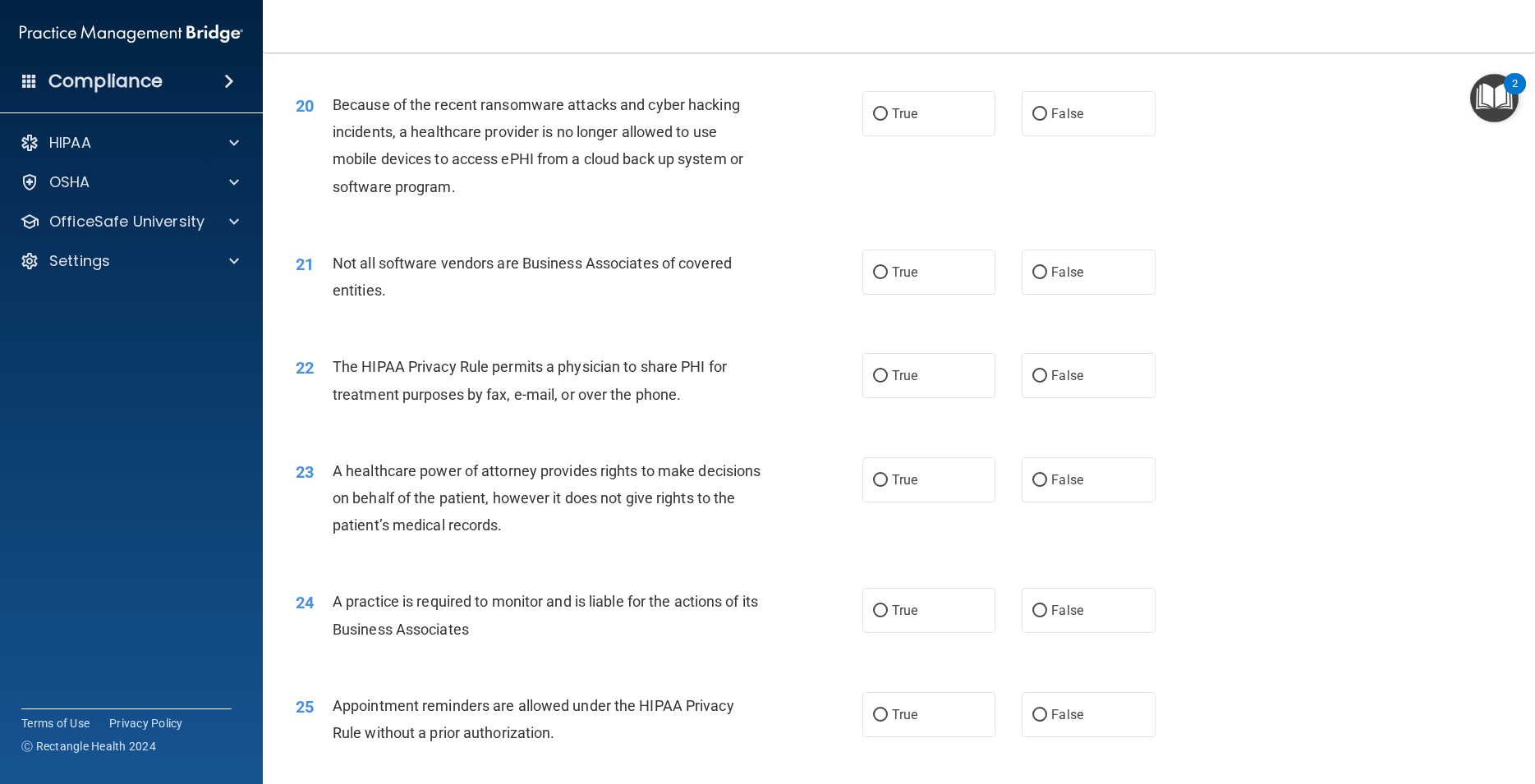 scroll, scrollTop: 2426, scrollLeft: 0, axis: vertical 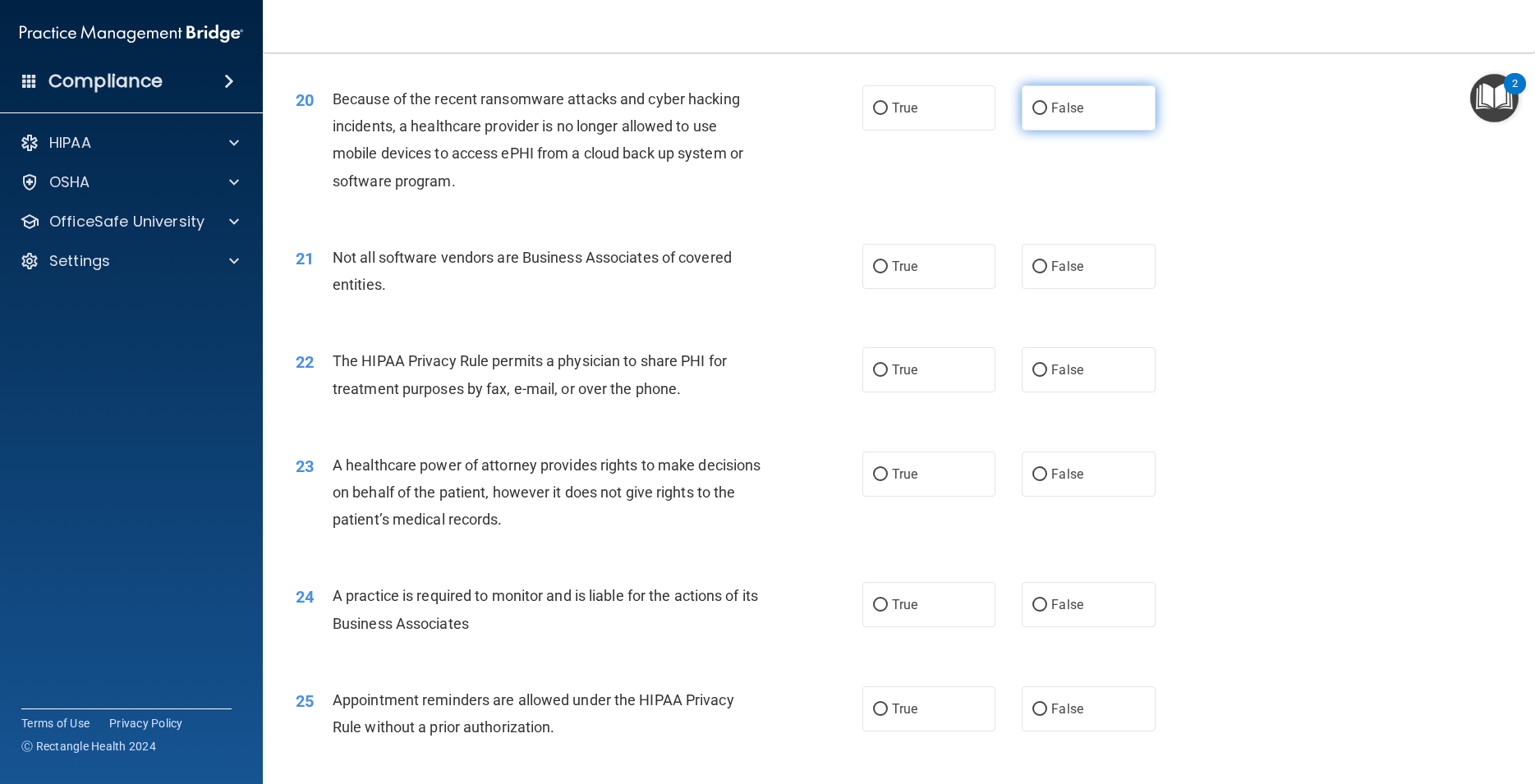 click on "False" at bounding box center [1088, 108] 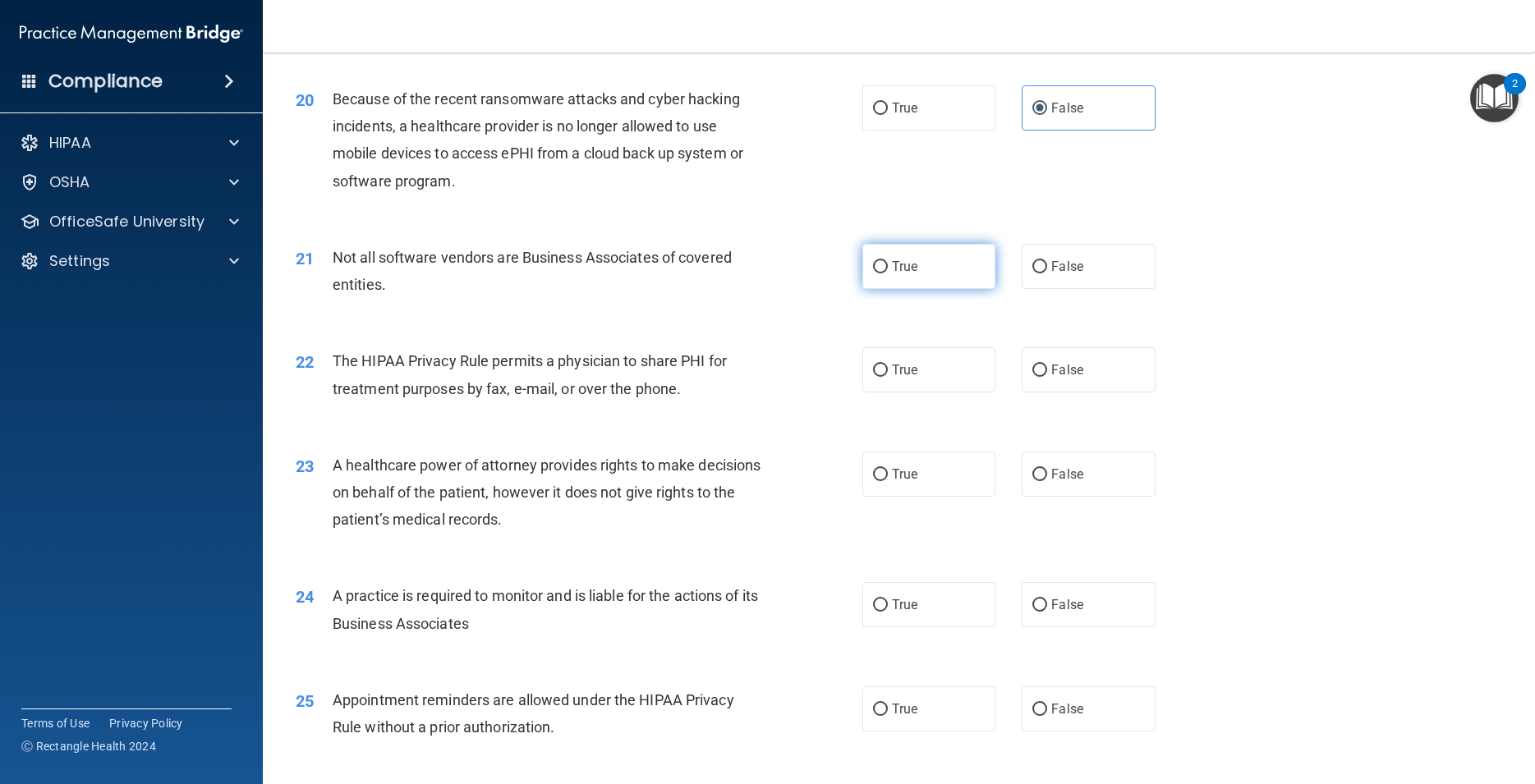 click on "True" at bounding box center (880, 267) 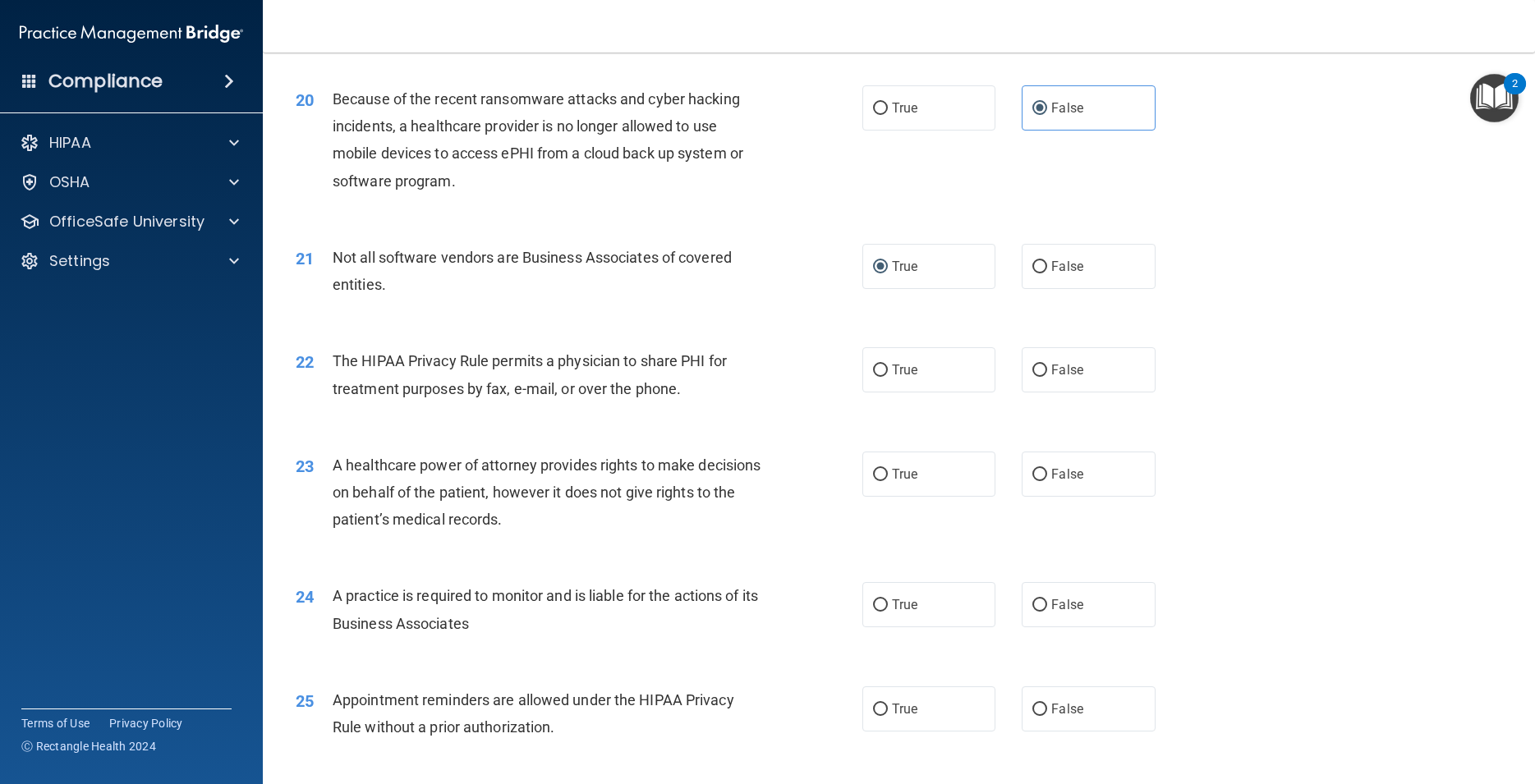 scroll, scrollTop: 3133, scrollLeft: 0, axis: vertical 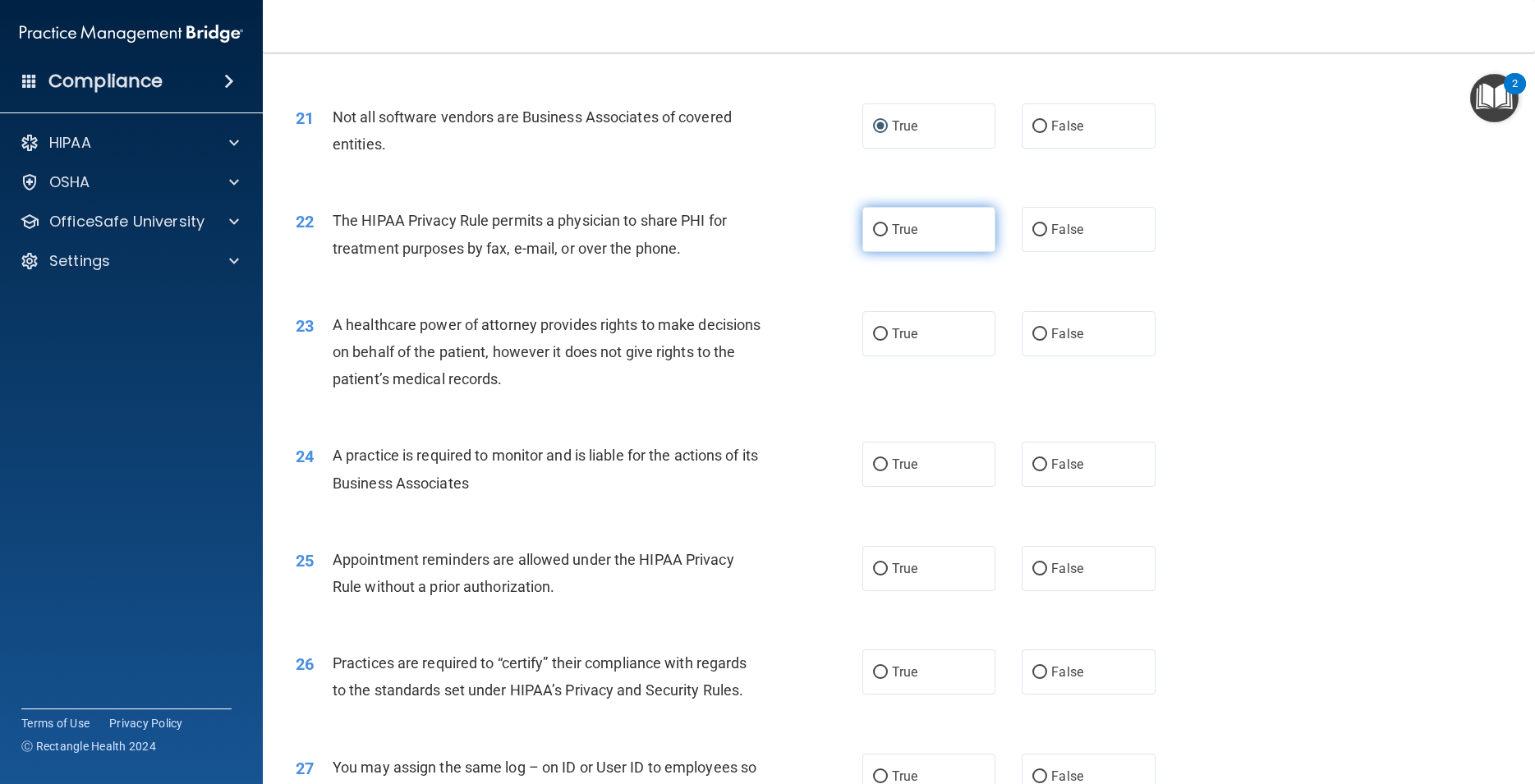 click on "True" at bounding box center (880, 230) 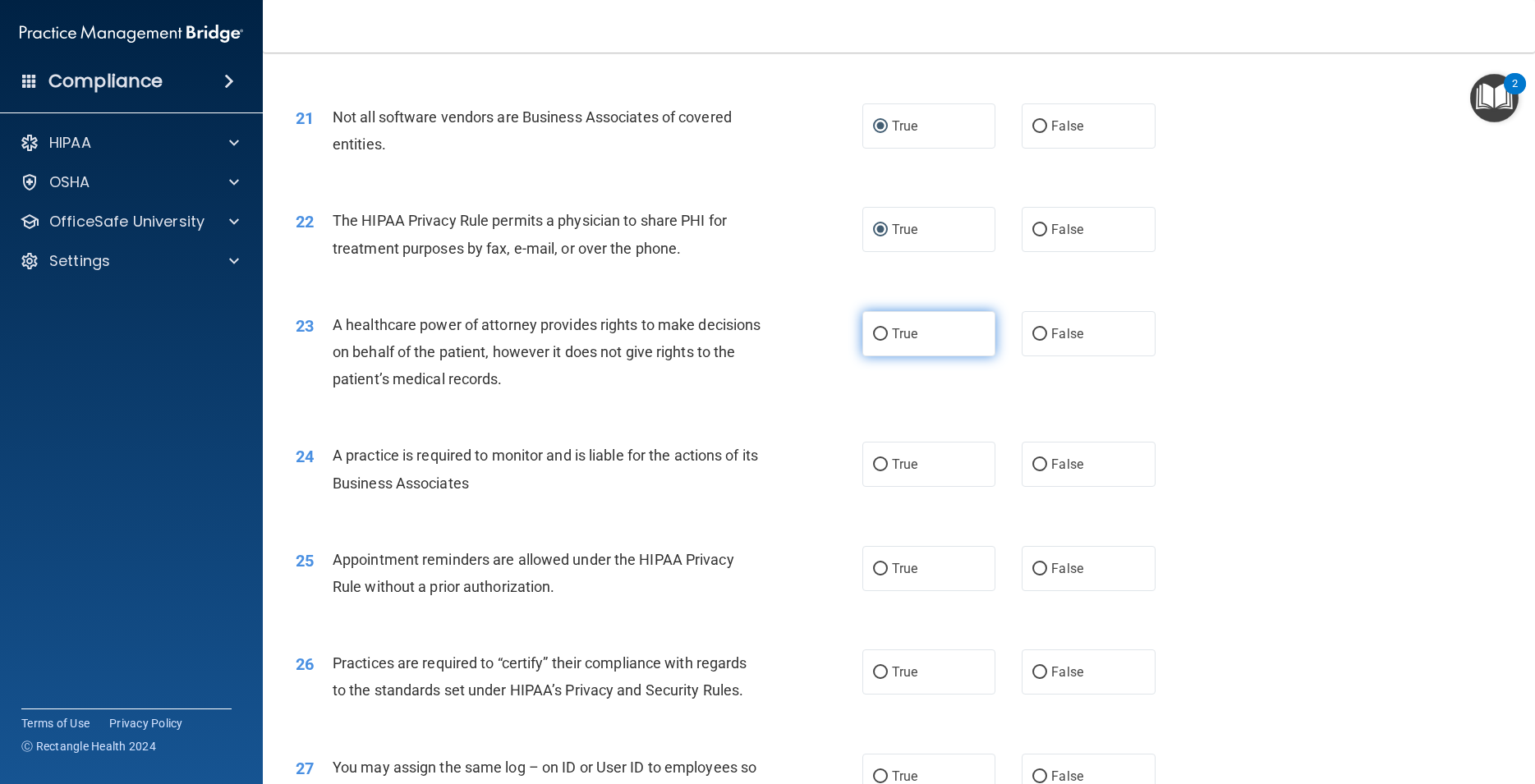 click on "True" at bounding box center (880, 334) 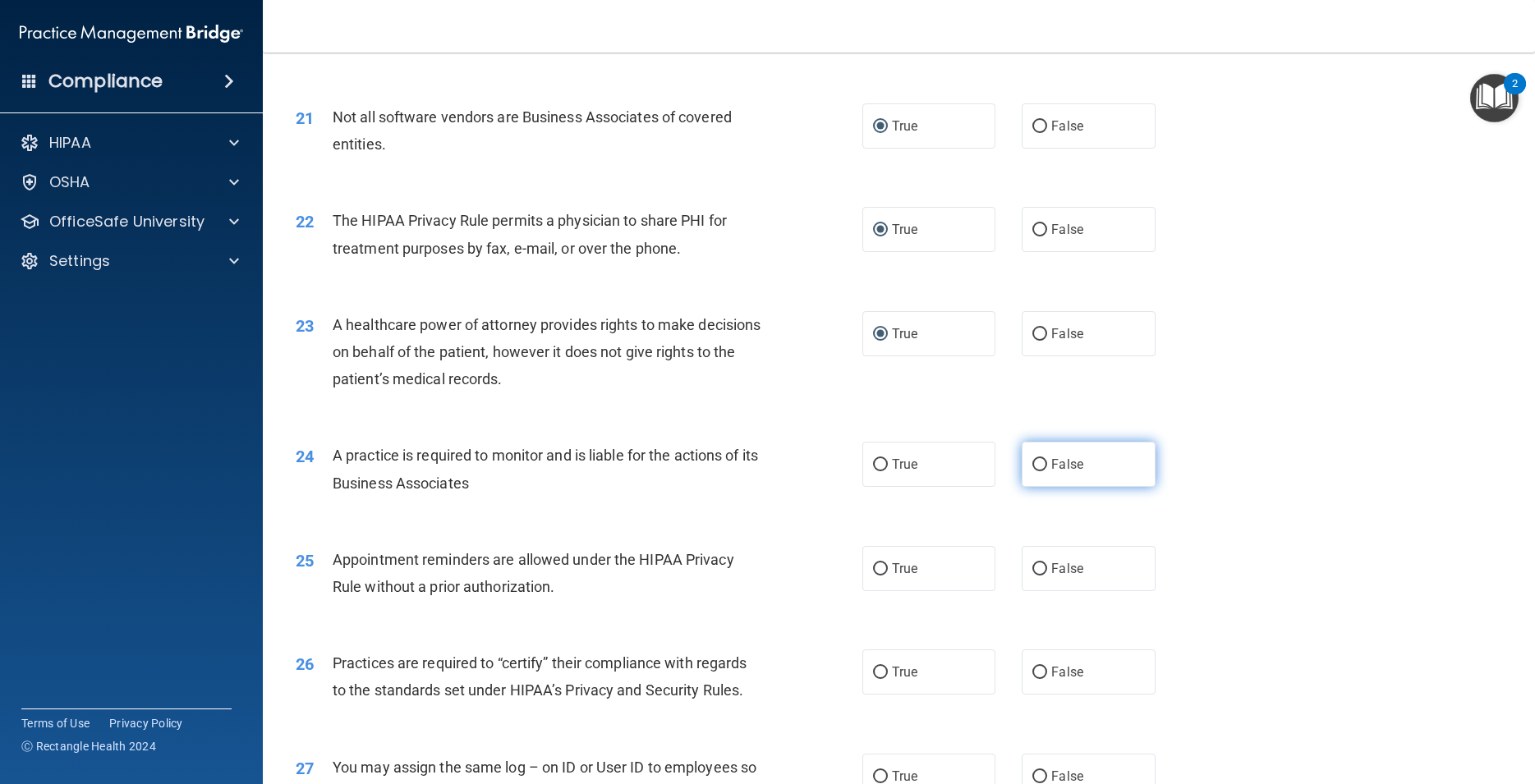 click on "False" at bounding box center (1040, 465) 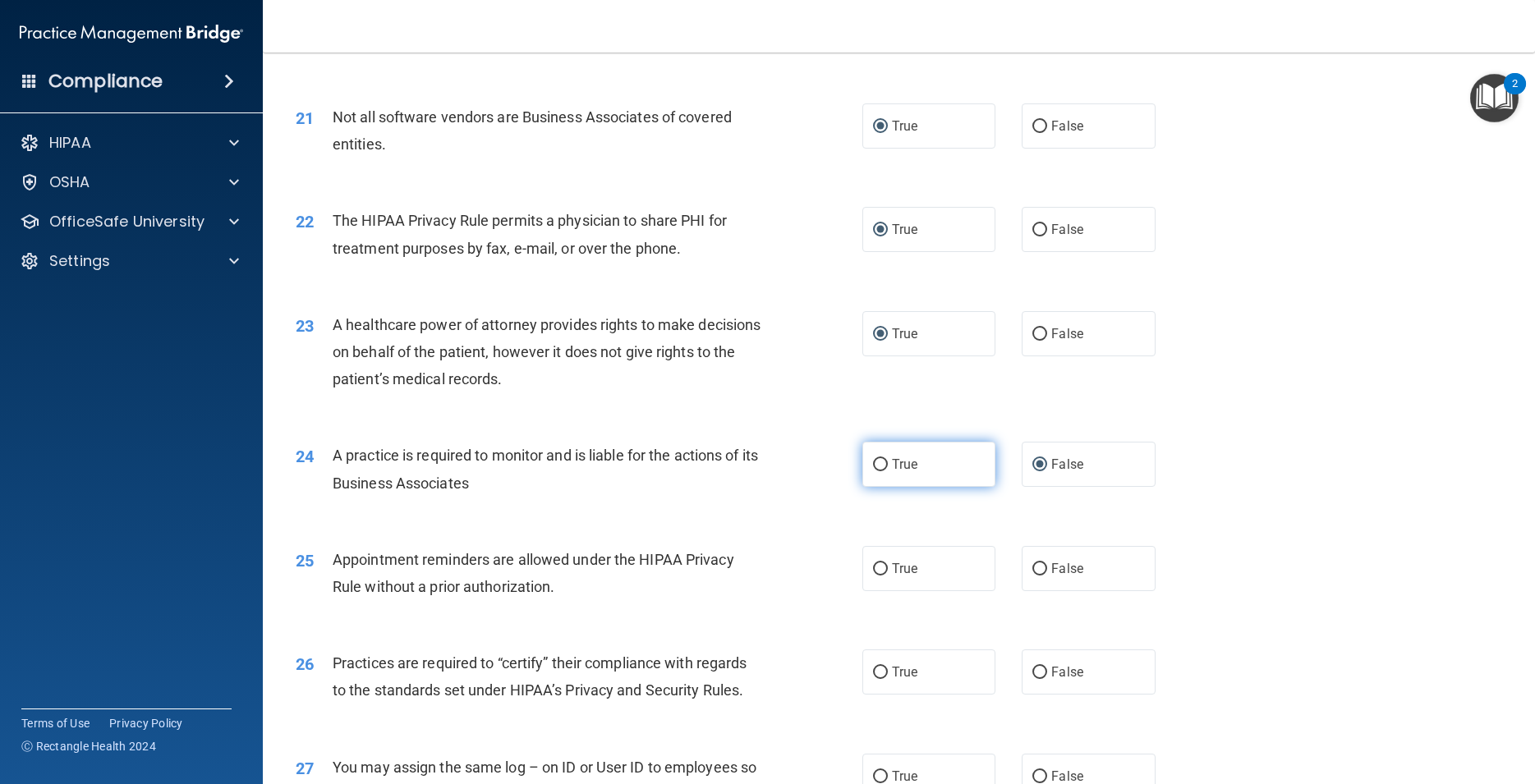 click on "True" at bounding box center [880, 465] 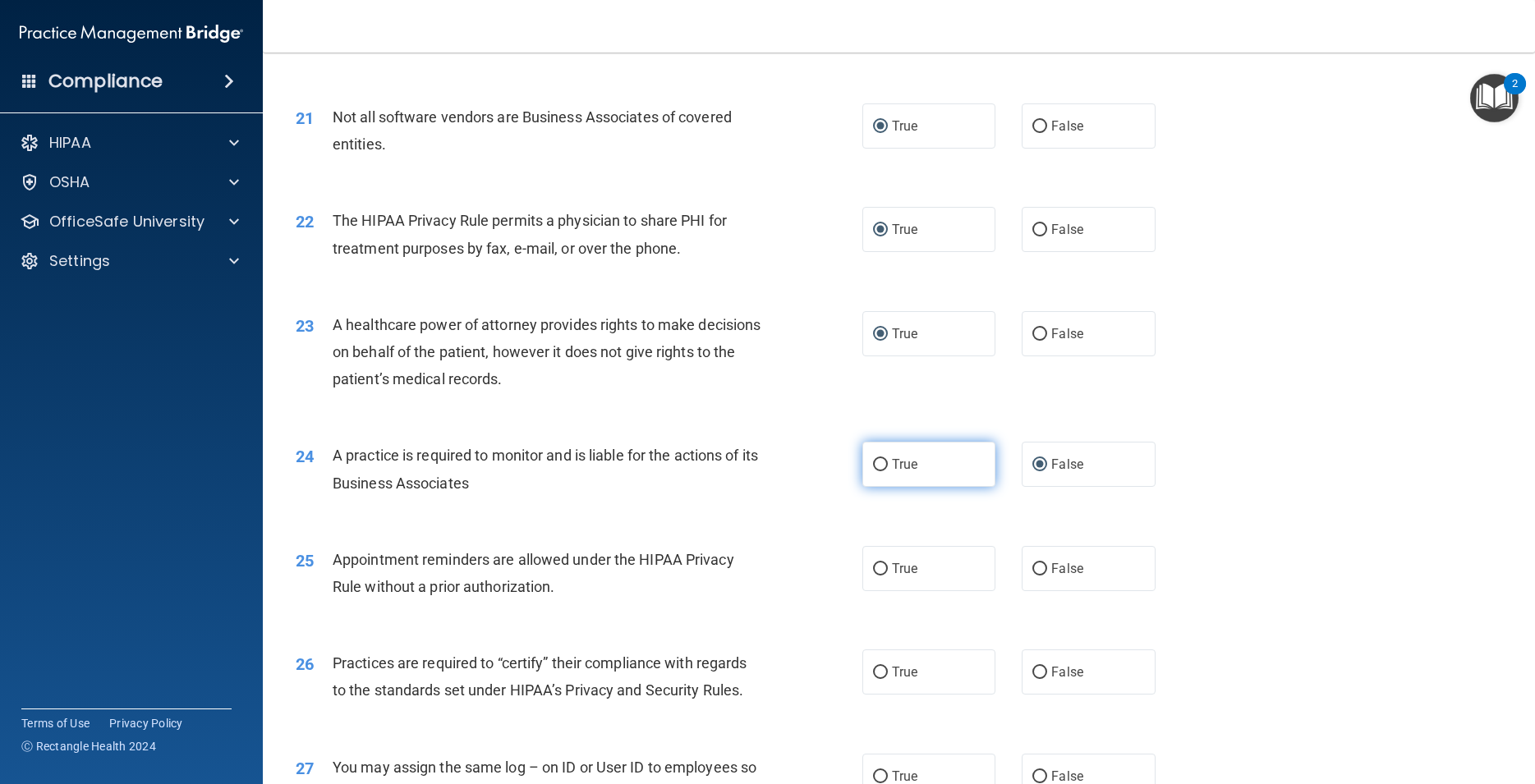 radio on "true" 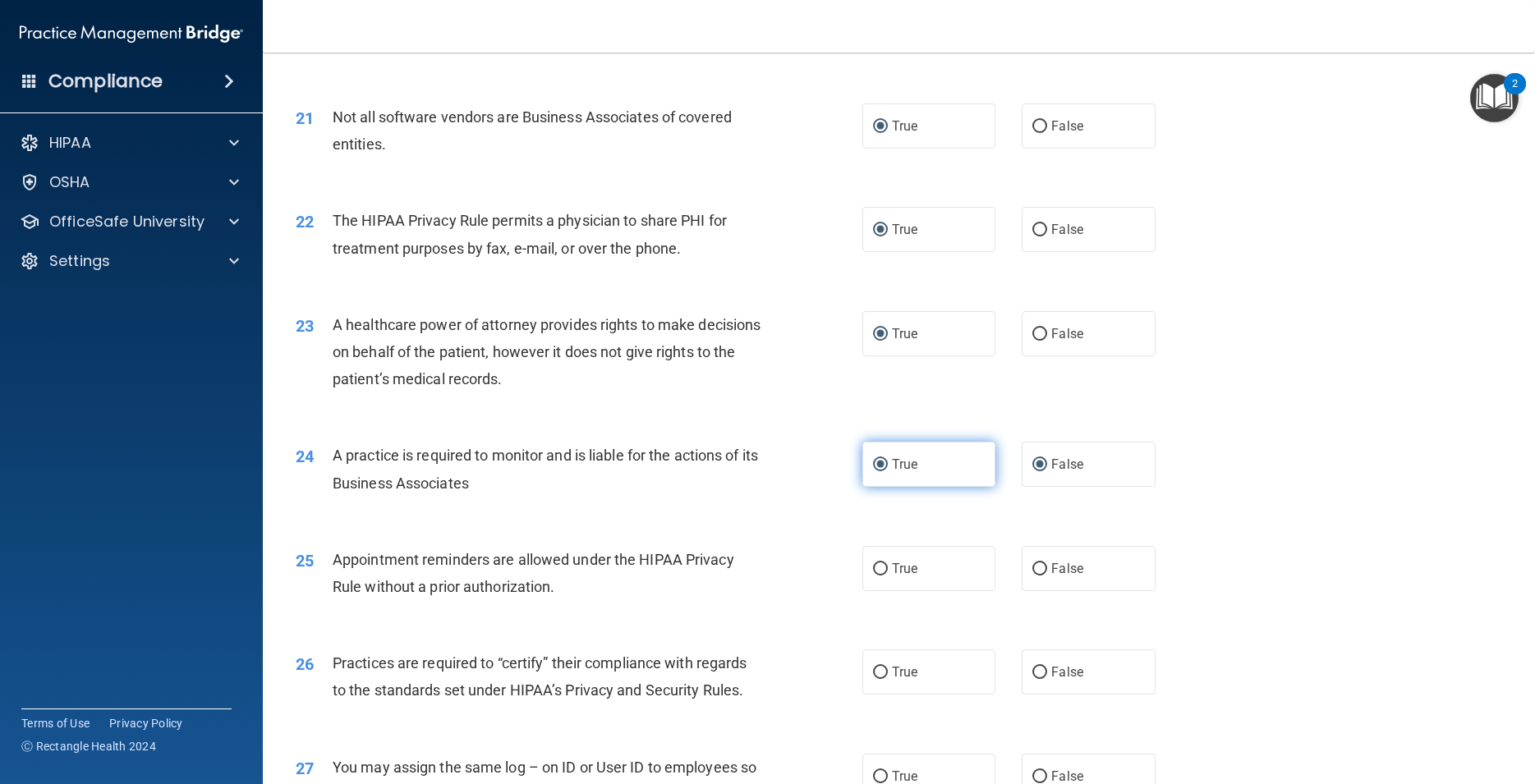 radio on "false" 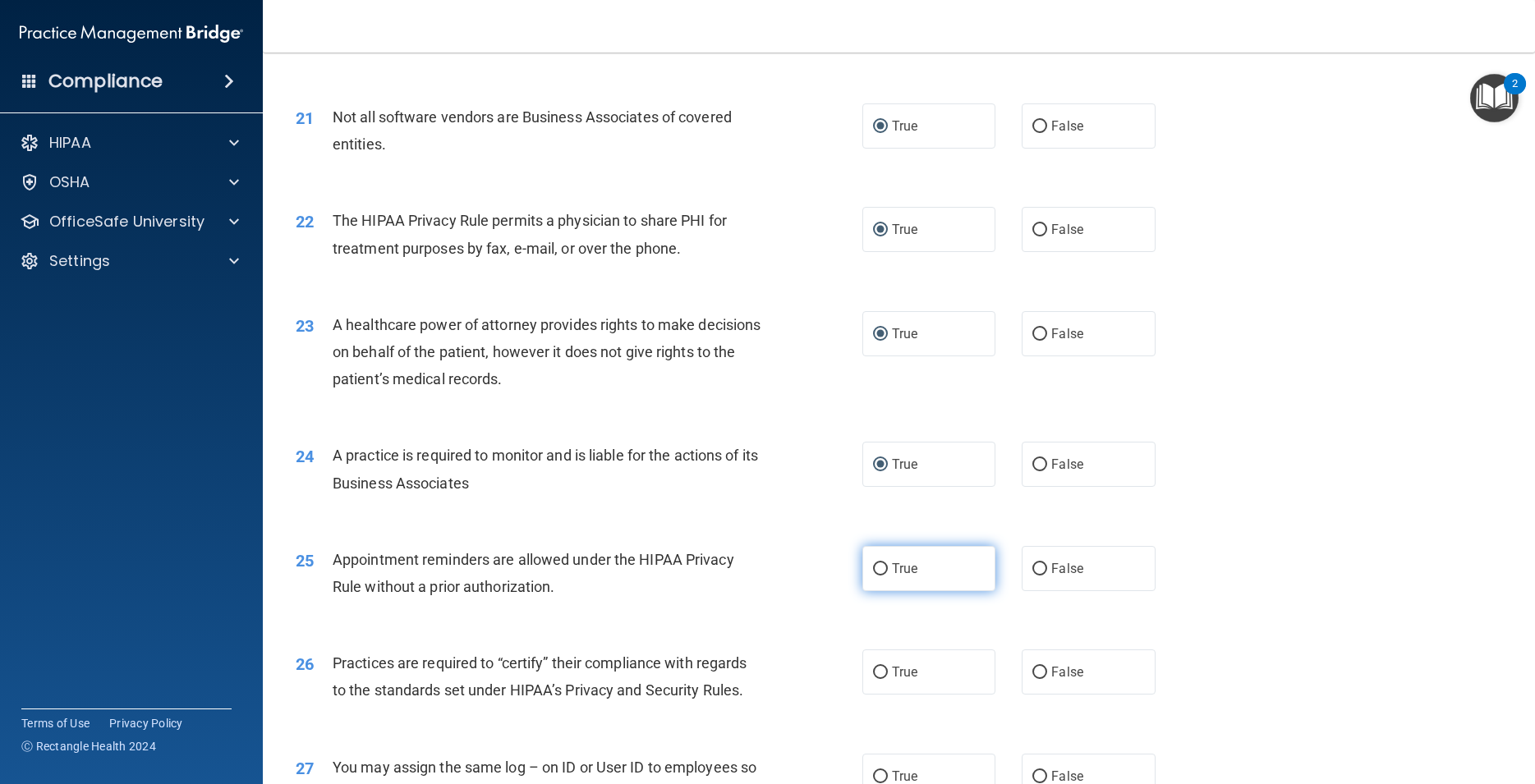 click on "True" at bounding box center (880, 569) 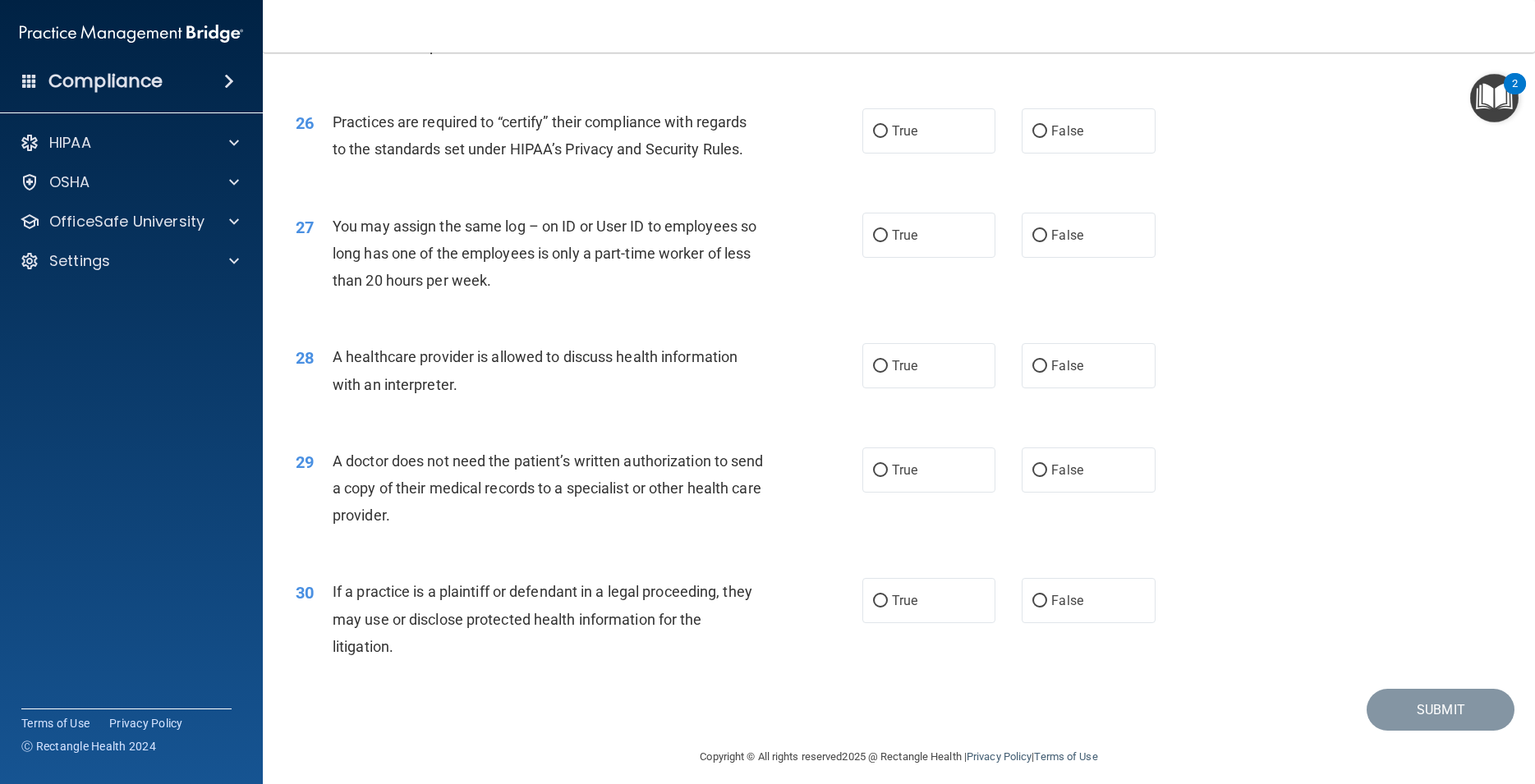 scroll, scrollTop: 3108, scrollLeft: 0, axis: vertical 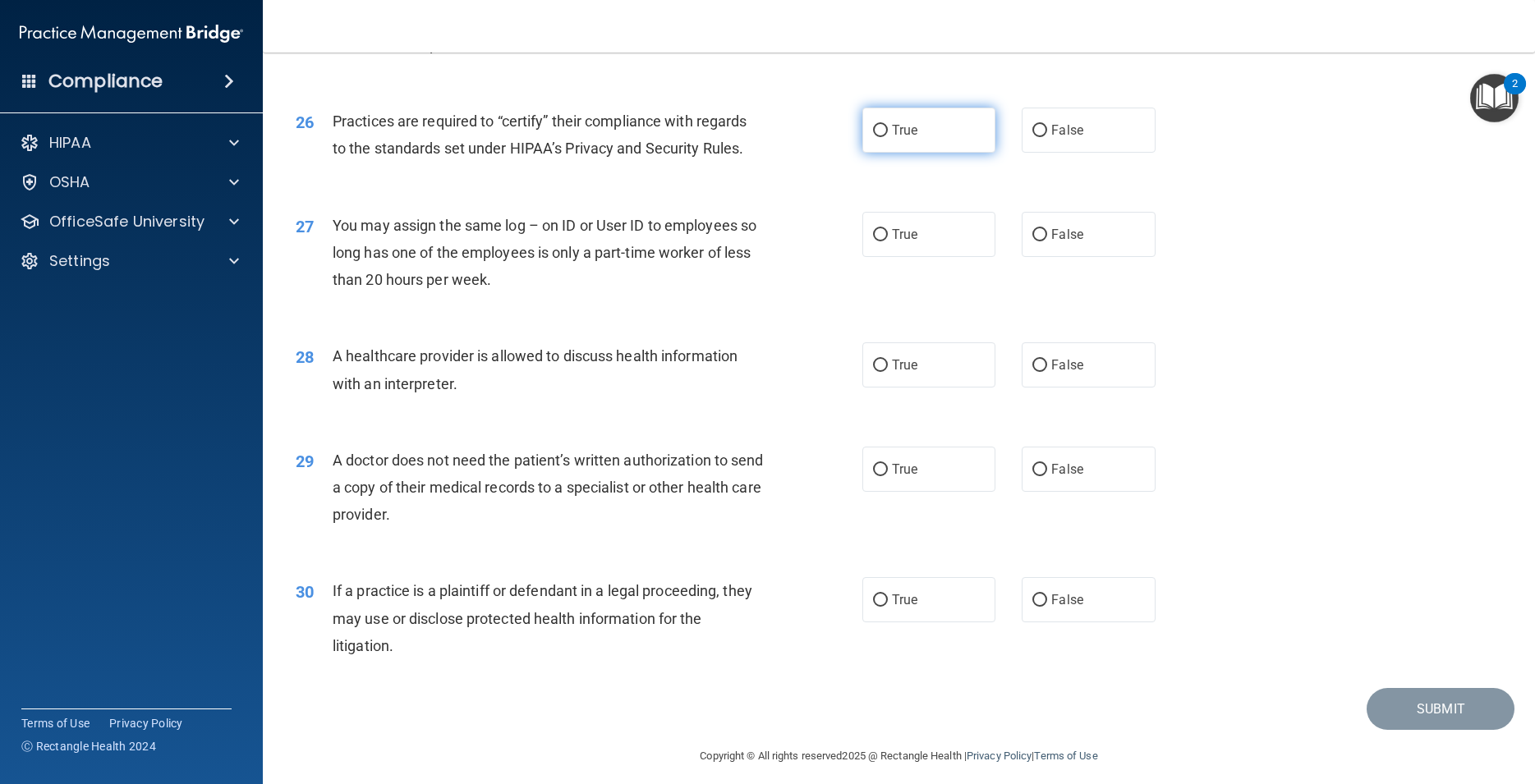 click on "True" at bounding box center [880, 131] 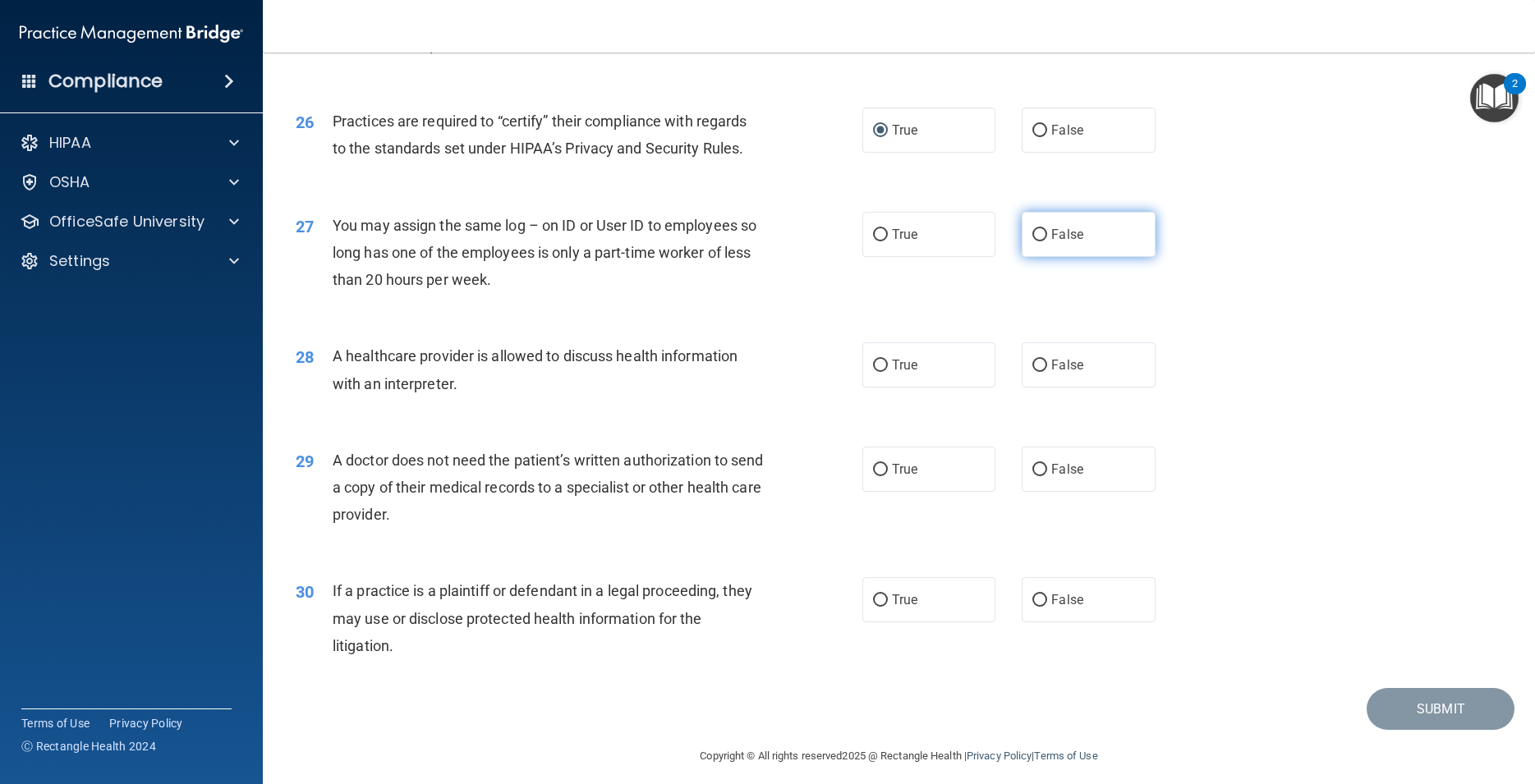 click on "False" at bounding box center (1040, 235) 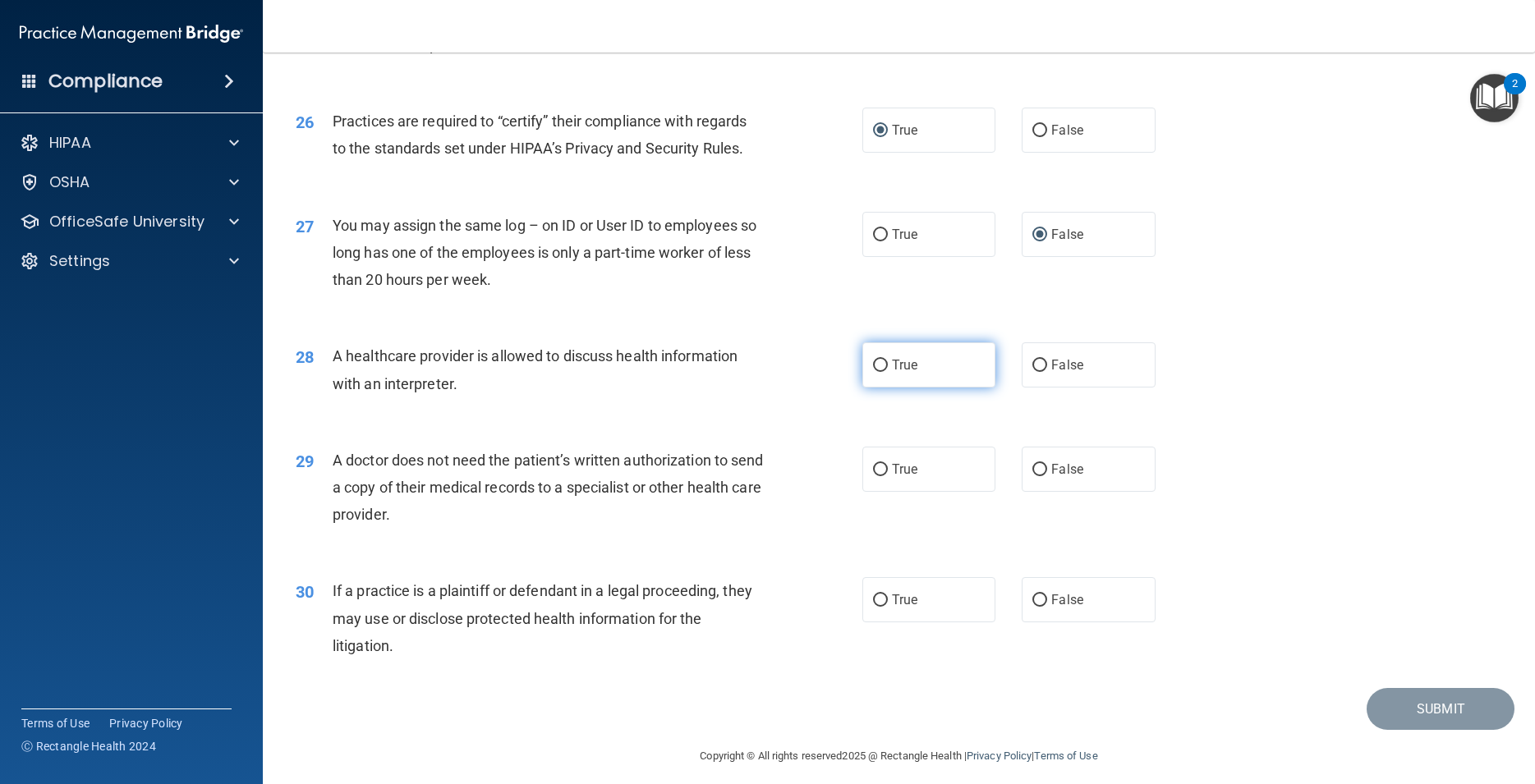 click on "True" at bounding box center [880, 365] 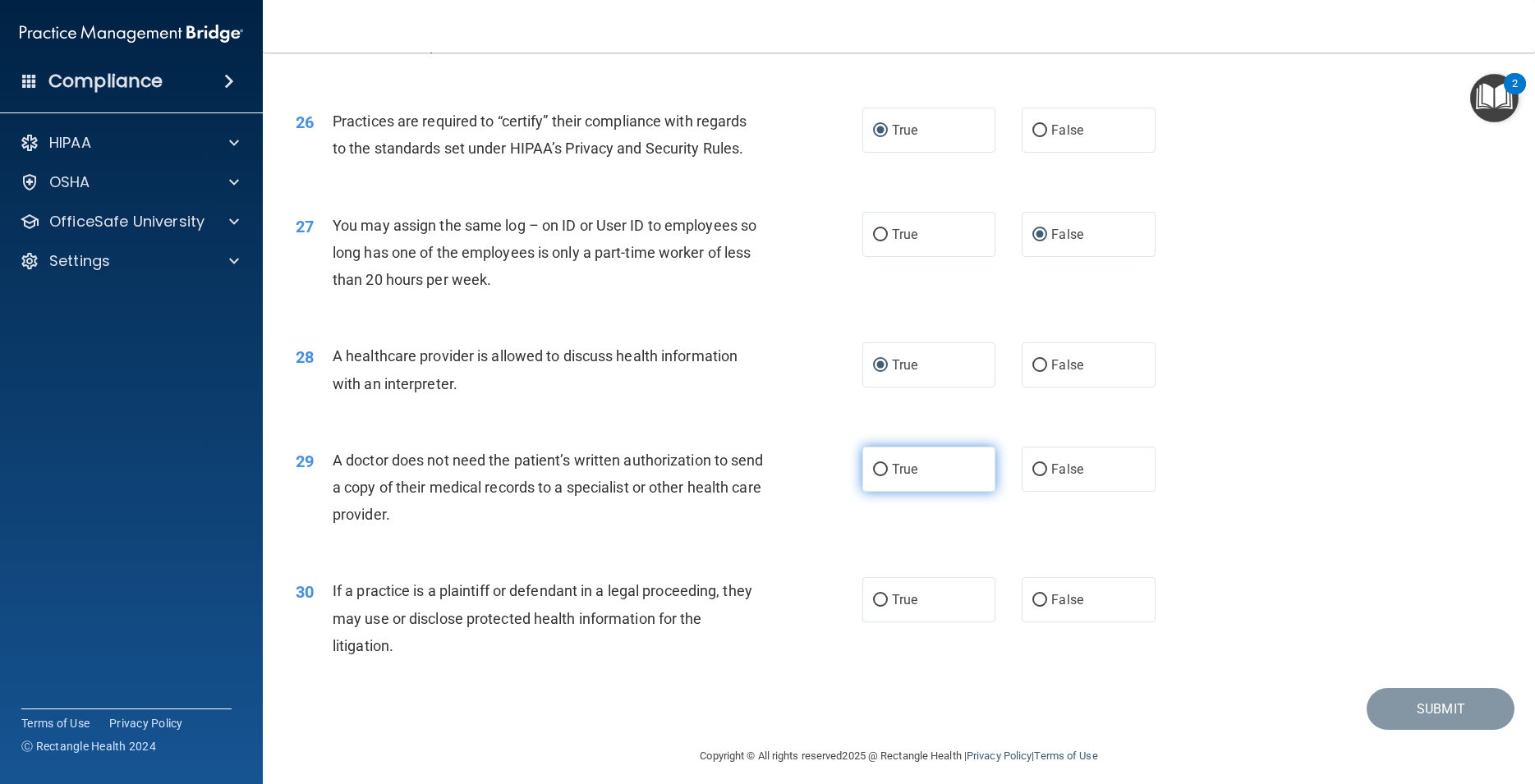 click on "True" at bounding box center [880, 470] 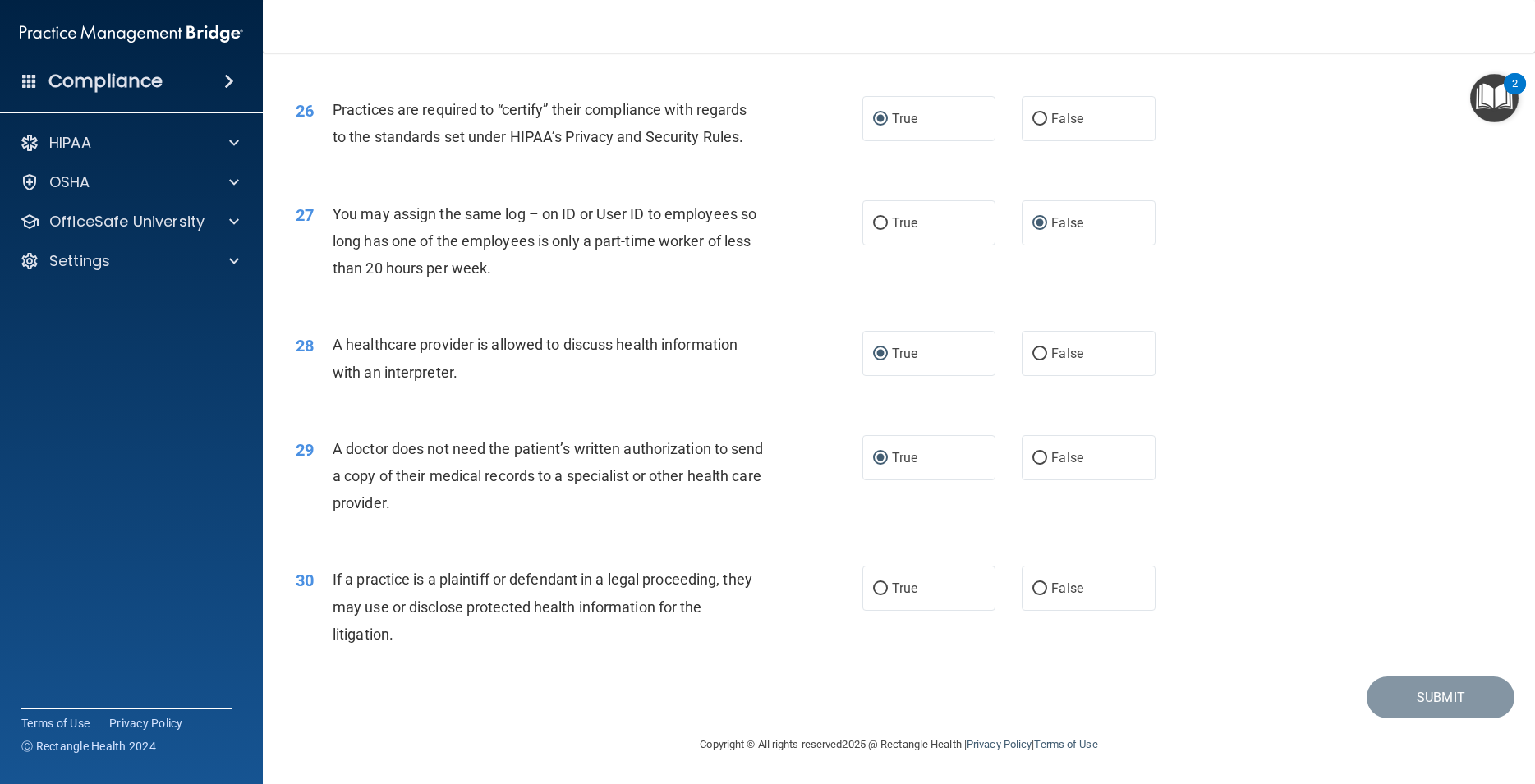scroll, scrollTop: 3147, scrollLeft: 0, axis: vertical 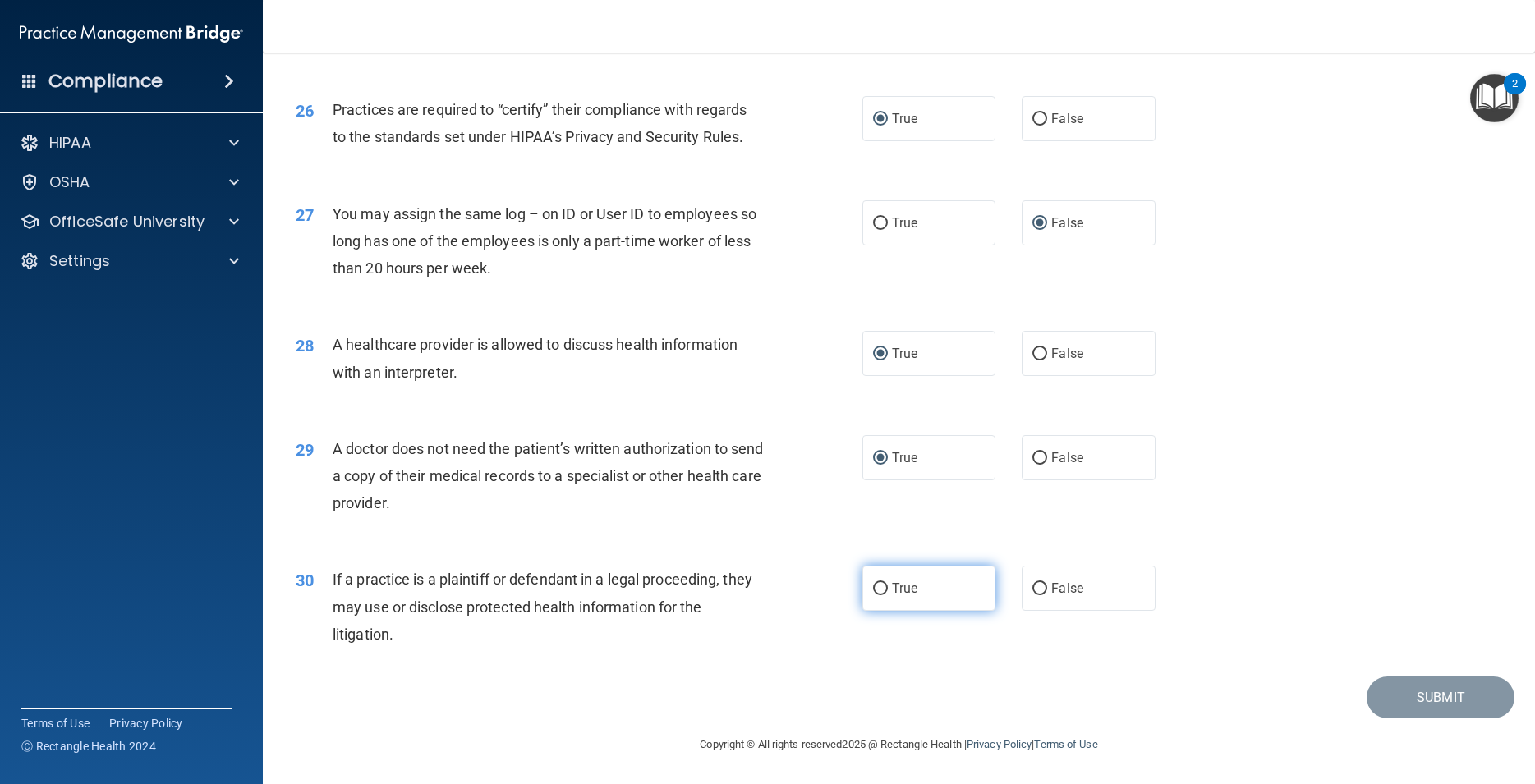 click on "True" at bounding box center [880, 589] 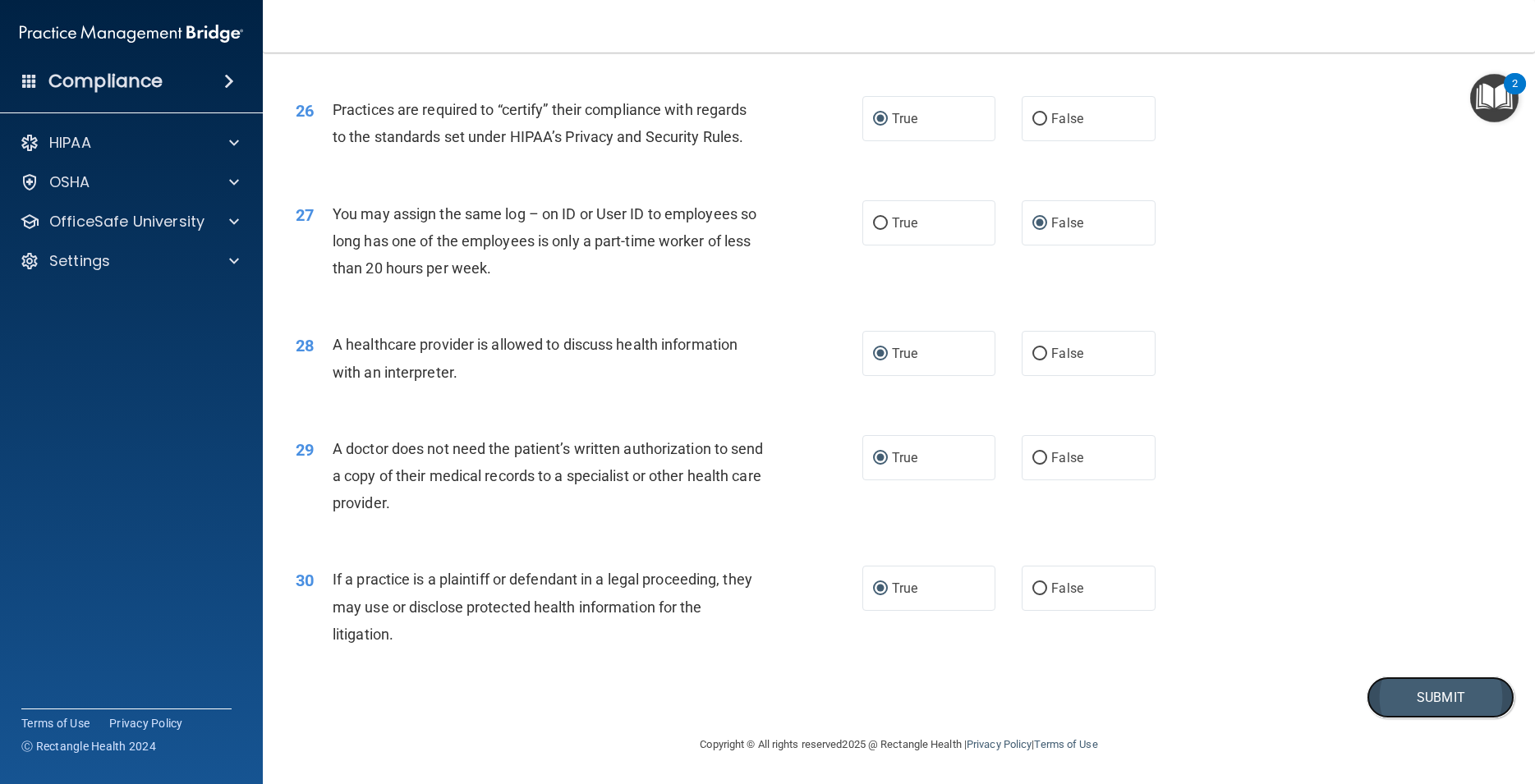 click on "Submit" at bounding box center [1441, 697] 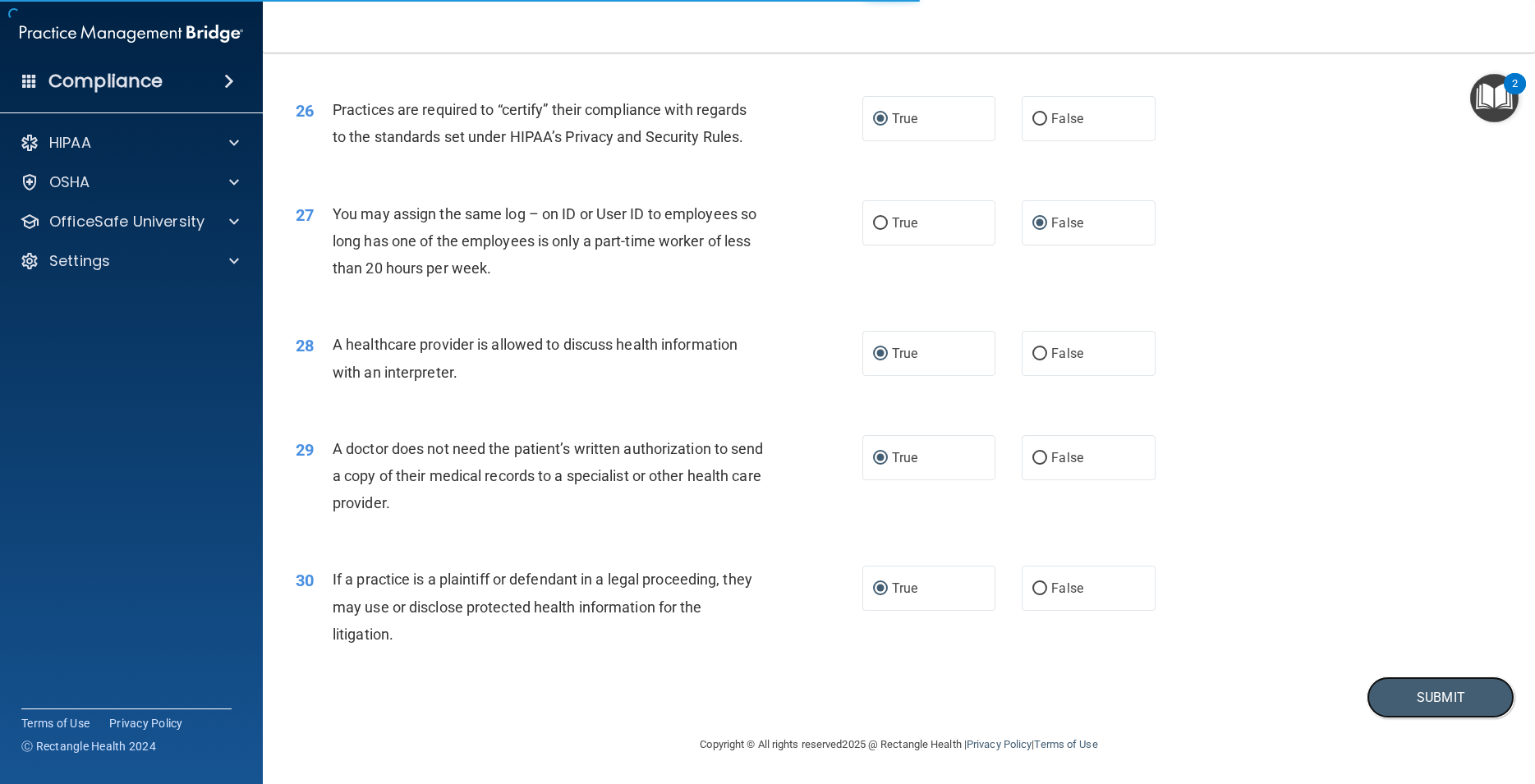 scroll, scrollTop: 0, scrollLeft: 0, axis: both 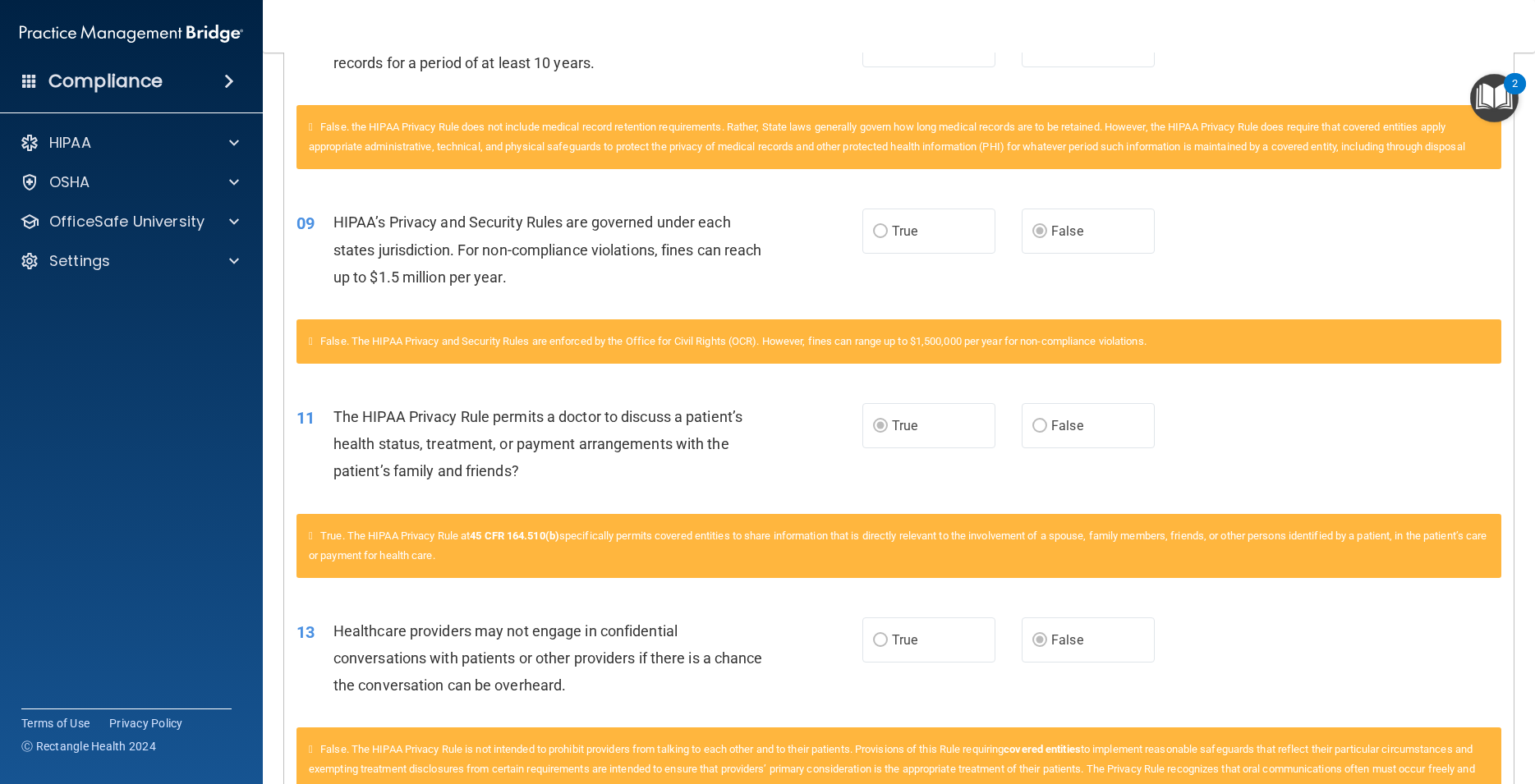 click on "Calculating your score....                      You did not pass the " The HIPAA Quiz #2 ".        63     out of     100         TAKE QUIZ AGAIN                Questions You Missed              01       A business associate agreement is required with organizations or persons where inadvertent contact with protected health information may result.  Like in the case of janitorial services?                 True           False                       False.  A business associate contract is not required with persons or organizations whose functions, activities, or services do not involve the use or disclosure of protected health information, and where any access to protected health information by such persons would be incidental, if at all                 02       The HIPAA Privacy Rule permits a covered entity to disclose protected health information about a decedent to family members or other persons involved in the care of the decedent?                 True           False" at bounding box center (898, 418) 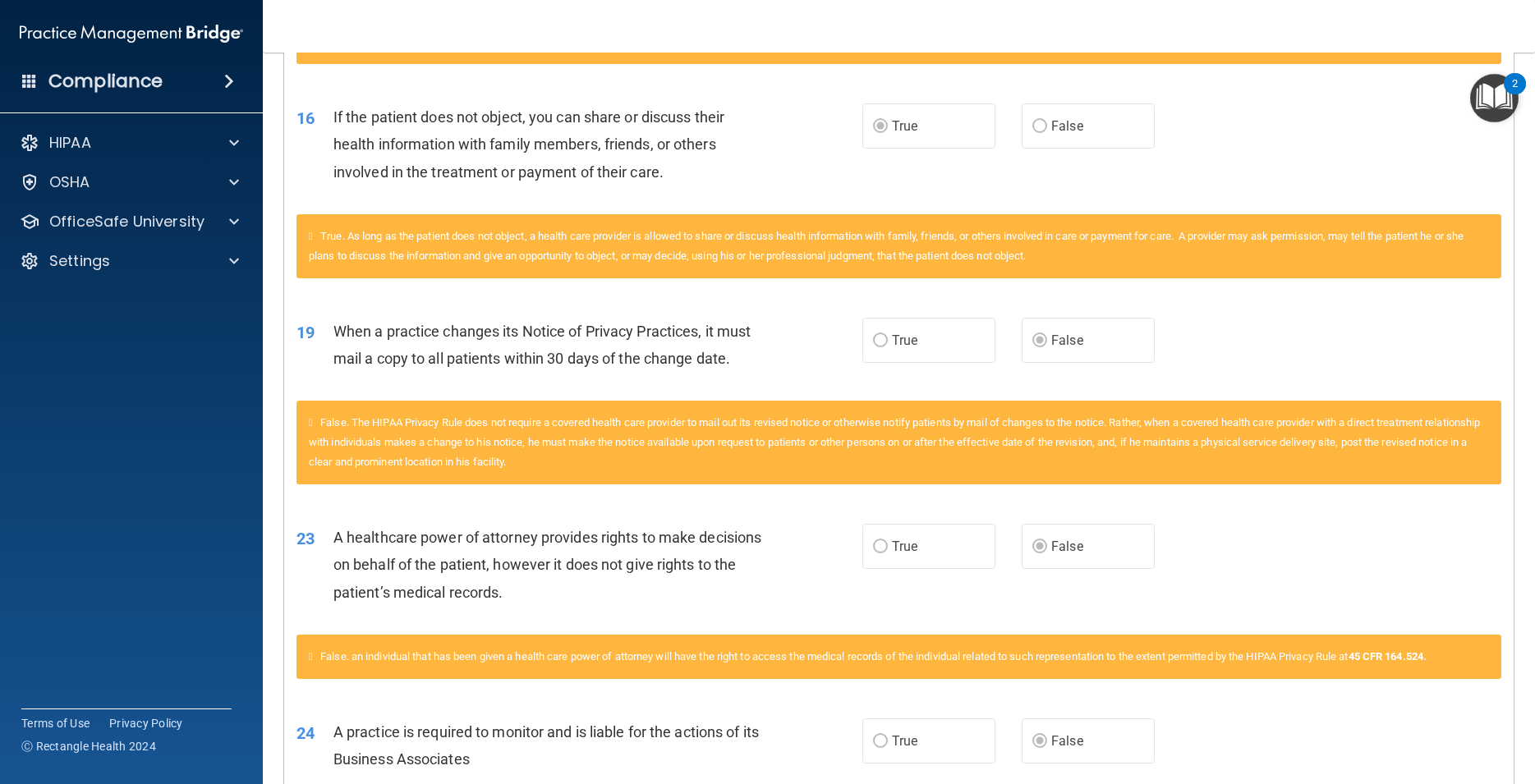 scroll, scrollTop: 1618, scrollLeft: 0, axis: vertical 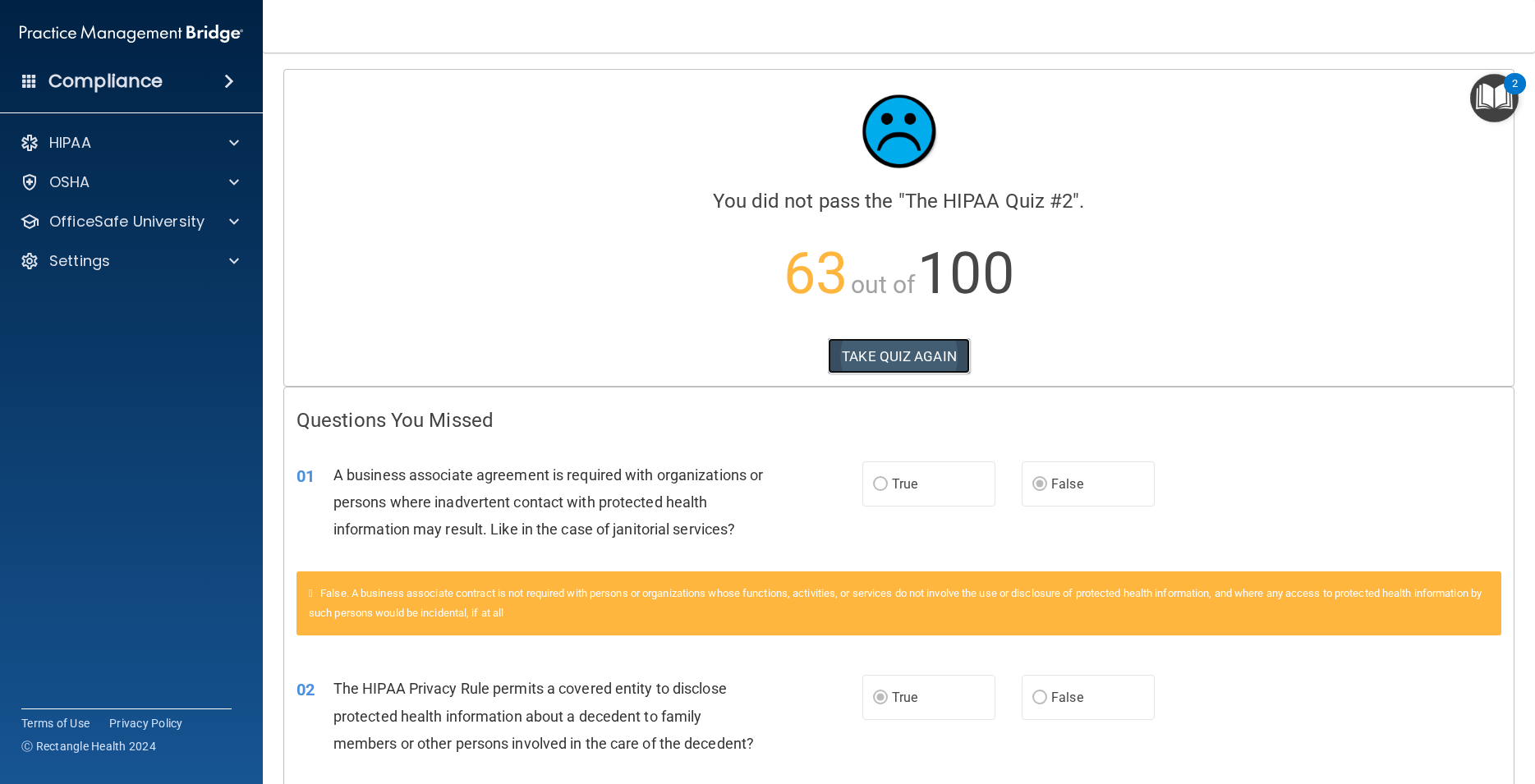 click on "TAKE QUIZ AGAIN" at bounding box center (898, 356) 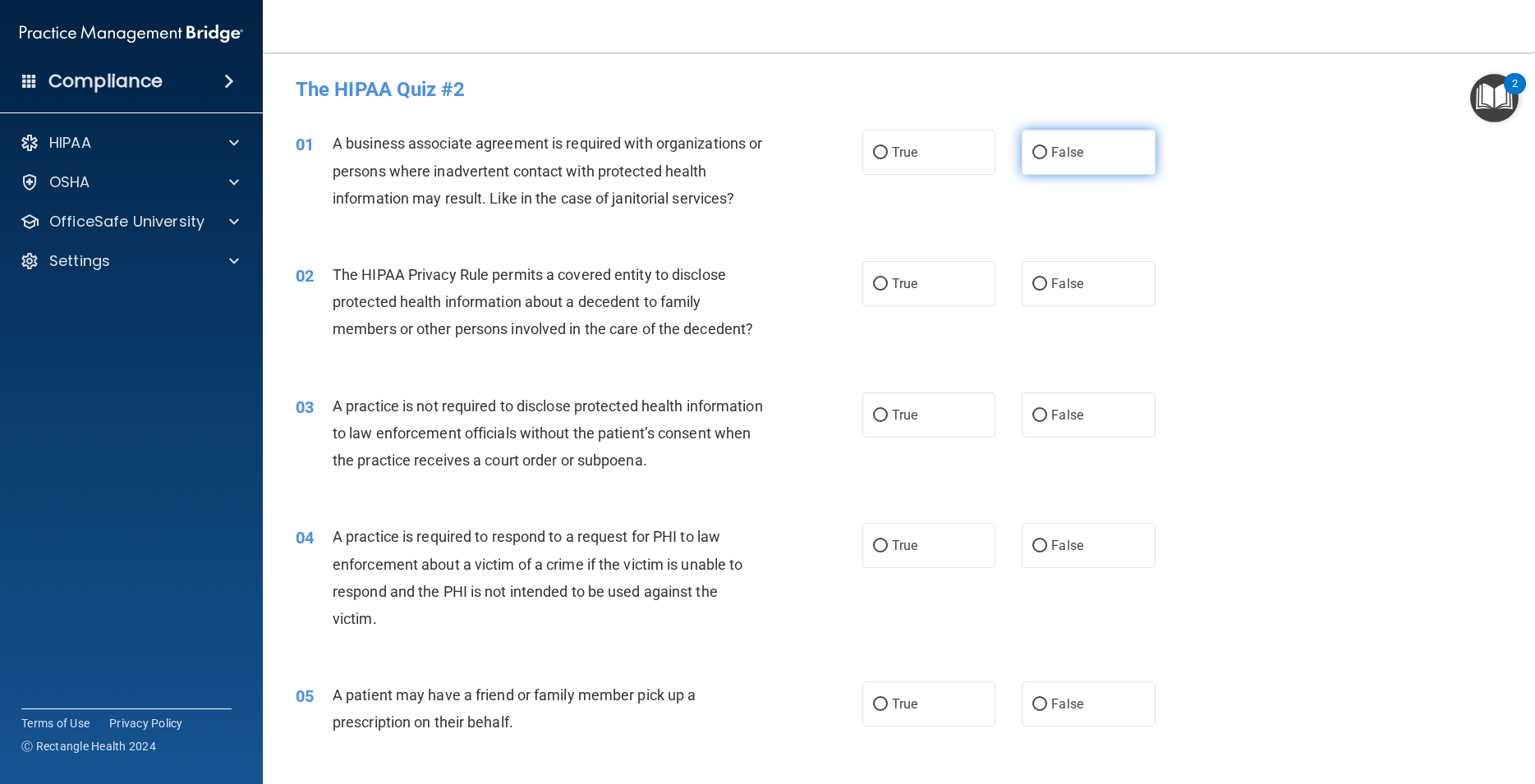 click on "False" at bounding box center [1088, 152] 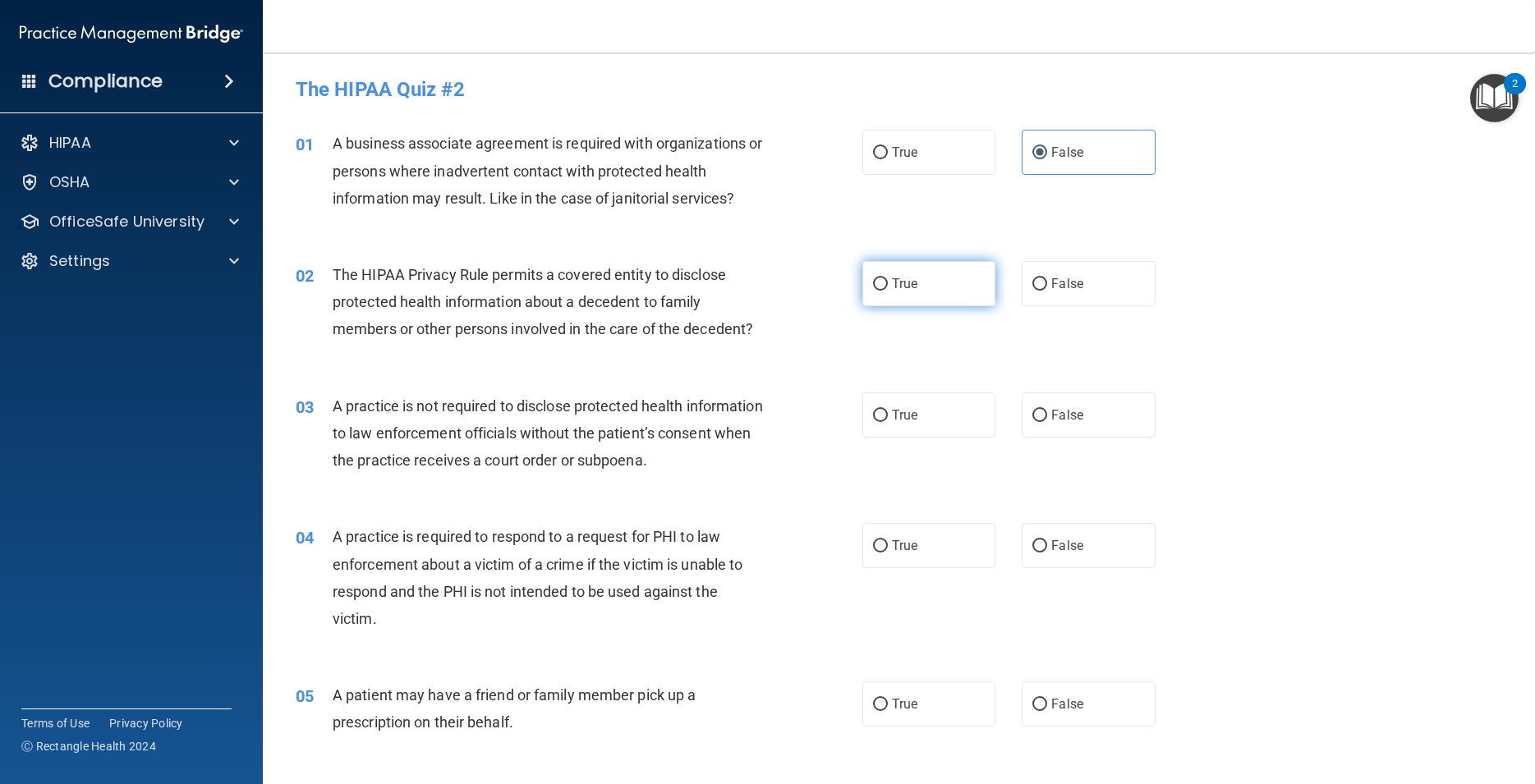 click on "True" at bounding box center (880, 284) 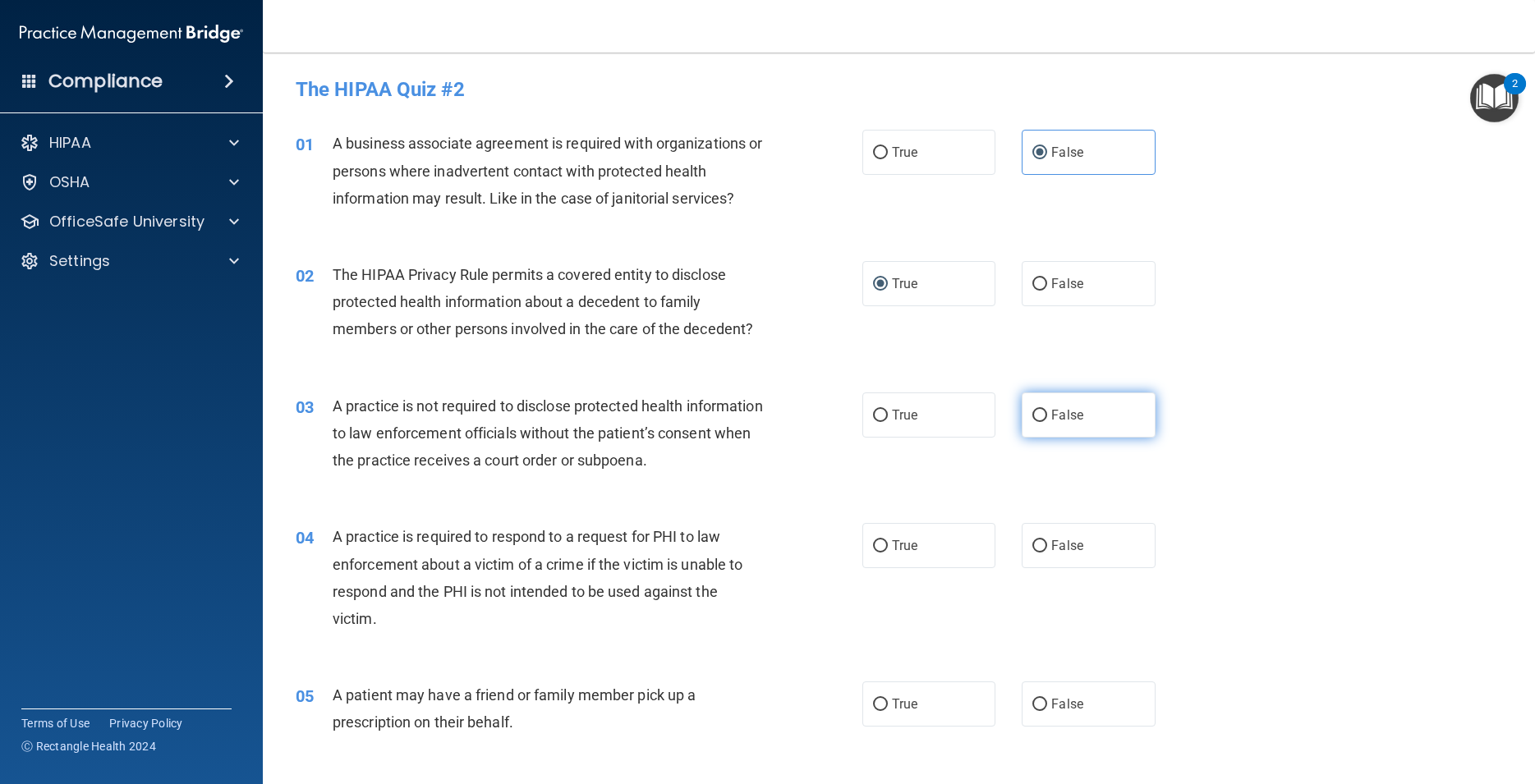 click on "False" at bounding box center [1040, 415] 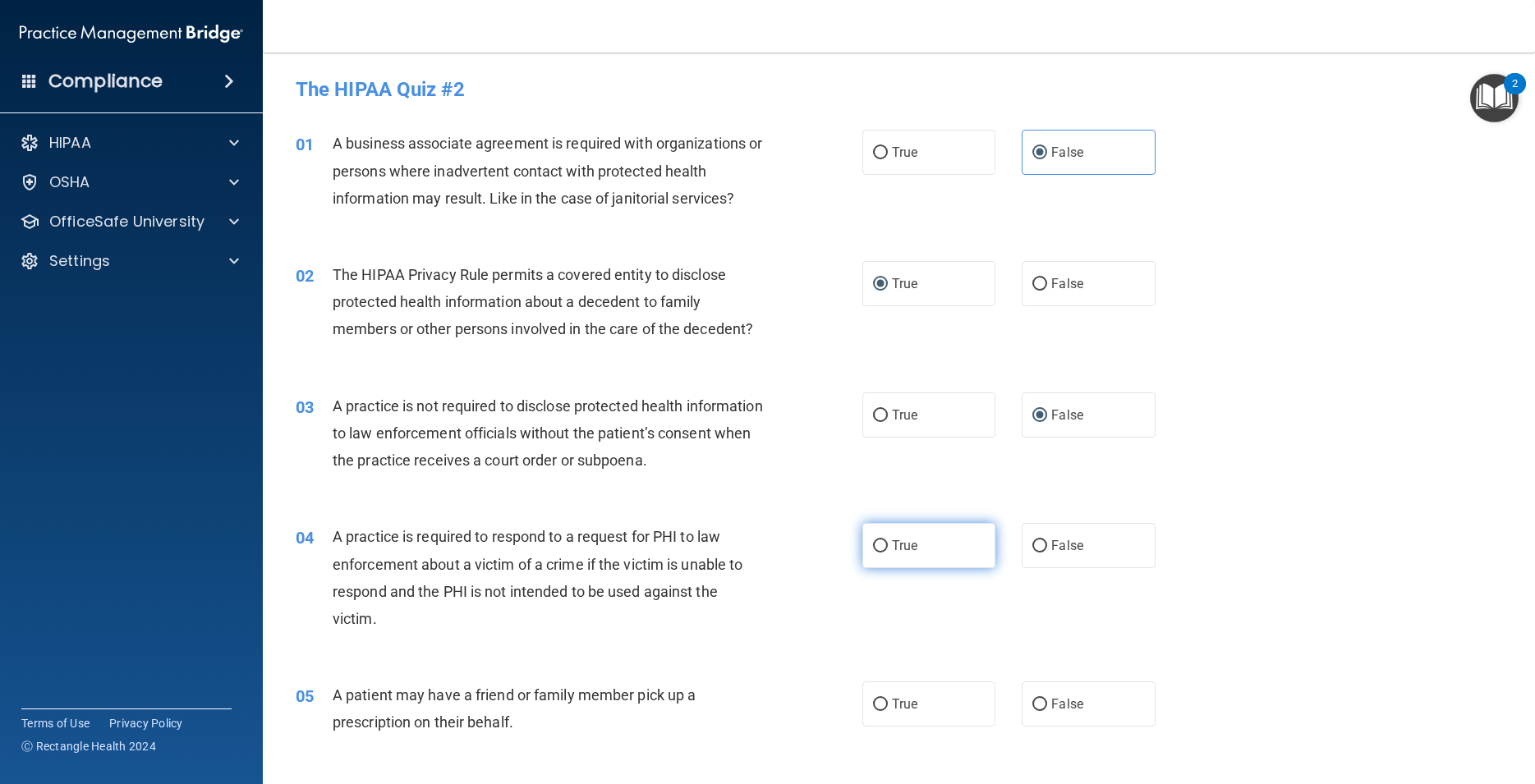 drag, startPoint x: 880, startPoint y: 539, endPoint x: 867, endPoint y: 552, distance: 18.384776 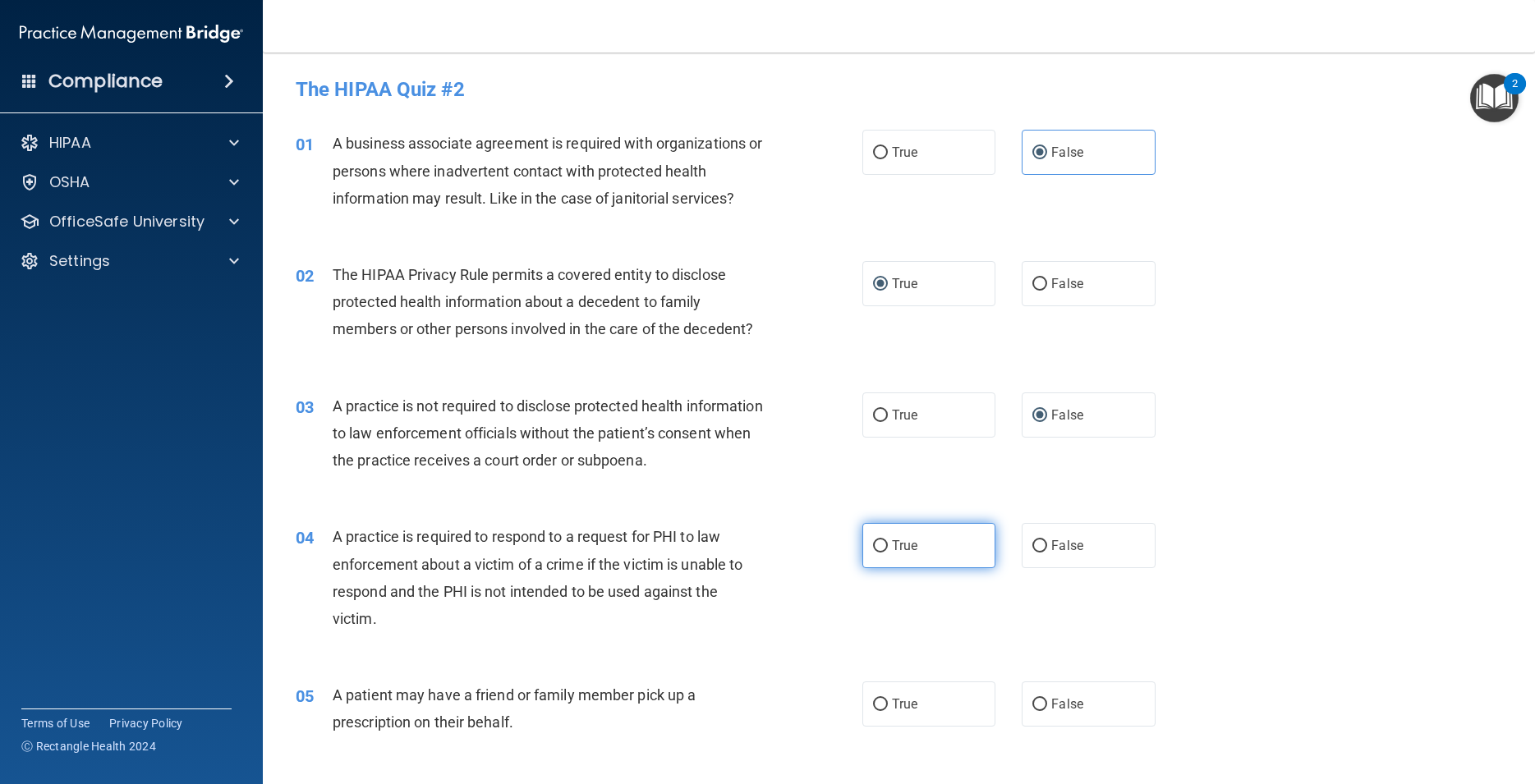 click on "True" at bounding box center [880, 546] 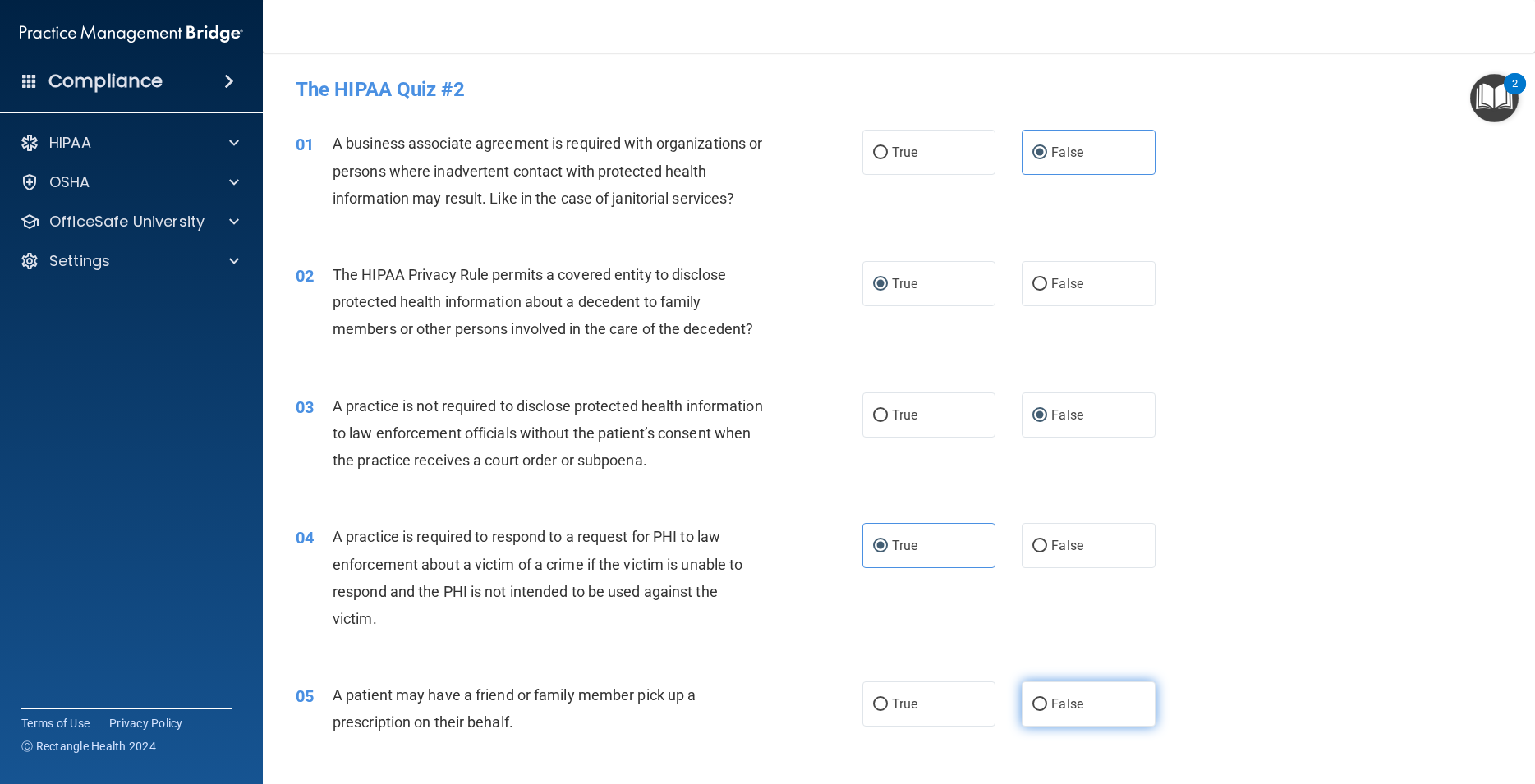 drag, startPoint x: 871, startPoint y: 695, endPoint x: 1056, endPoint y: 706, distance: 185.32674 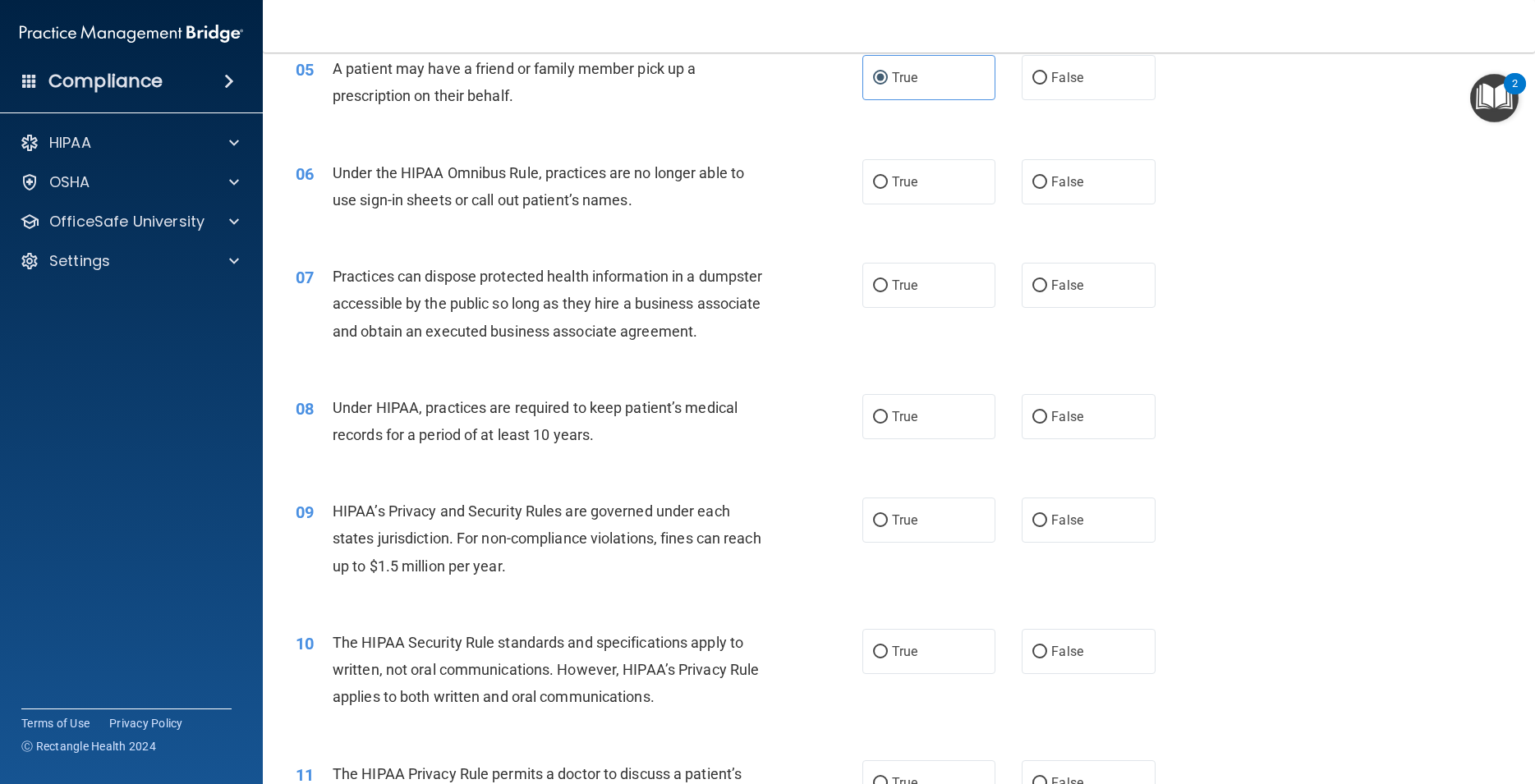 scroll, scrollTop: 628, scrollLeft: 0, axis: vertical 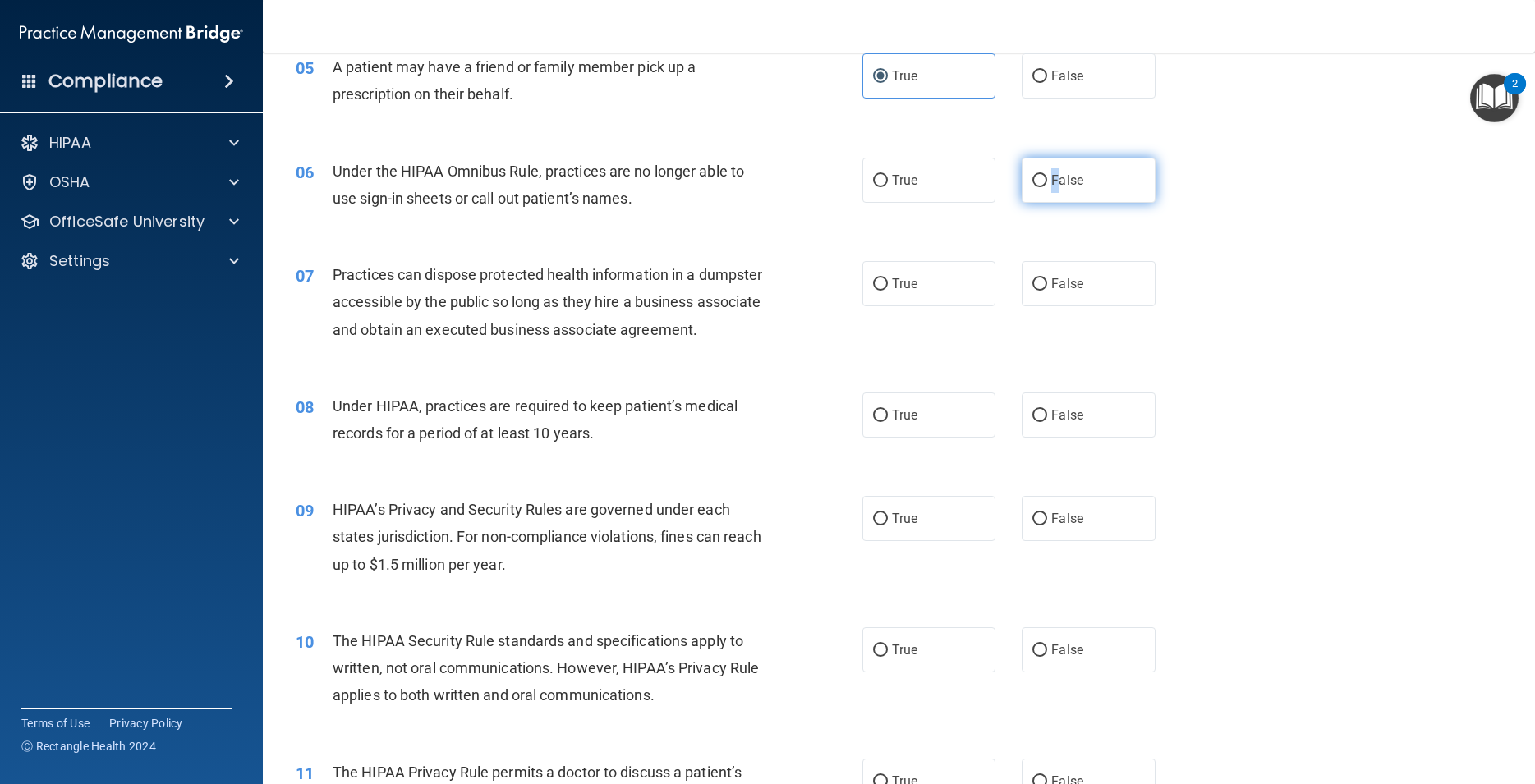 click on "False" at bounding box center [1088, 180] 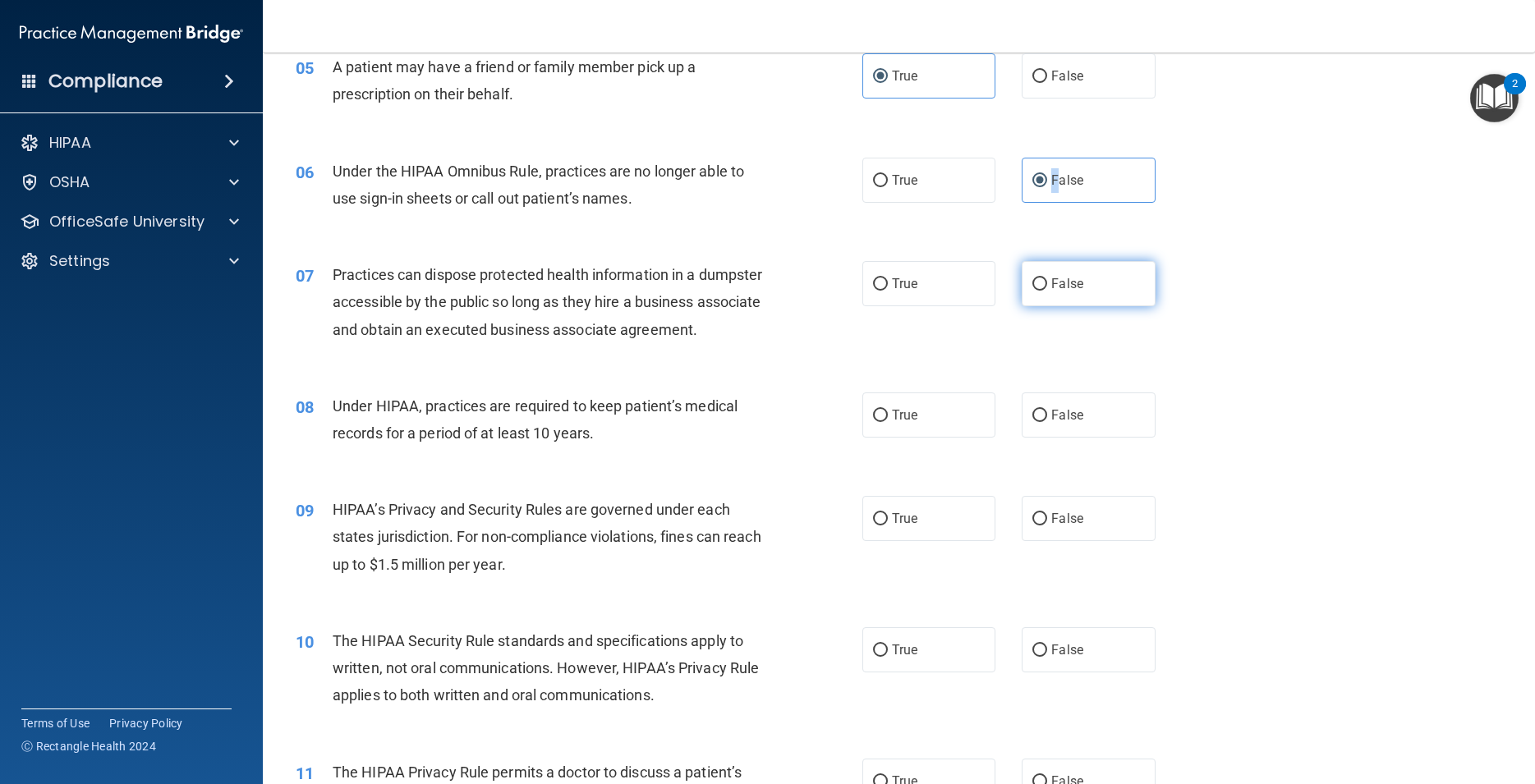 click on "False" at bounding box center [1040, 284] 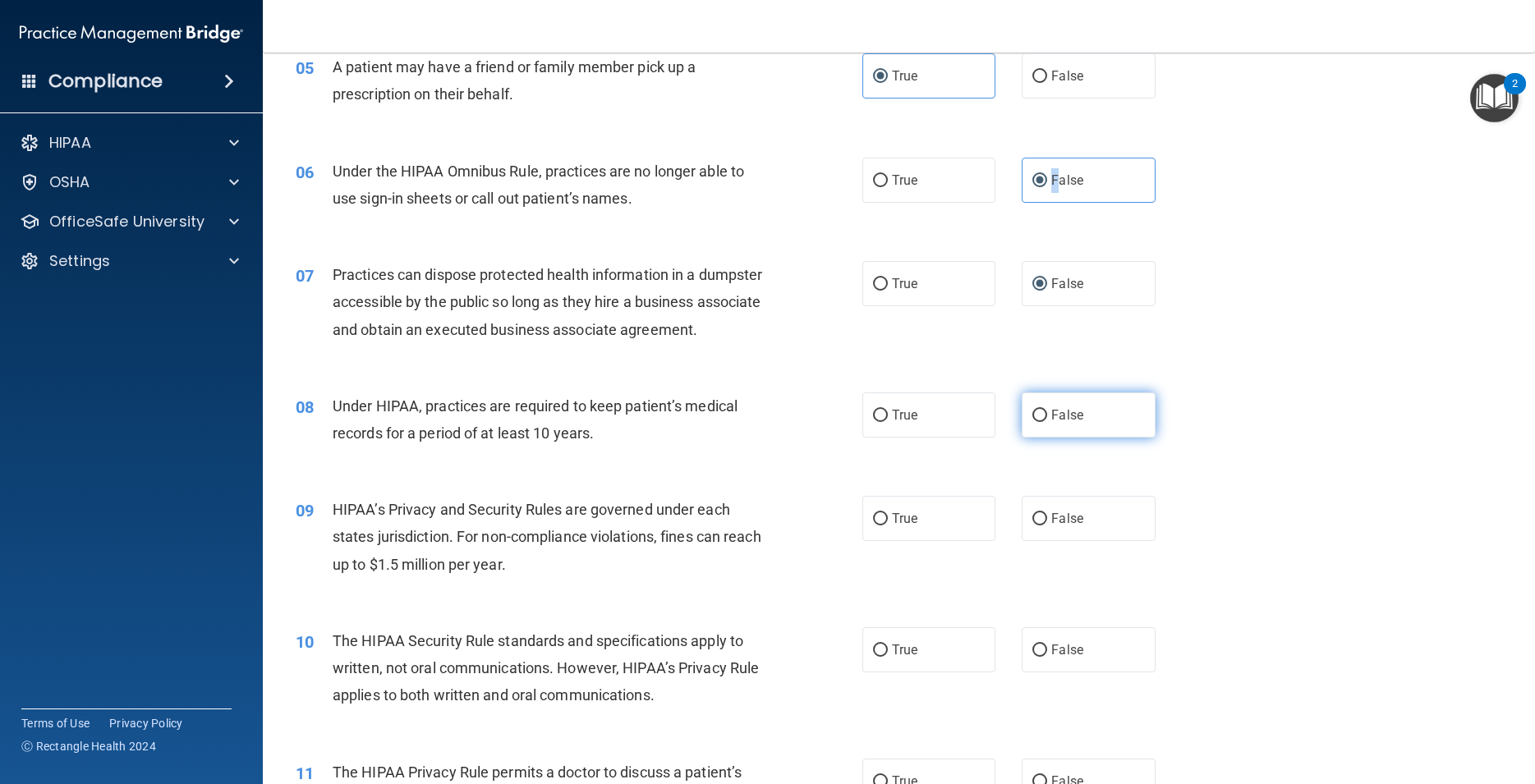 click on "False" at bounding box center [1040, 415] 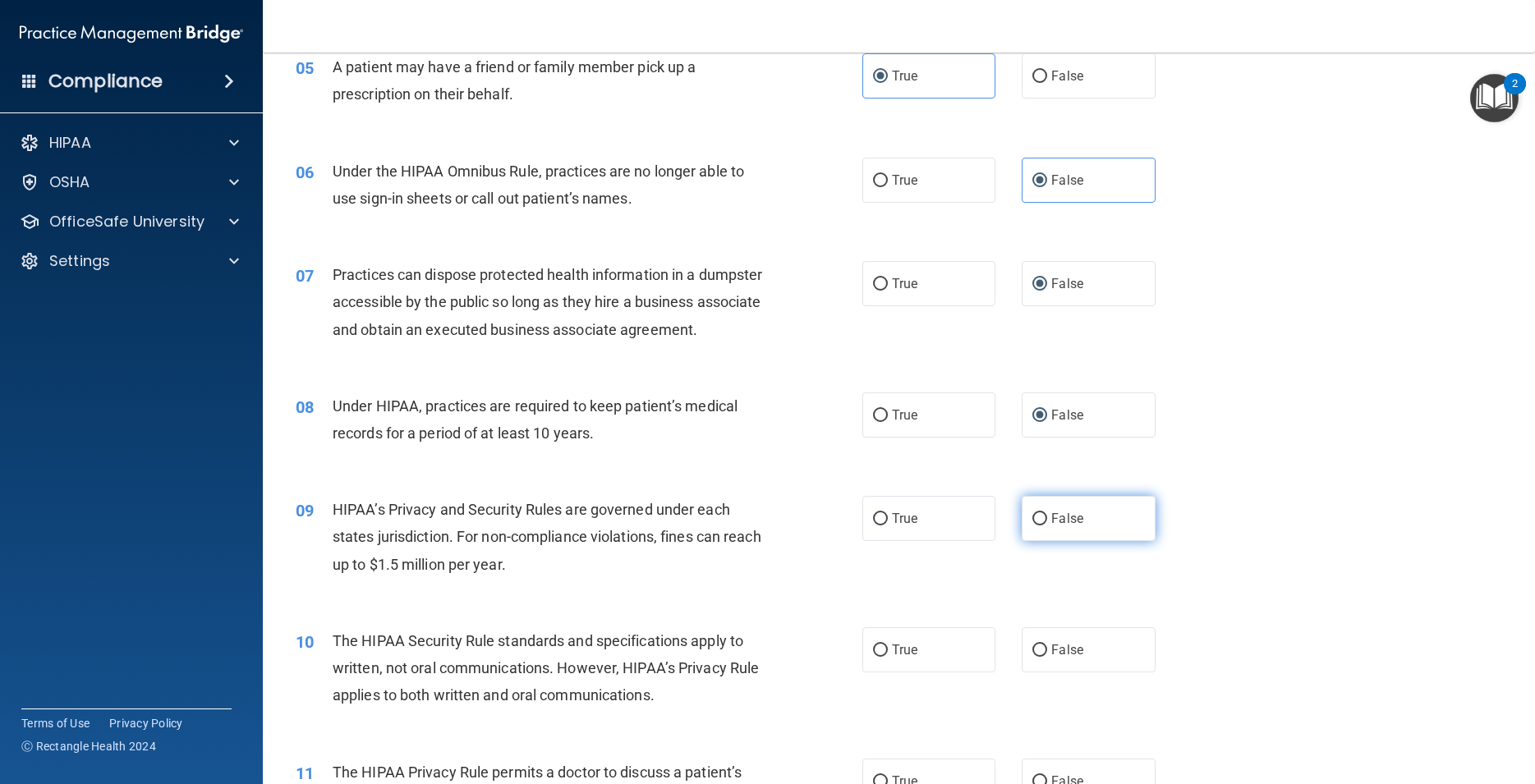 click on "False" at bounding box center [1088, 518] 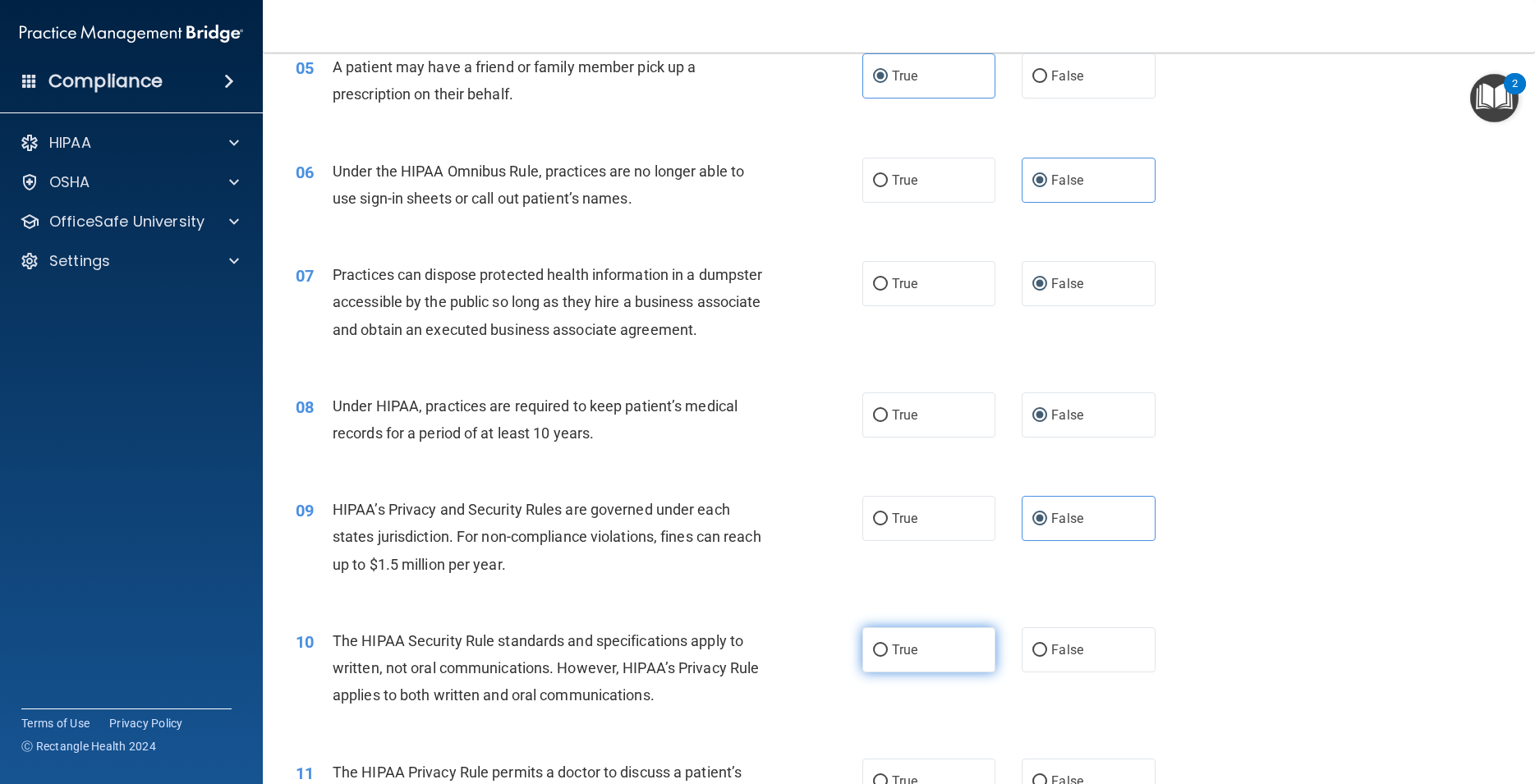 click on "True" at bounding box center [880, 650] 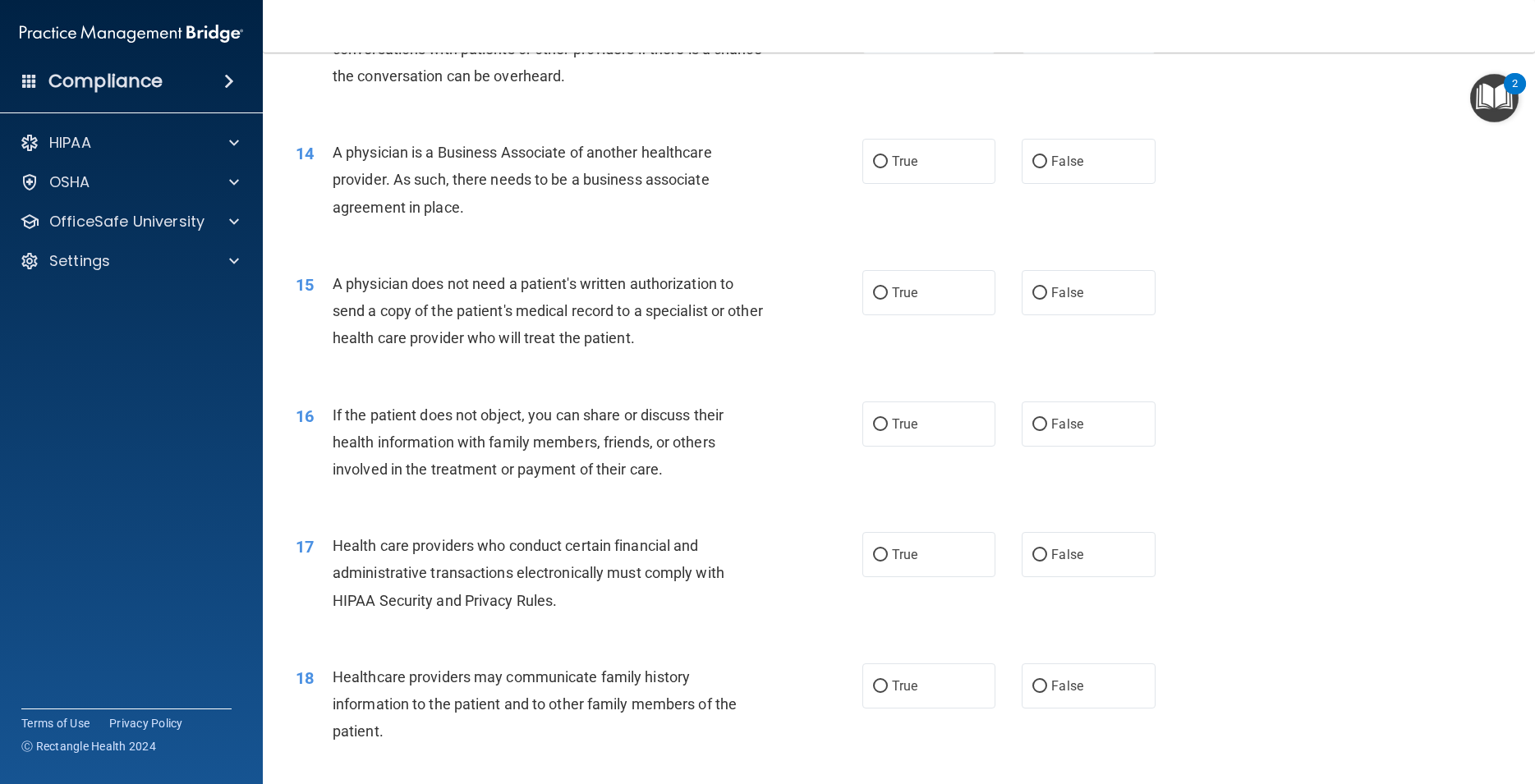 scroll, scrollTop: 1335, scrollLeft: 0, axis: vertical 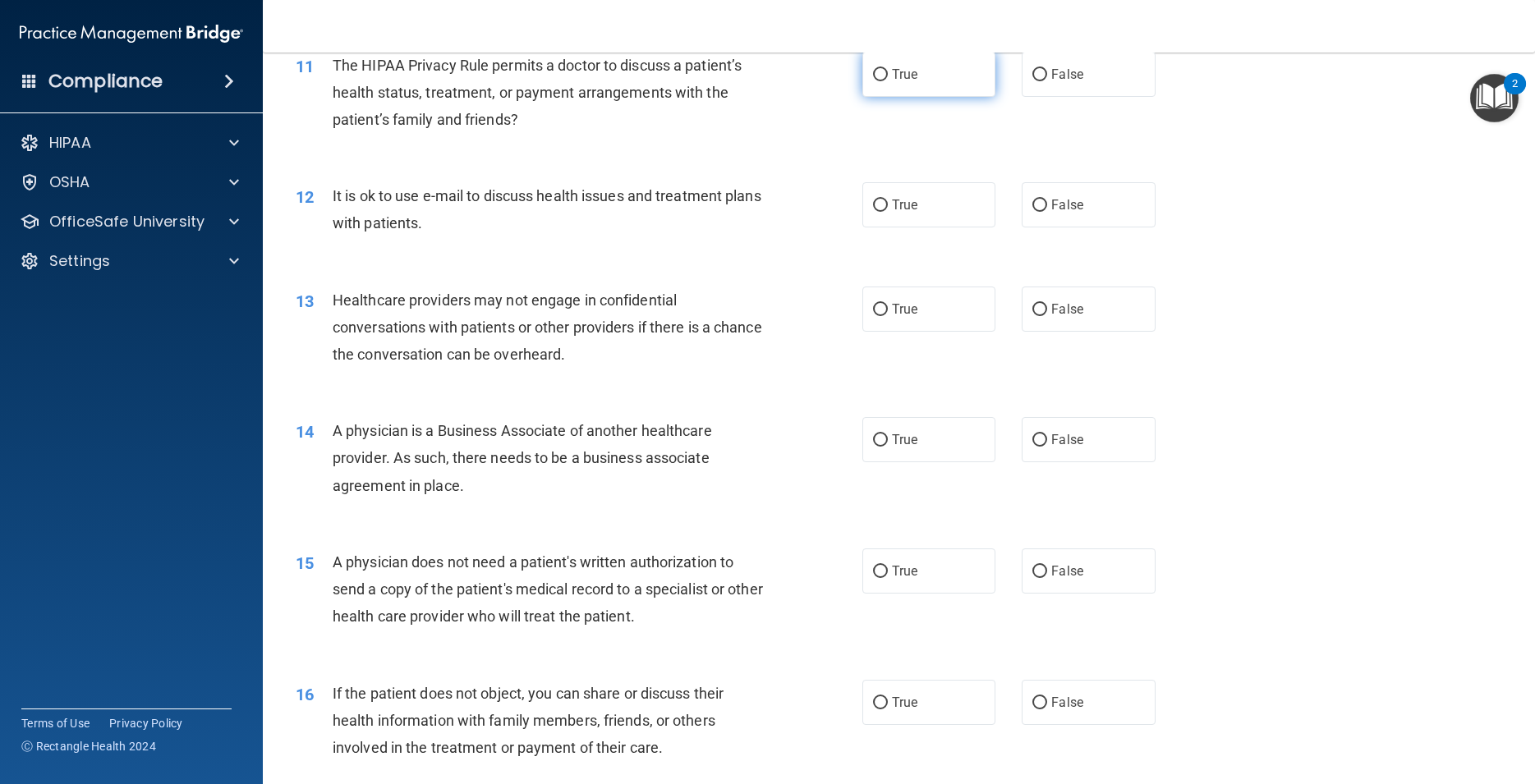 click on "True" at bounding box center (880, 75) 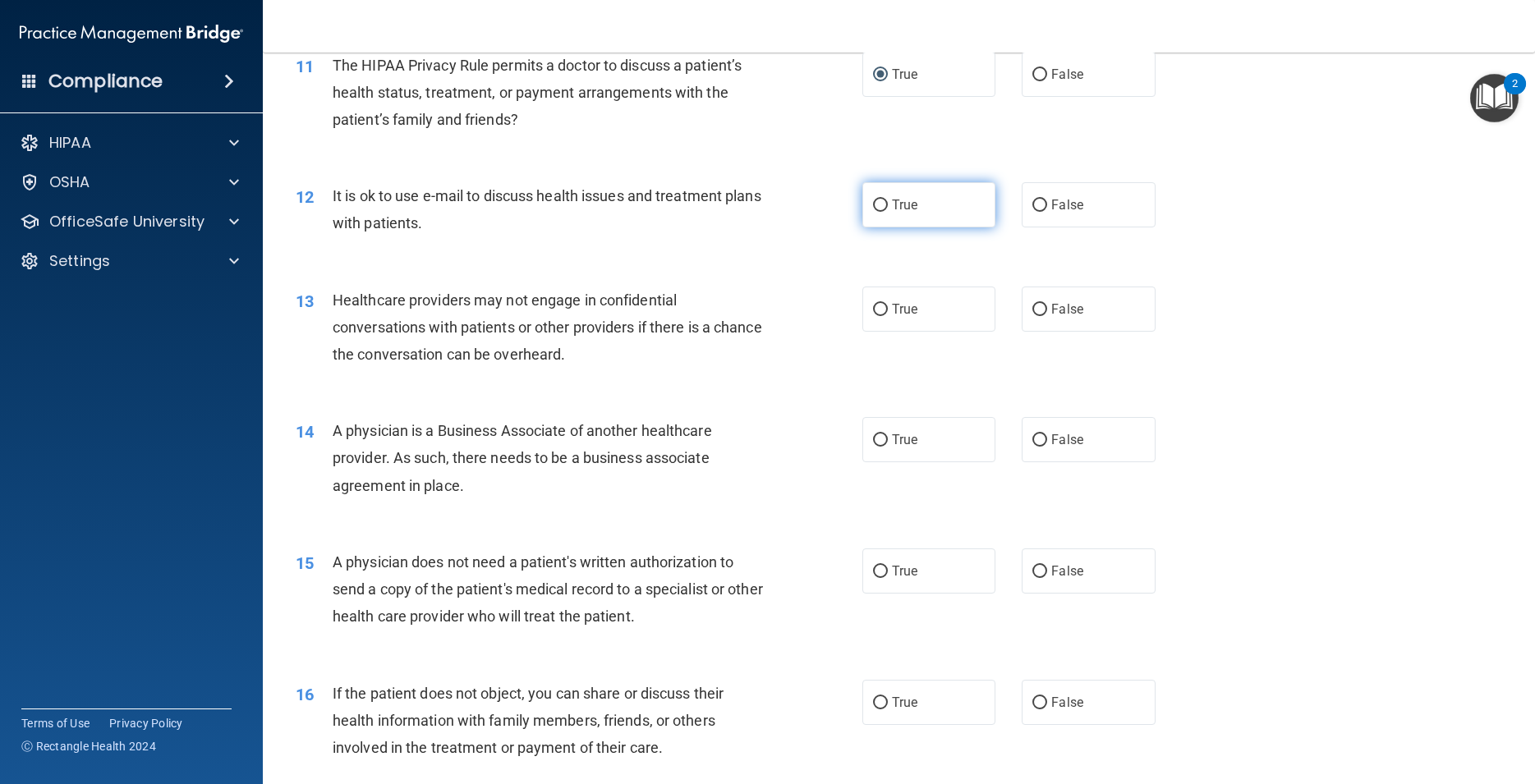 click on "True" at bounding box center (880, 205) 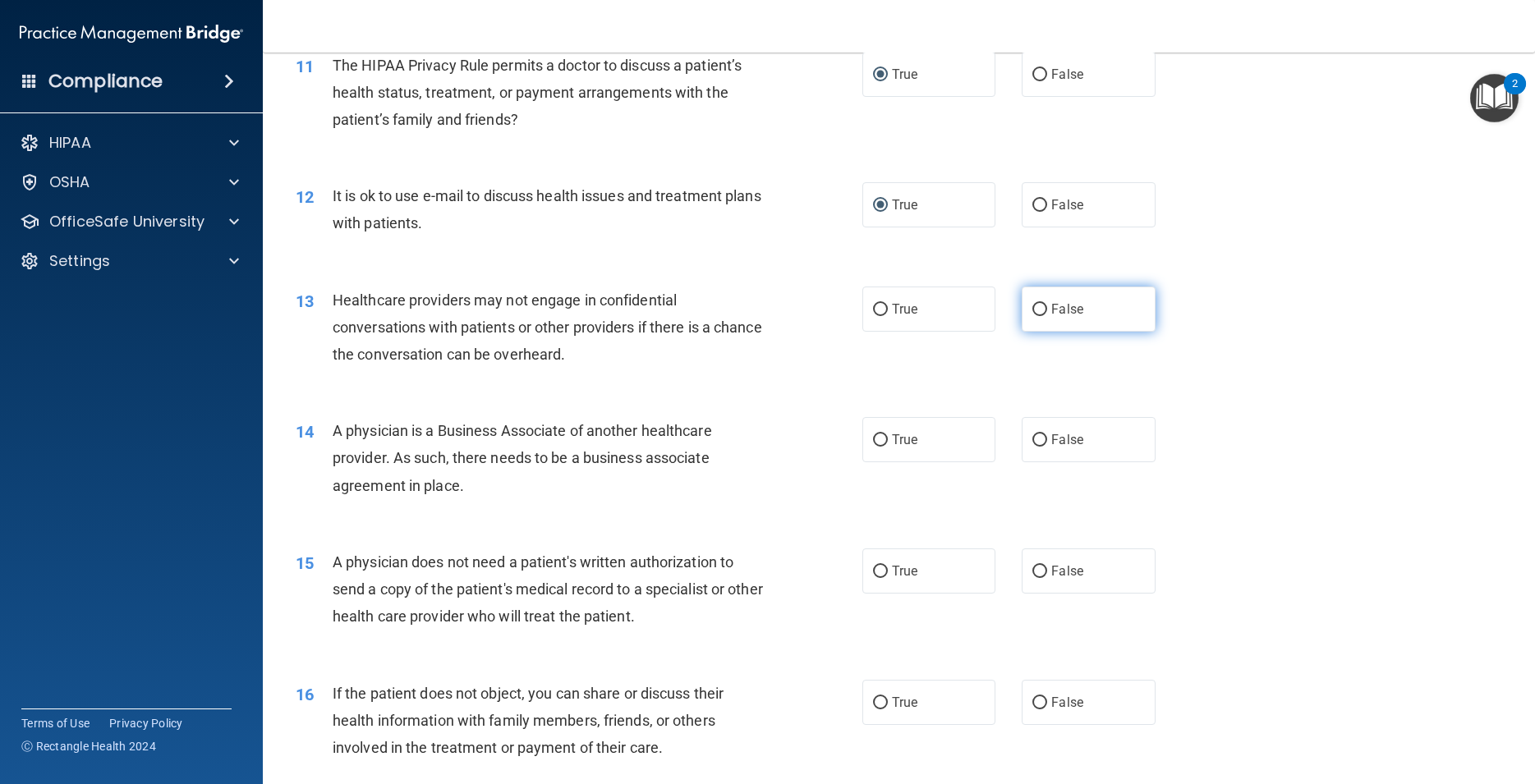click on "False" at bounding box center [1040, 309] 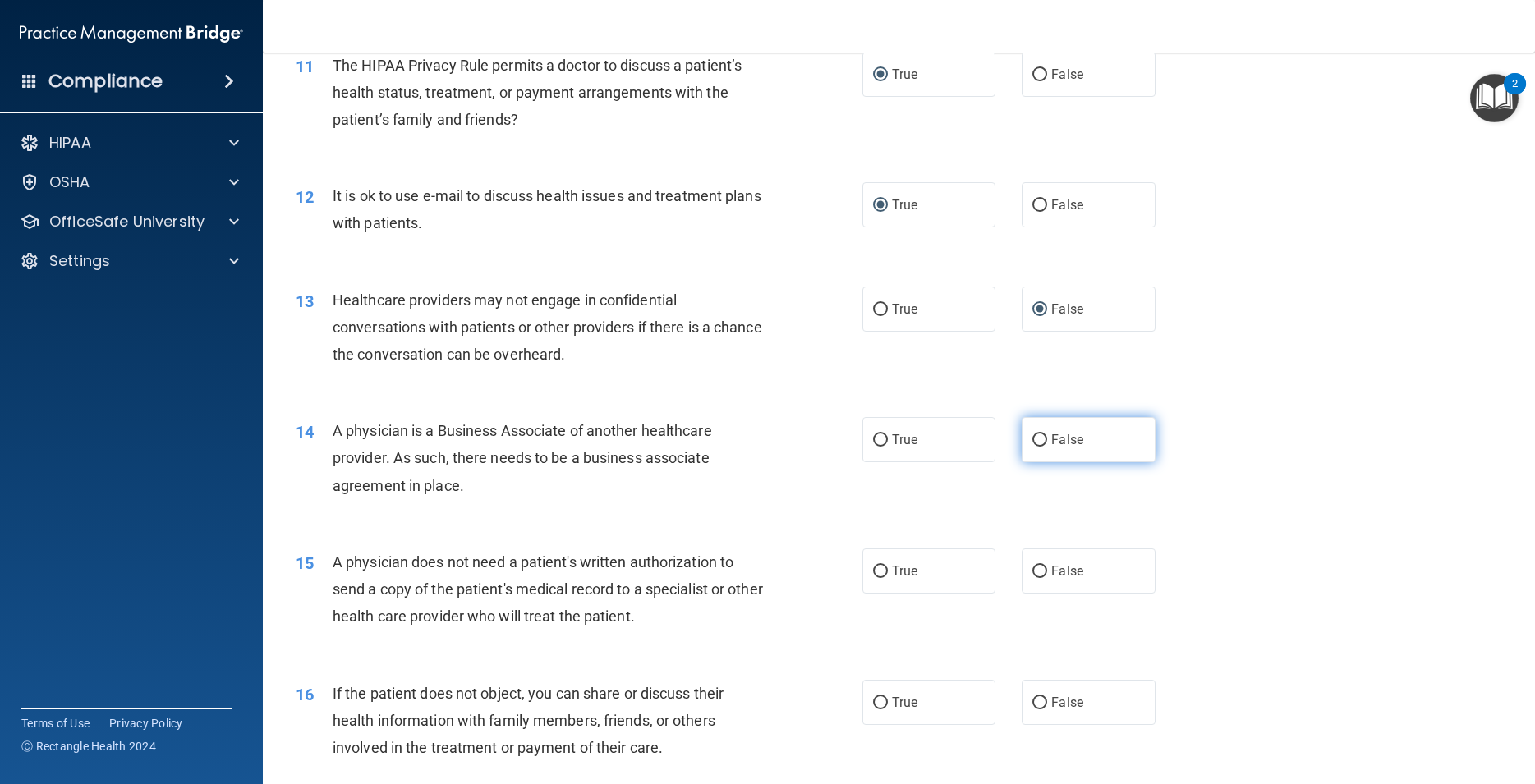 click on "False" at bounding box center [1040, 440] 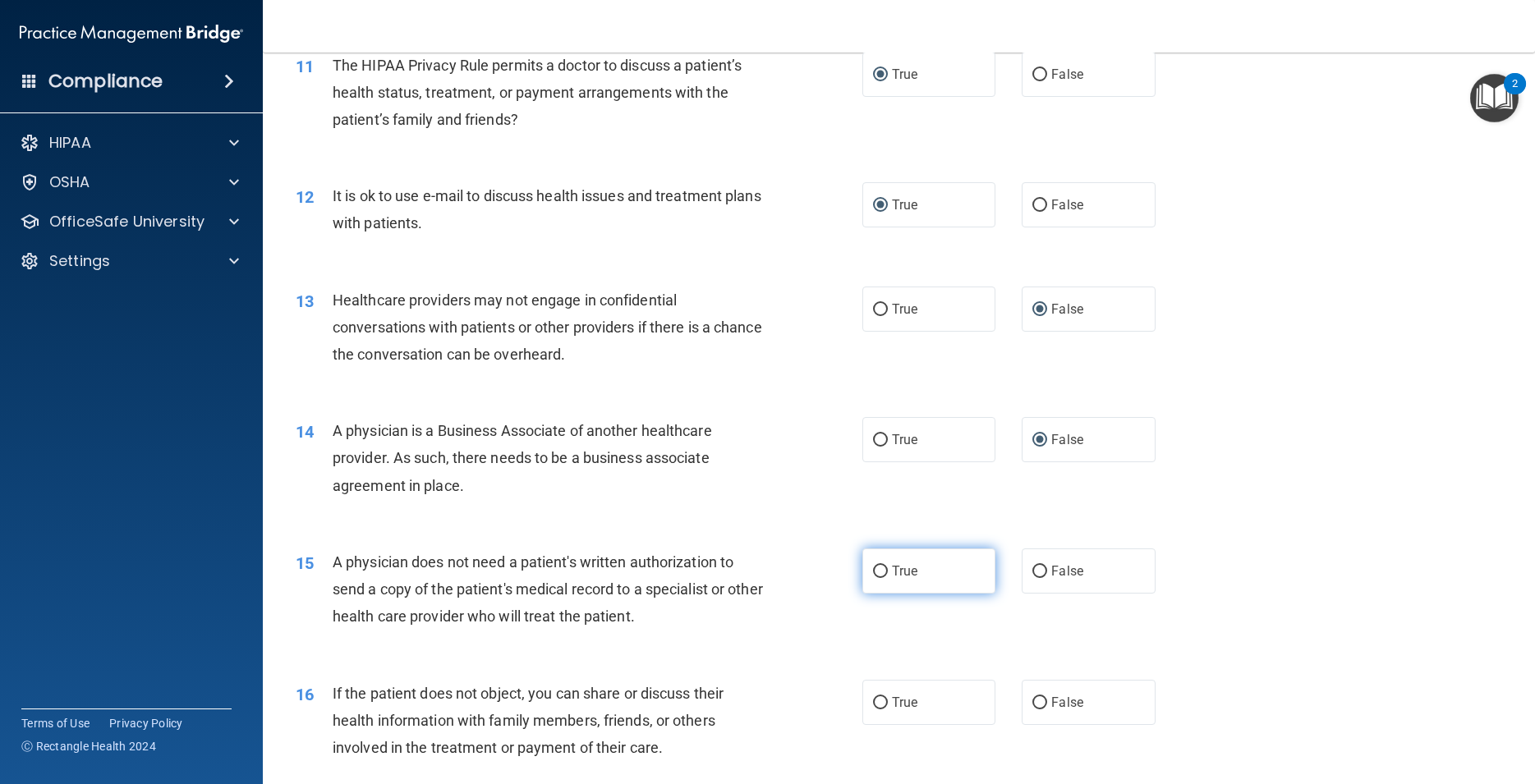 click on "True" at bounding box center (880, 571) 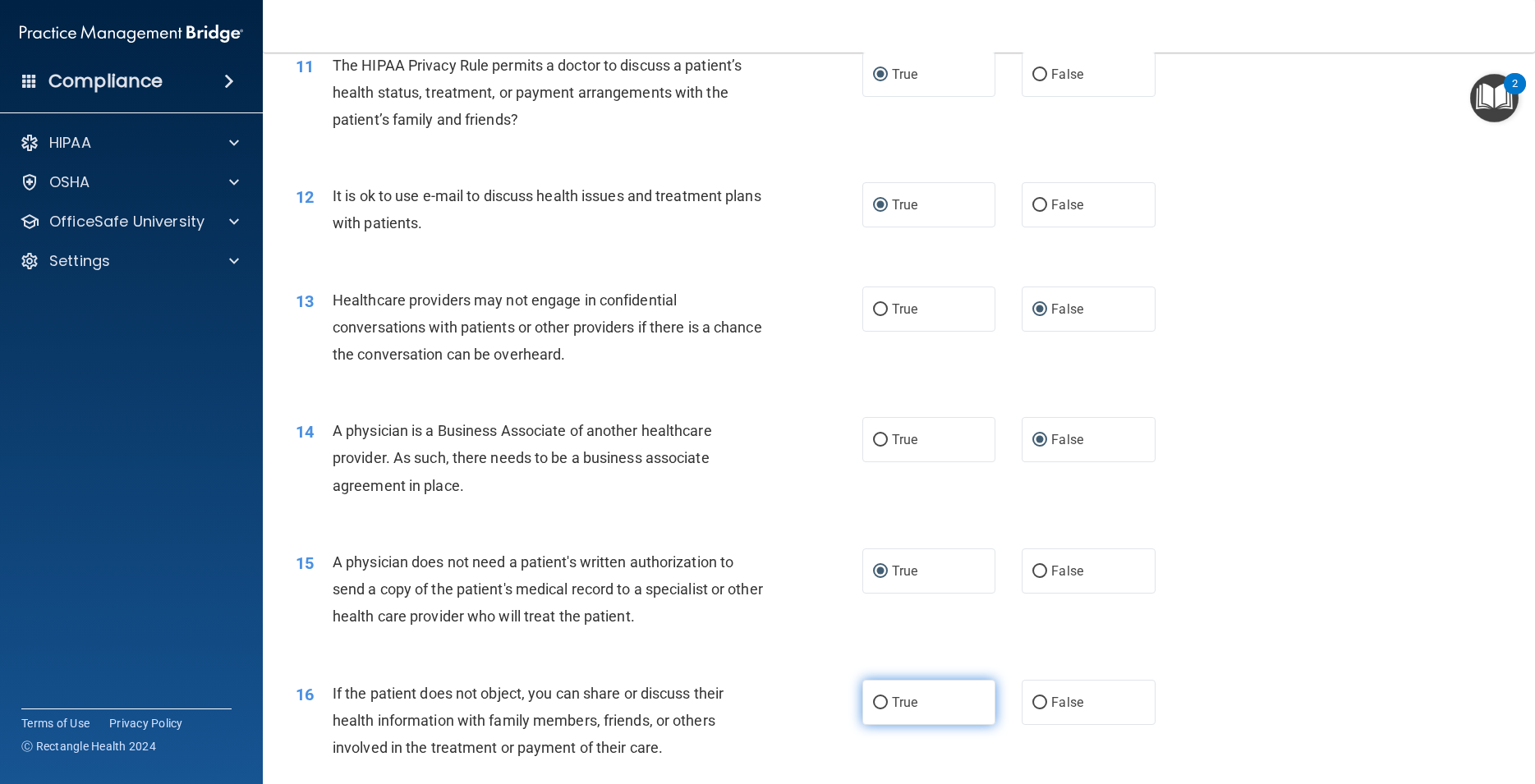 drag, startPoint x: 876, startPoint y: 730, endPoint x: 979, endPoint y: 730, distance: 103 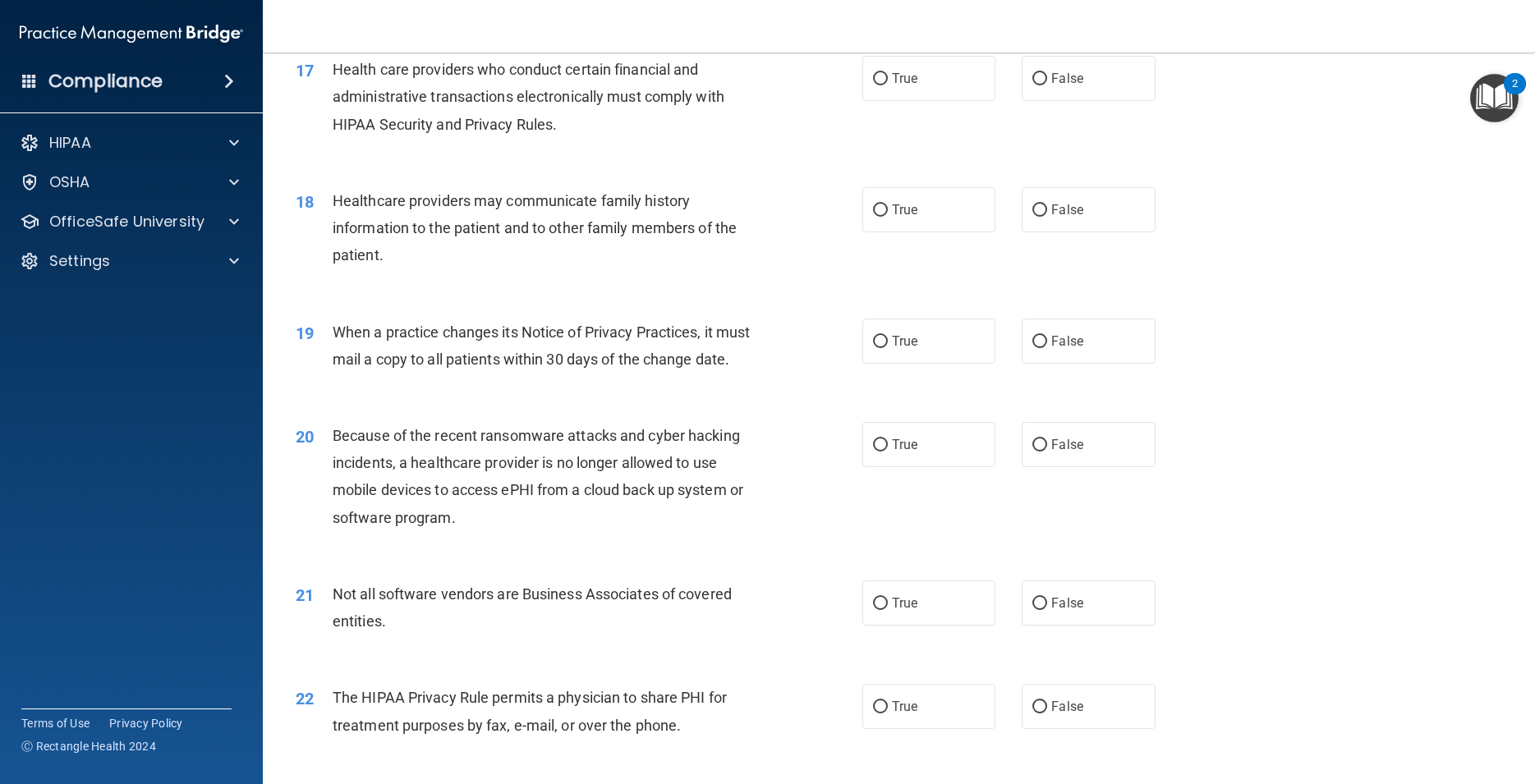 scroll, scrollTop: 2088, scrollLeft: 0, axis: vertical 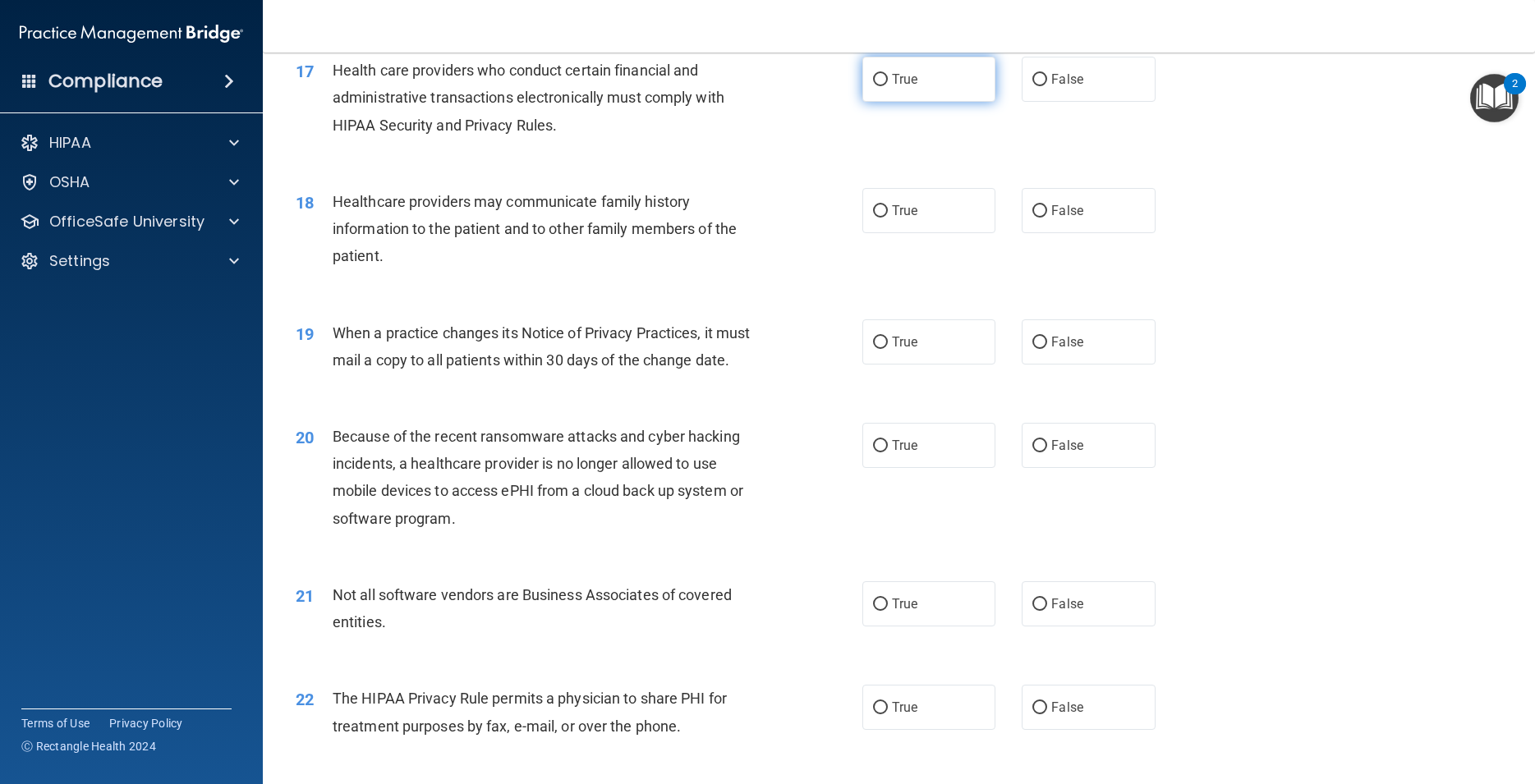 click on "True" at bounding box center (929, 79) 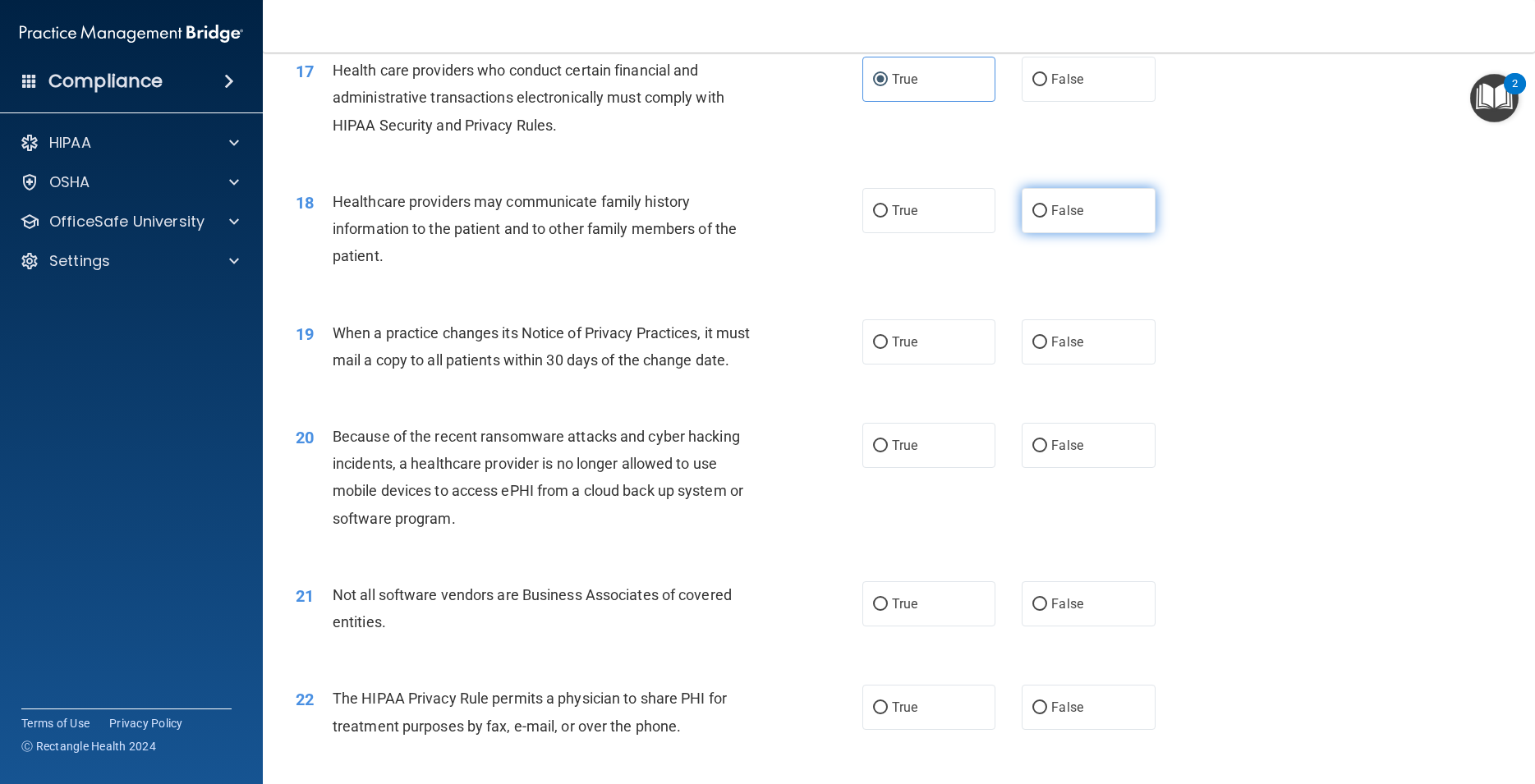 click on "False" at bounding box center (1040, 211) 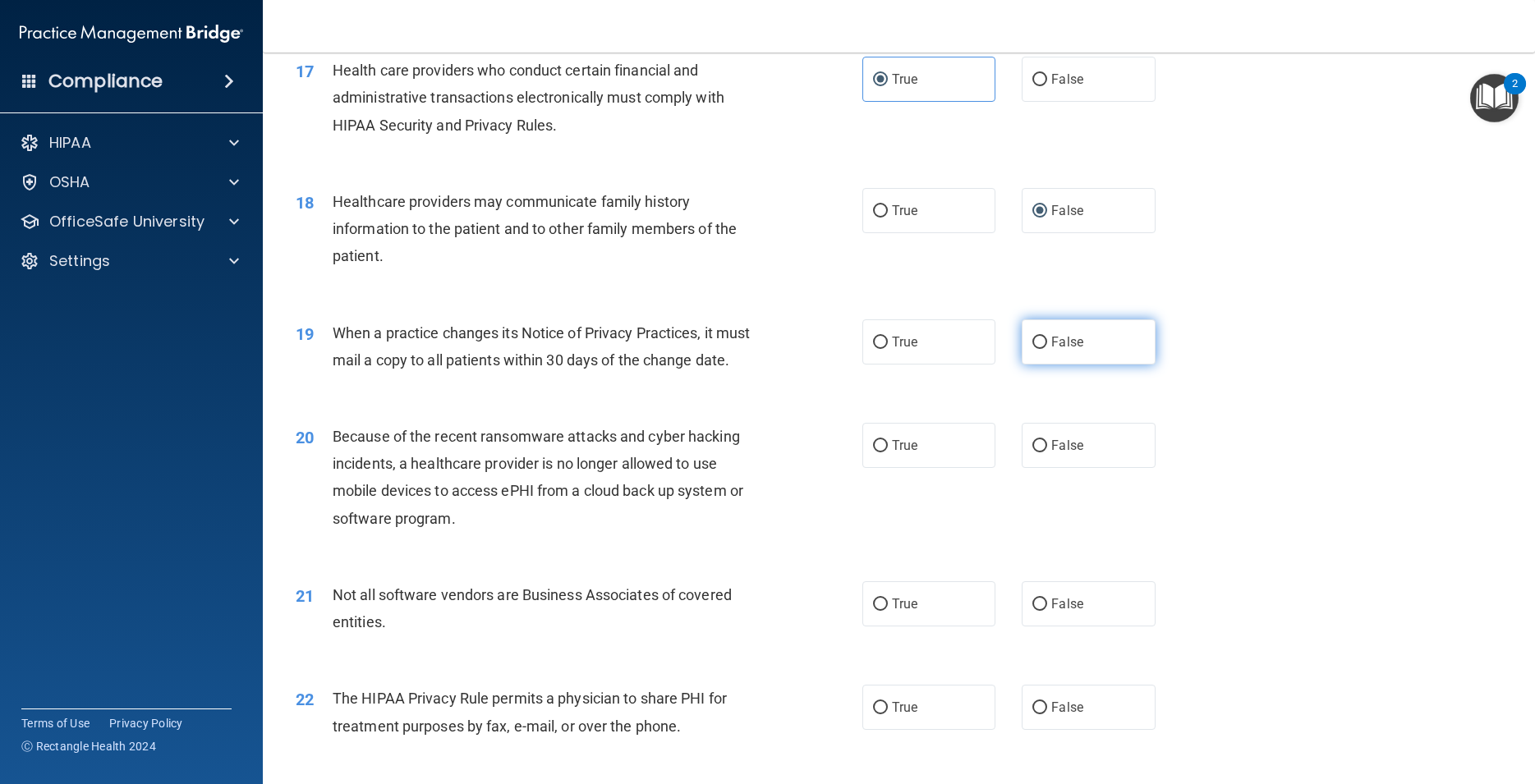click on "False" at bounding box center (1040, 342) 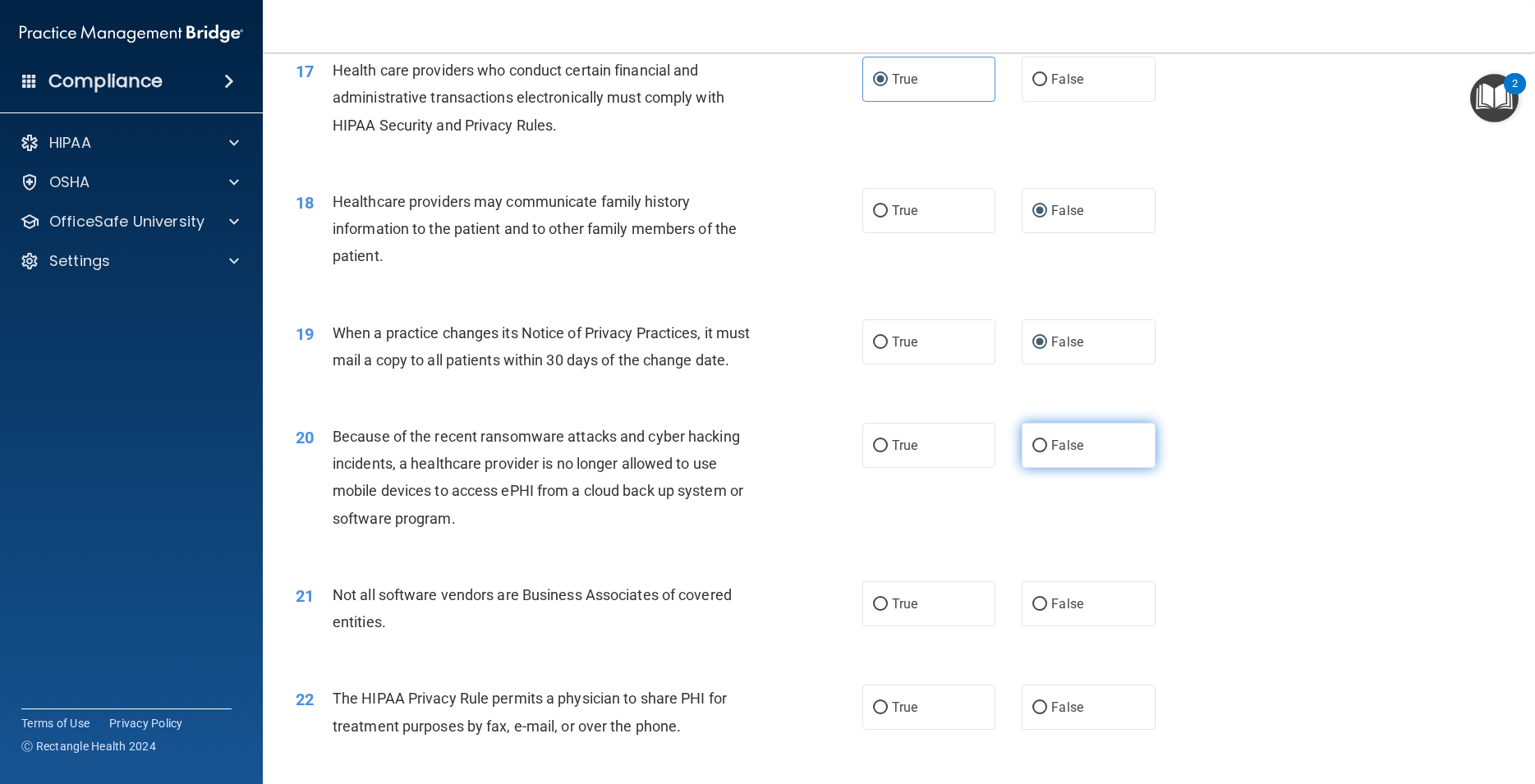 click on "False" at bounding box center [1040, 446] 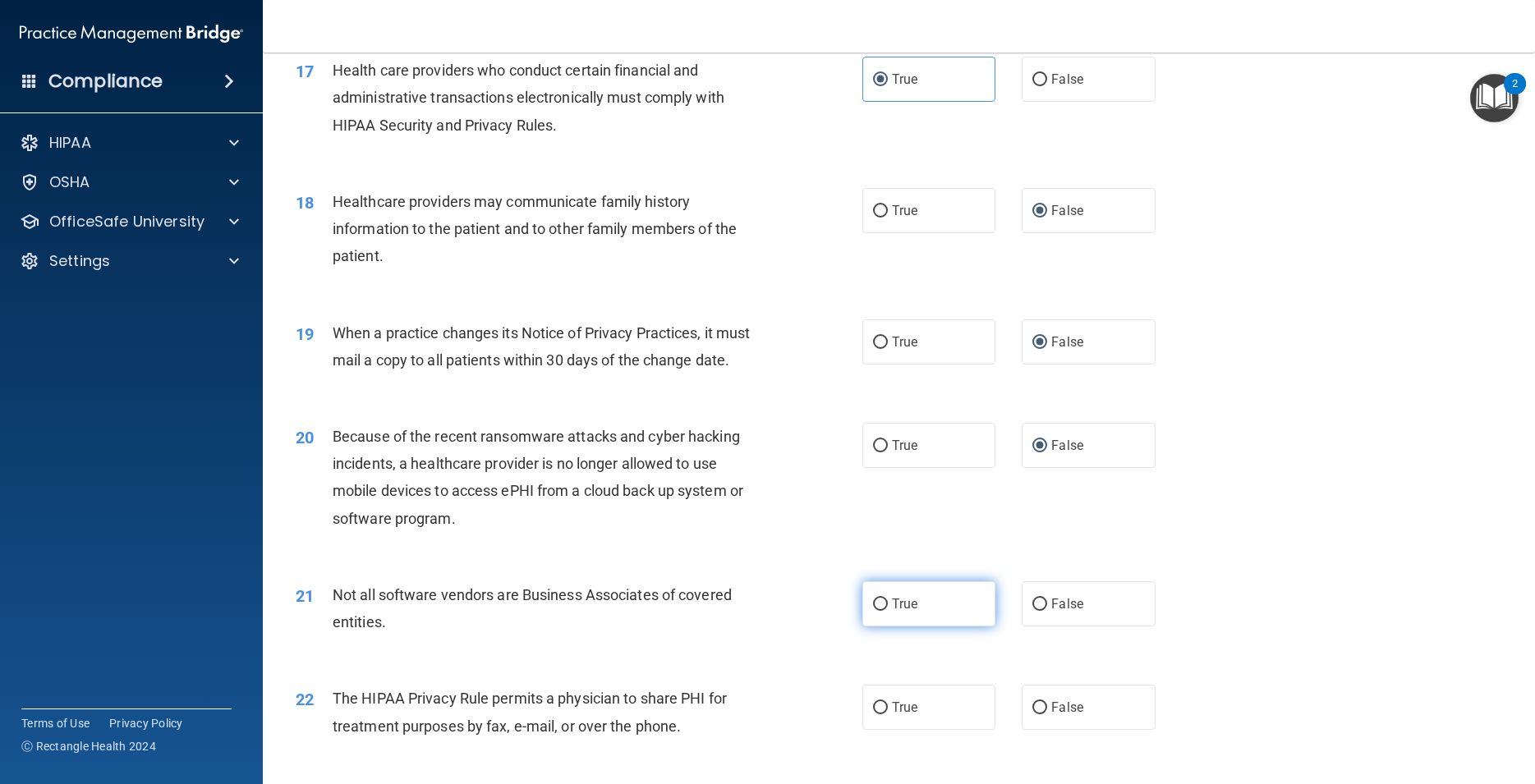 click on "True" at bounding box center (880, 604) 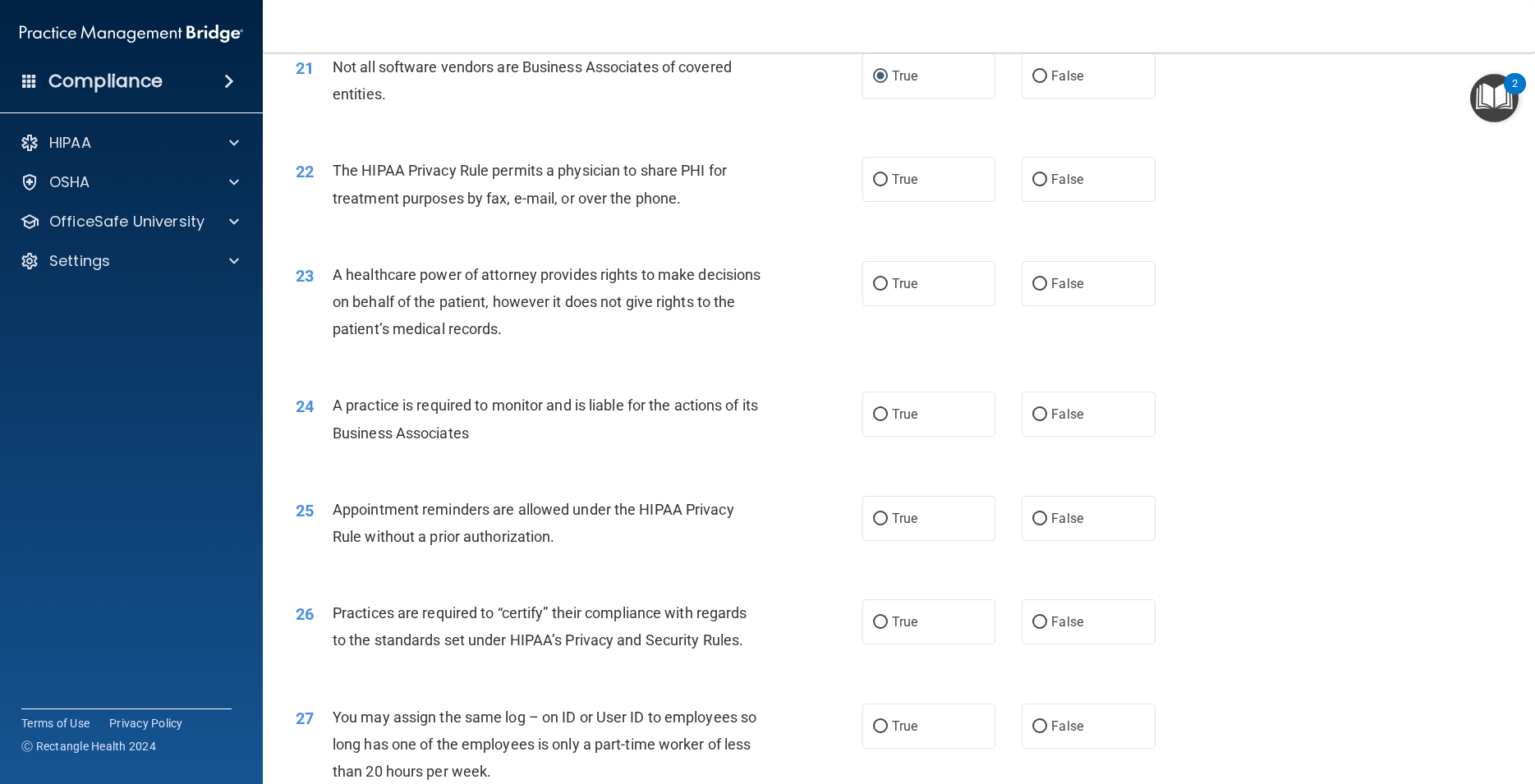 scroll, scrollTop: 2630, scrollLeft: 0, axis: vertical 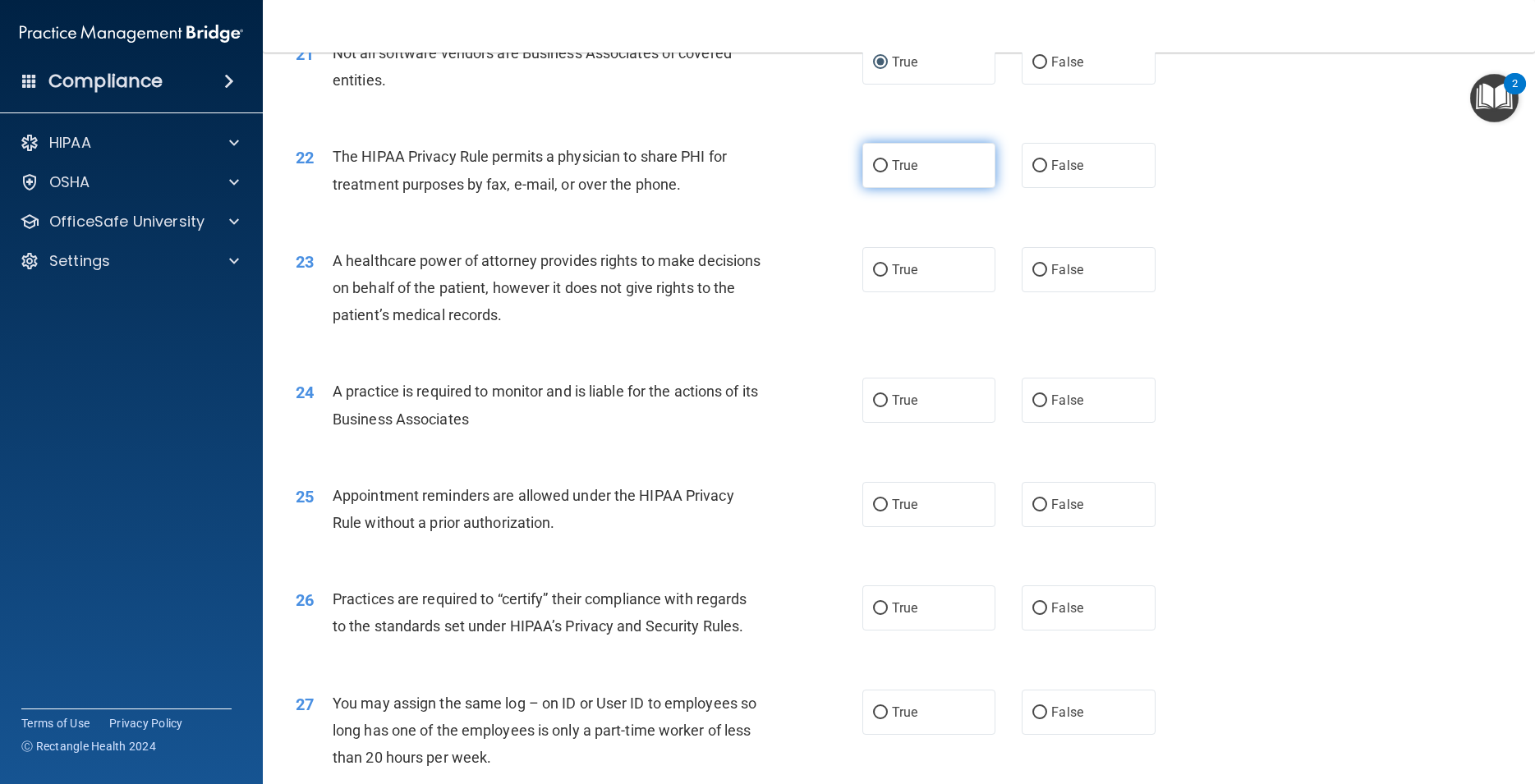 click on "True" at bounding box center [880, 166] 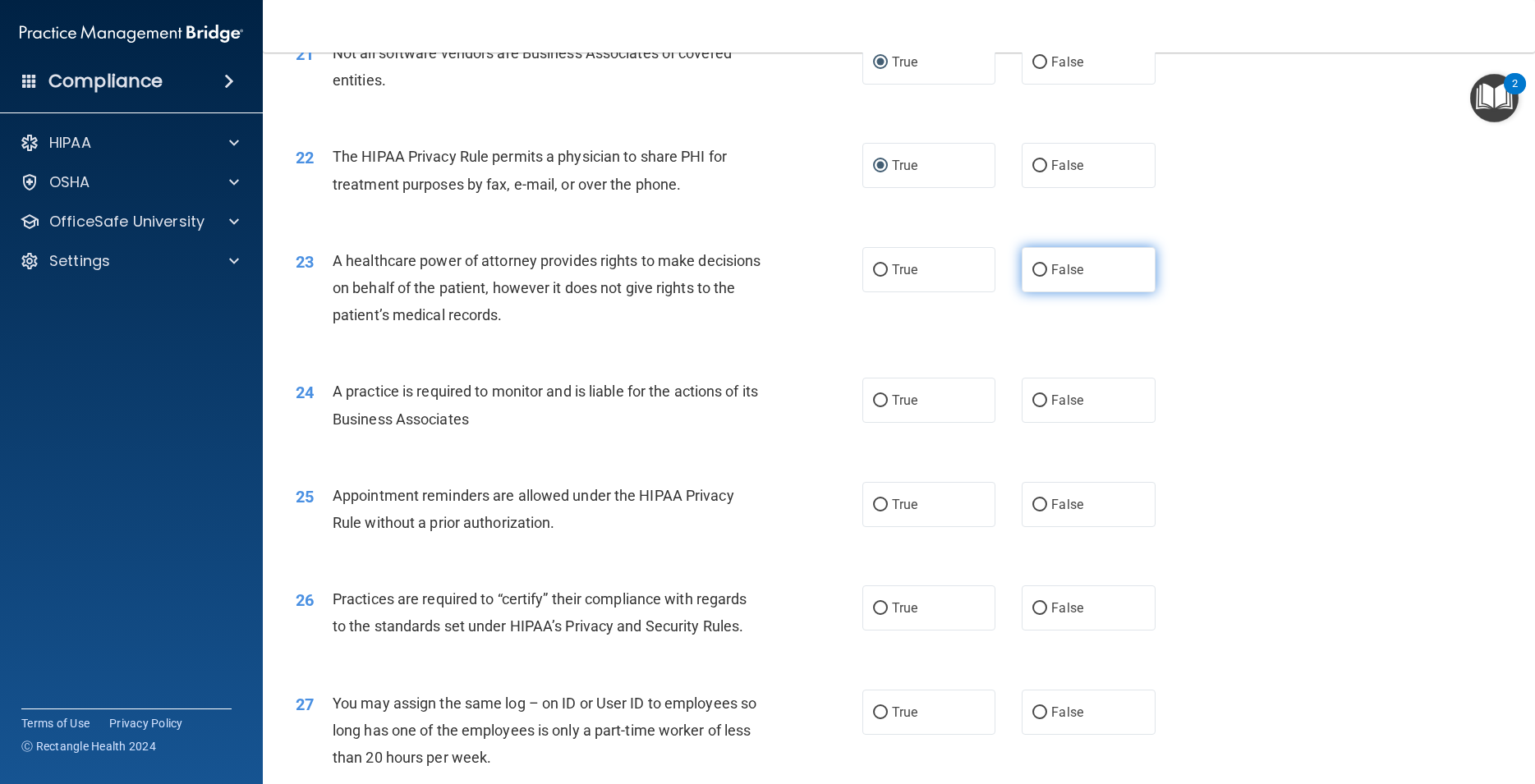 click on "False" at bounding box center (1040, 270) 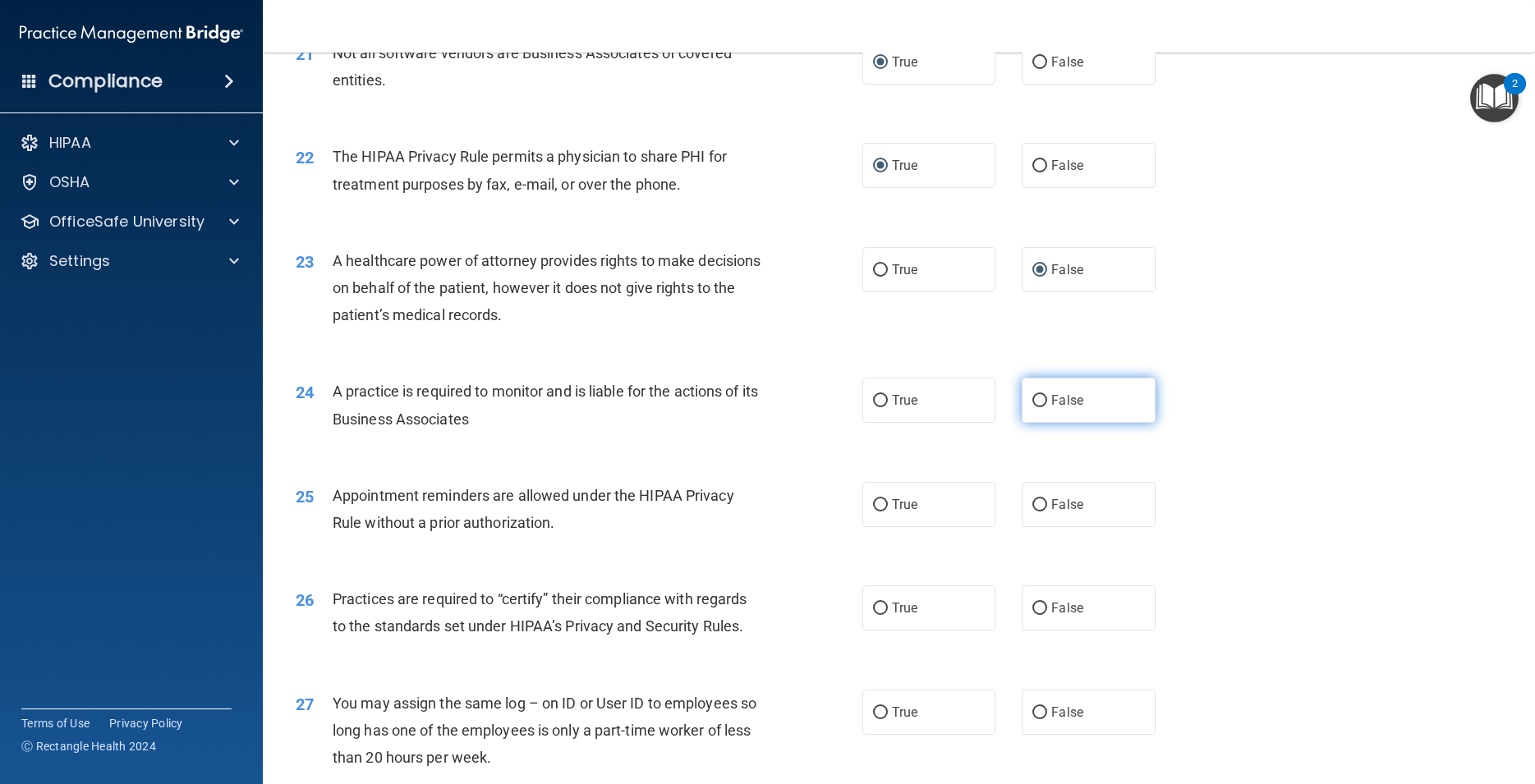 click on "False" at bounding box center (1088, 400) 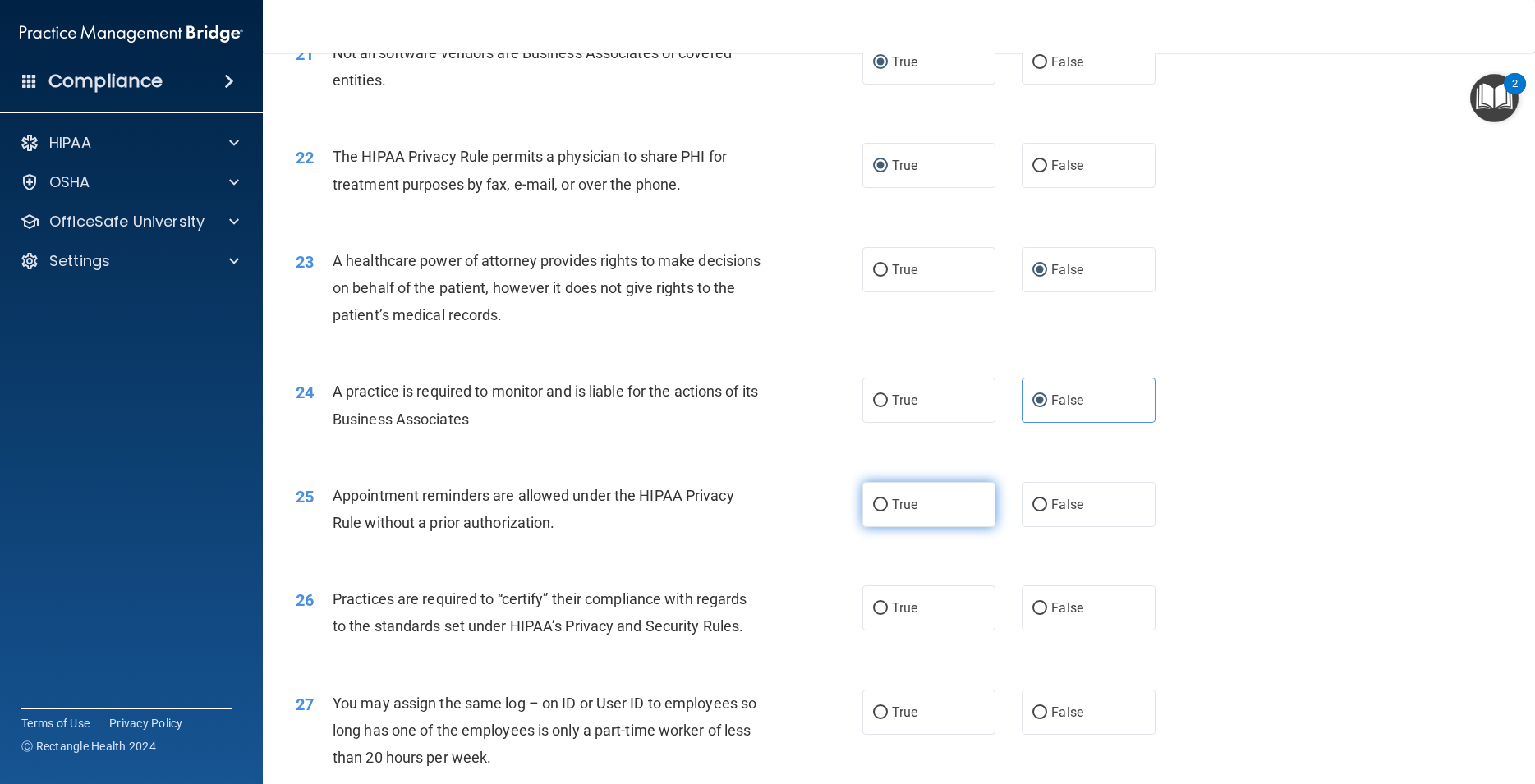 click on "True" at bounding box center [880, 505] 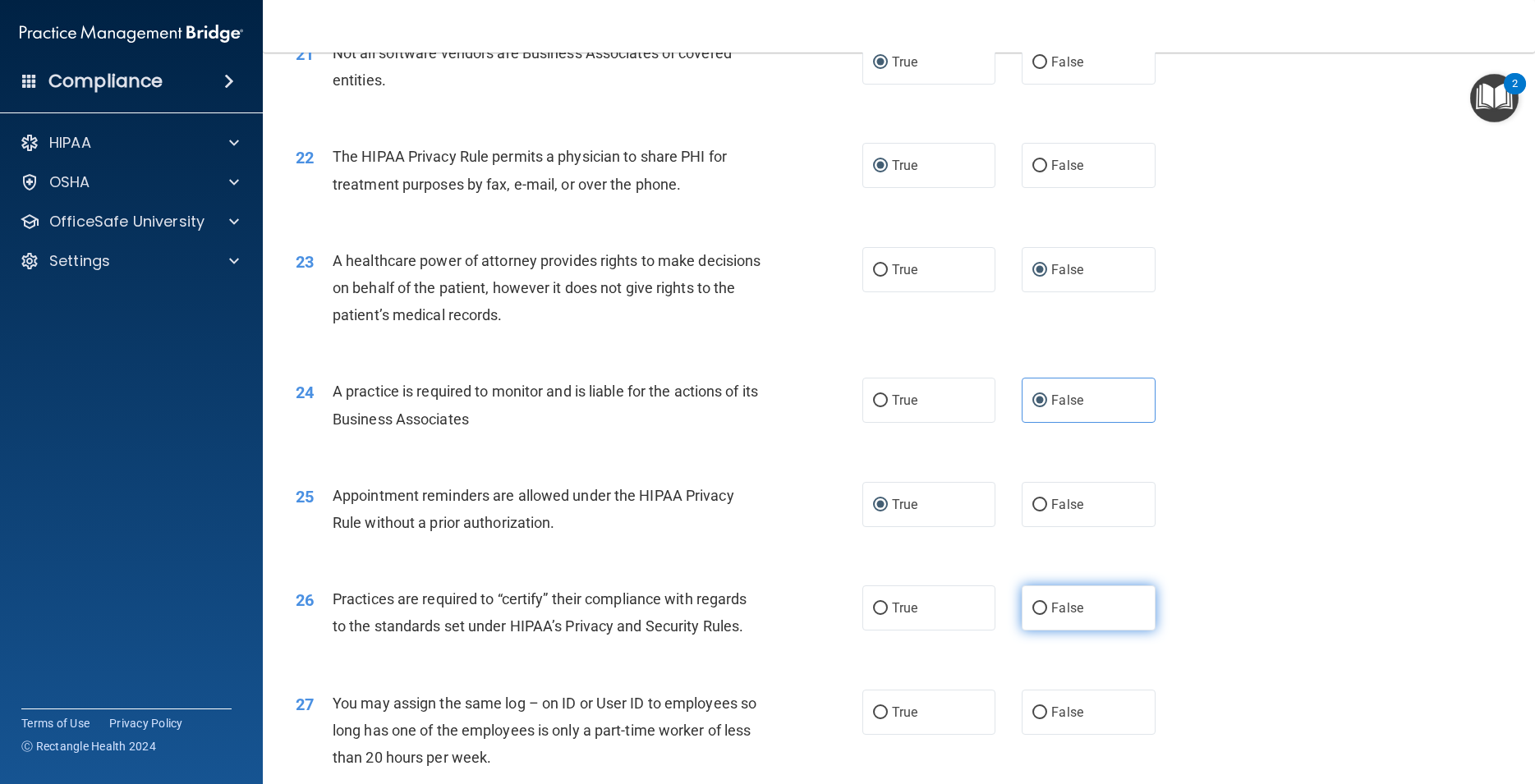 click on "False" at bounding box center (1040, 608) 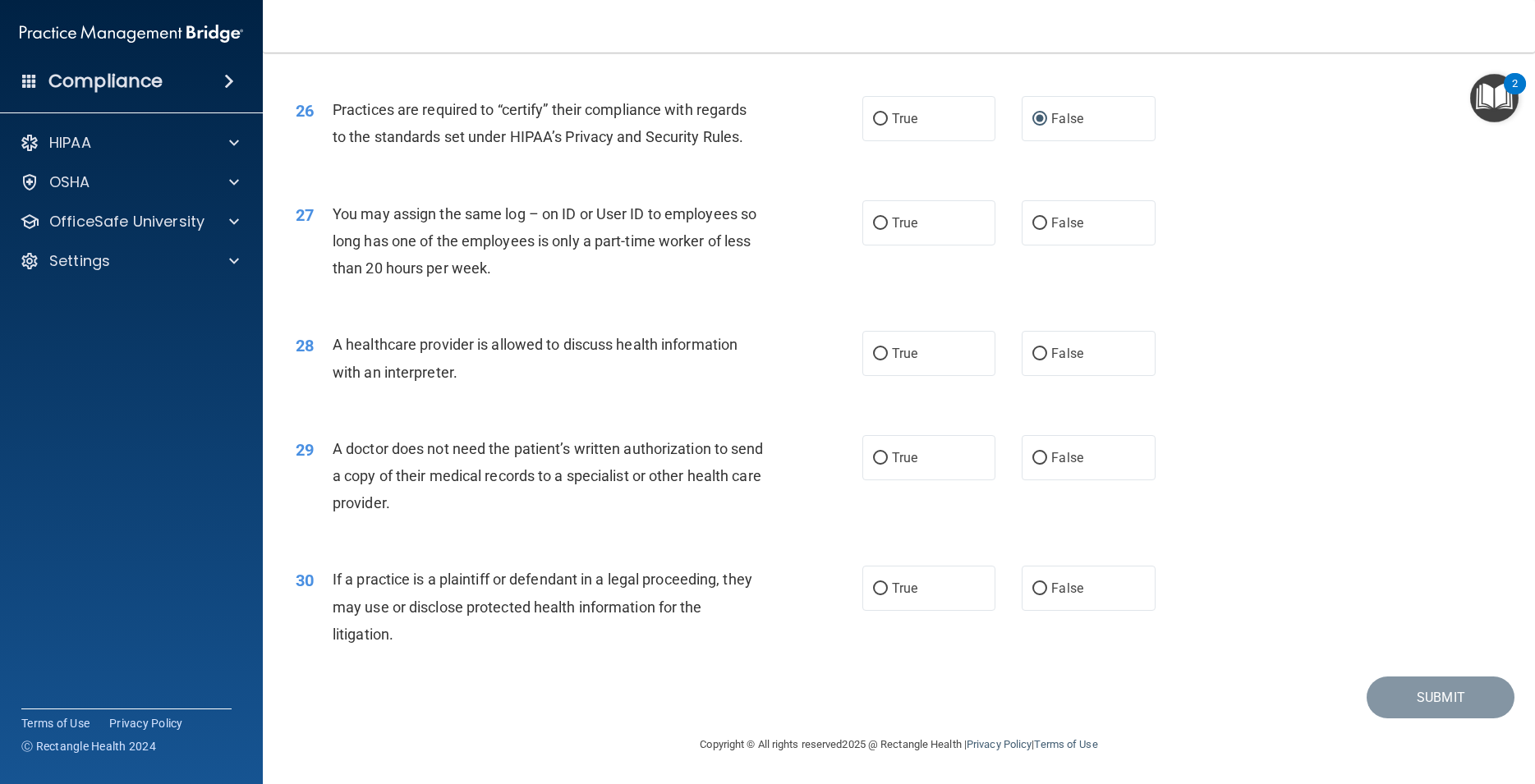 scroll, scrollTop: 3147, scrollLeft: 0, axis: vertical 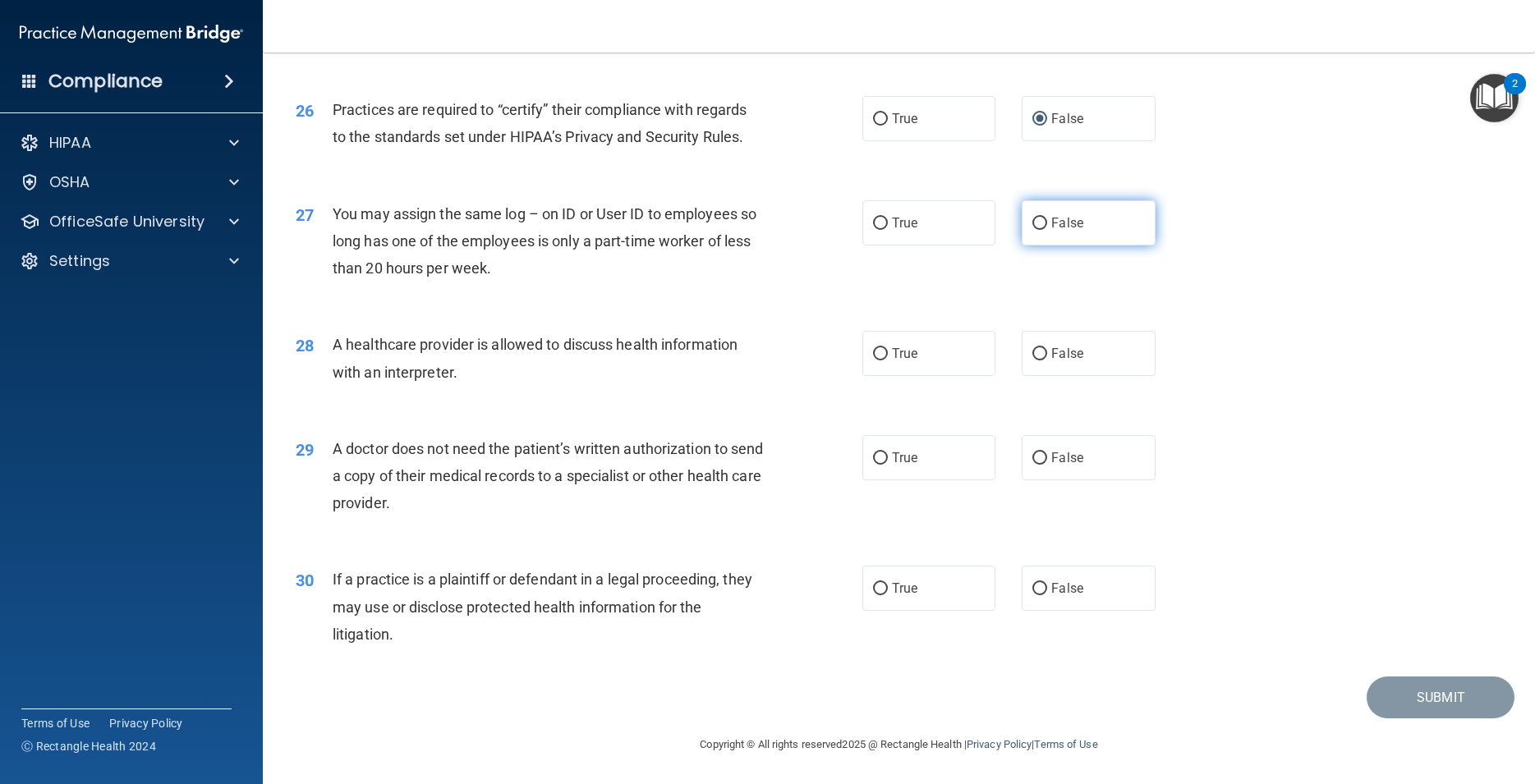 click on "False" at bounding box center (1040, 223) 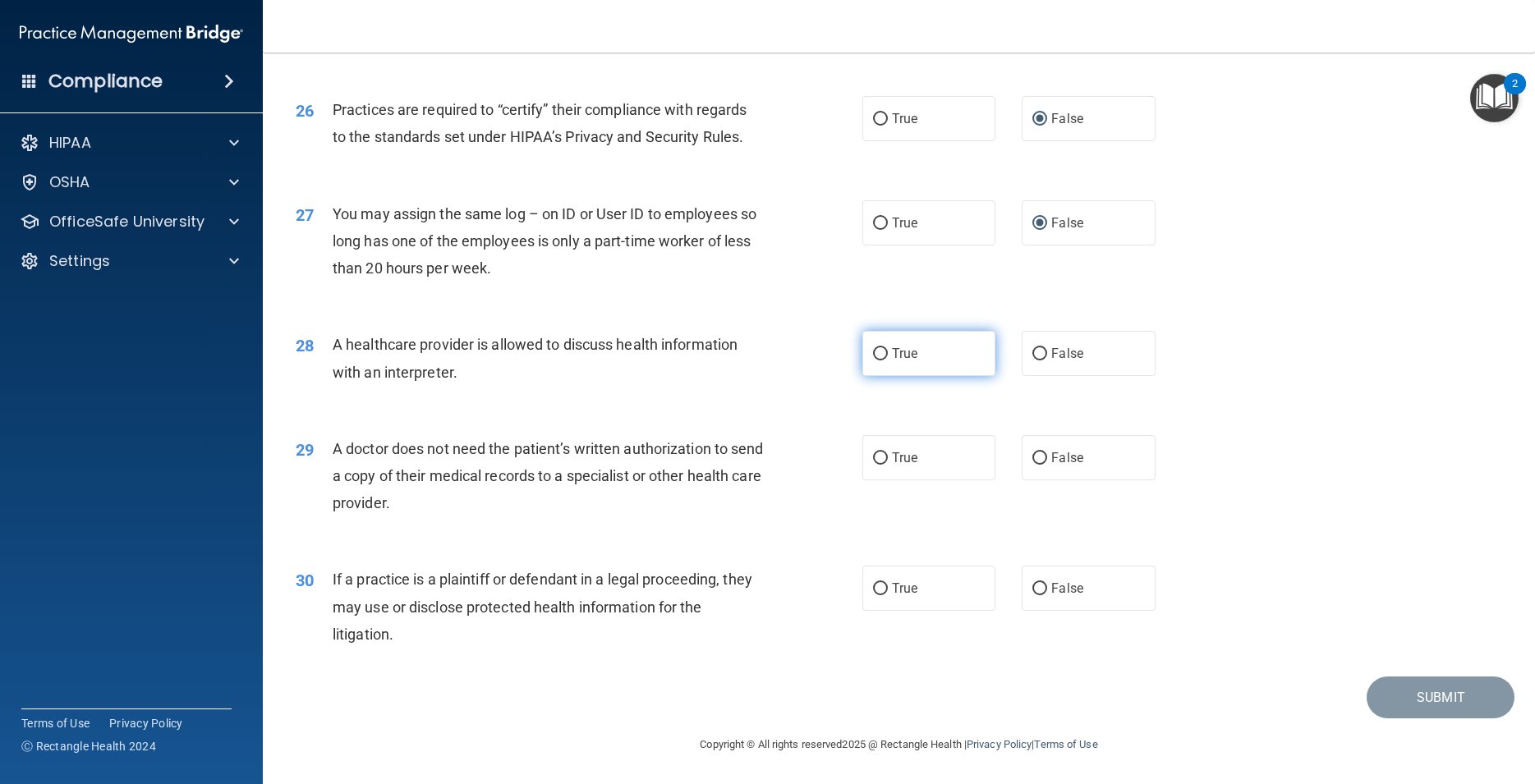 click on "True" at bounding box center [880, 354] 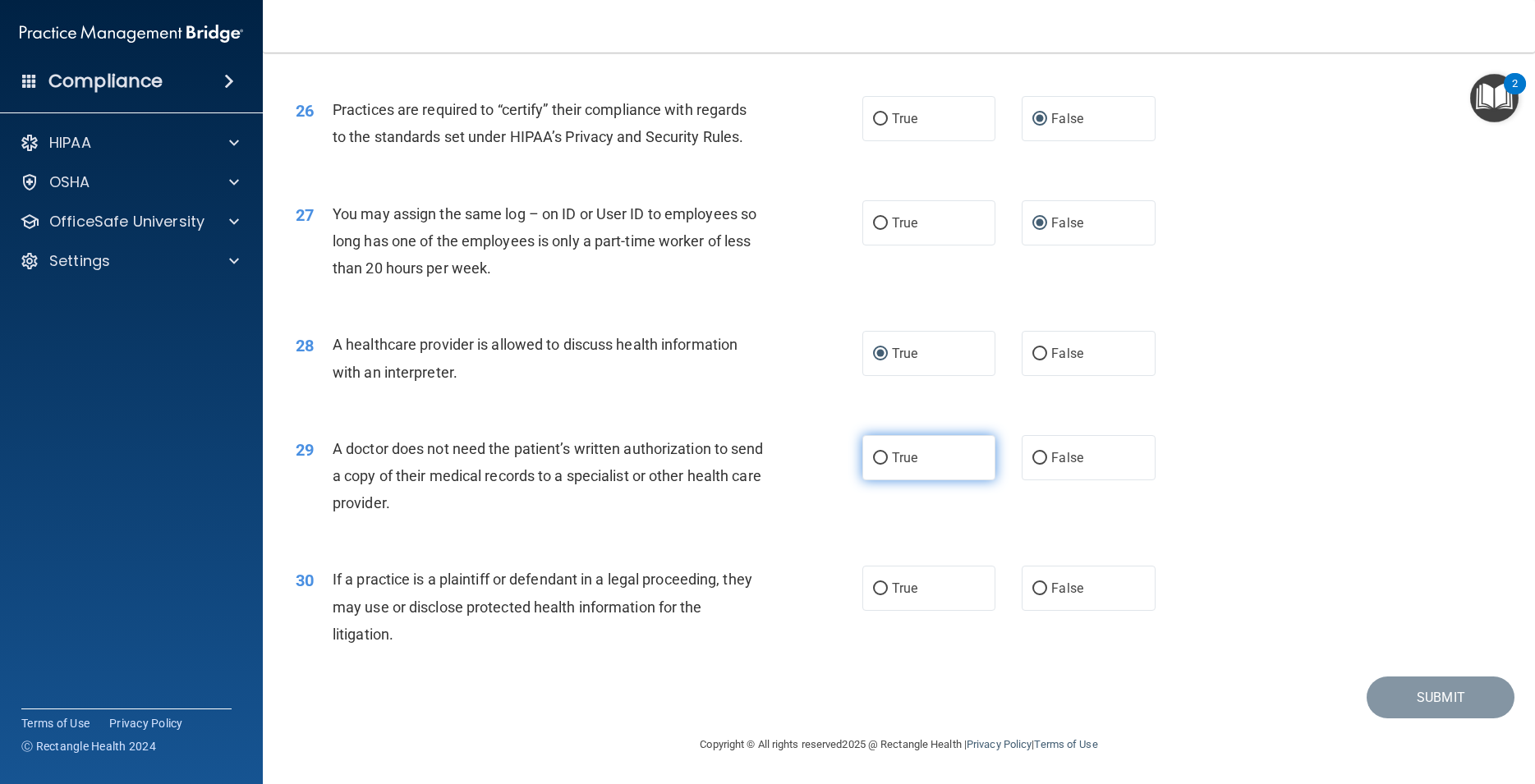 click on "True" at bounding box center [880, 458] 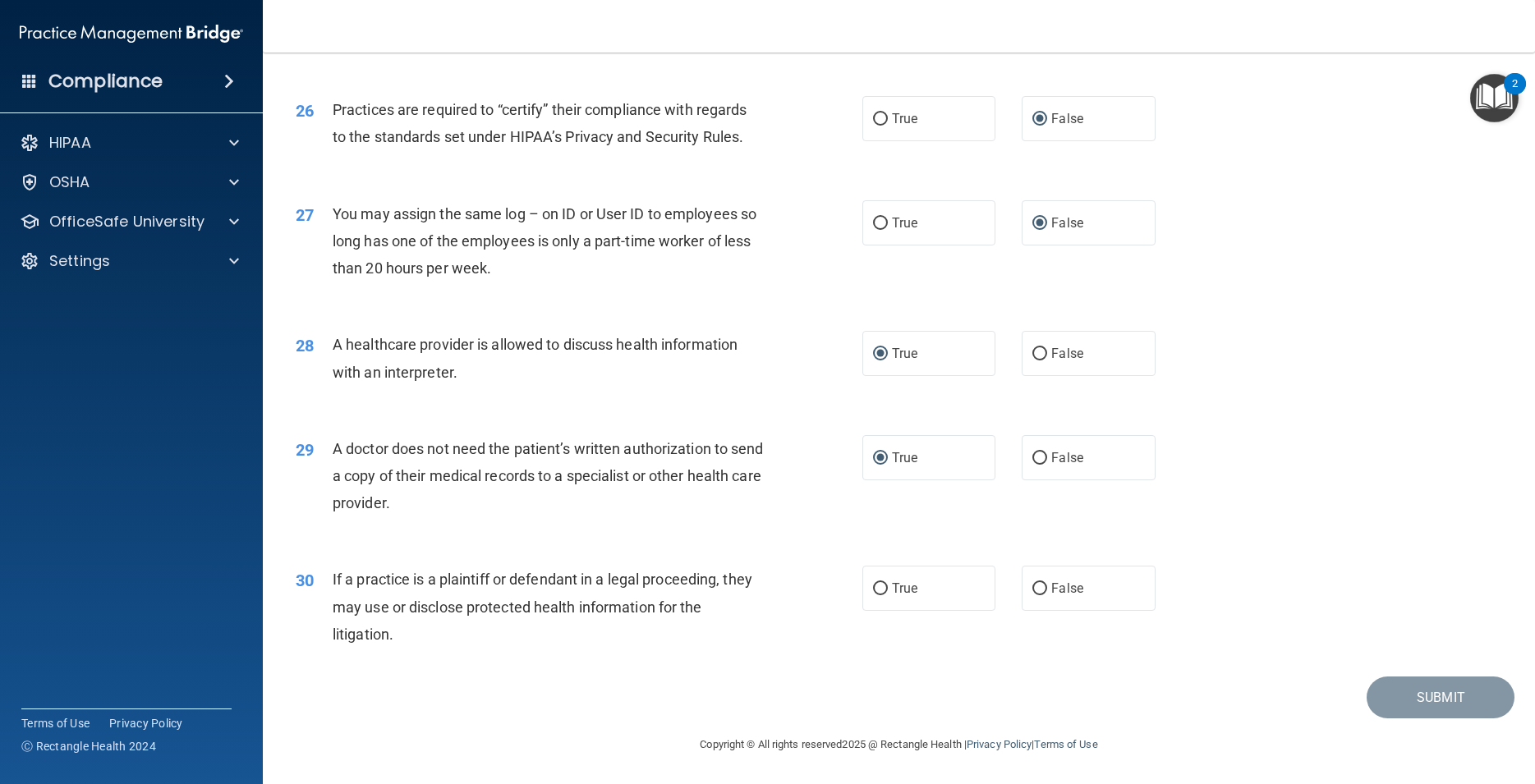 drag, startPoint x: 876, startPoint y: 590, endPoint x: 1114, endPoint y: 615, distance: 239.3094 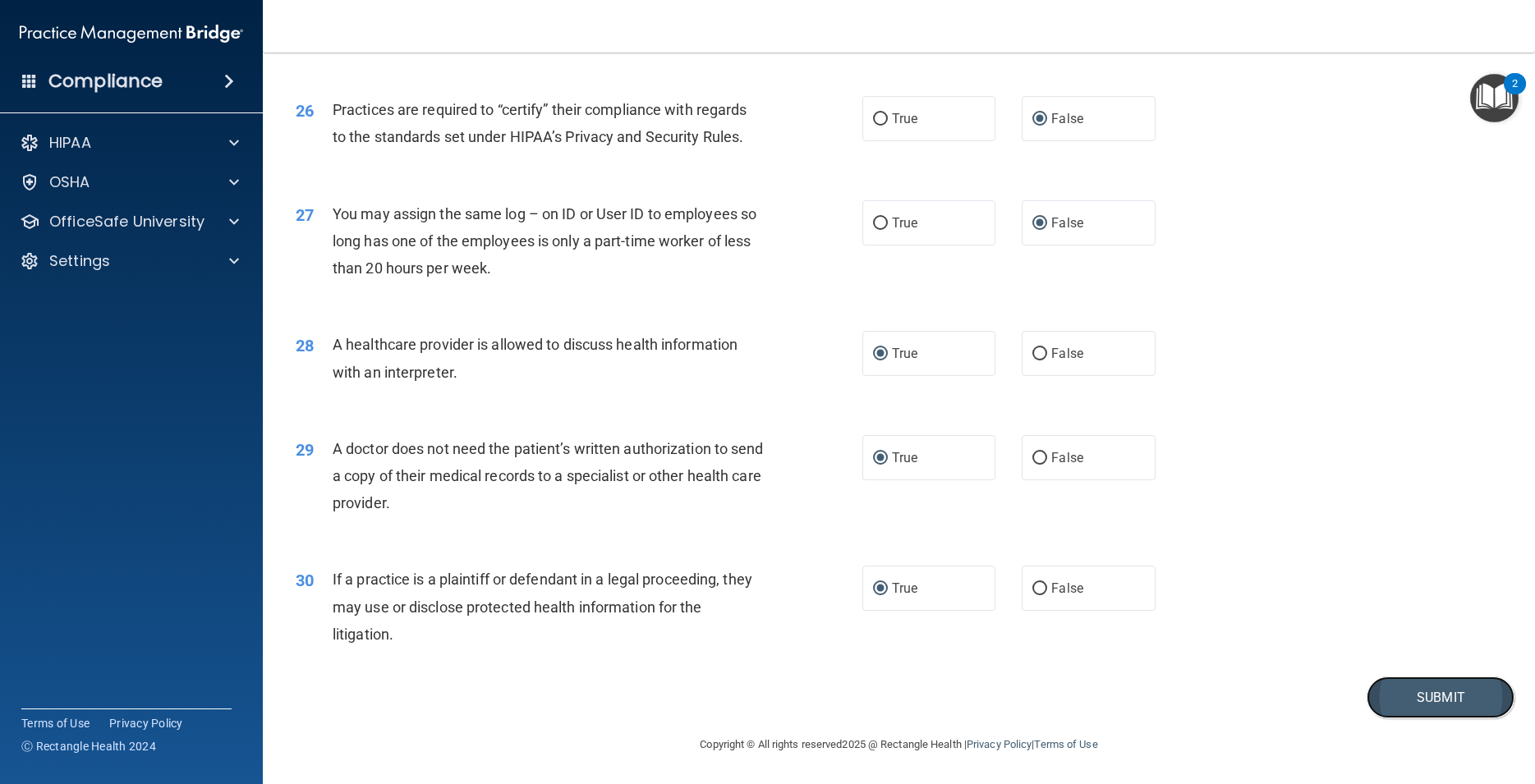 click on "Submit" at bounding box center [1441, 697] 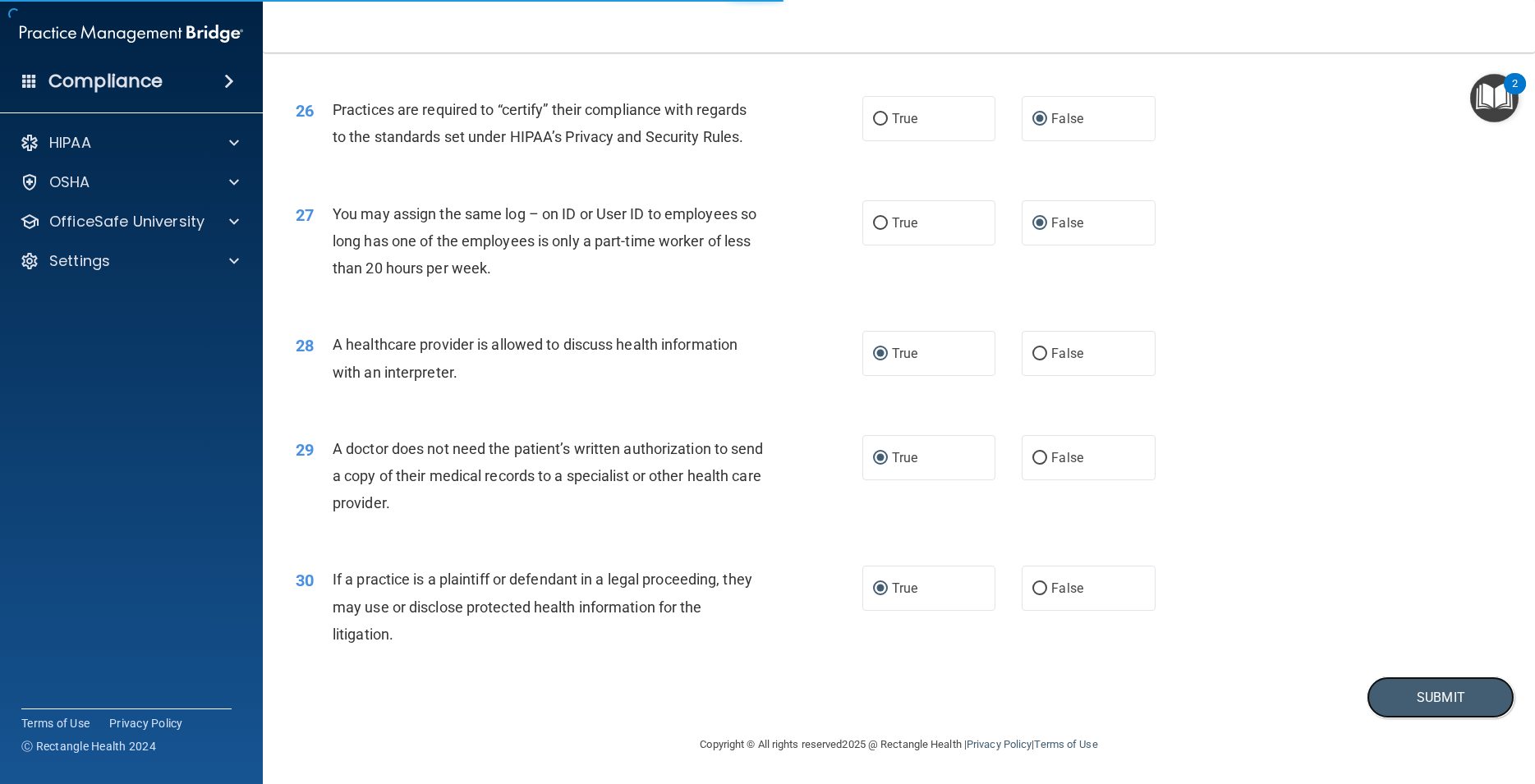 scroll, scrollTop: 0, scrollLeft: 0, axis: both 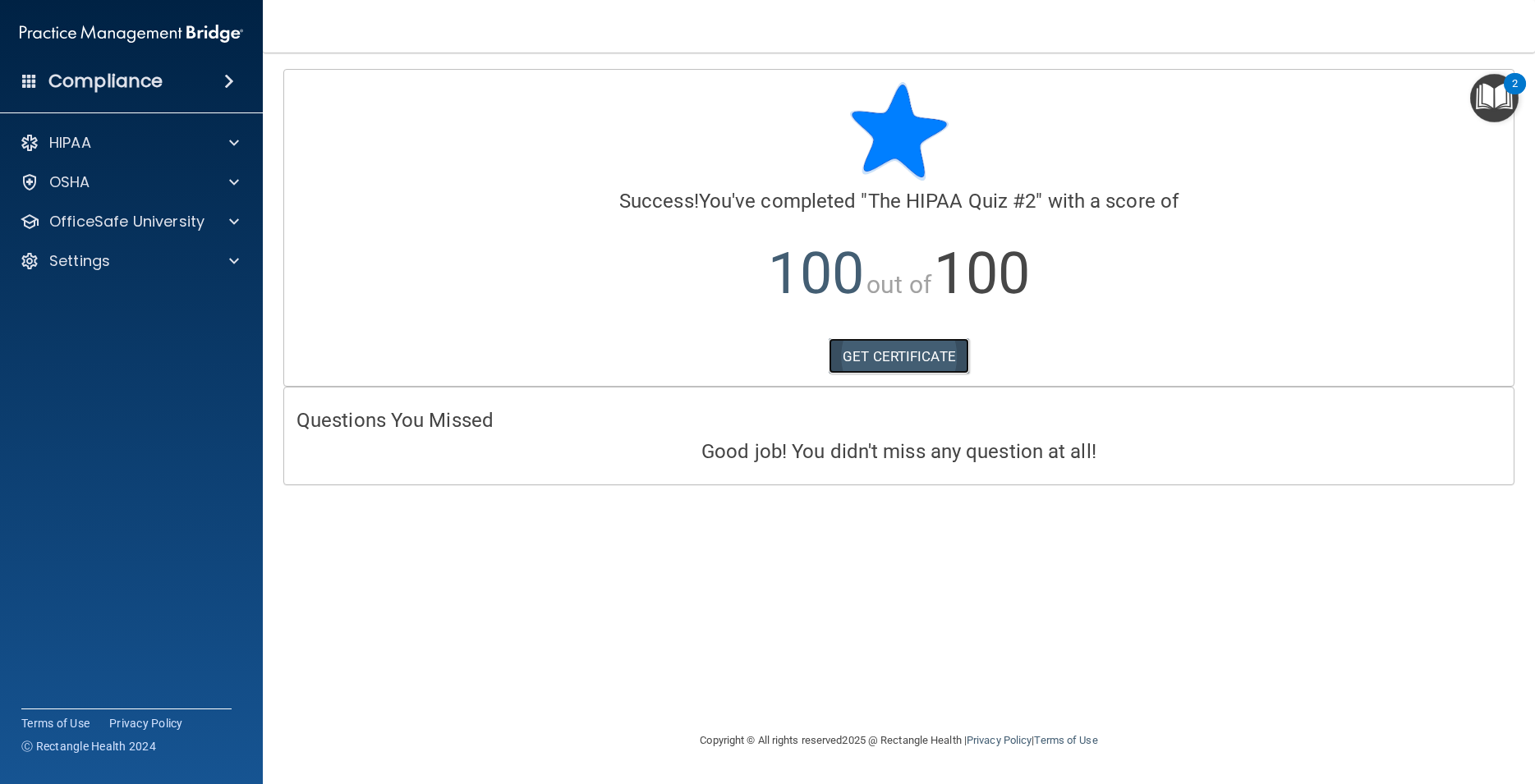 click on "GET CERTIFICATE" at bounding box center (898, 356) 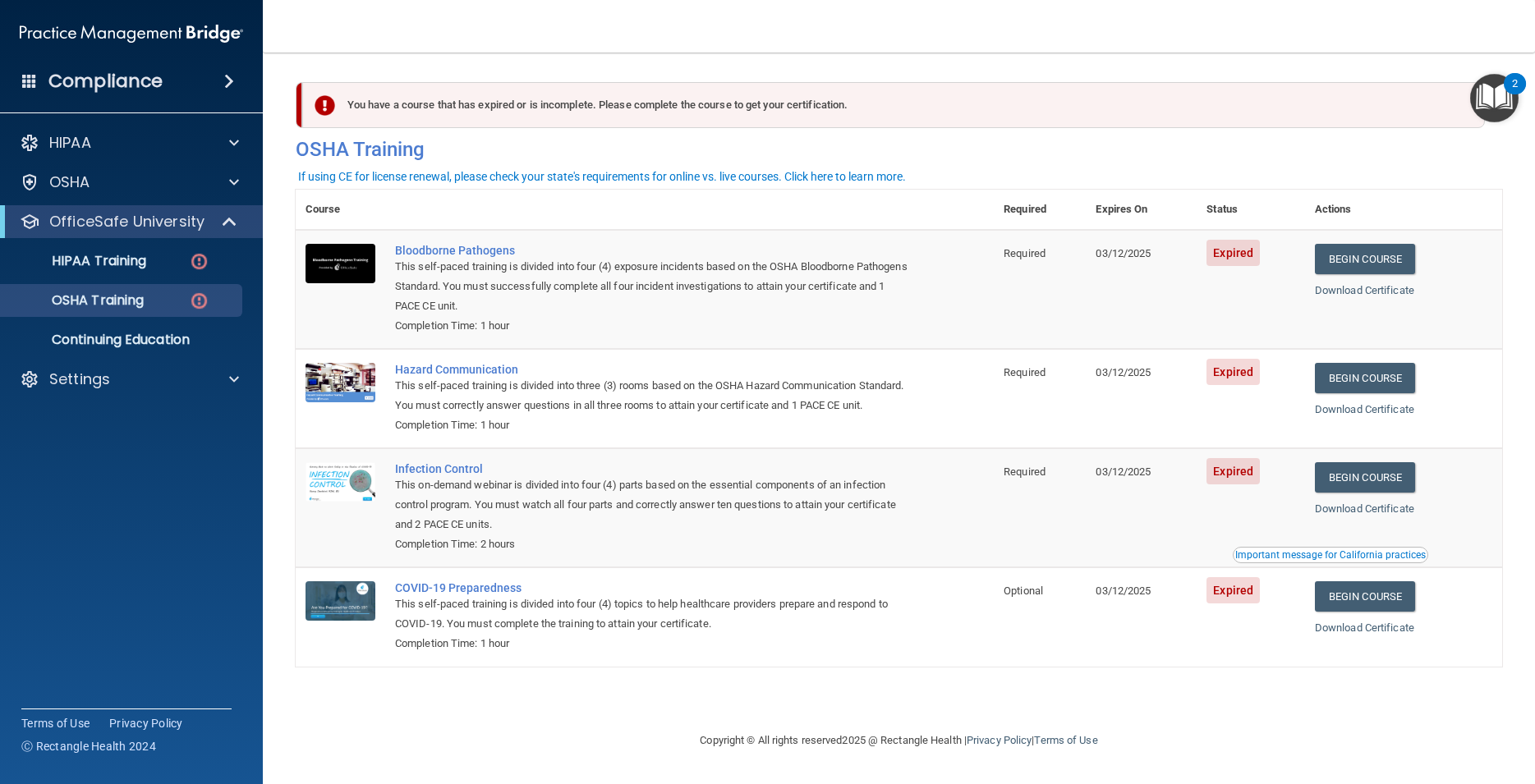 scroll, scrollTop: 0, scrollLeft: 0, axis: both 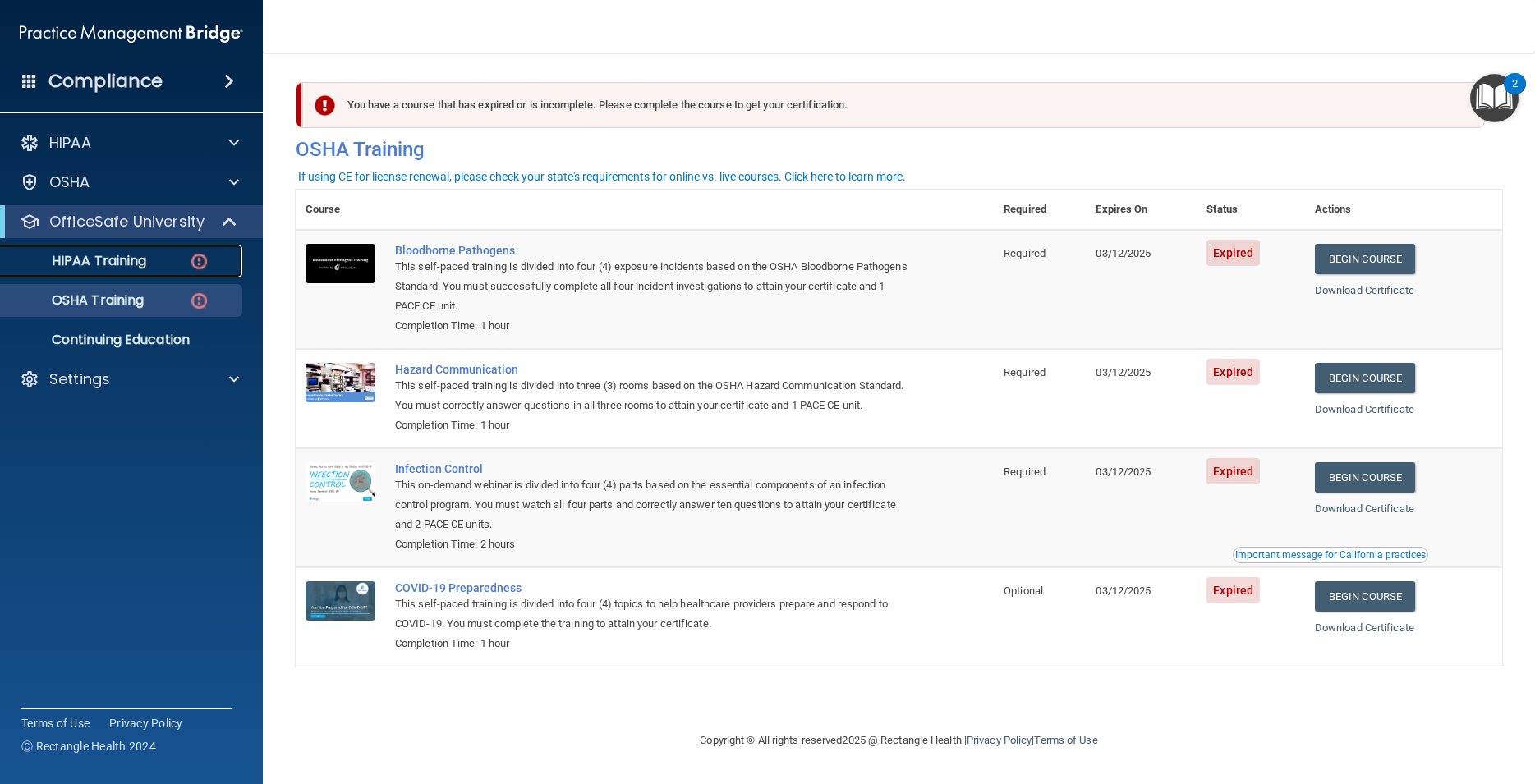 click on "HIPAA Training" at bounding box center (78, 261) 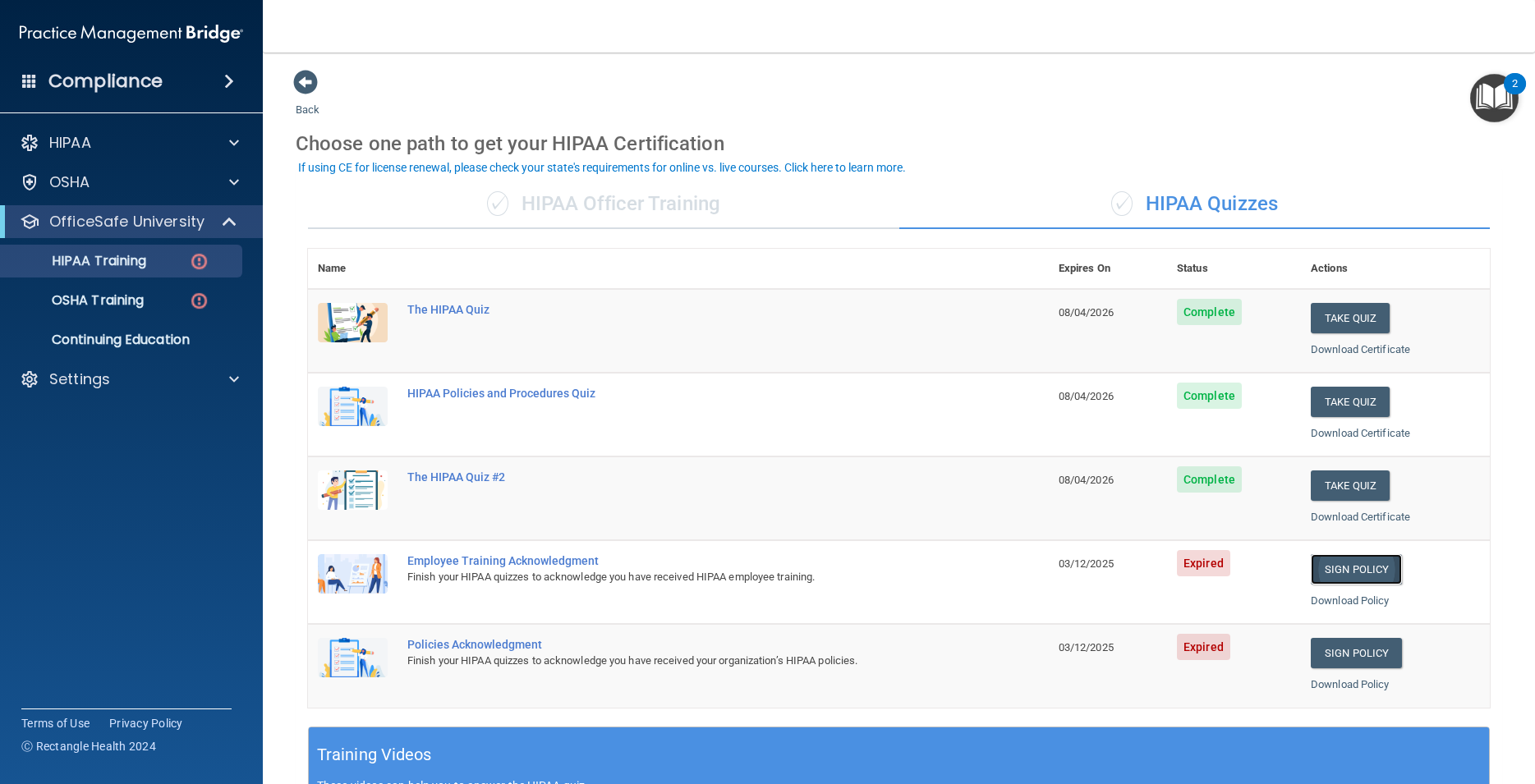 click on "Sign Policy" at bounding box center (1356, 569) 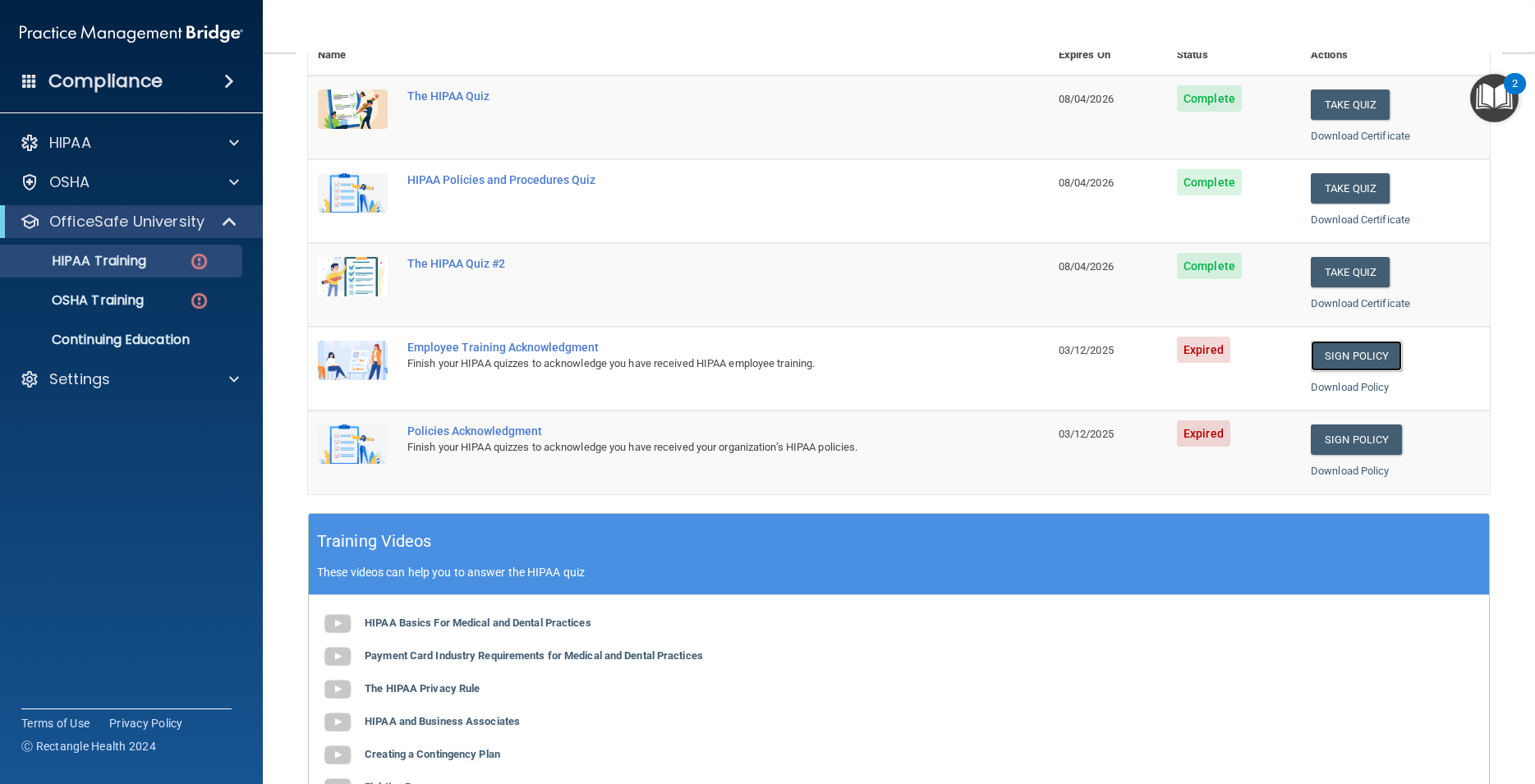scroll, scrollTop: 222, scrollLeft: 0, axis: vertical 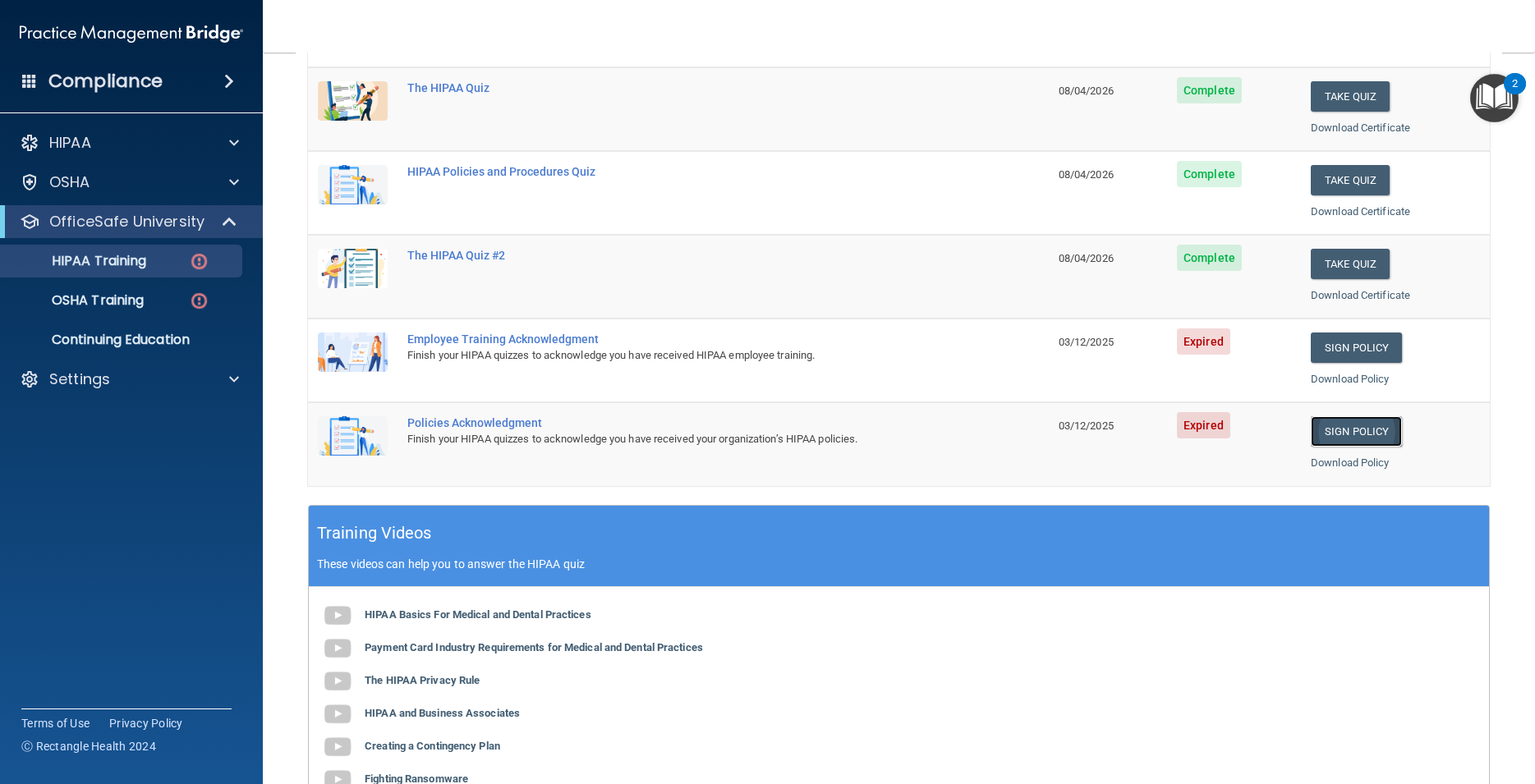 click on "Sign Policy" at bounding box center [1356, 431] 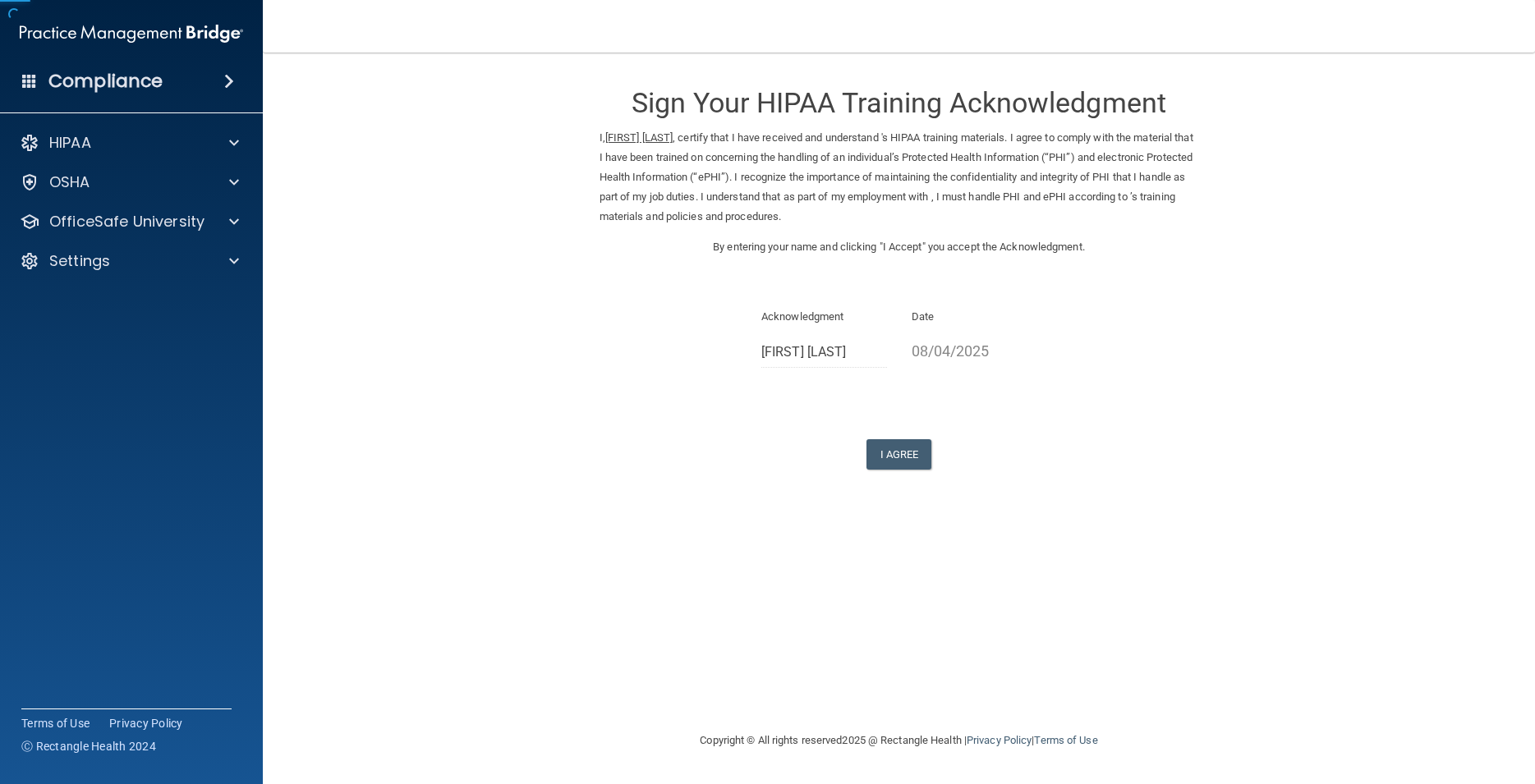 scroll, scrollTop: 0, scrollLeft: 0, axis: both 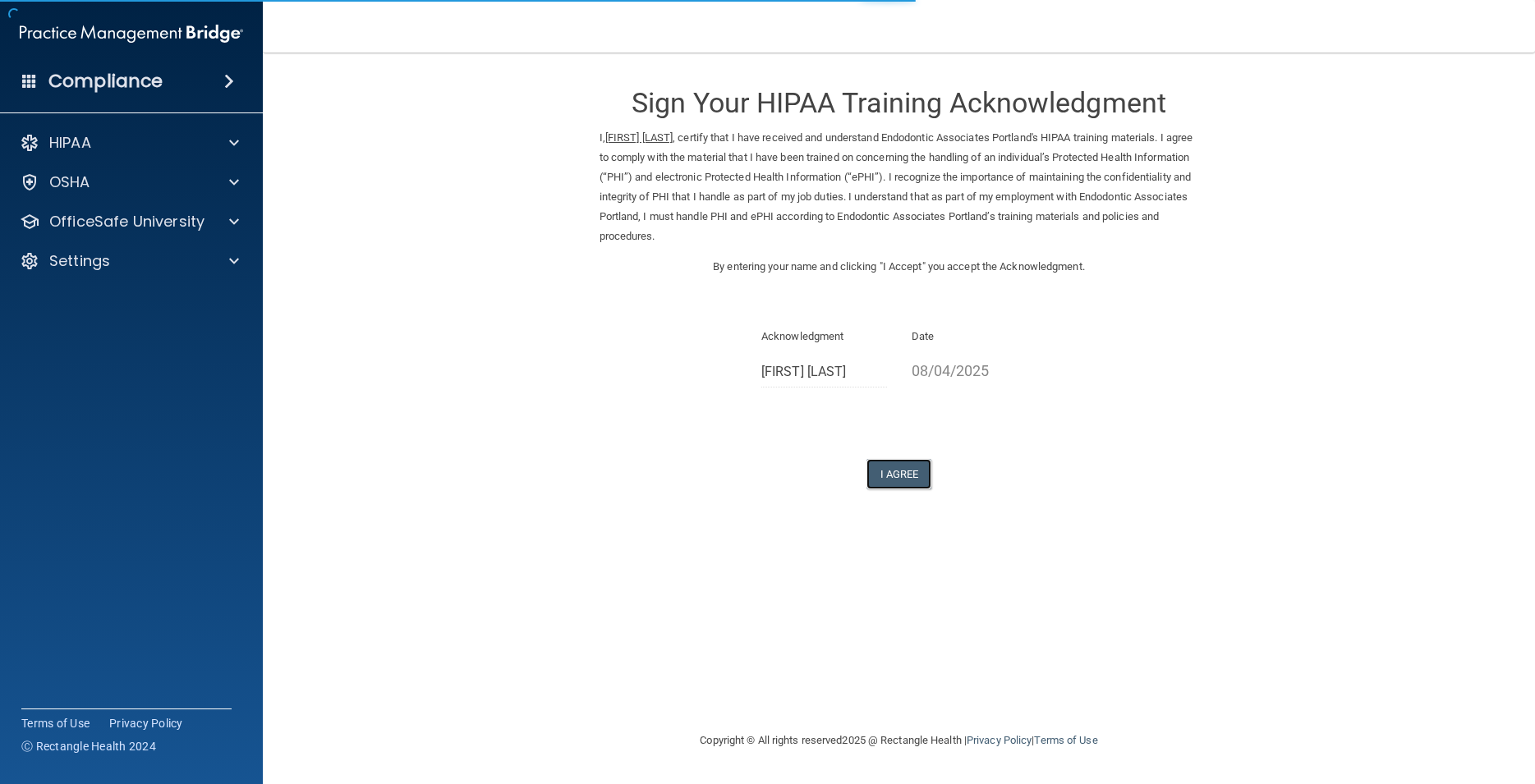 drag, startPoint x: 903, startPoint y: 462, endPoint x: 915, endPoint y: 457, distance: 13 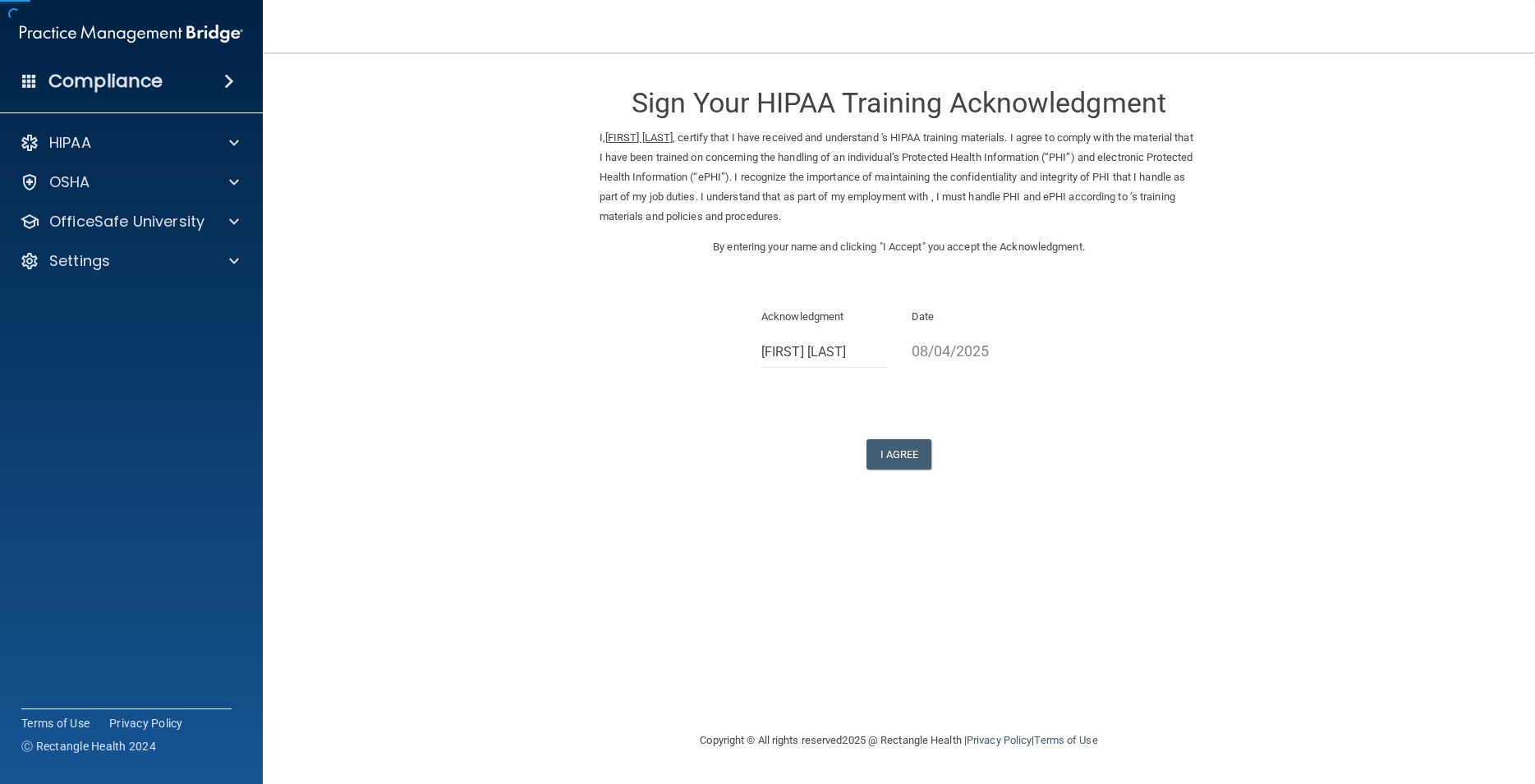 scroll, scrollTop: 0, scrollLeft: 0, axis: both 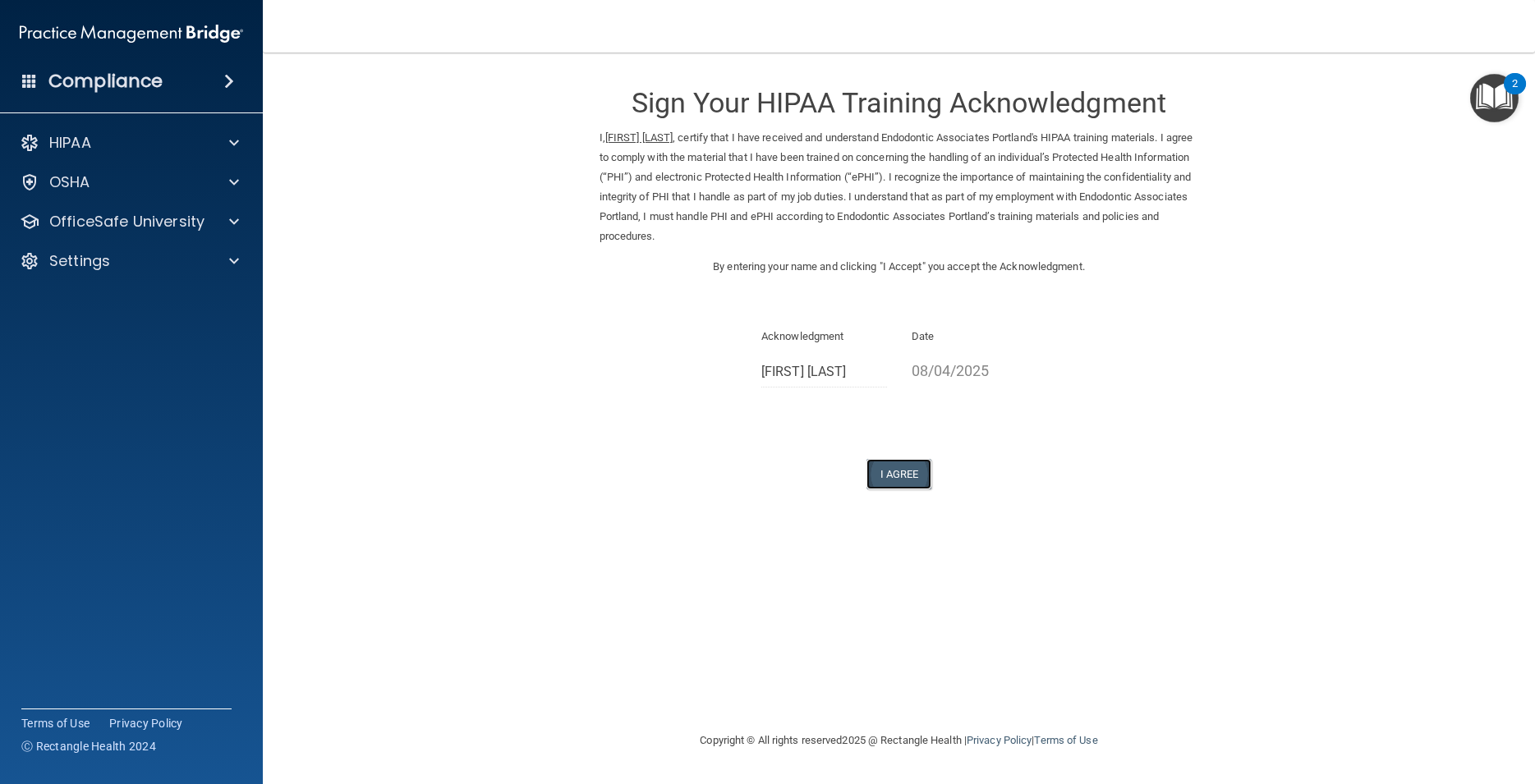 click on "I Agree" at bounding box center (899, 474) 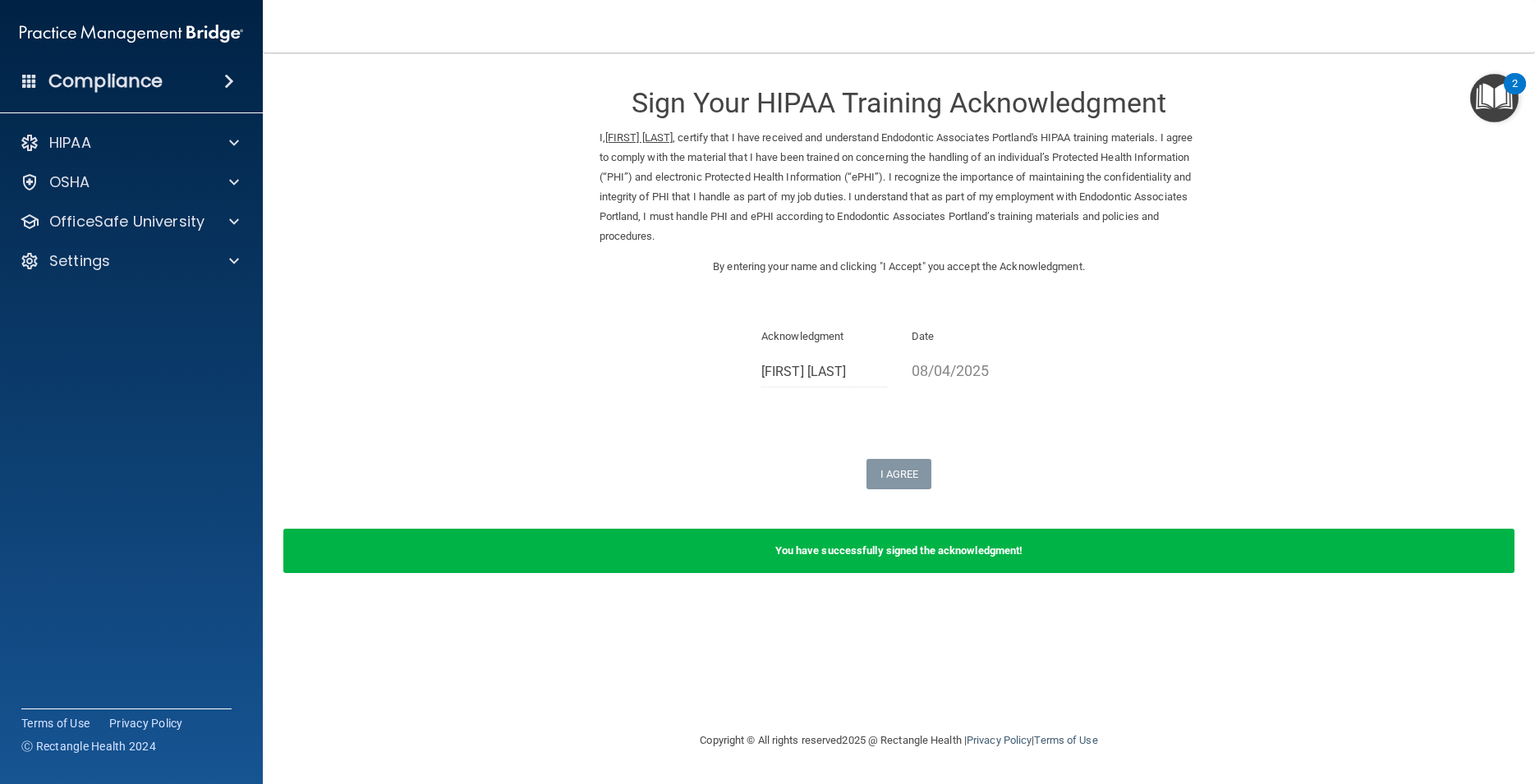 click at bounding box center (1494, 98) 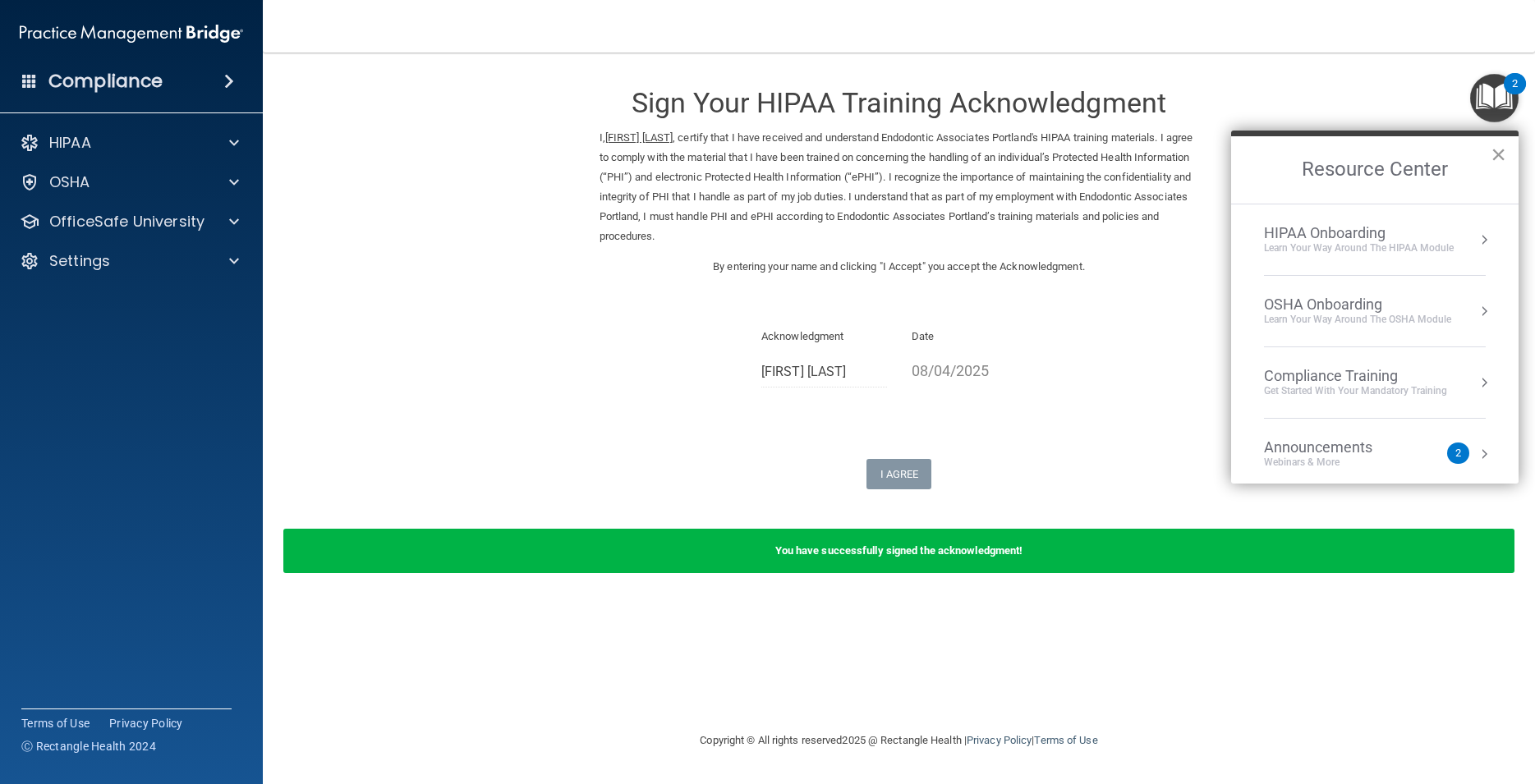click on "×" at bounding box center (1498, 154) 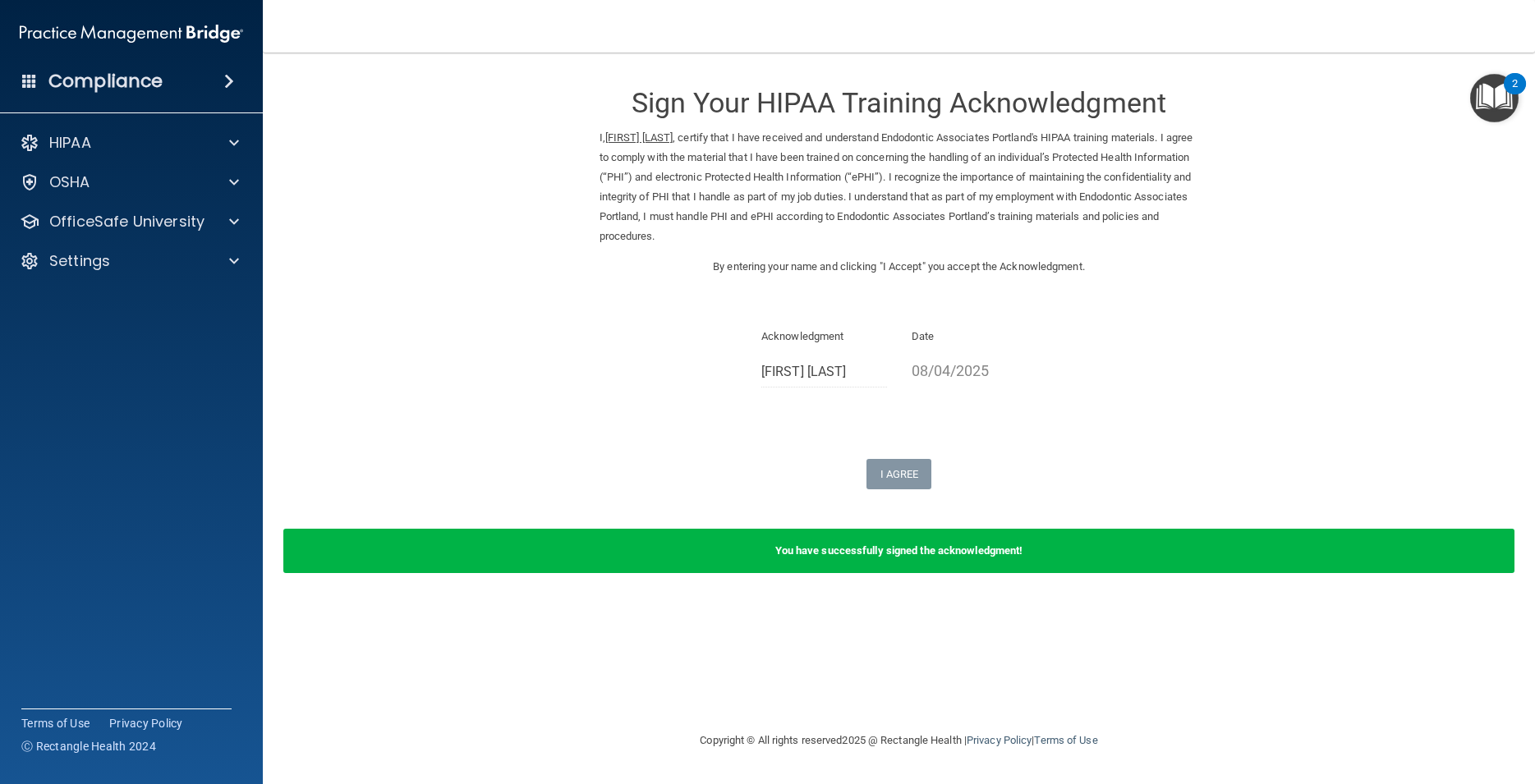 click at bounding box center [1494, 98] 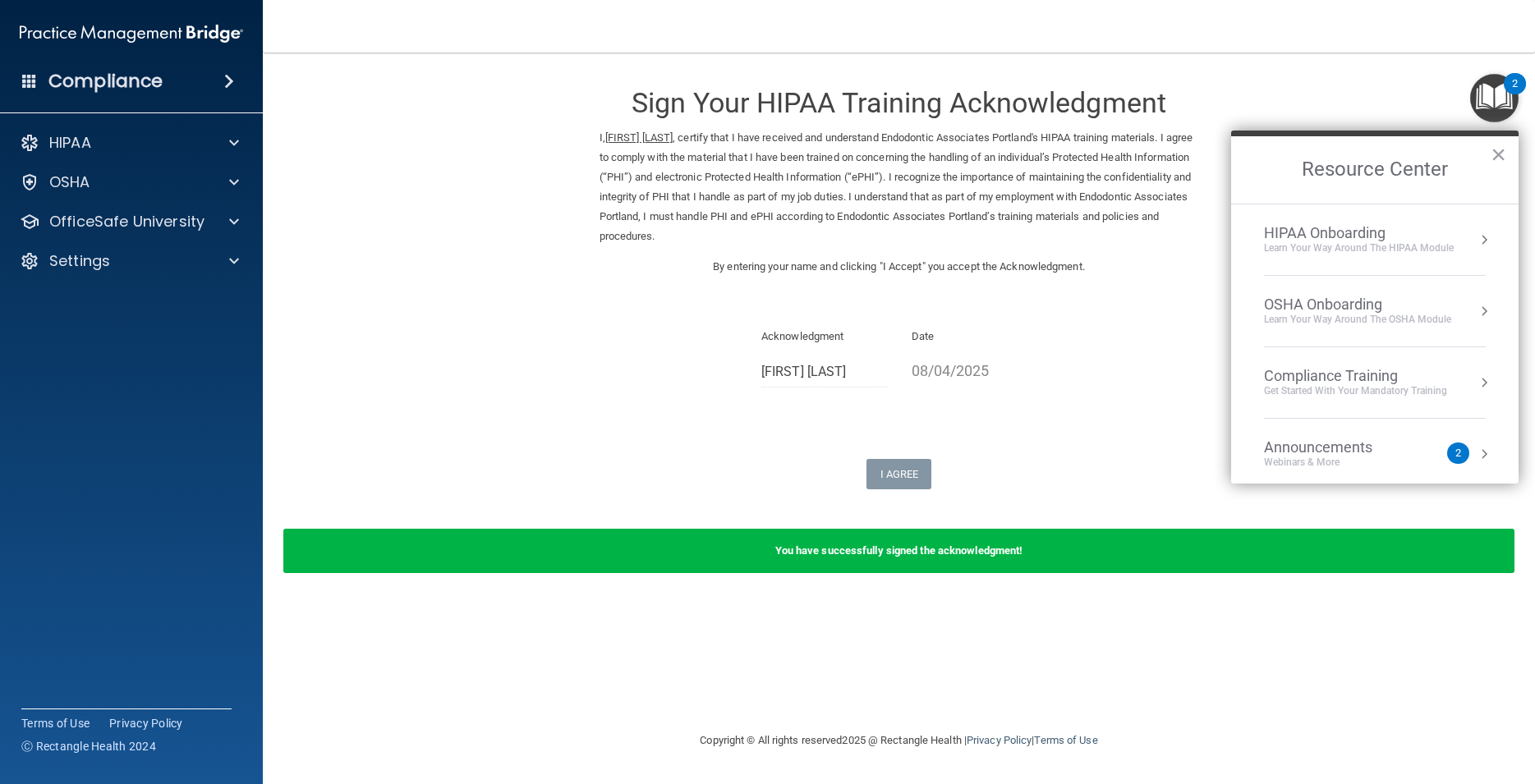 drag, startPoint x: 1171, startPoint y: 318, endPoint x: 1194, endPoint y: 321, distance: 23.194827 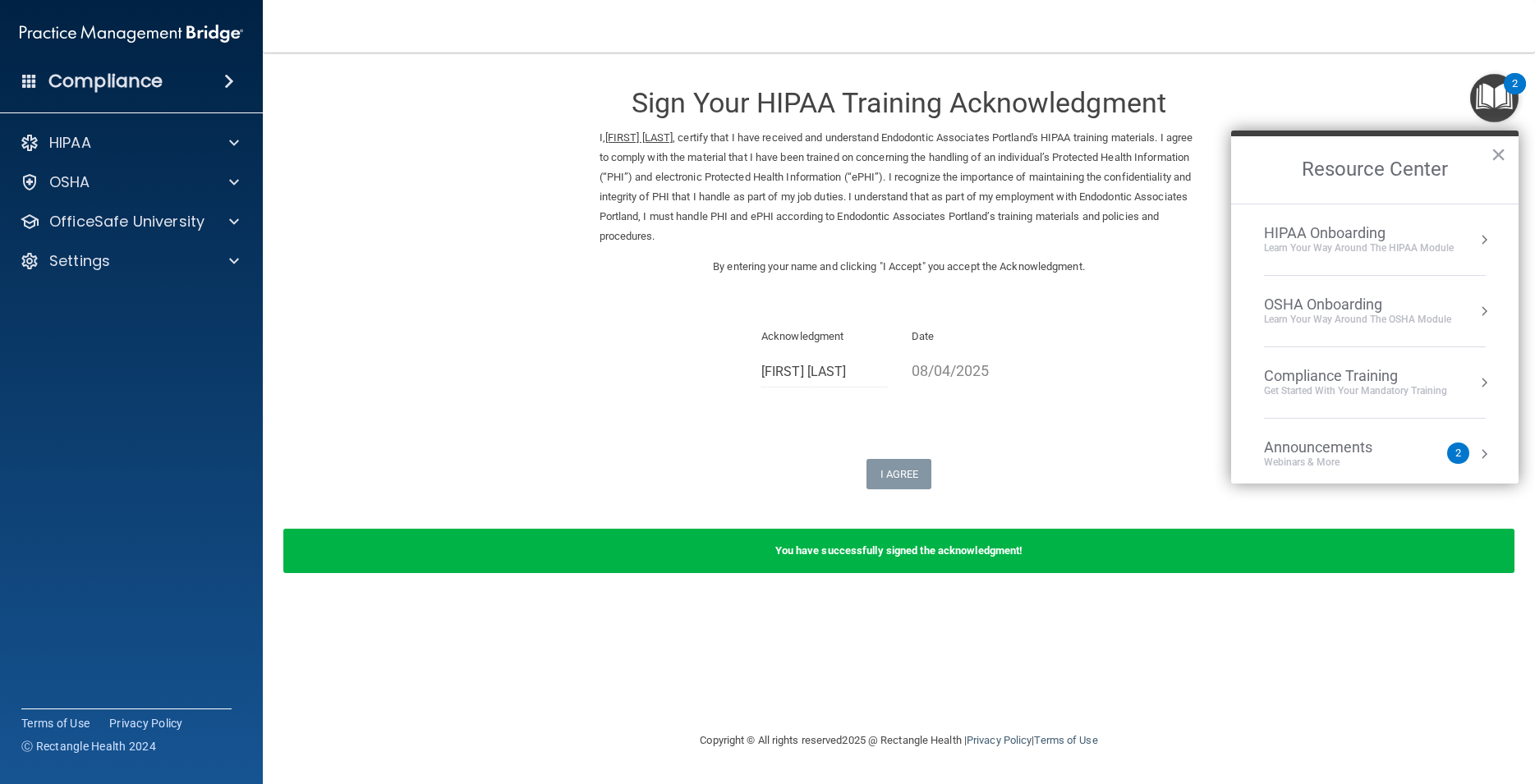 click at bounding box center [1484, 454] 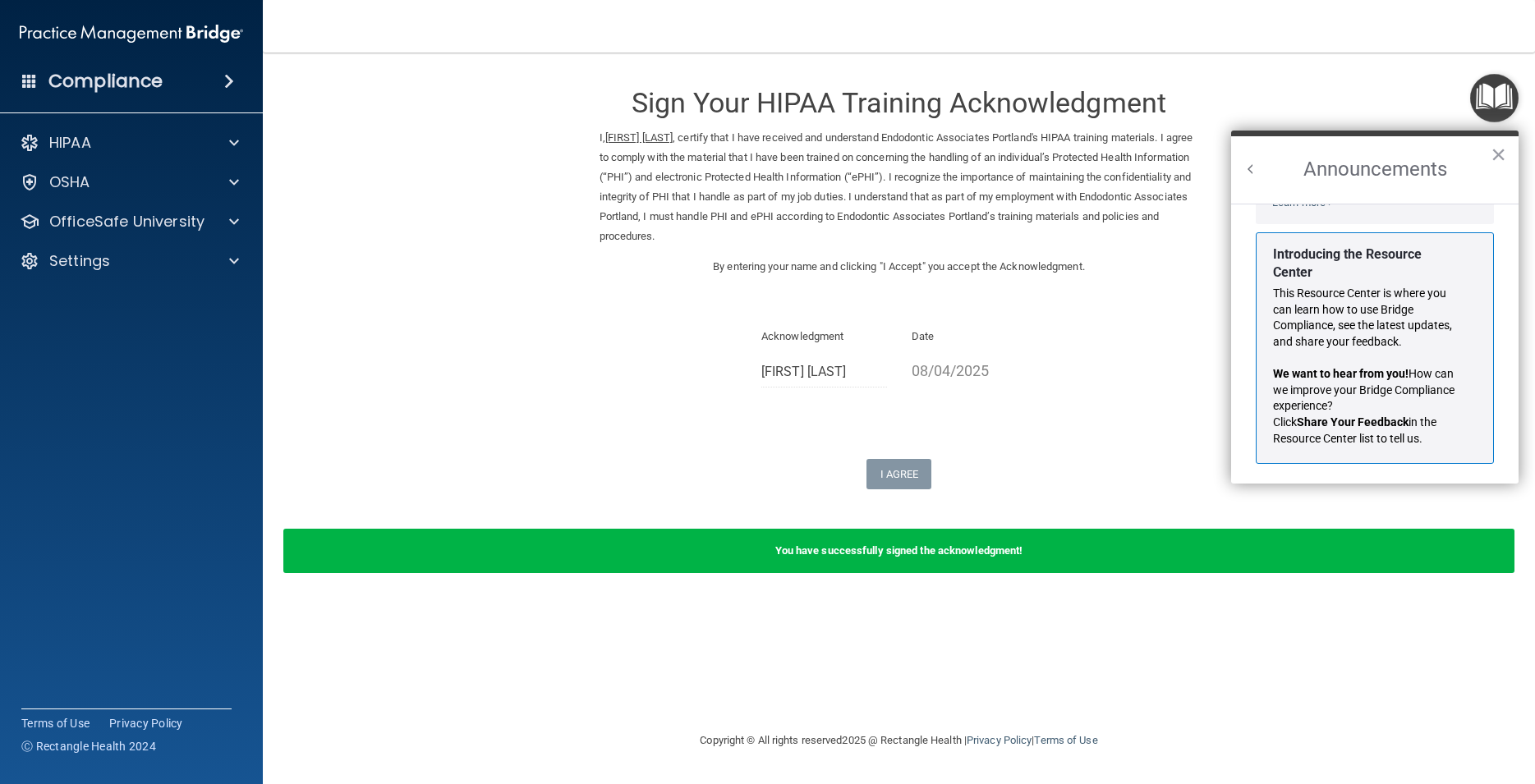 scroll, scrollTop: 305, scrollLeft: 0, axis: vertical 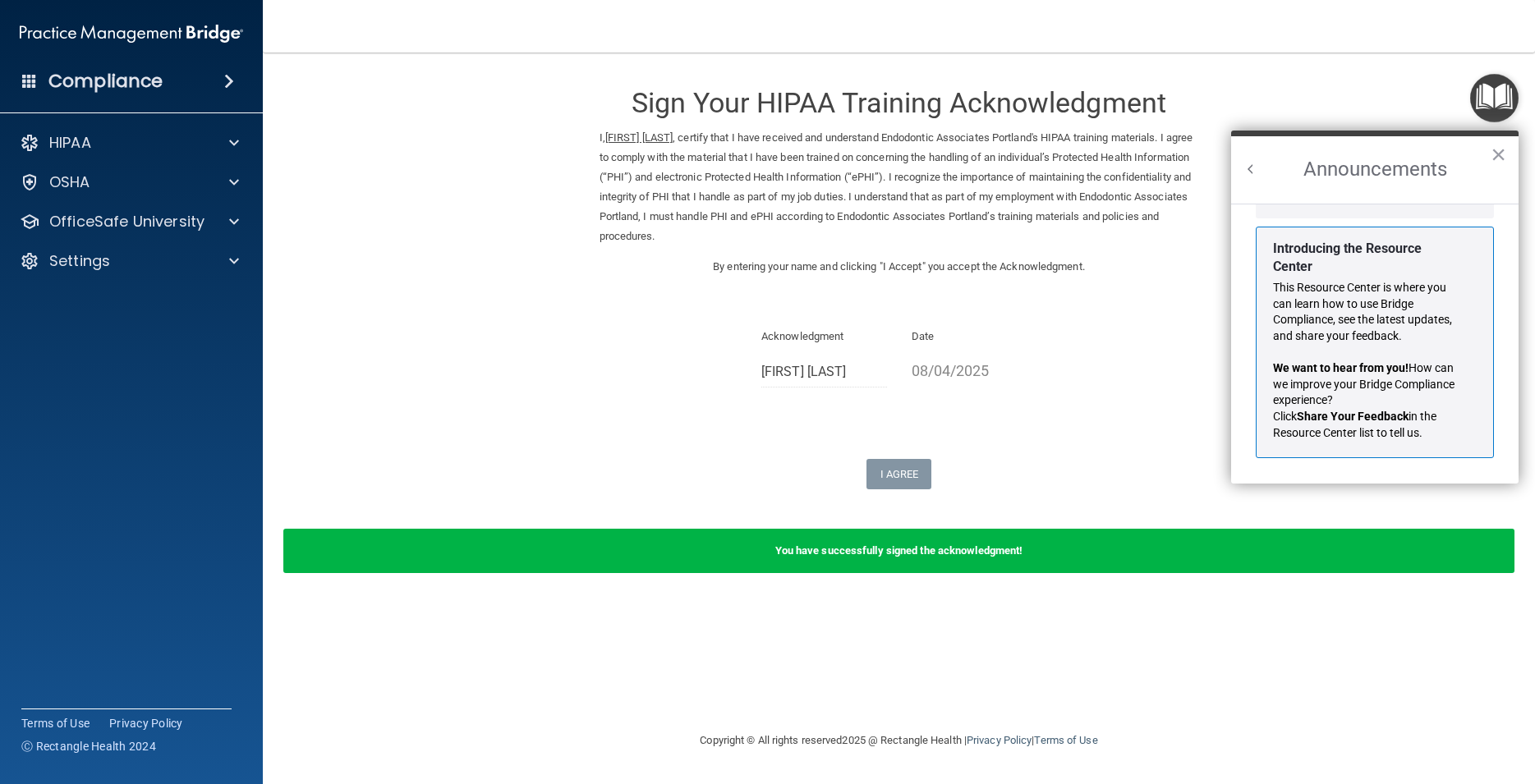 click on "Share Your Feedback" at bounding box center (1353, 416) 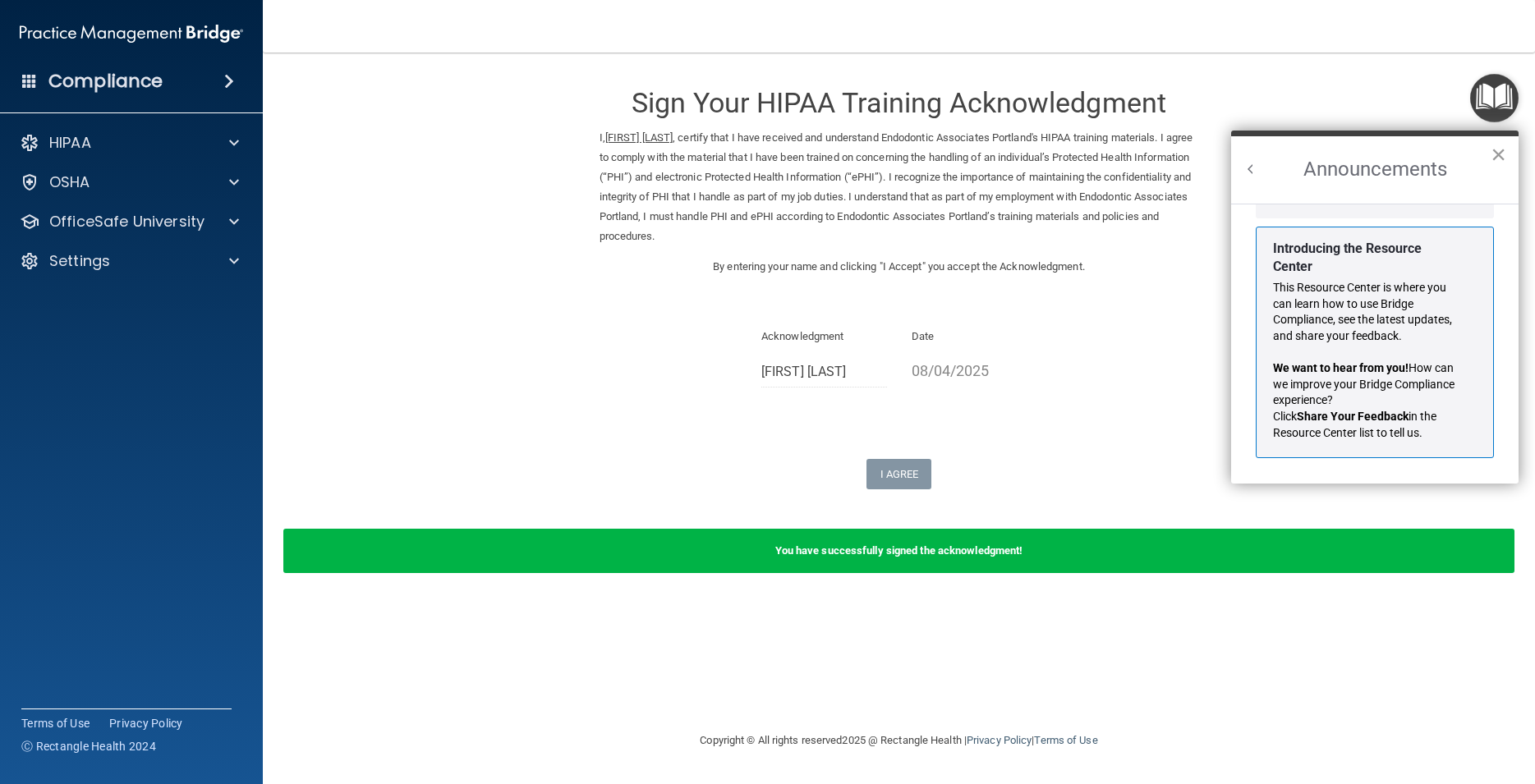 click on "×" at bounding box center (1498, 154) 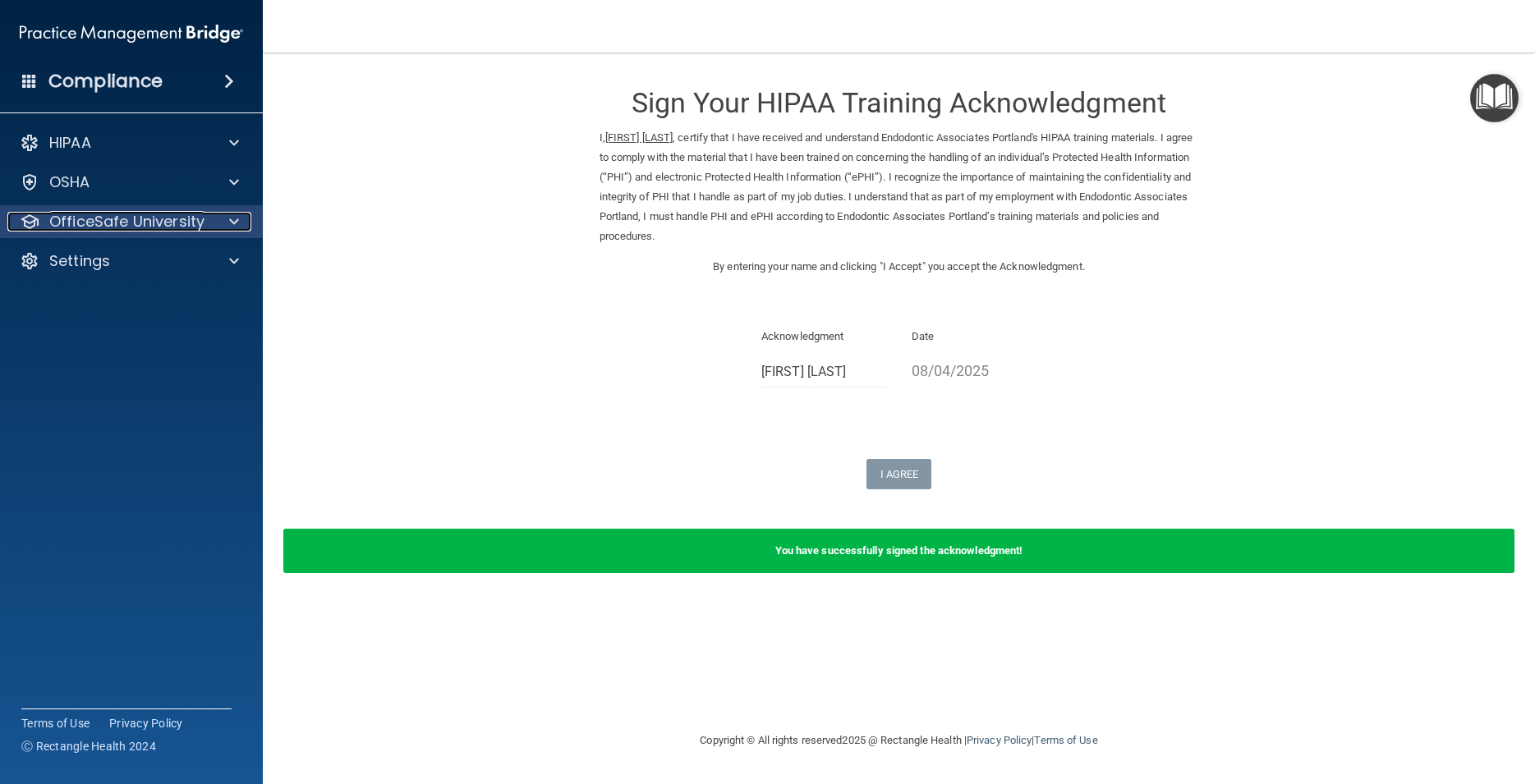 click on "OfficeSafe University" at bounding box center (126, 222) 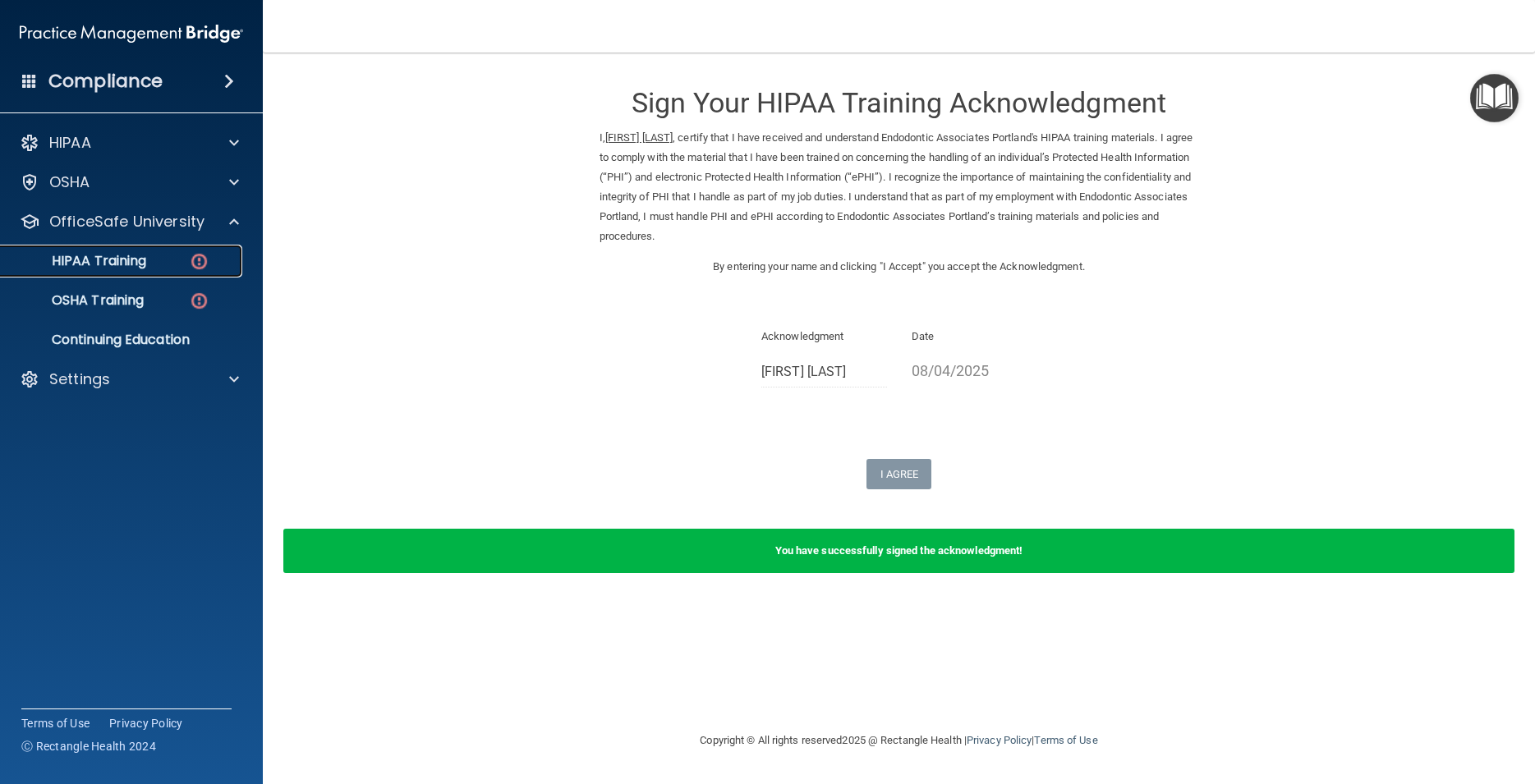 click at bounding box center (199, 261) 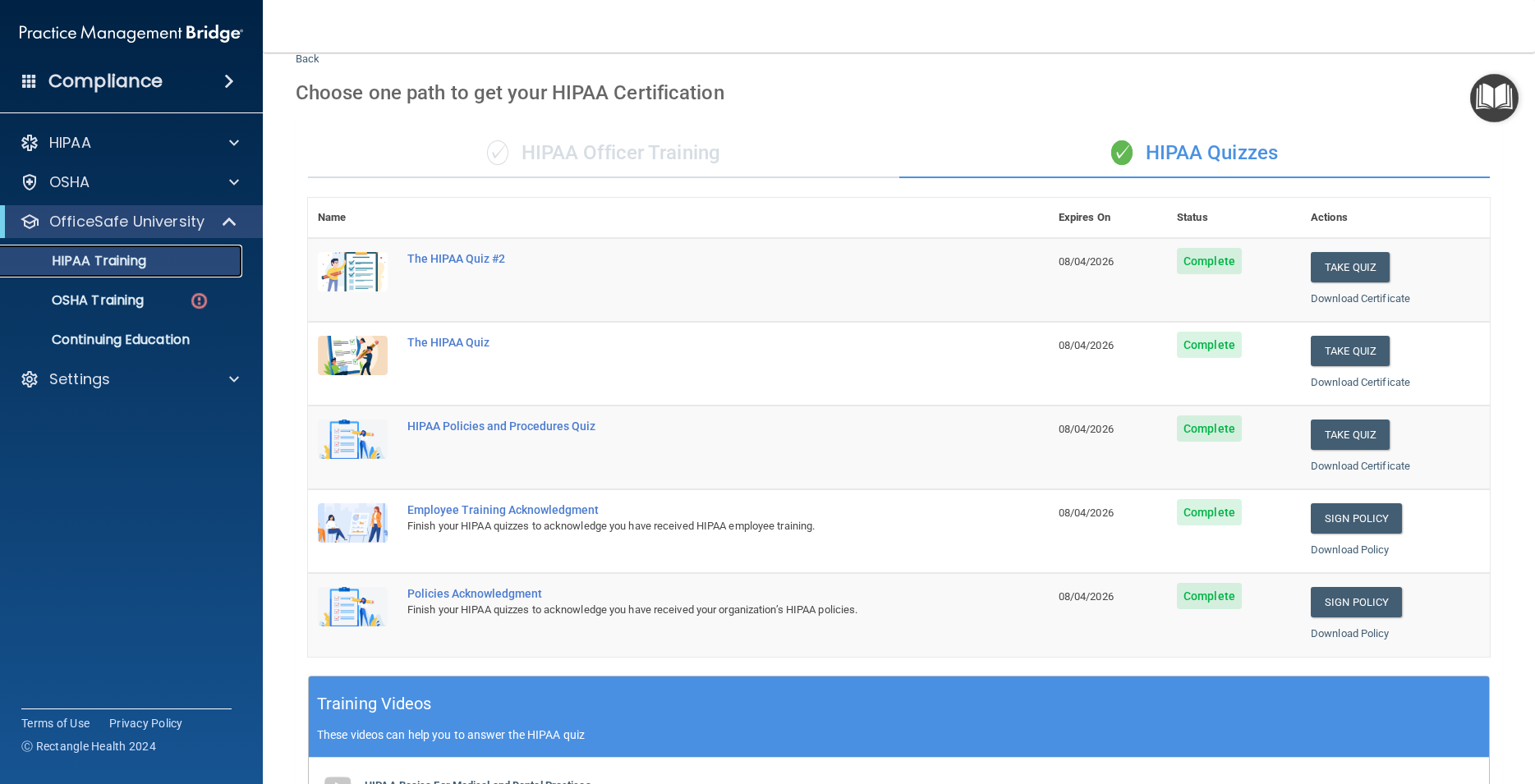 scroll, scrollTop: 0, scrollLeft: 0, axis: both 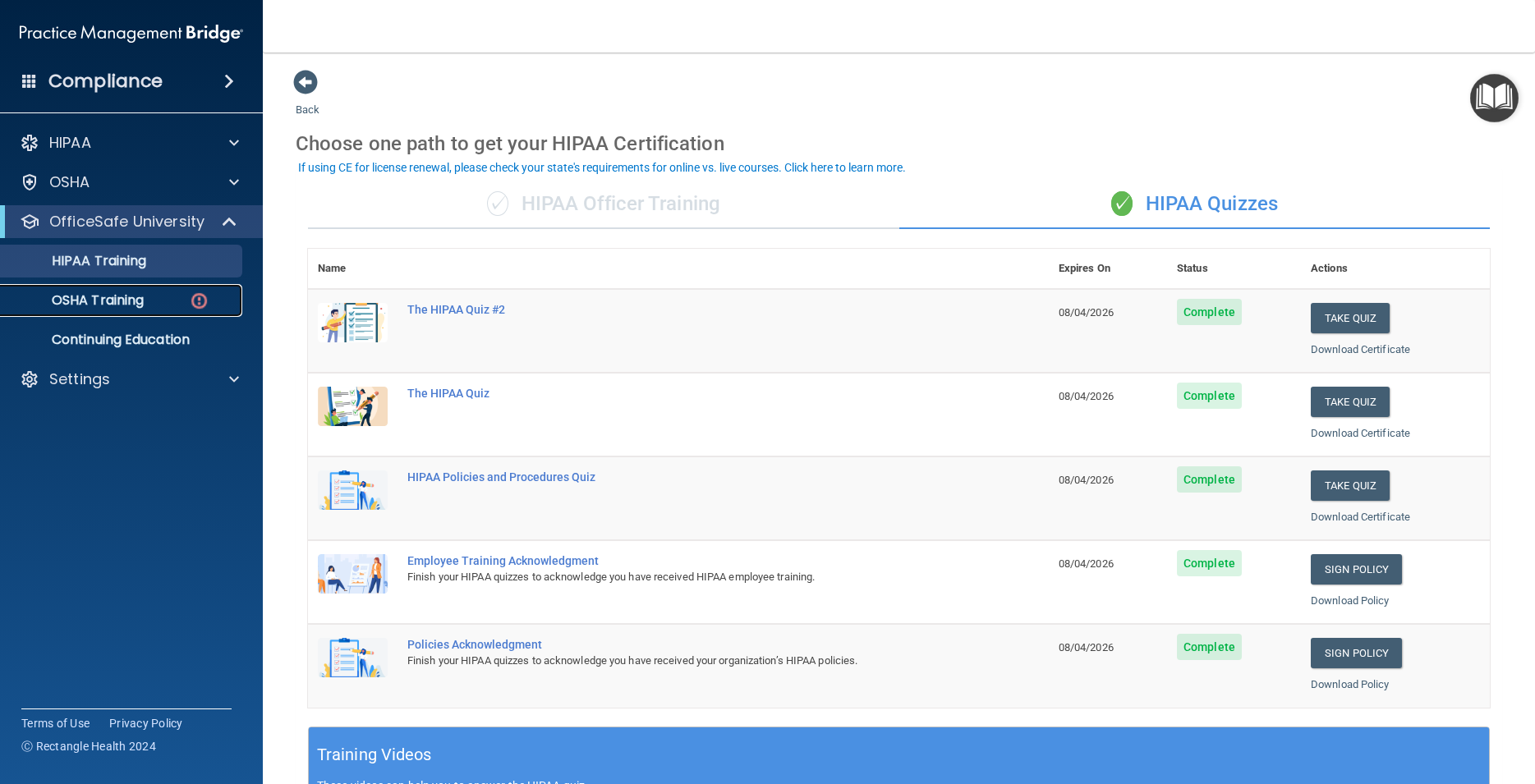 click on "OSHA Training" at bounding box center [77, 300] 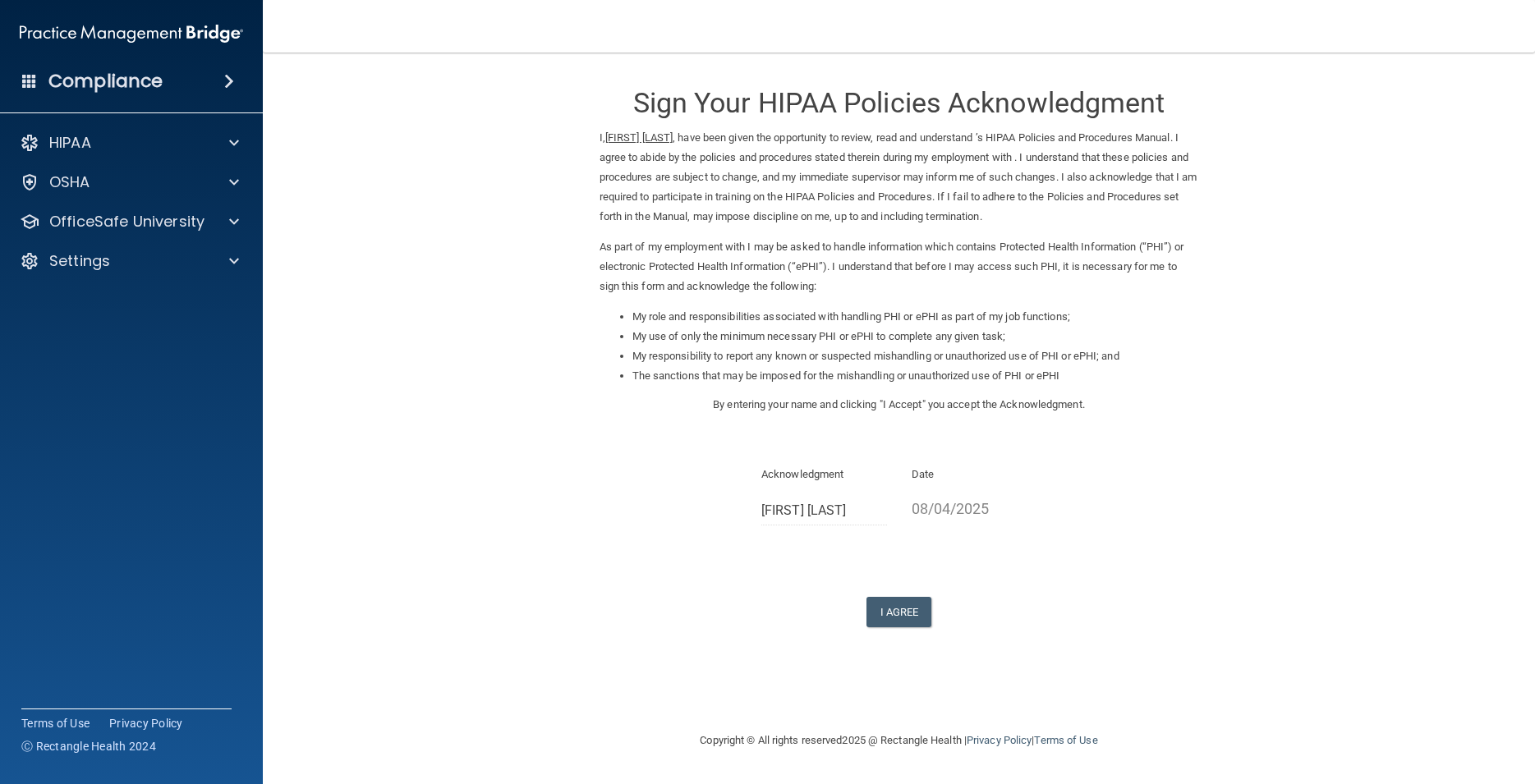 scroll, scrollTop: 0, scrollLeft: 0, axis: both 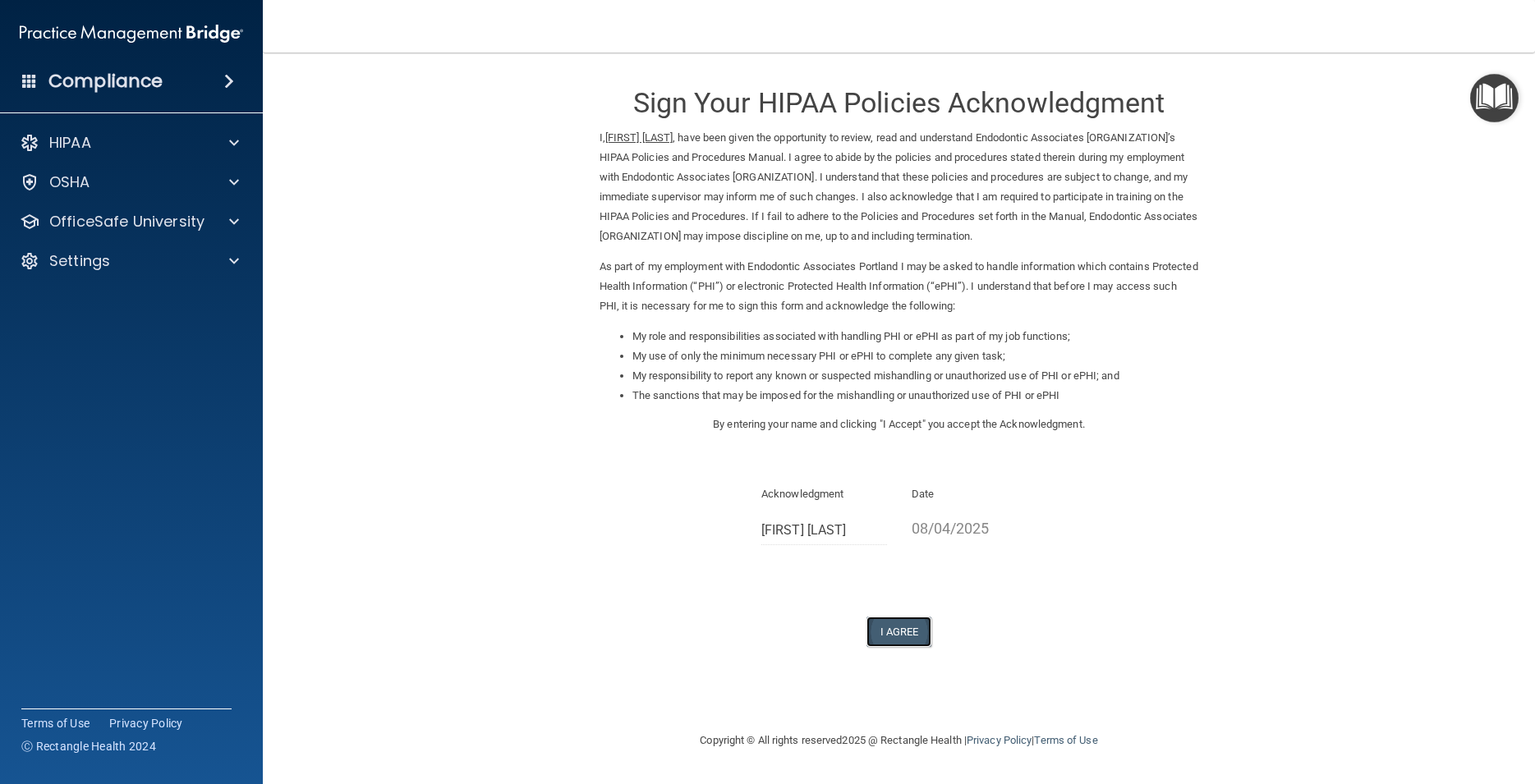 click on "I Agree" at bounding box center [899, 631] 